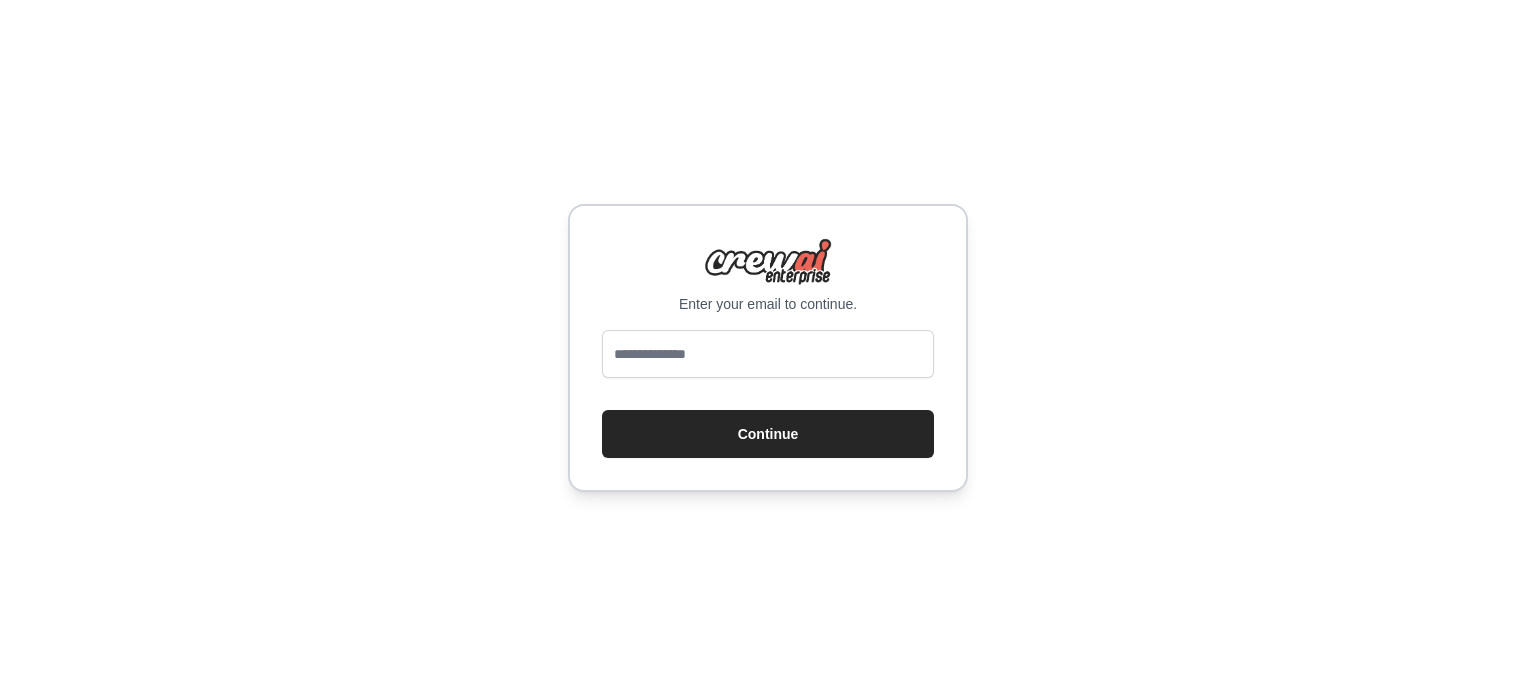 scroll, scrollTop: 0, scrollLeft: 0, axis: both 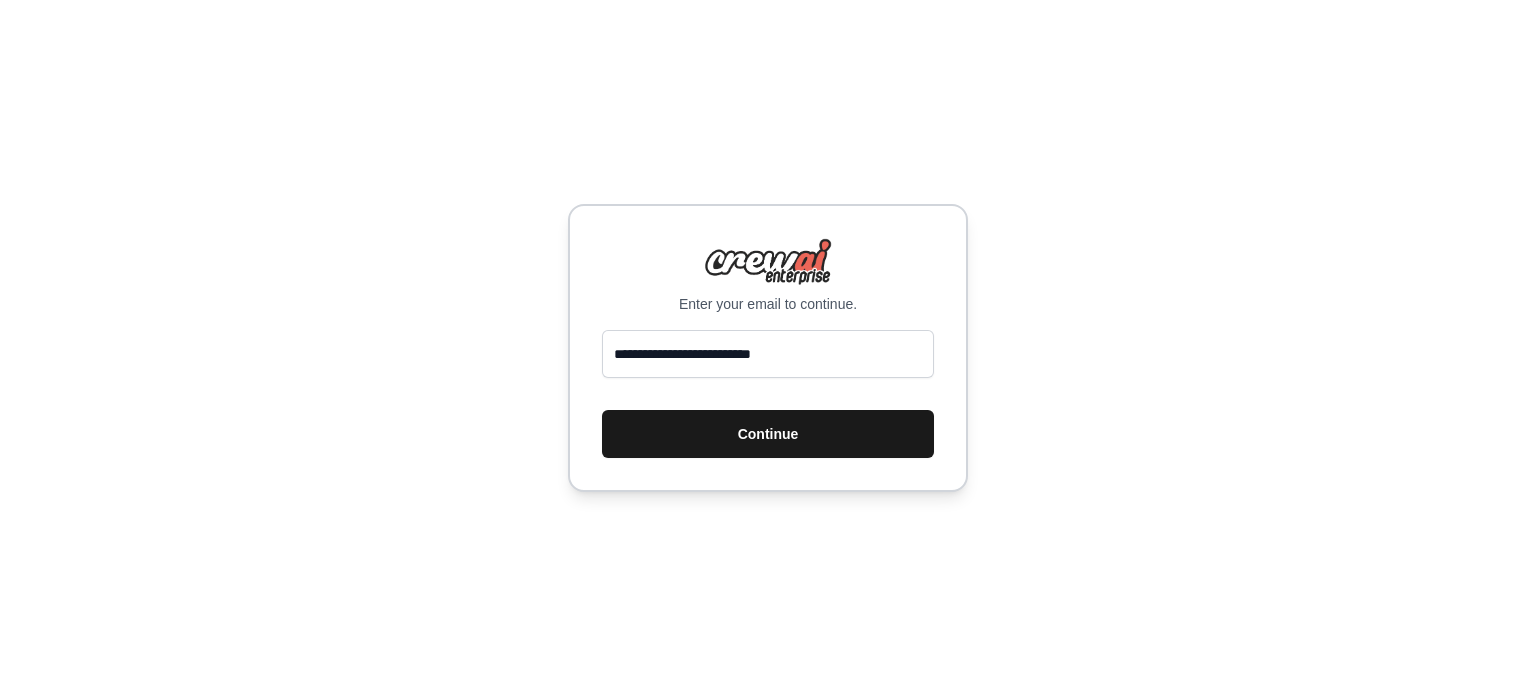 click on "Continue" at bounding box center [768, 434] 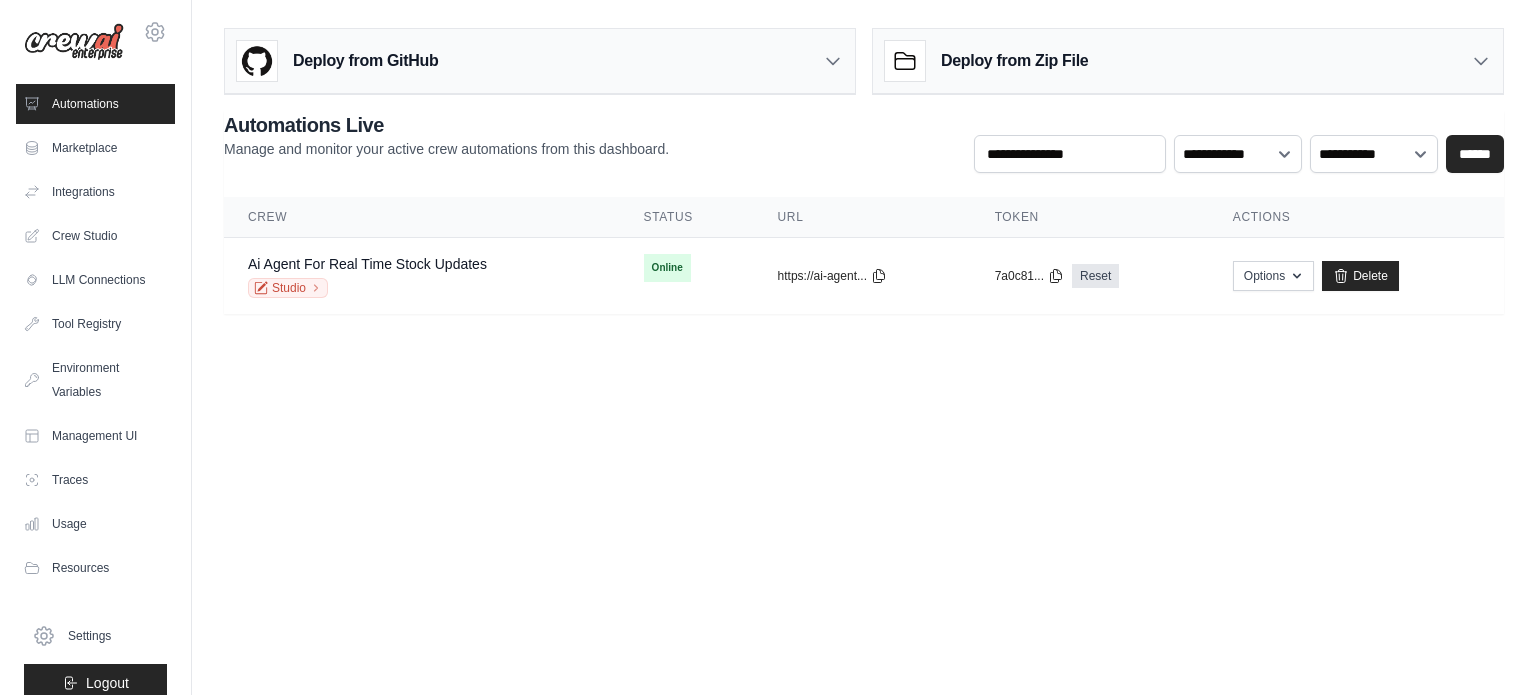 scroll, scrollTop: 0, scrollLeft: 0, axis: both 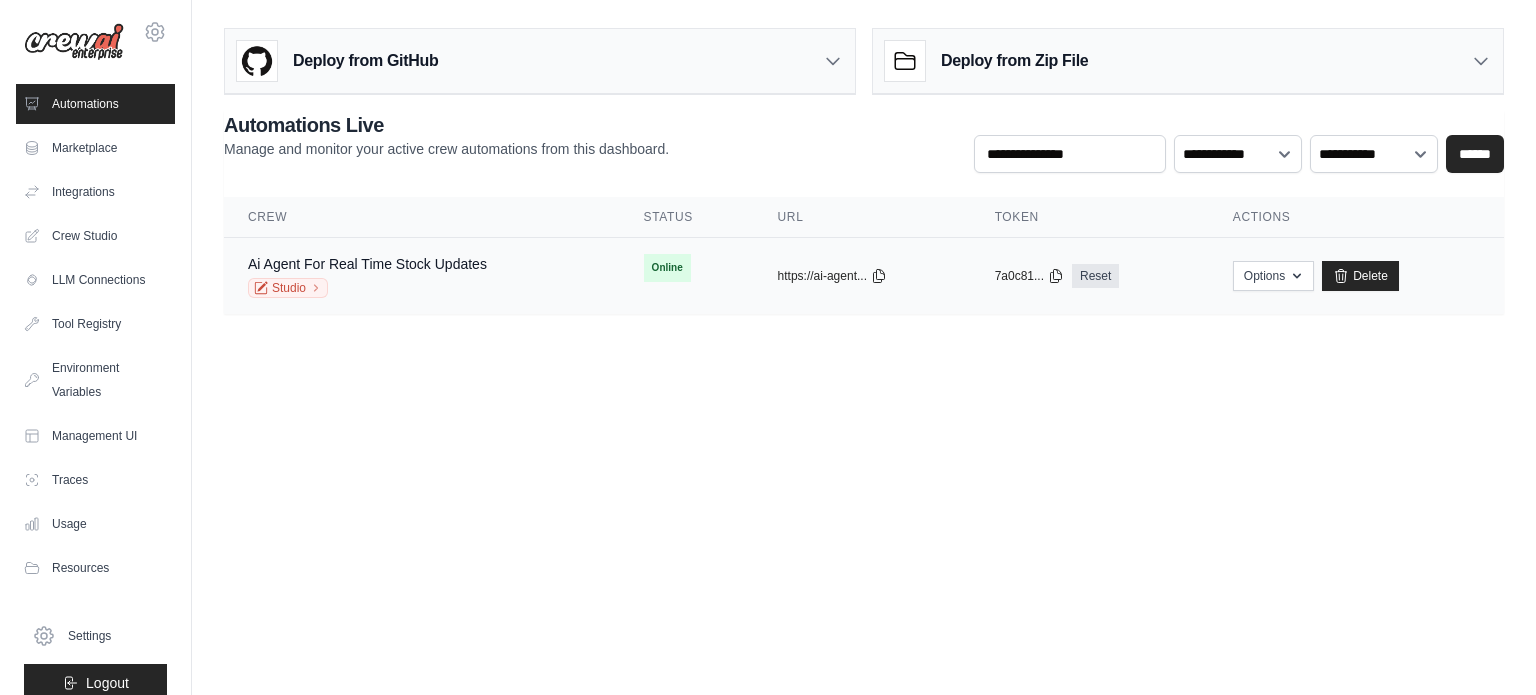 click on "Online" at bounding box center (667, 268) 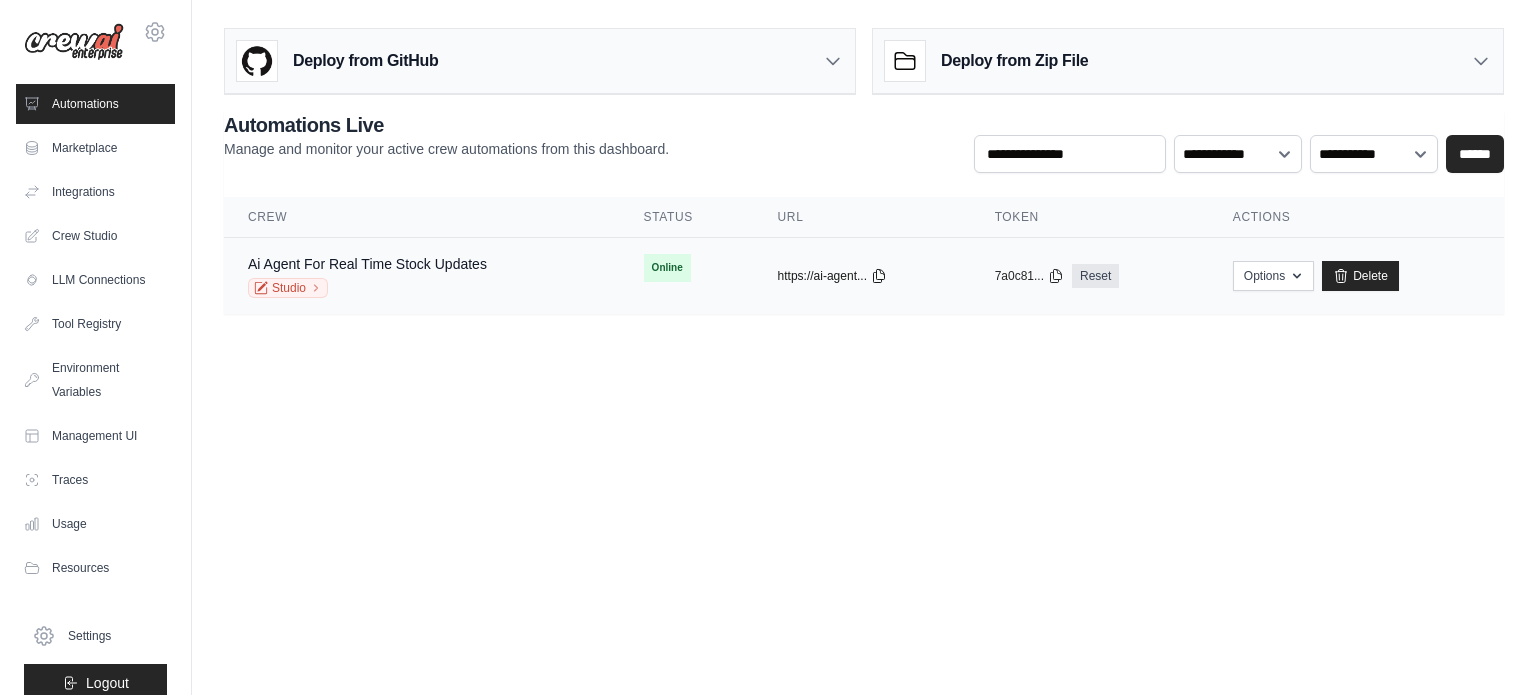 click on "https://ai-agent..." at bounding box center (832, 276) 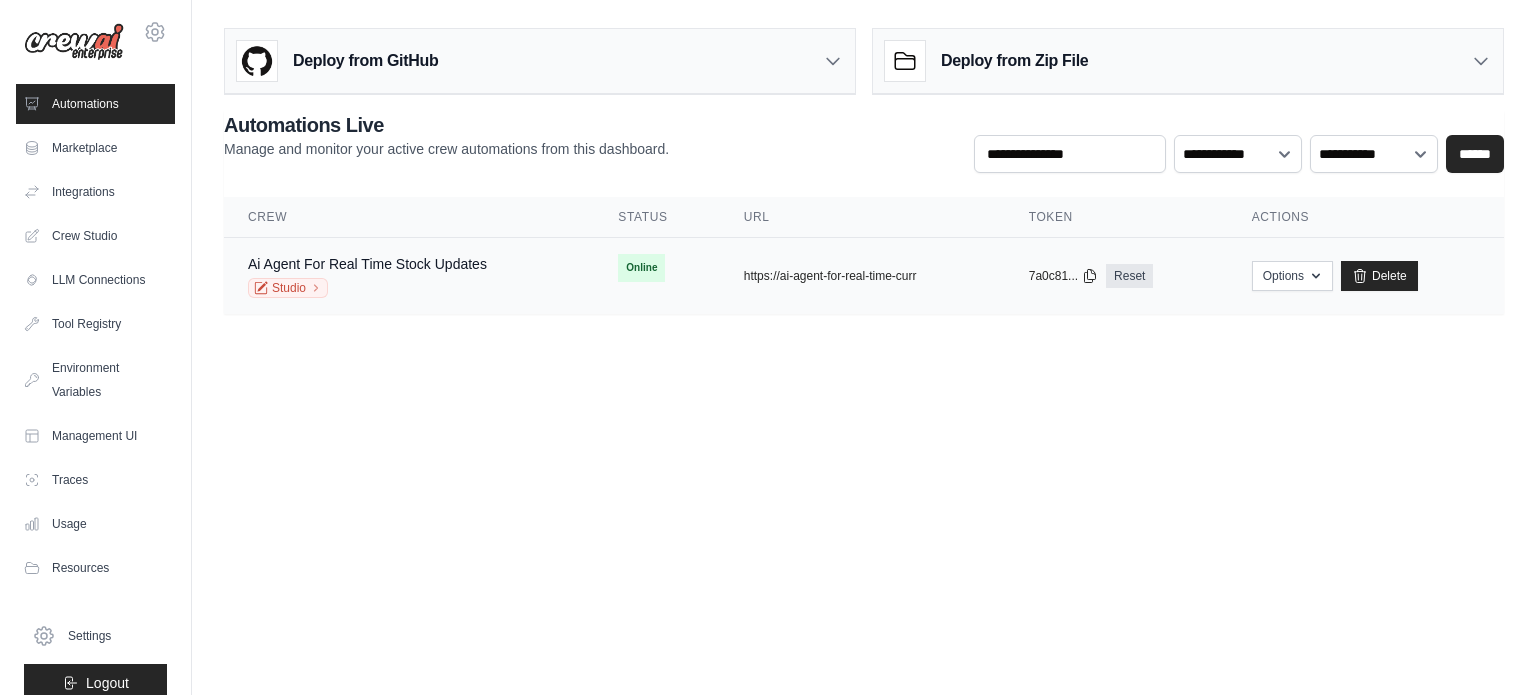 click on "Online" at bounding box center (641, 268) 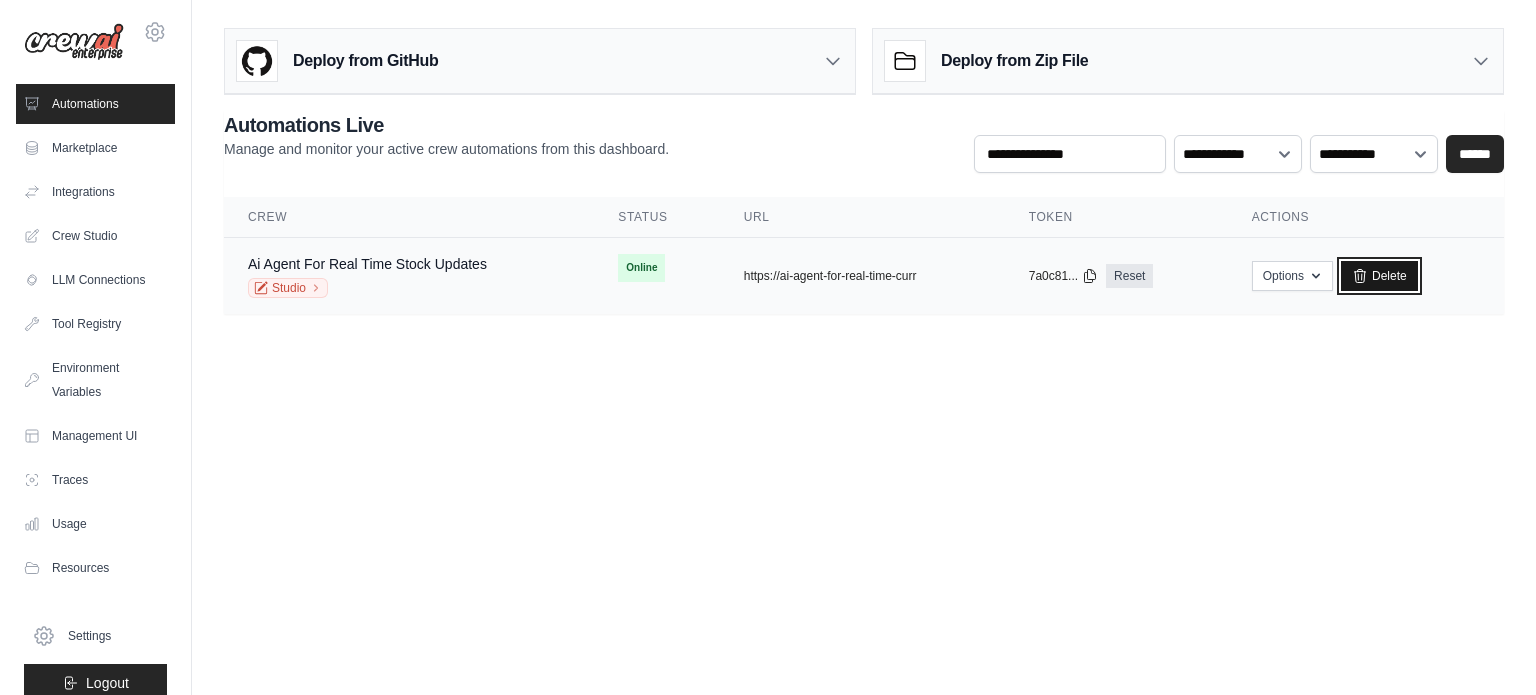 click on "Delete" at bounding box center (1379, 276) 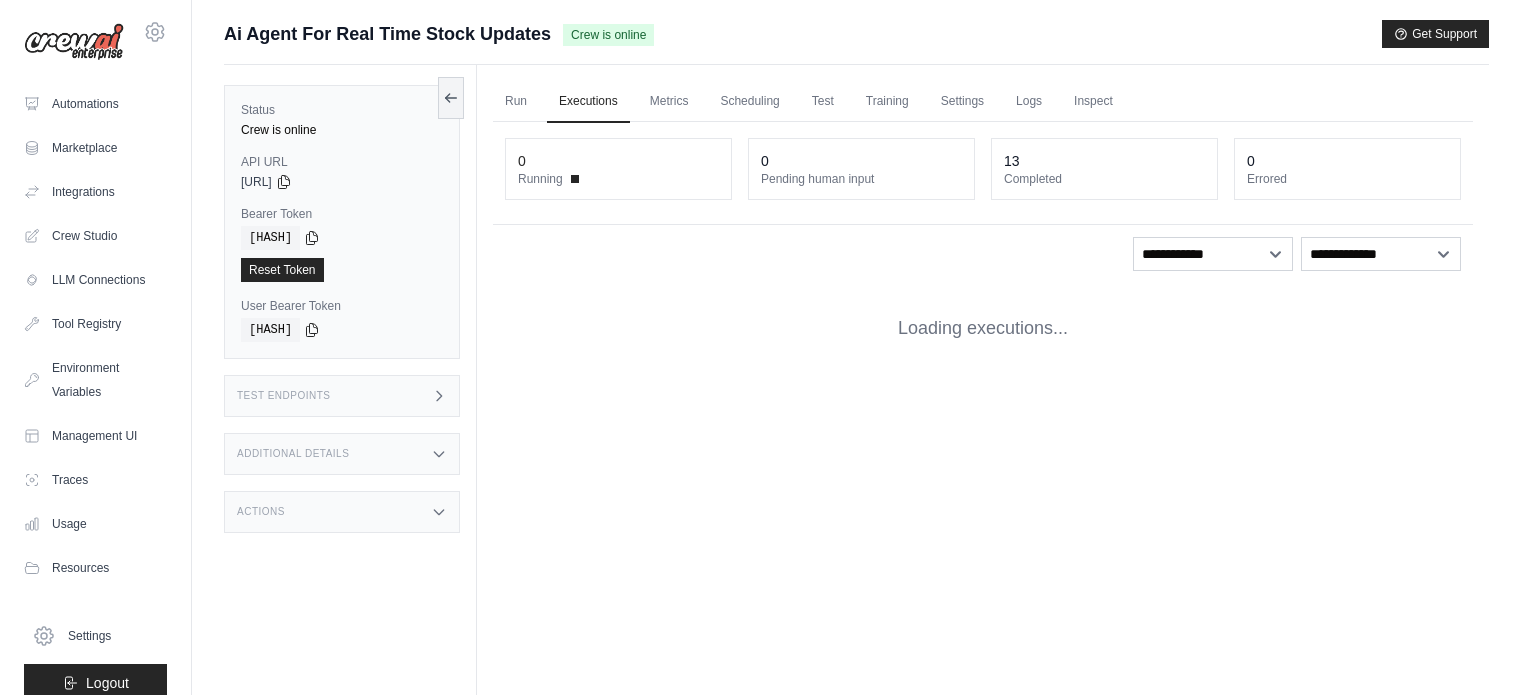 scroll, scrollTop: 0, scrollLeft: 0, axis: both 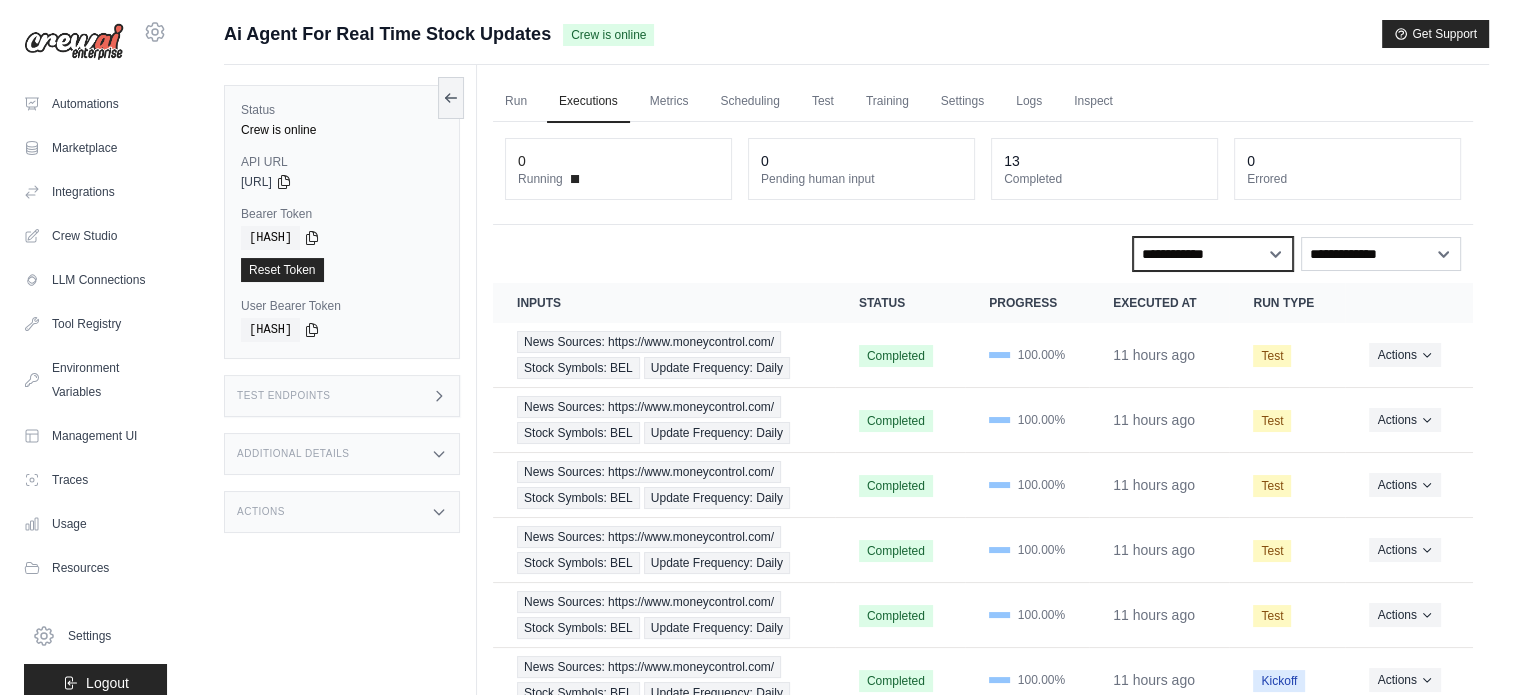 click on "**********" at bounding box center [1213, 254] 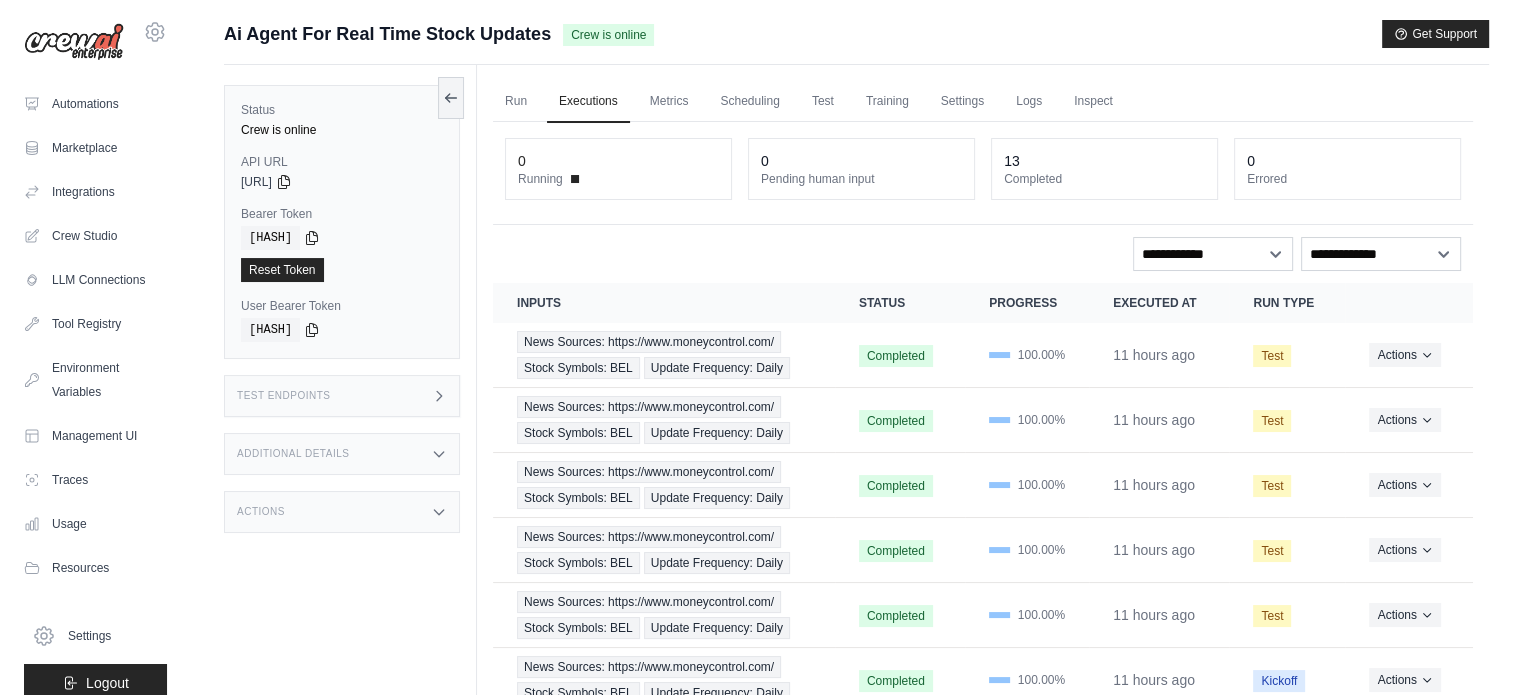 click on "**********" at bounding box center (983, 254) 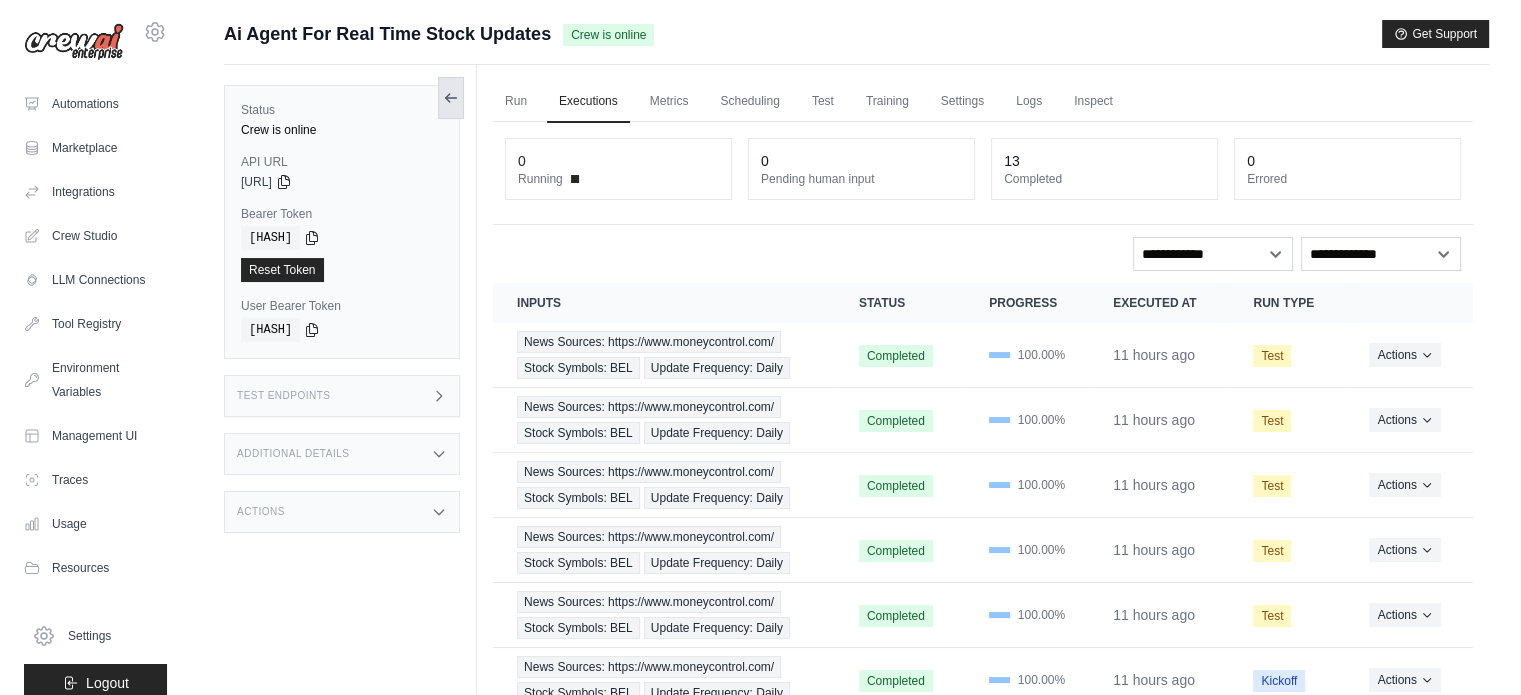 click at bounding box center [451, 98] 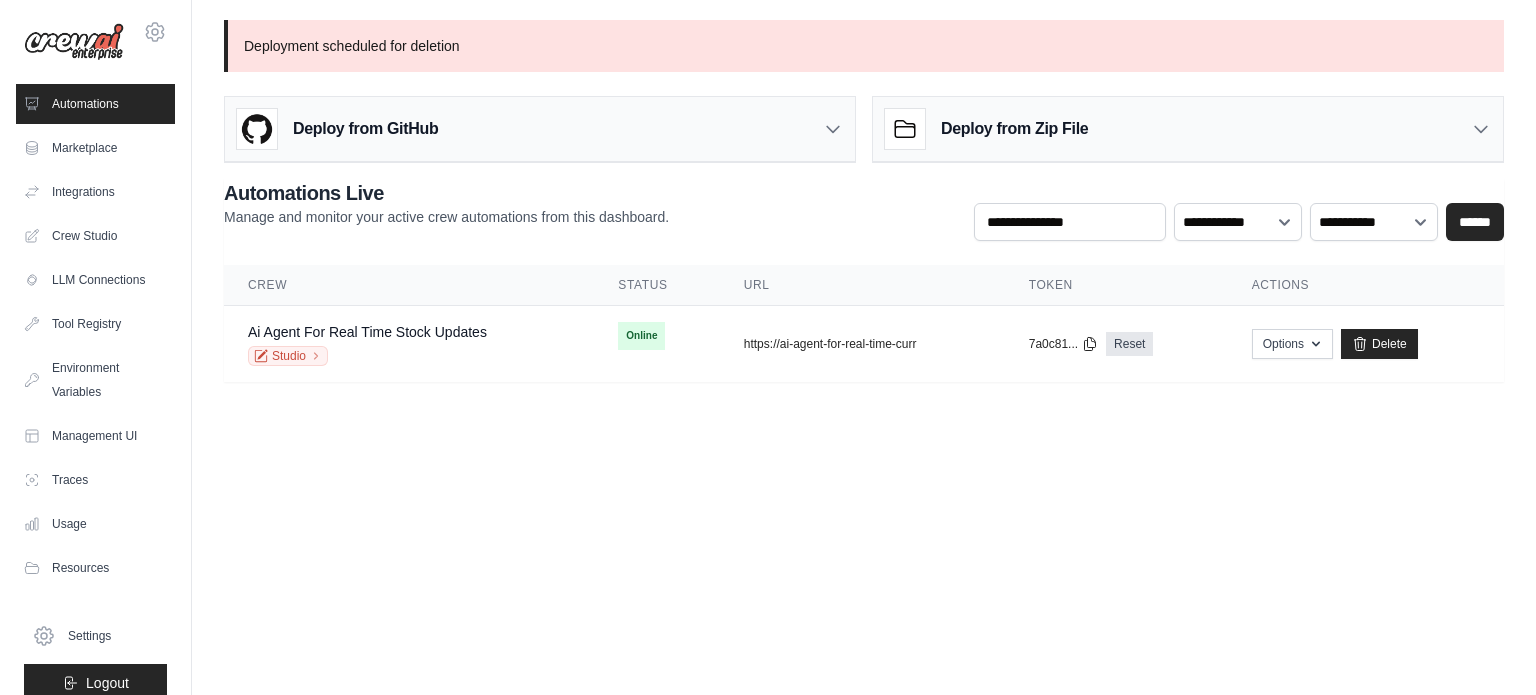 scroll, scrollTop: 0, scrollLeft: 0, axis: both 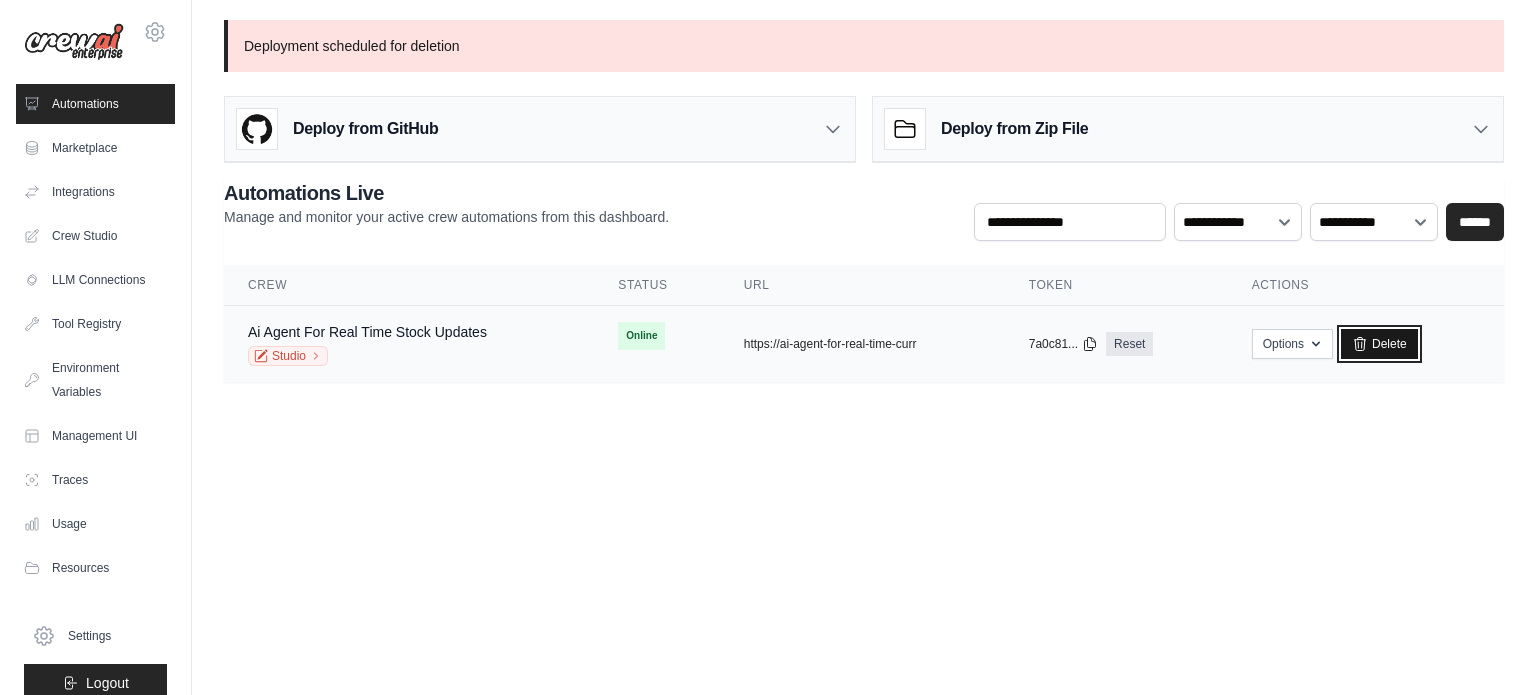 click on "Delete" at bounding box center (1379, 344) 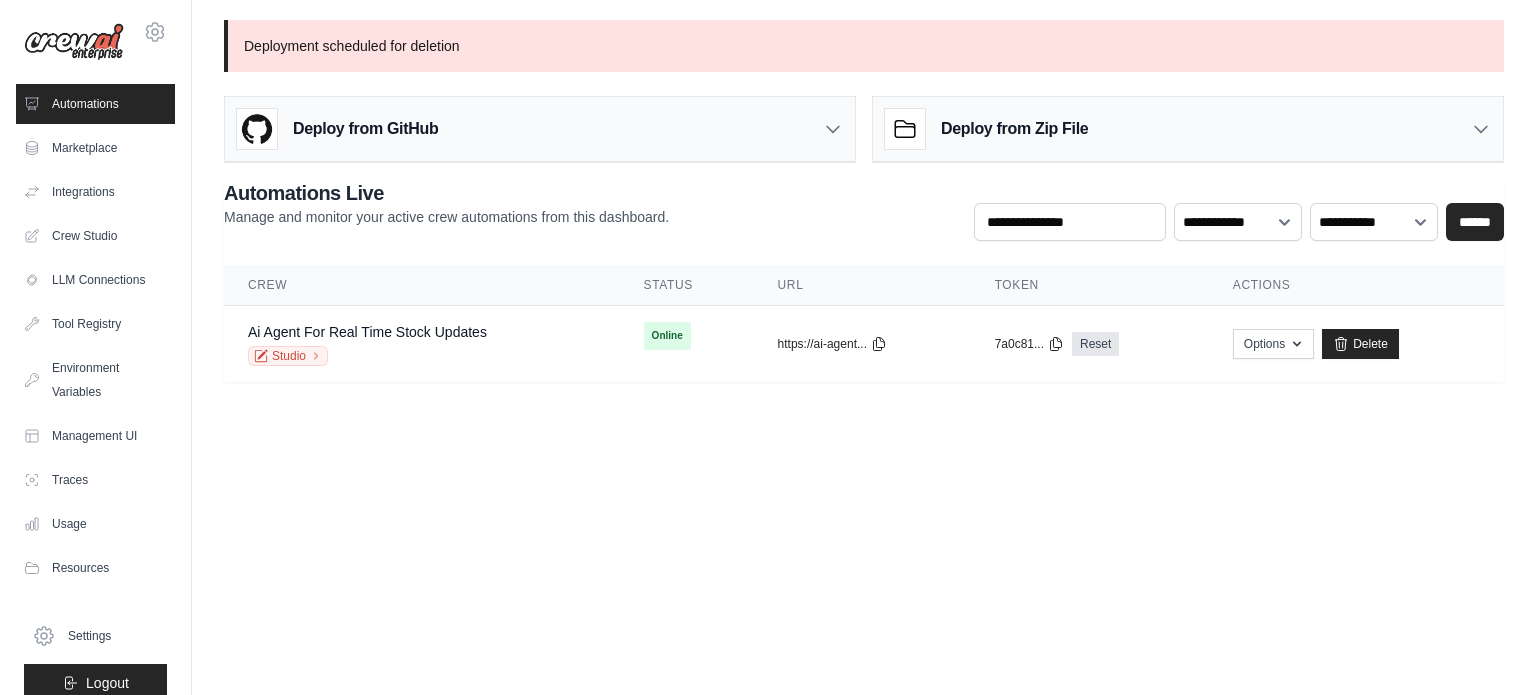 scroll, scrollTop: 0, scrollLeft: 0, axis: both 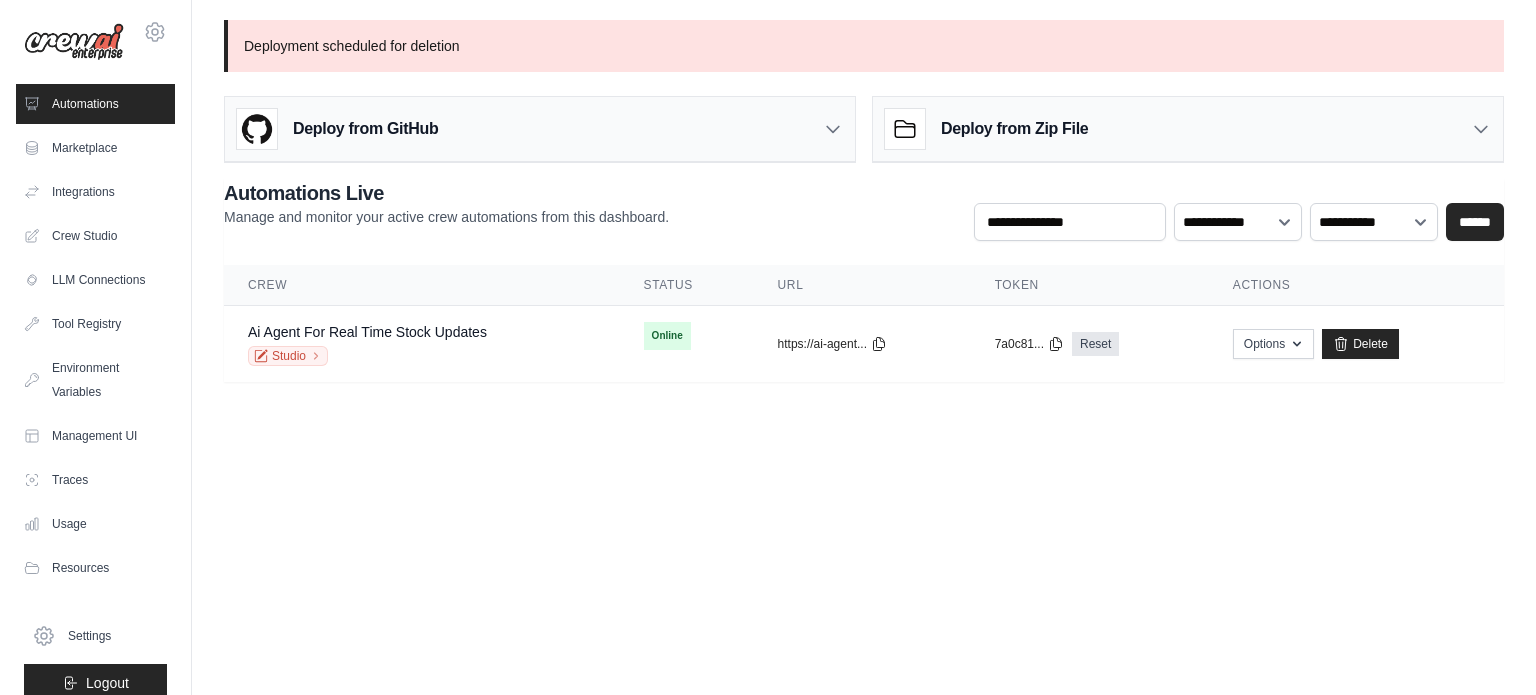 click on "Automations" at bounding box center (95, 104) 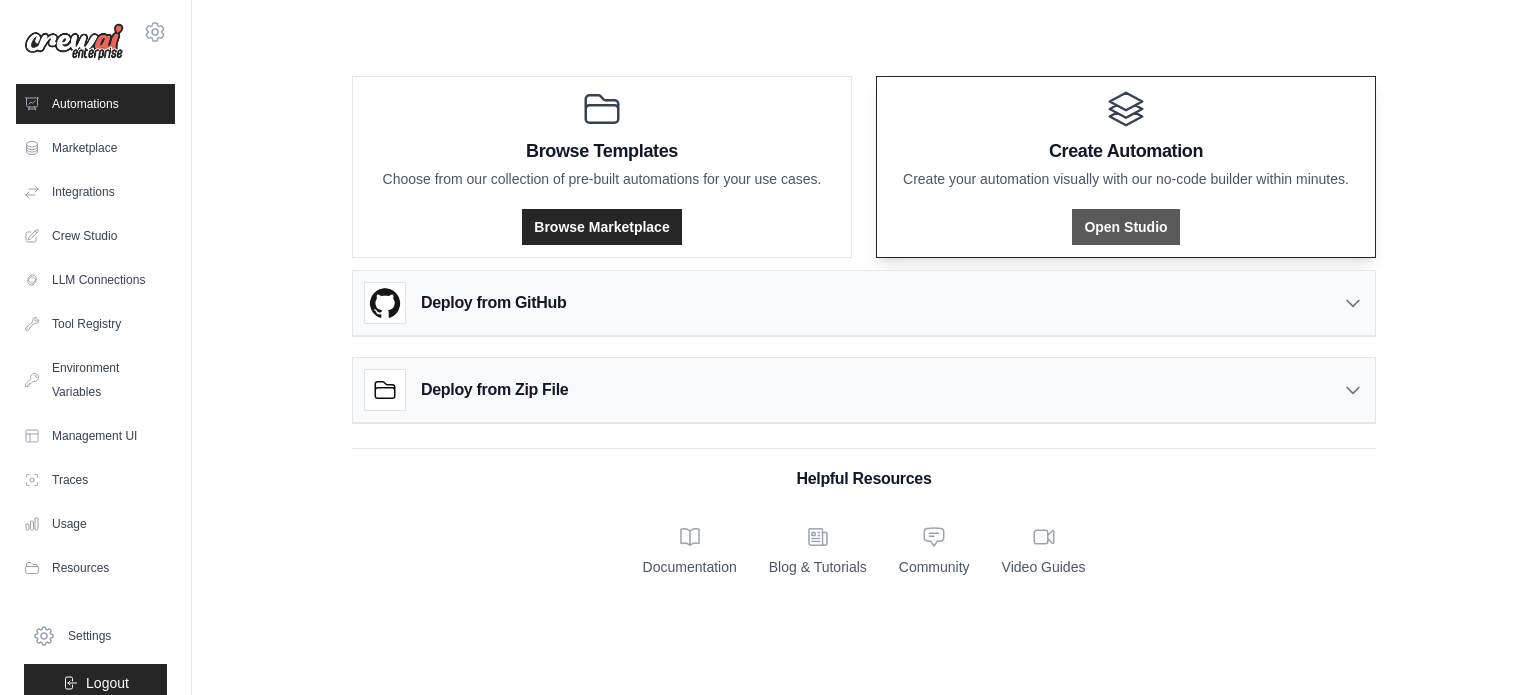 click on "Open Studio" at bounding box center (1125, 227) 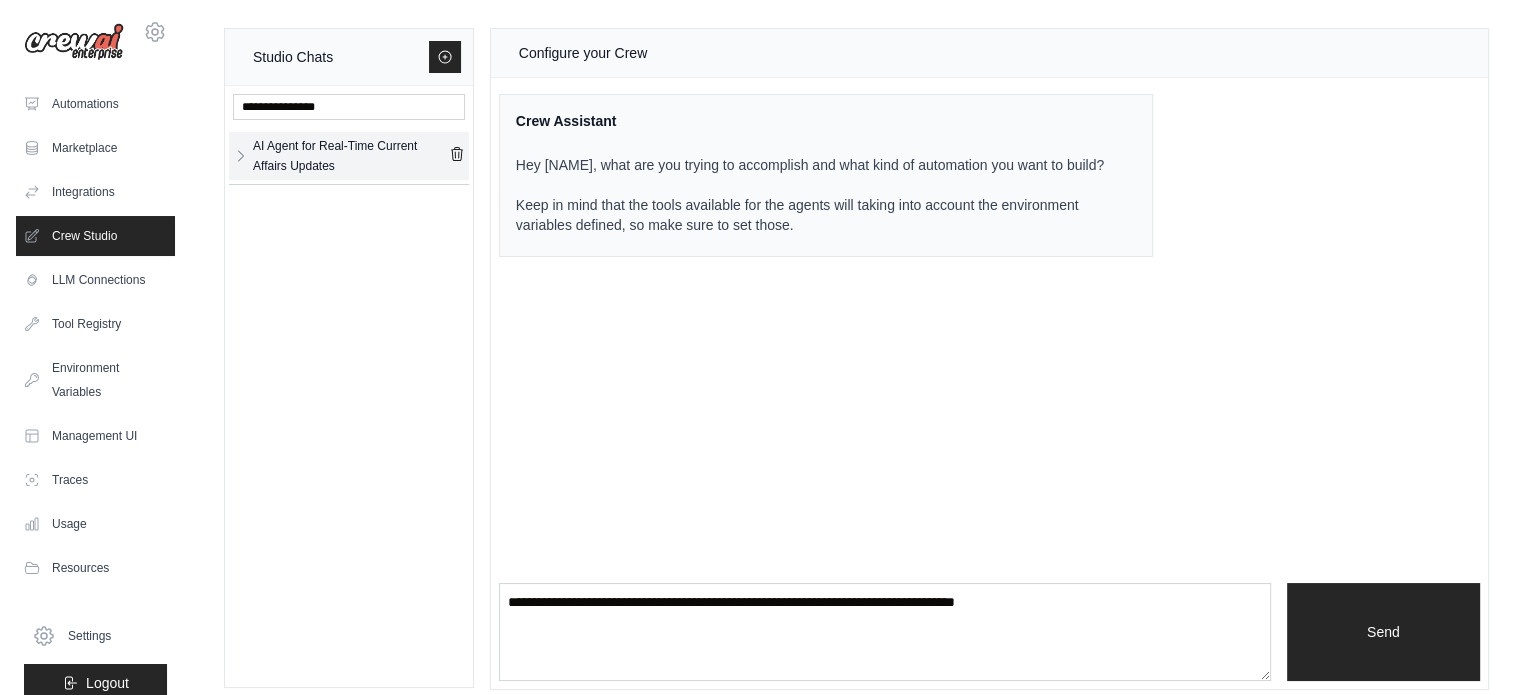click 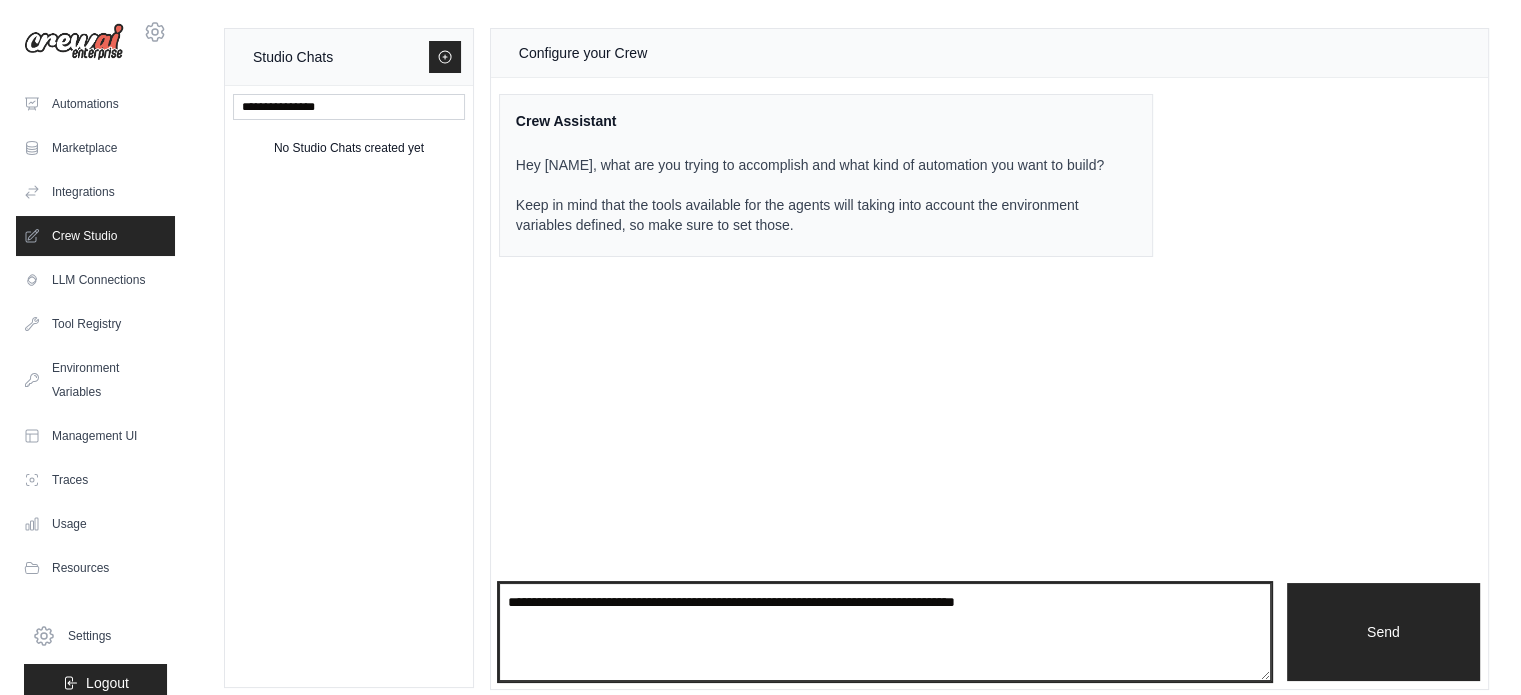 click at bounding box center [885, 632] 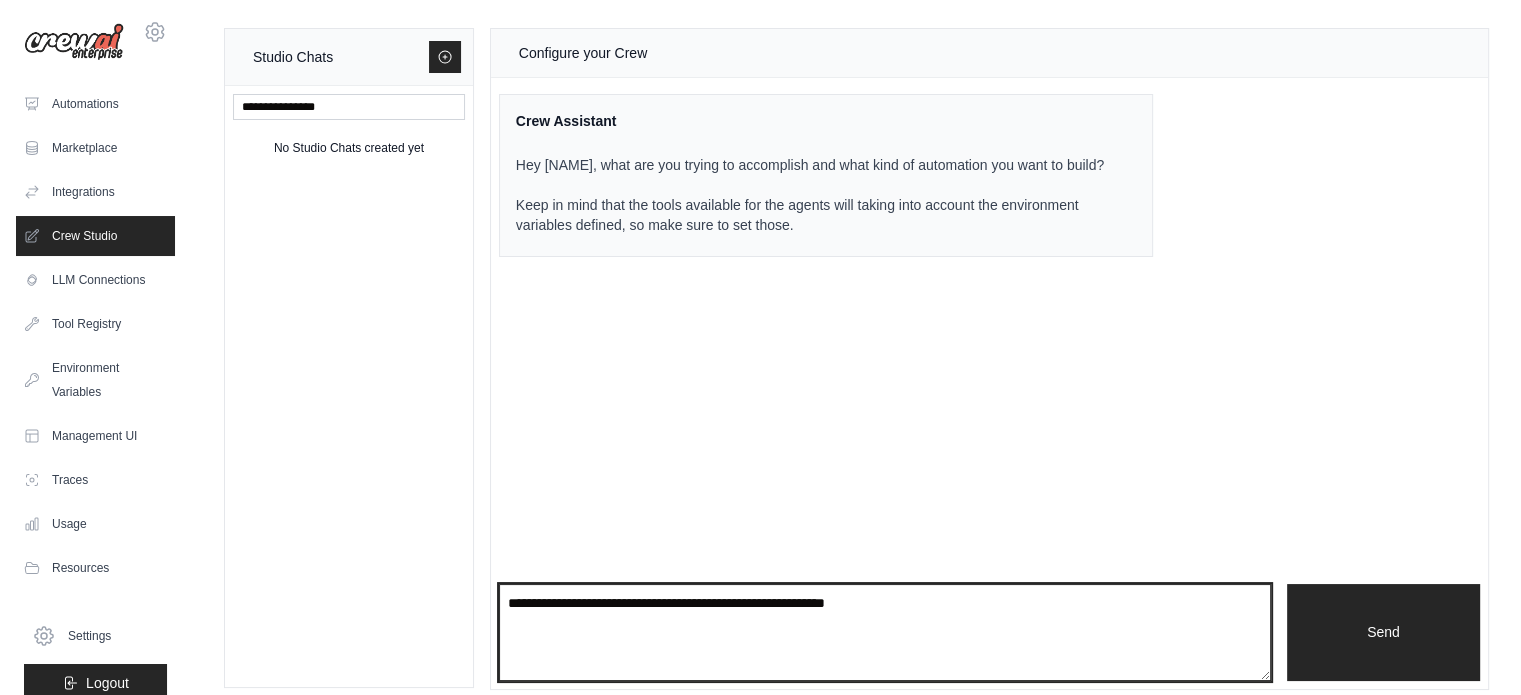 click on "**********" at bounding box center (885, 633) 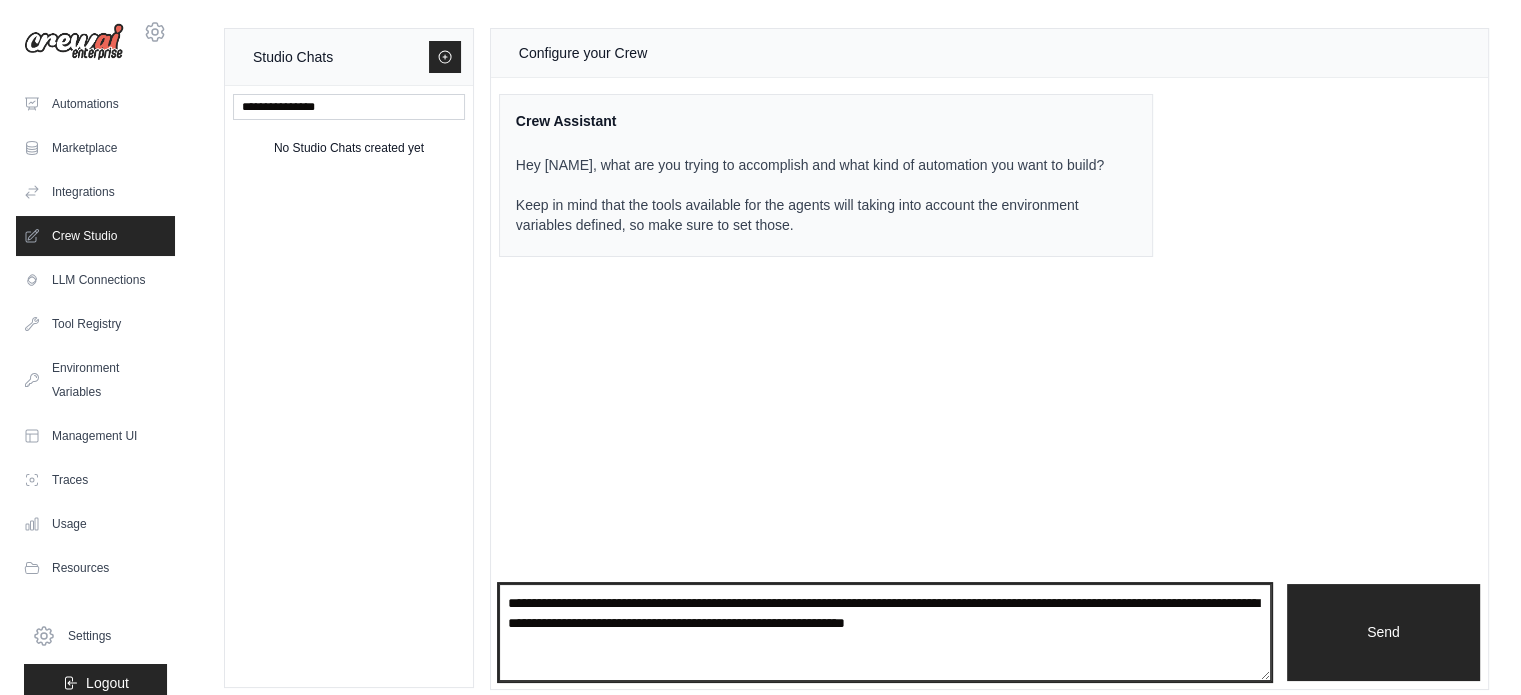 click on "**********" at bounding box center (885, 633) 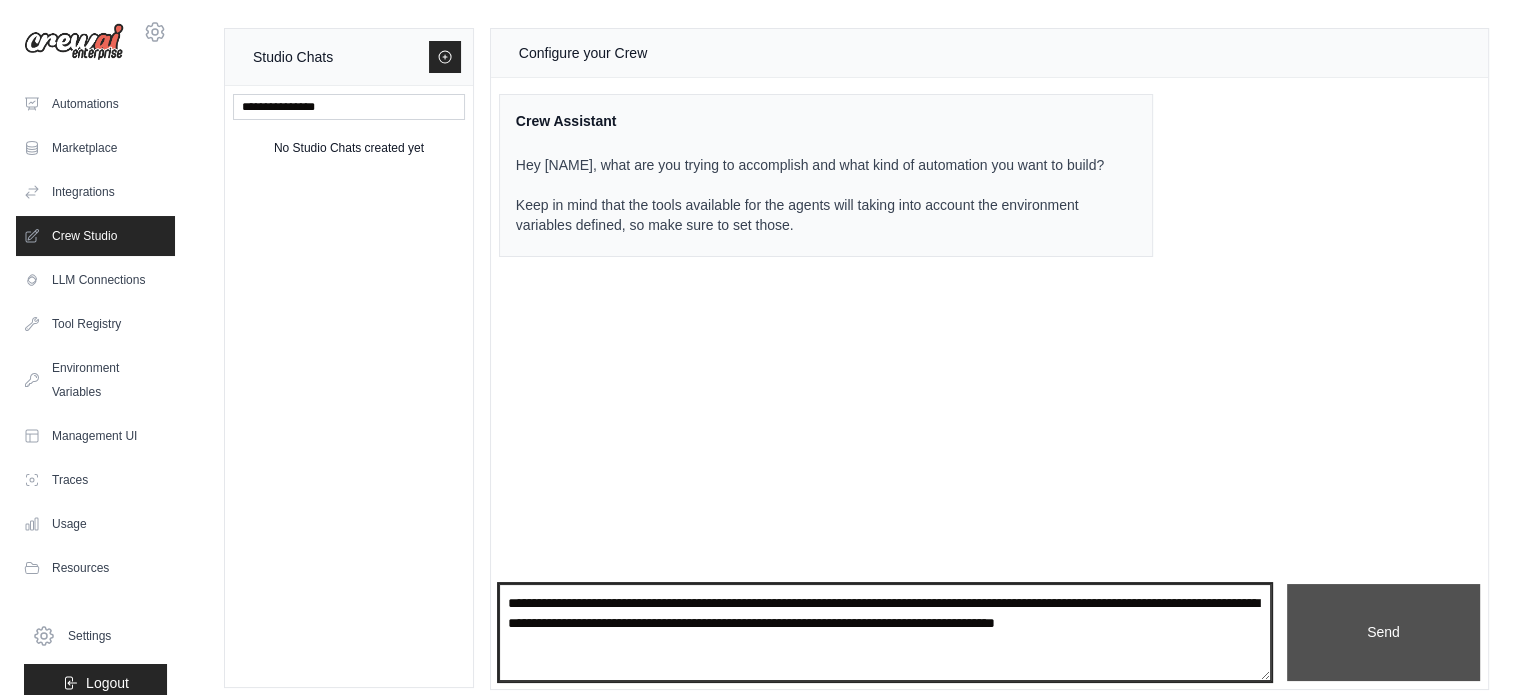 type on "**********" 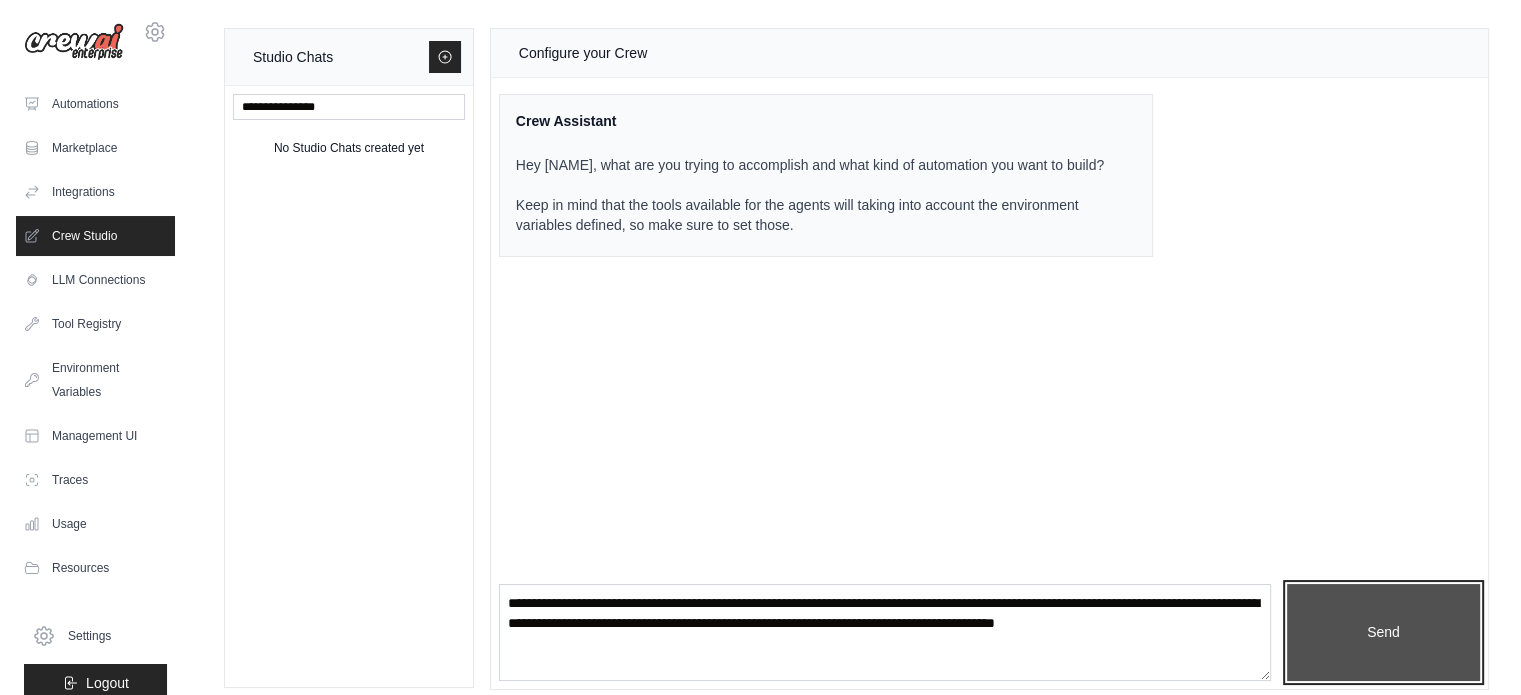 click on "Send" at bounding box center [1383, 633] 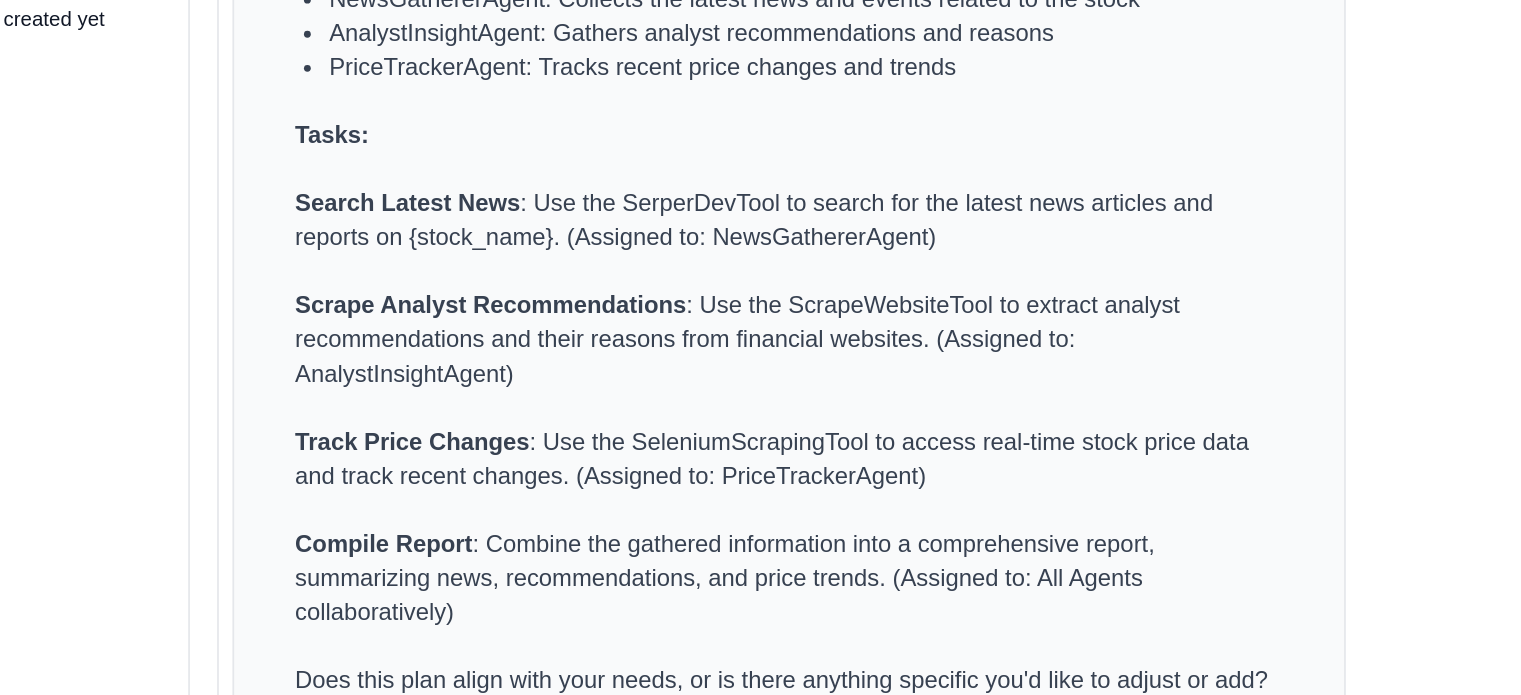 scroll, scrollTop: 824, scrollLeft: 0, axis: vertical 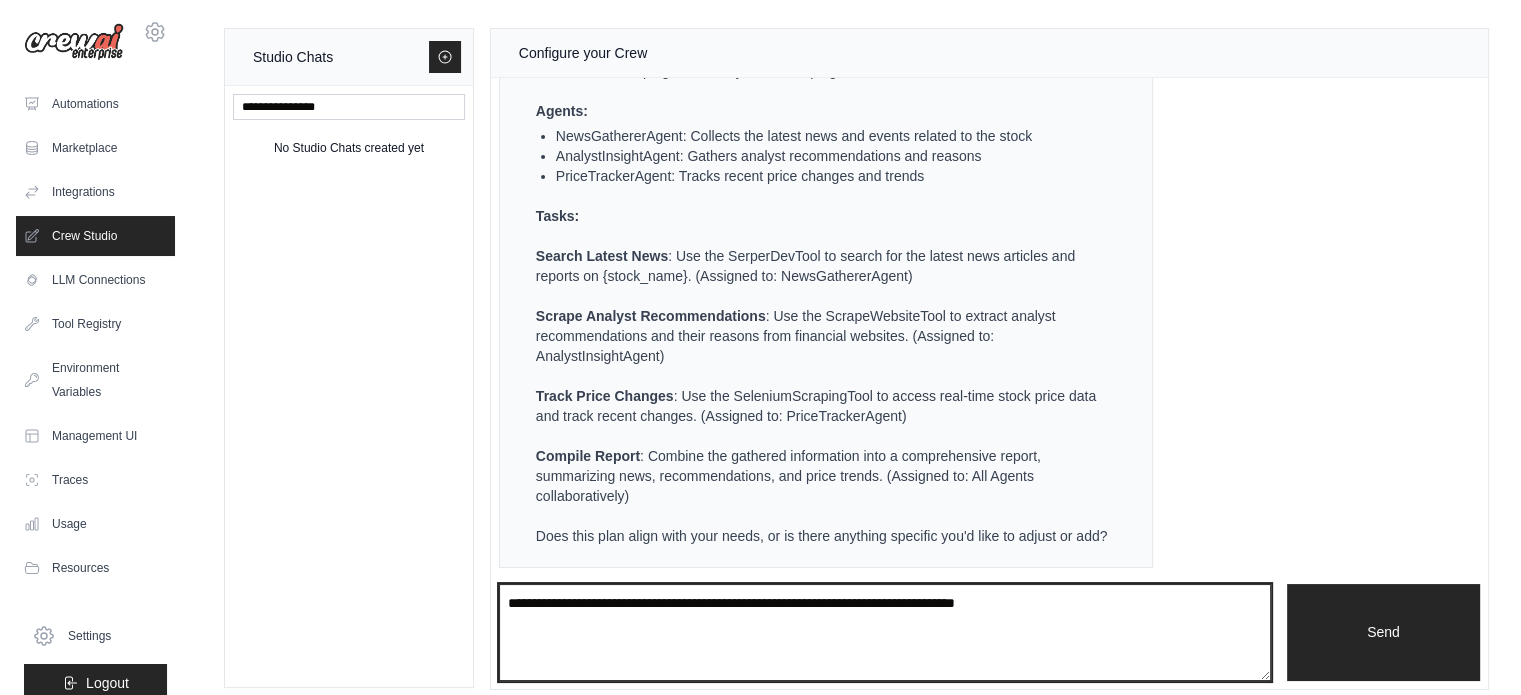 click at bounding box center [885, 633] 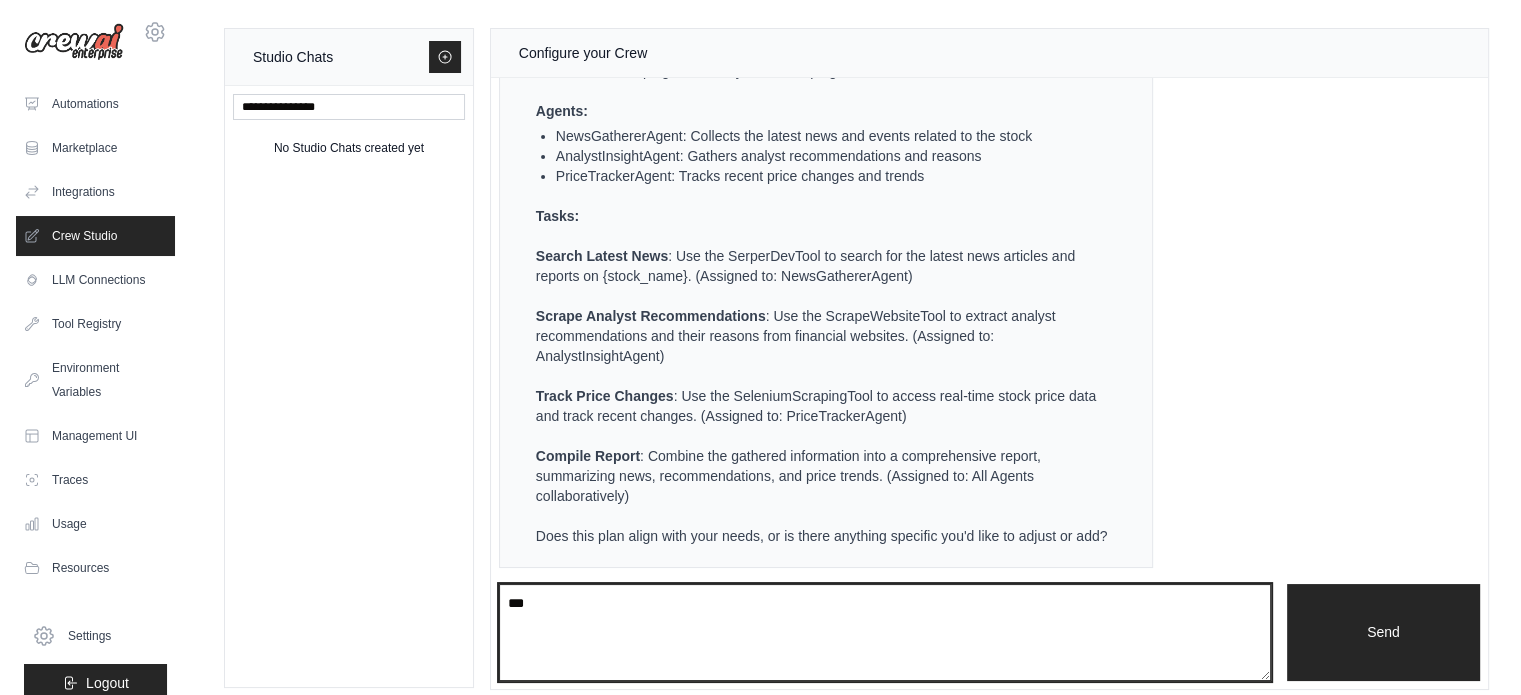 type on "***" 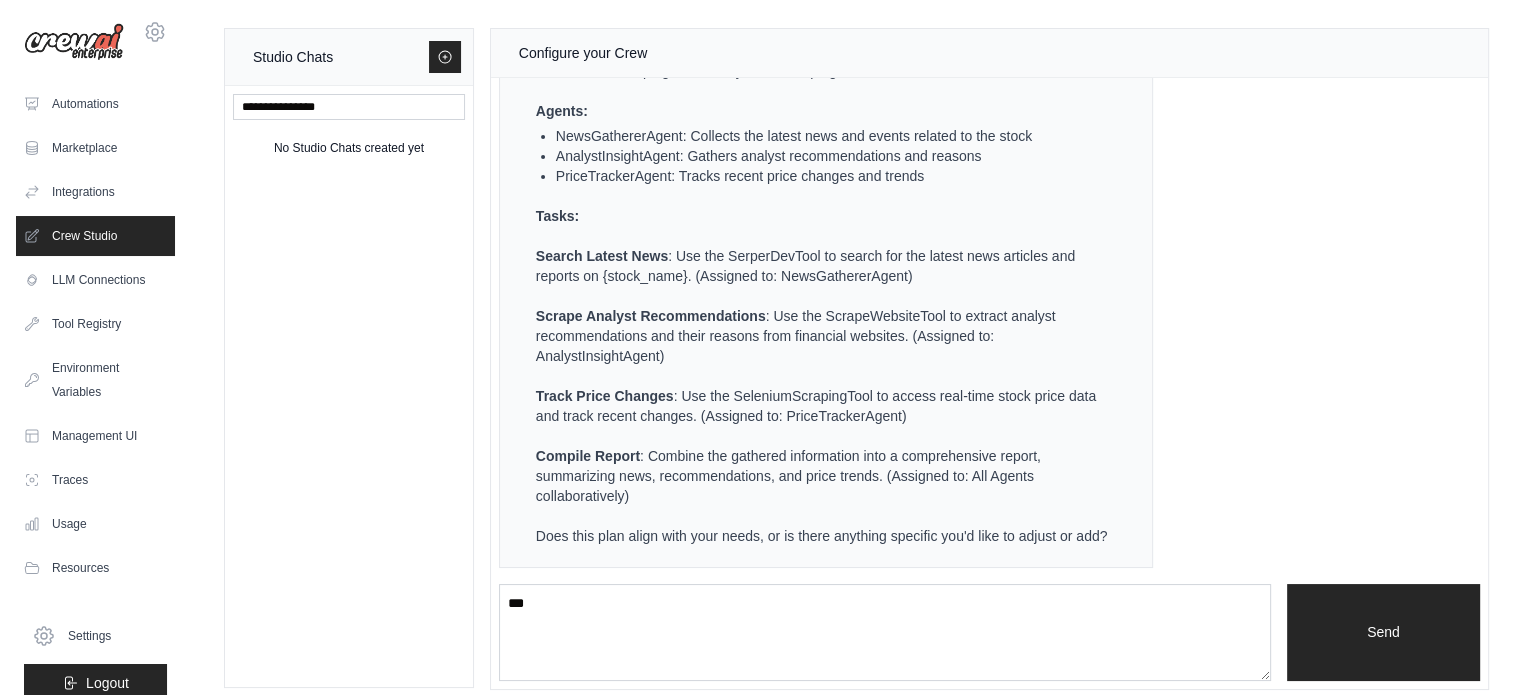 type 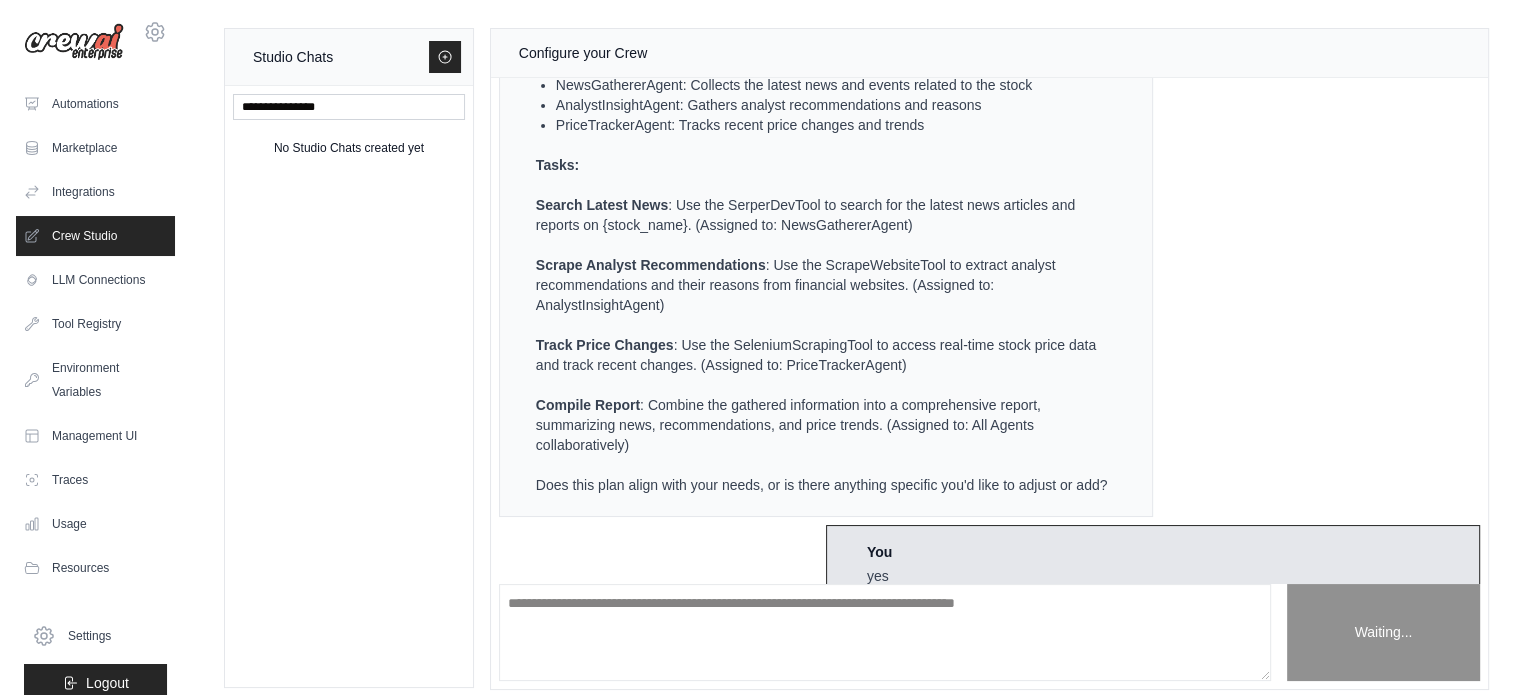 scroll, scrollTop: 954, scrollLeft: 0, axis: vertical 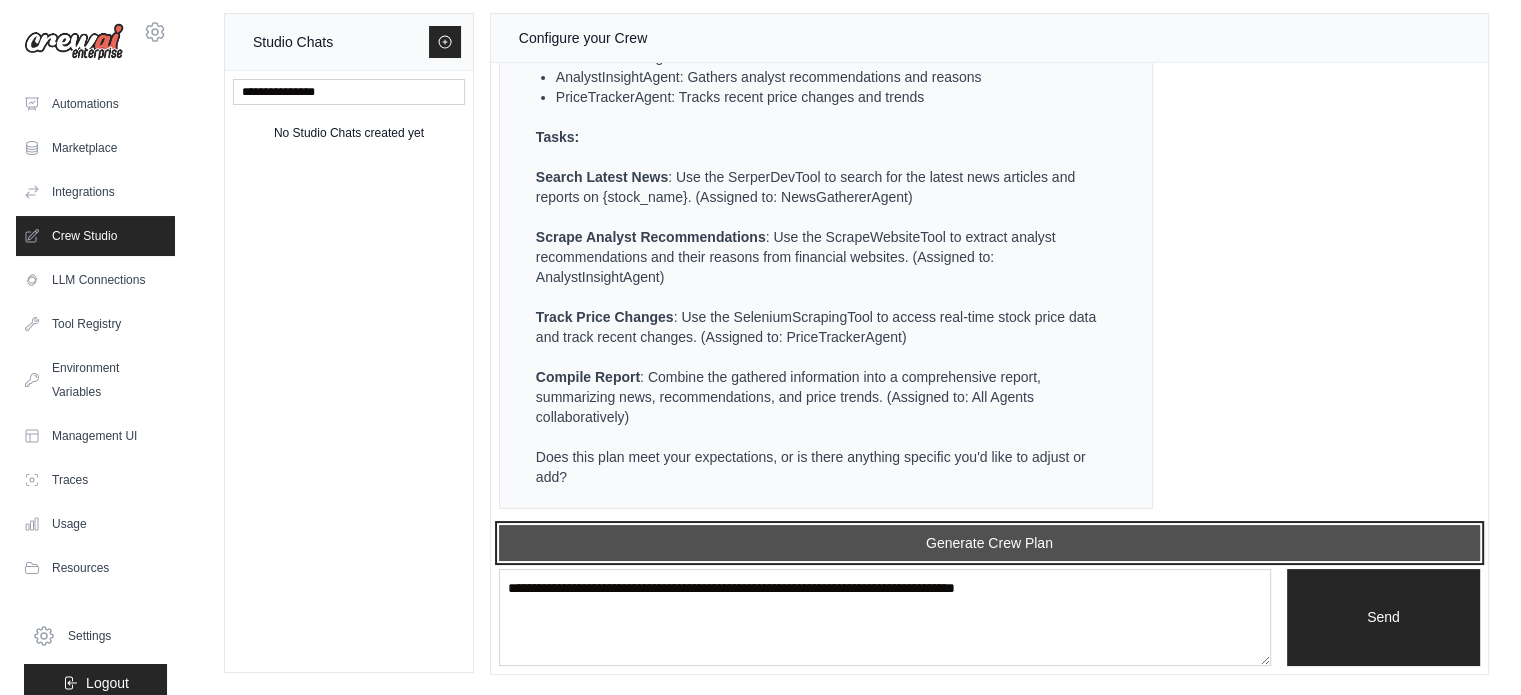 click on "Generate Crew Plan" at bounding box center [989, 543] 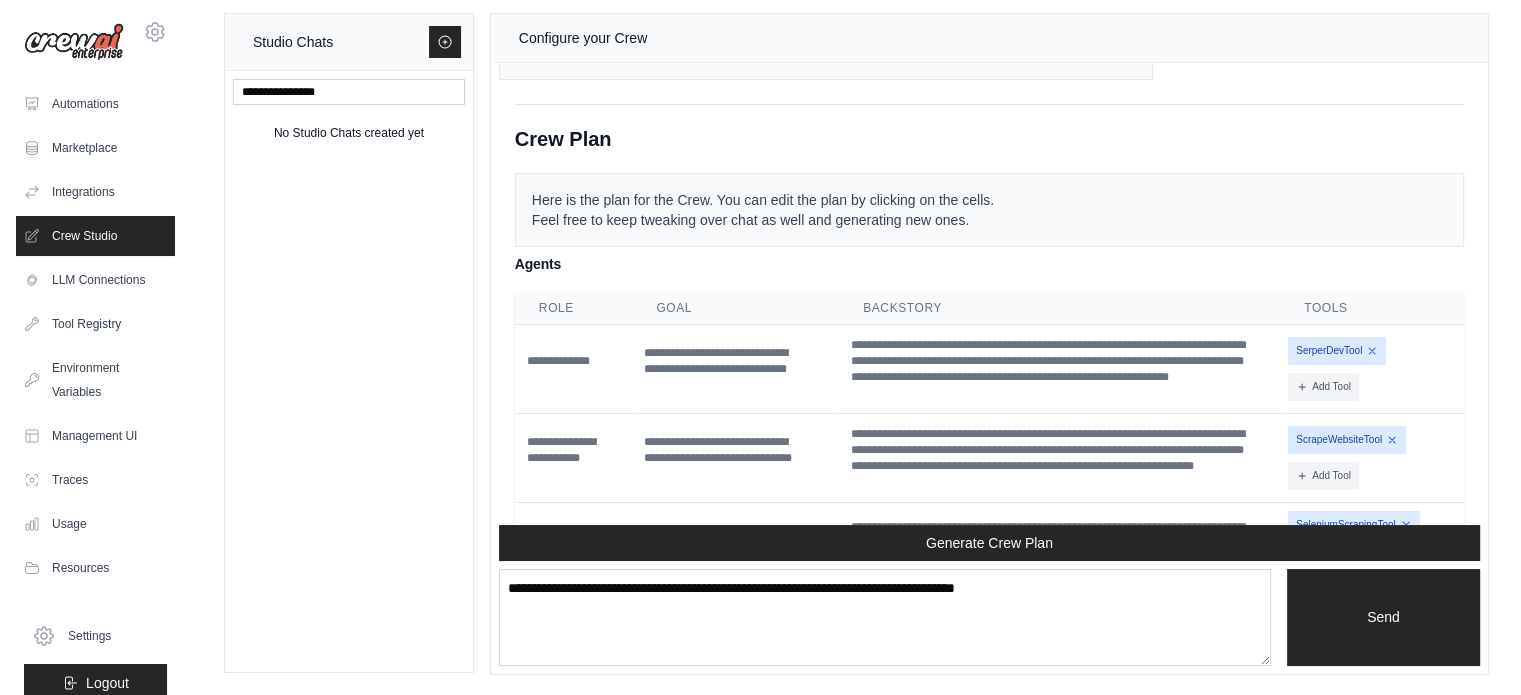 scroll, scrollTop: 2329, scrollLeft: 0, axis: vertical 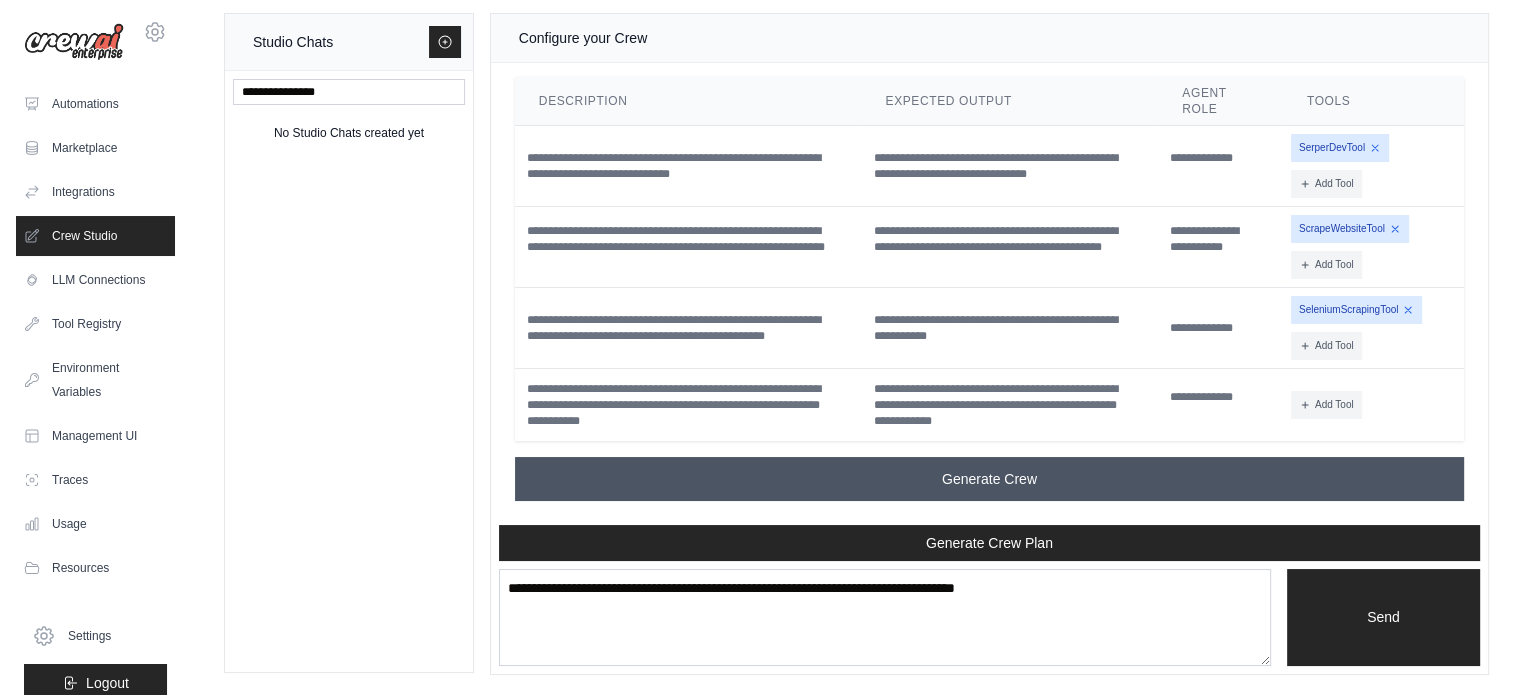 click on "Generate Crew" at bounding box center (989, 479) 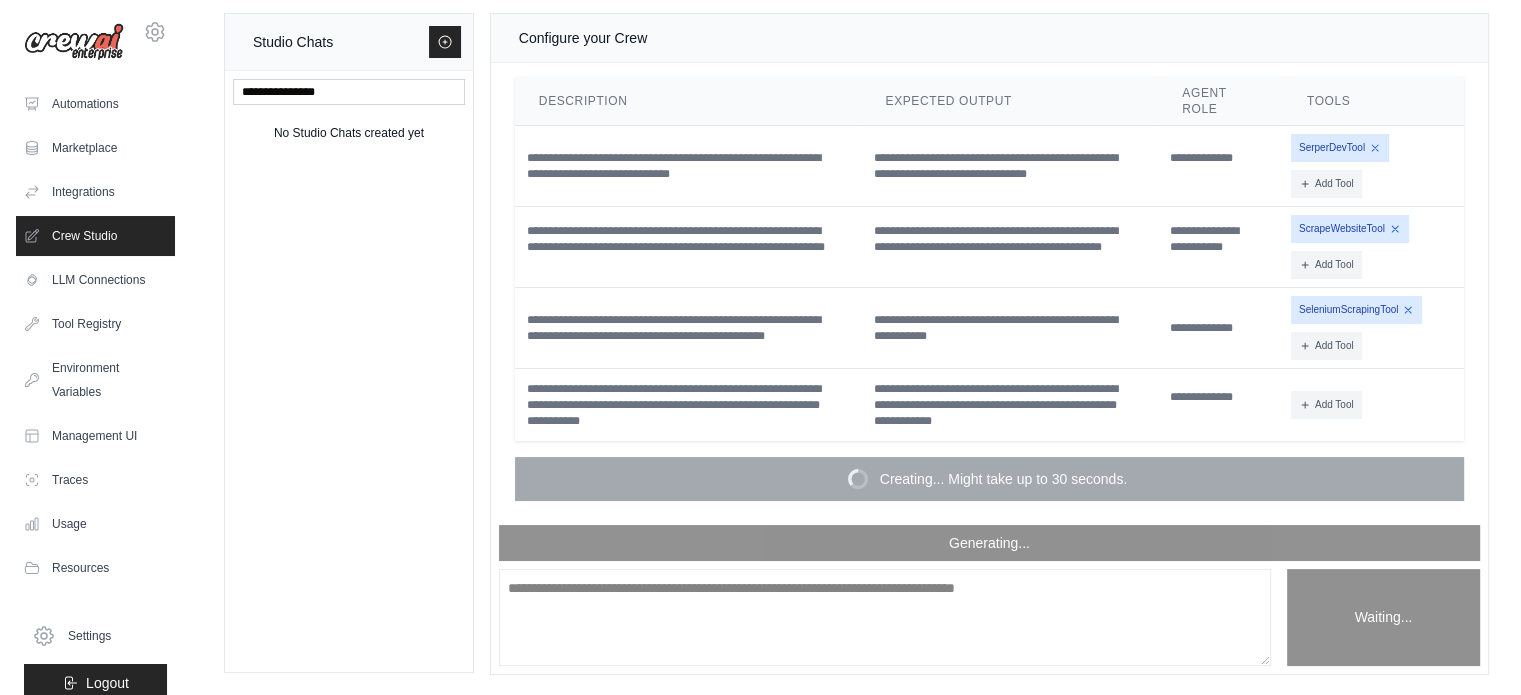 scroll, scrollTop: 2897, scrollLeft: 0, axis: vertical 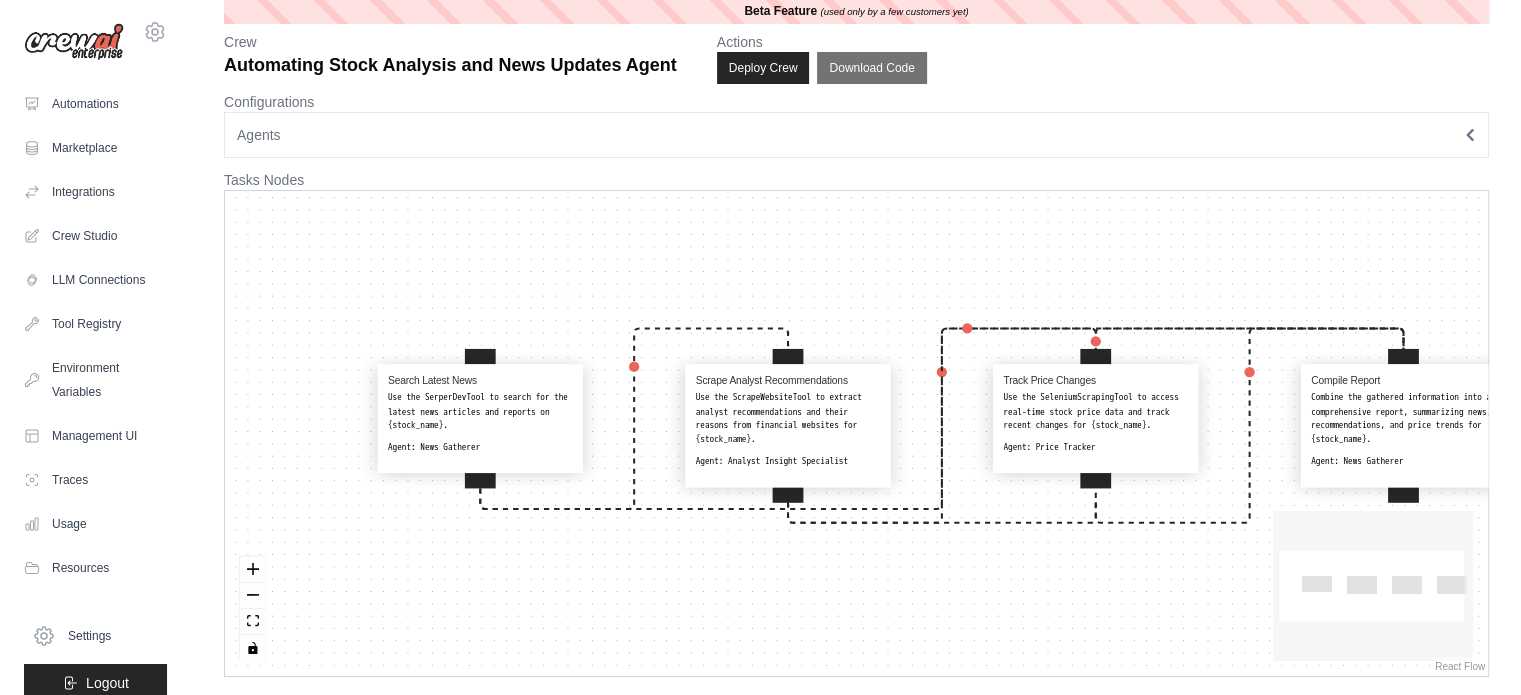 drag, startPoint x: 850, startPoint y: 294, endPoint x: 792, endPoint y: 295, distance: 58.00862 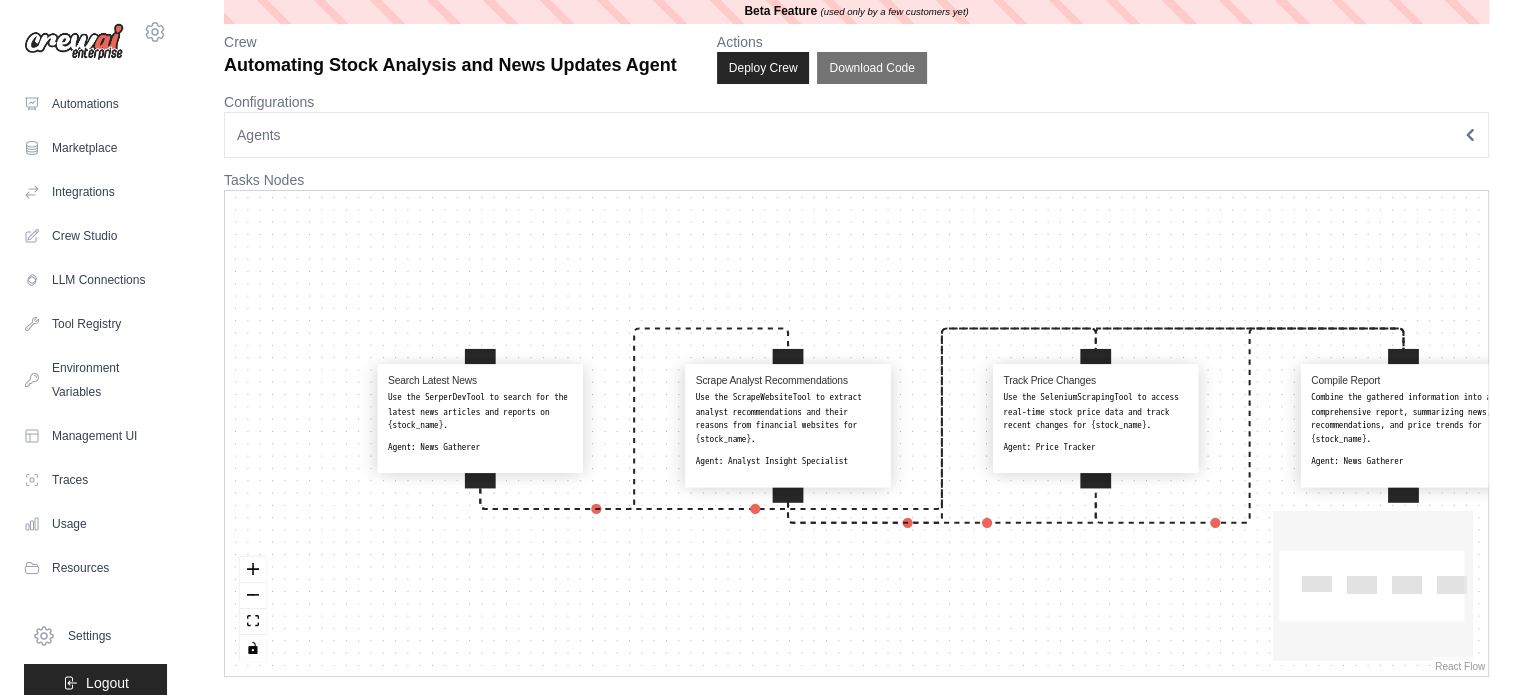 click on "Search Latest News Use the SerperDevTool to search for the latest news articles and reports on {stock_name}. Agent:   News Gatherer Scrape Analyst Recommendations Use the ScrapeWebsiteTool to extract analyst recommendations and their reasons from financial websites for {stock_name}. Agent:   Analyst Insight Specialist Track Price Changes Use the SeleniumScrapingTool to access real-time stock price data and track recent changes for {stock_name}. Agent:   Price Tracker Compile Report Combine the gathered information into a comprehensive report, summarizing news, recommendations, and price trends for {stock_name}. Agent:   News Gatherer" at bounding box center (856, 433) 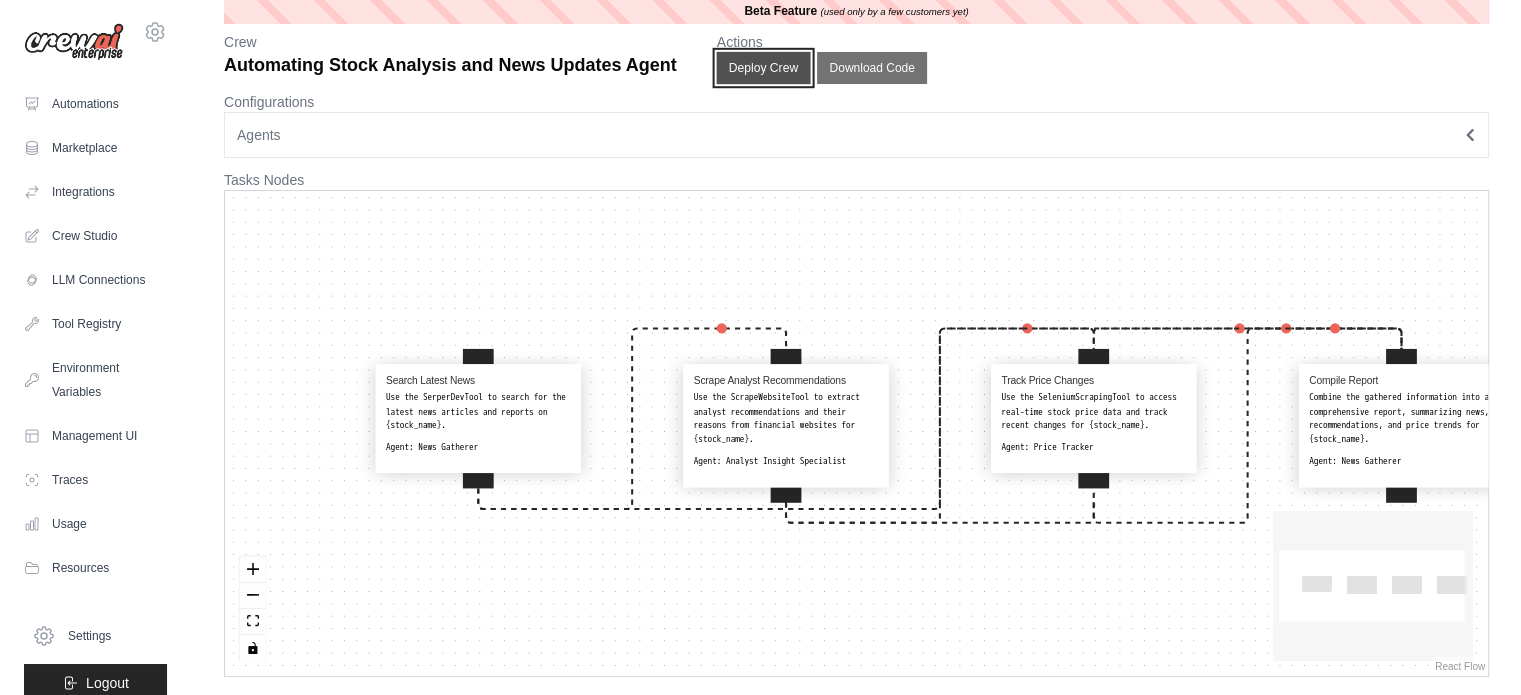 click on "Deploy Crew" at bounding box center (763, 68) 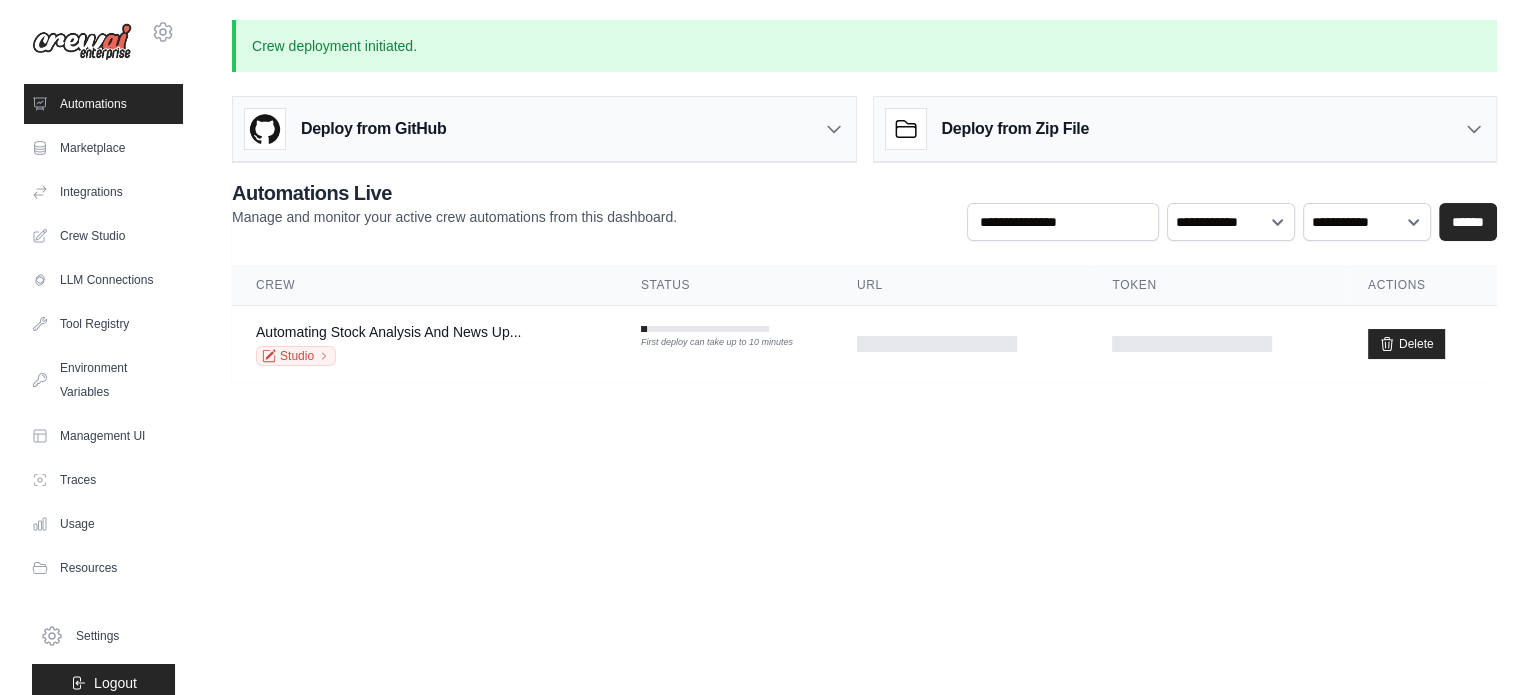 scroll, scrollTop: 0, scrollLeft: 0, axis: both 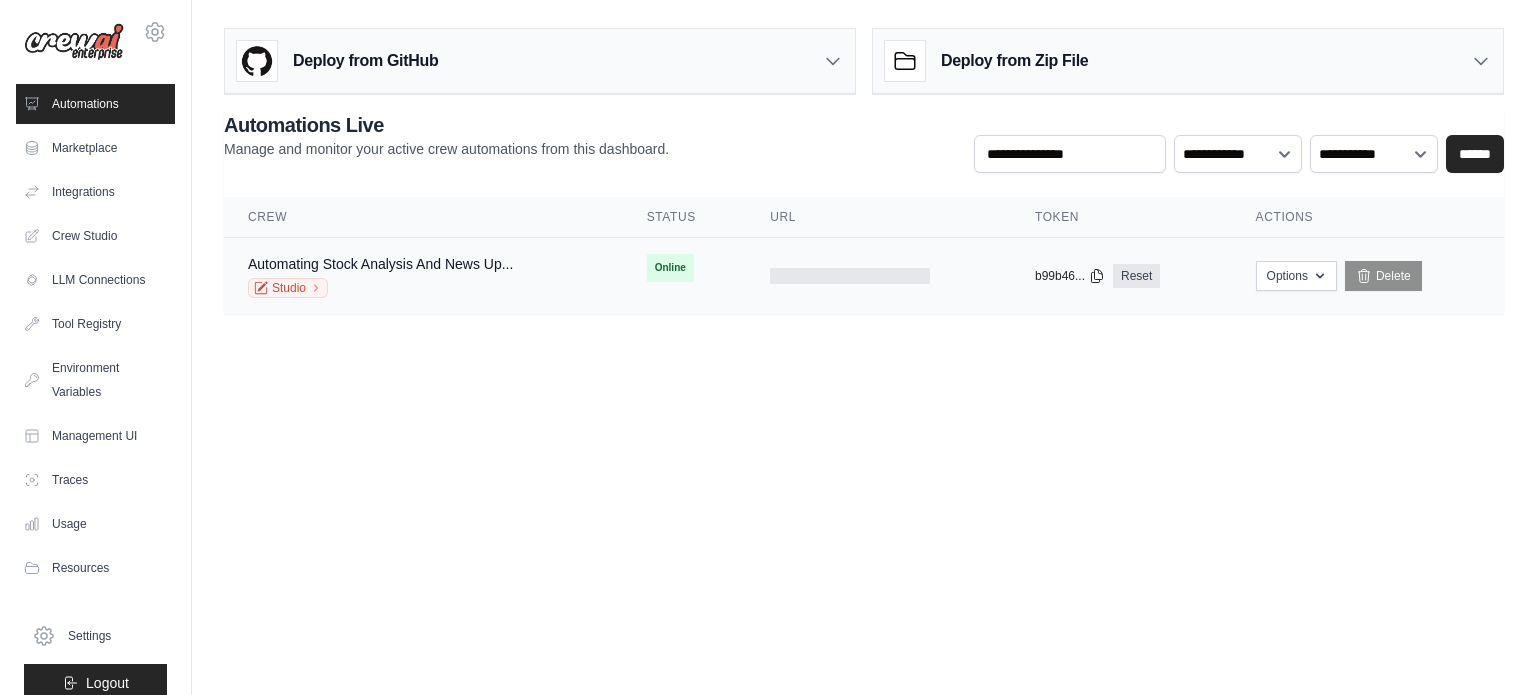 click on "Online" at bounding box center [670, 268] 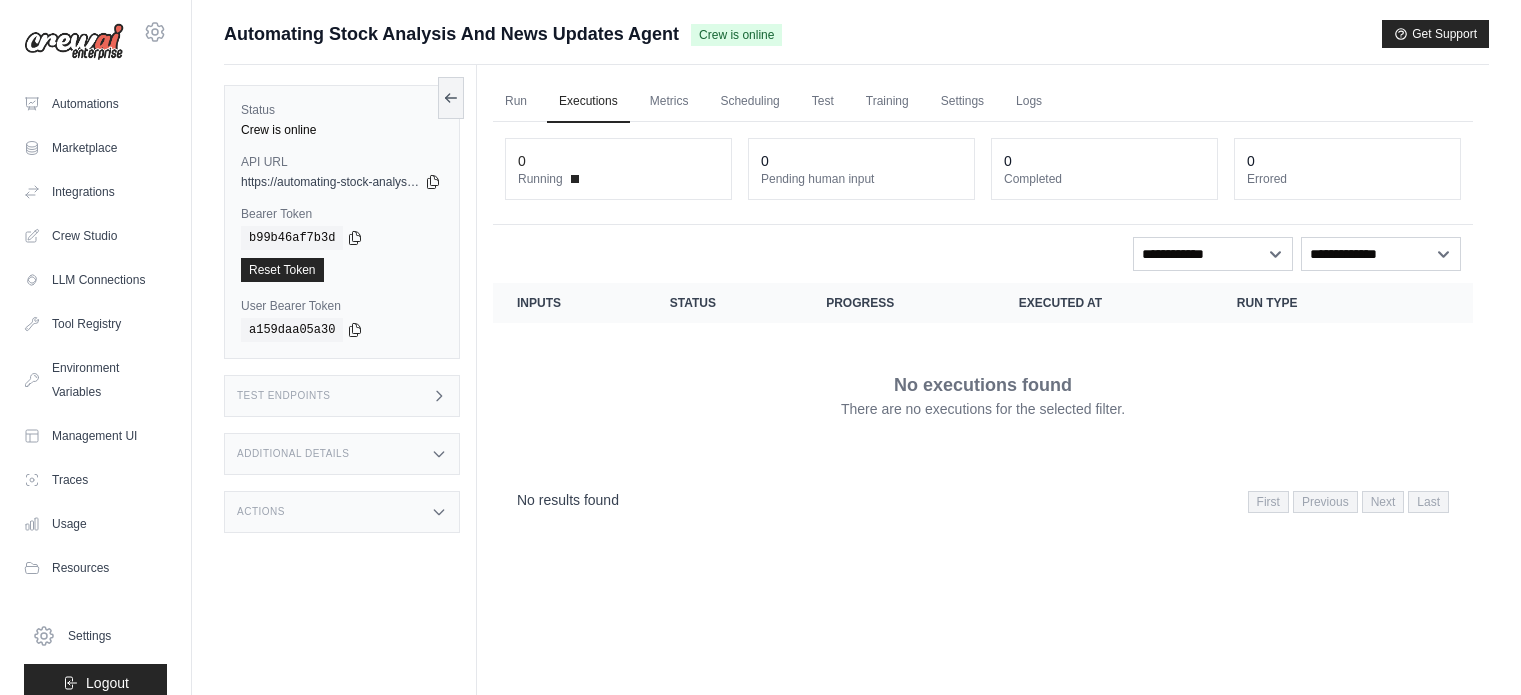 scroll, scrollTop: 0, scrollLeft: 0, axis: both 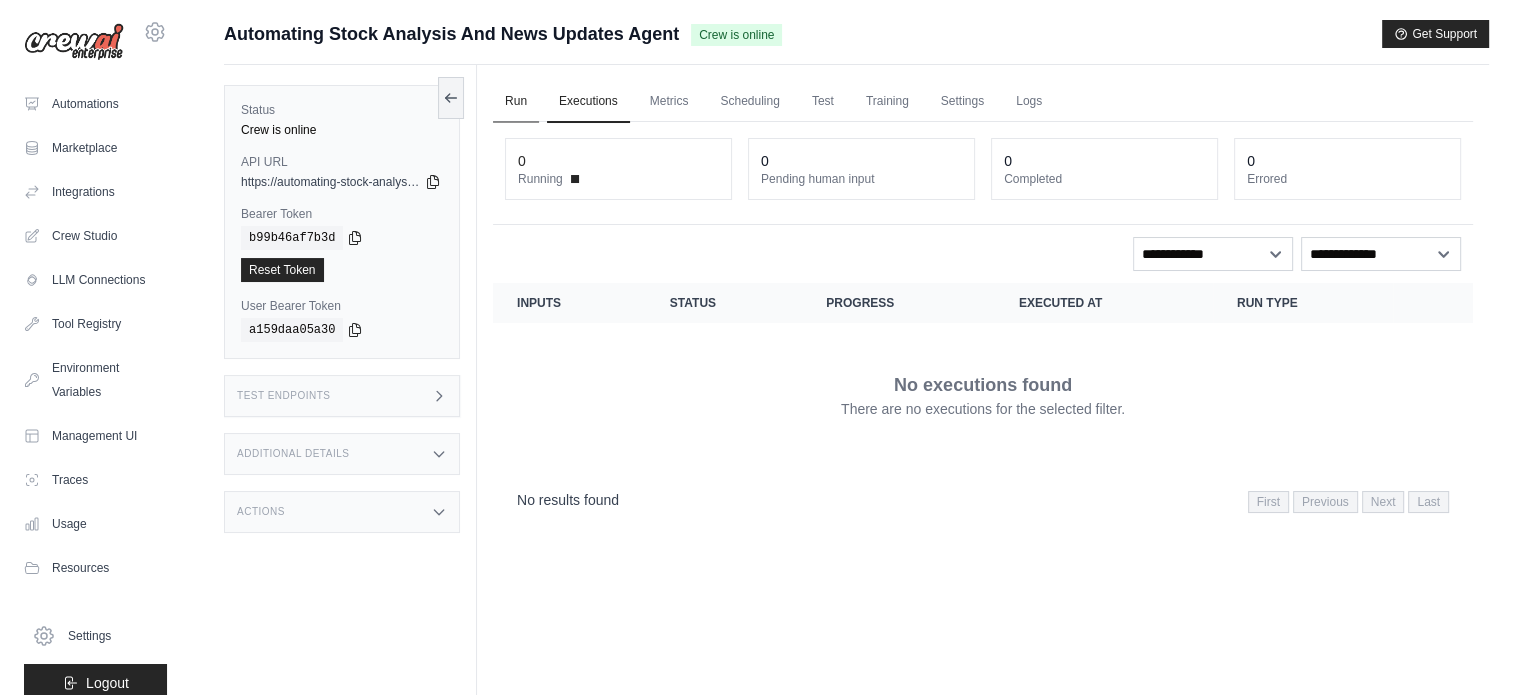 click on "Run" at bounding box center (516, 102) 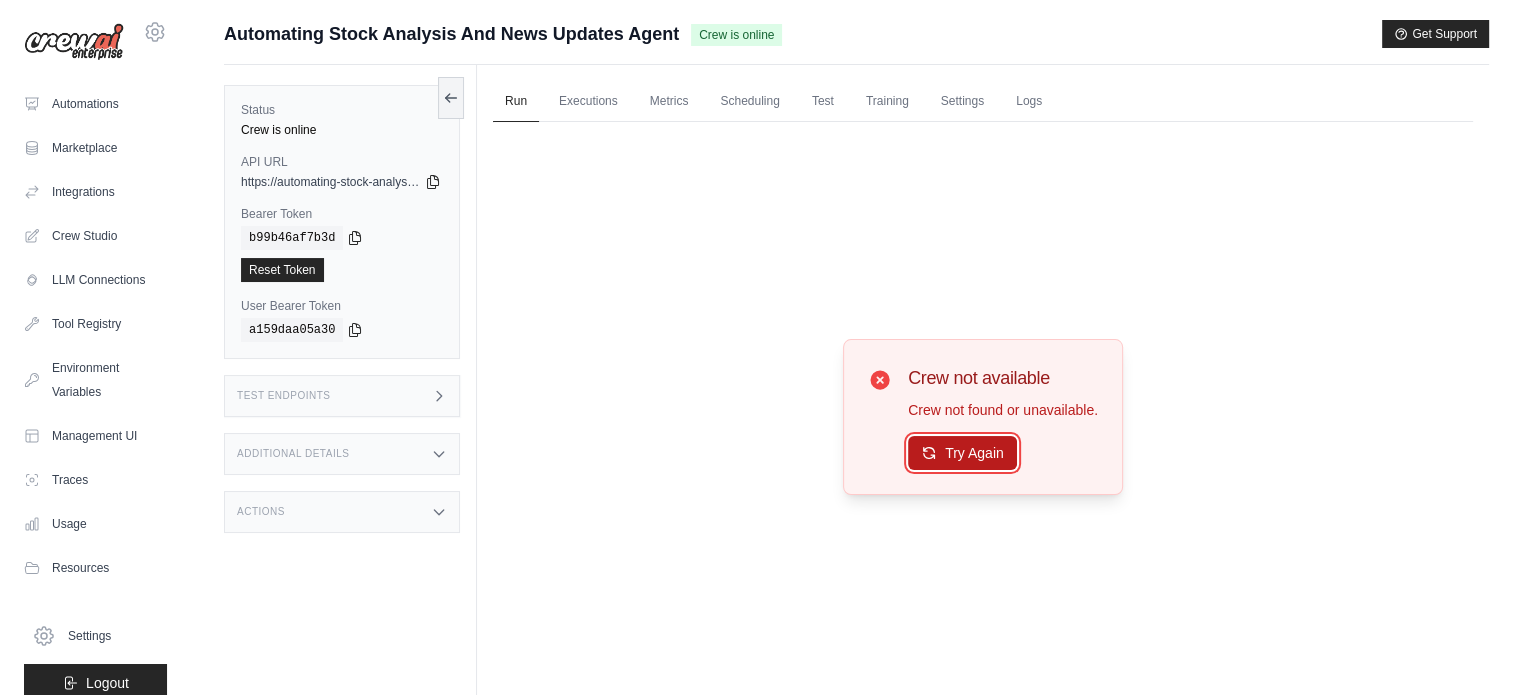 click on "Try Again" at bounding box center [962, 453] 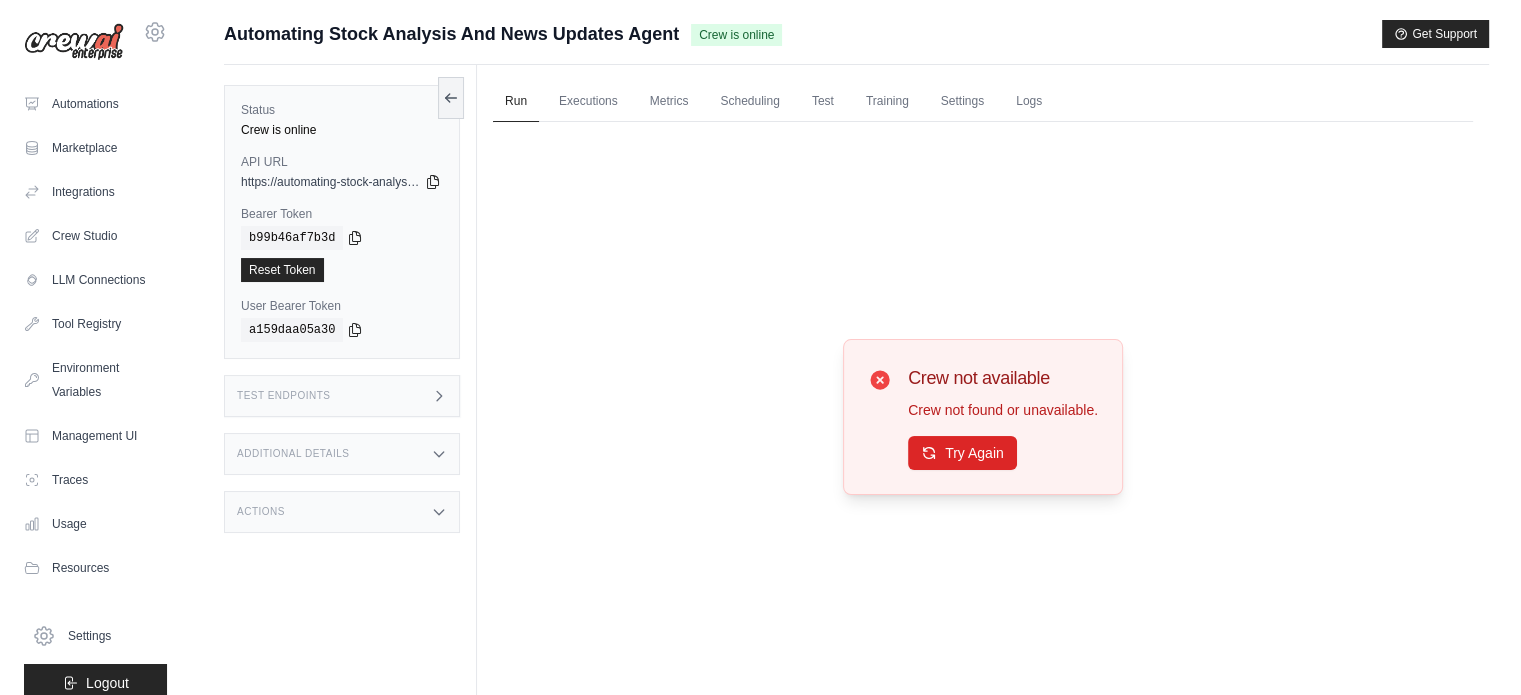 click on "Crew not available Crew not found or unavailable. Try Again" at bounding box center (1003, 417) 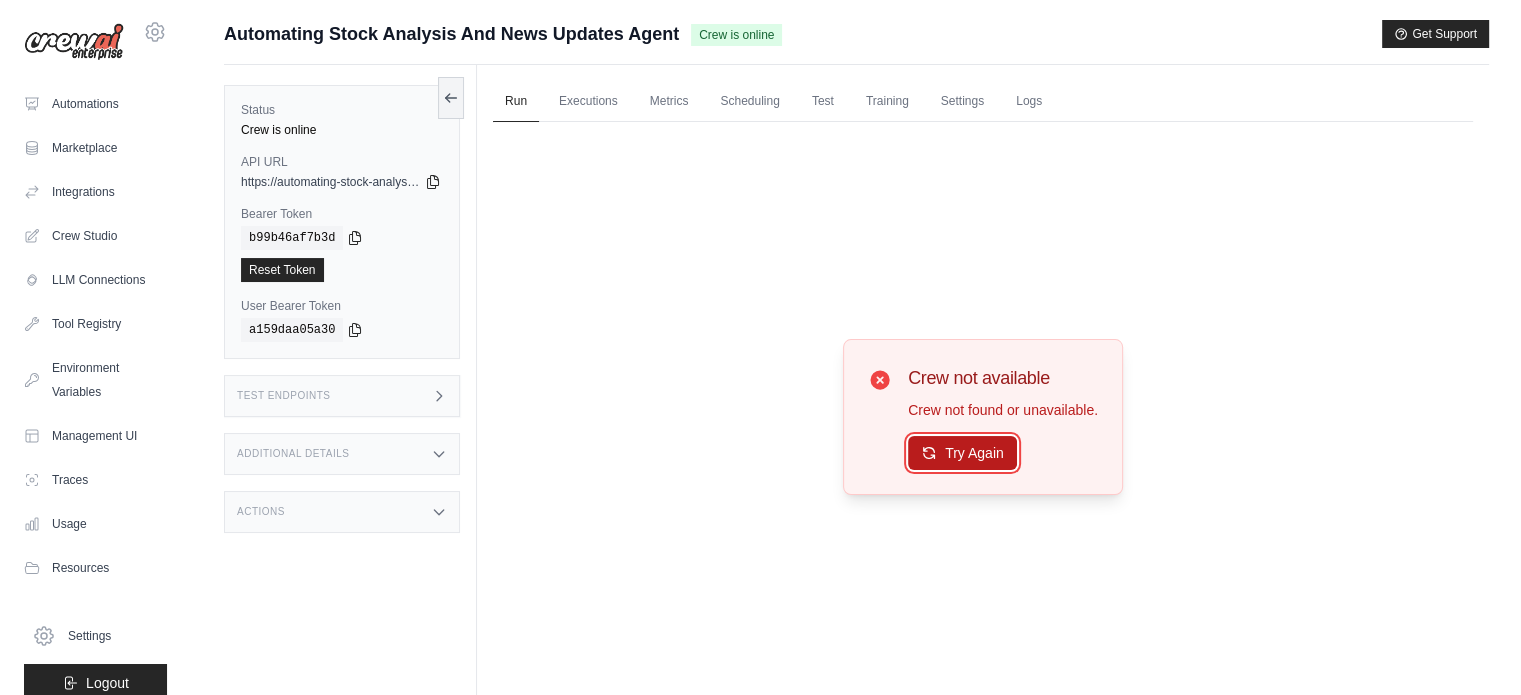 click on "Try Again" at bounding box center (962, 453) 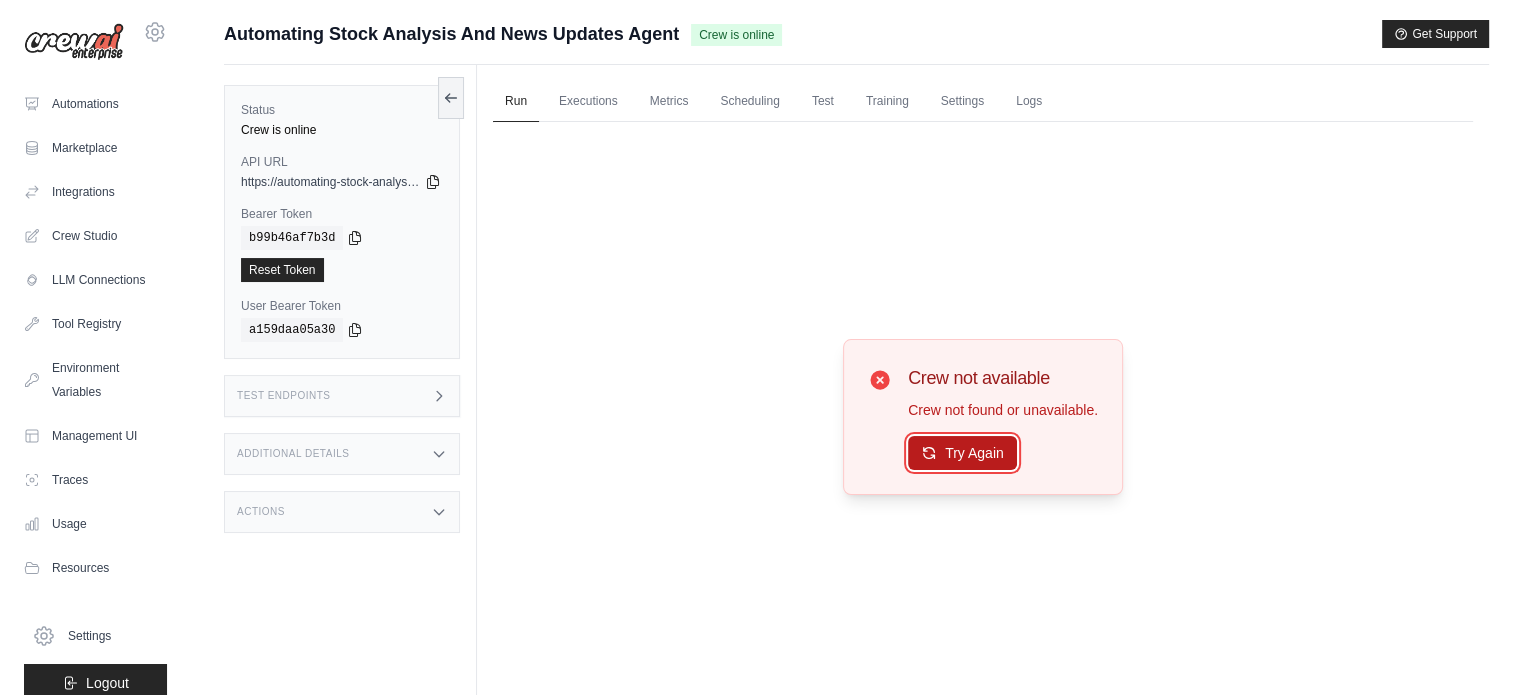 click on "Try Again" at bounding box center [962, 453] 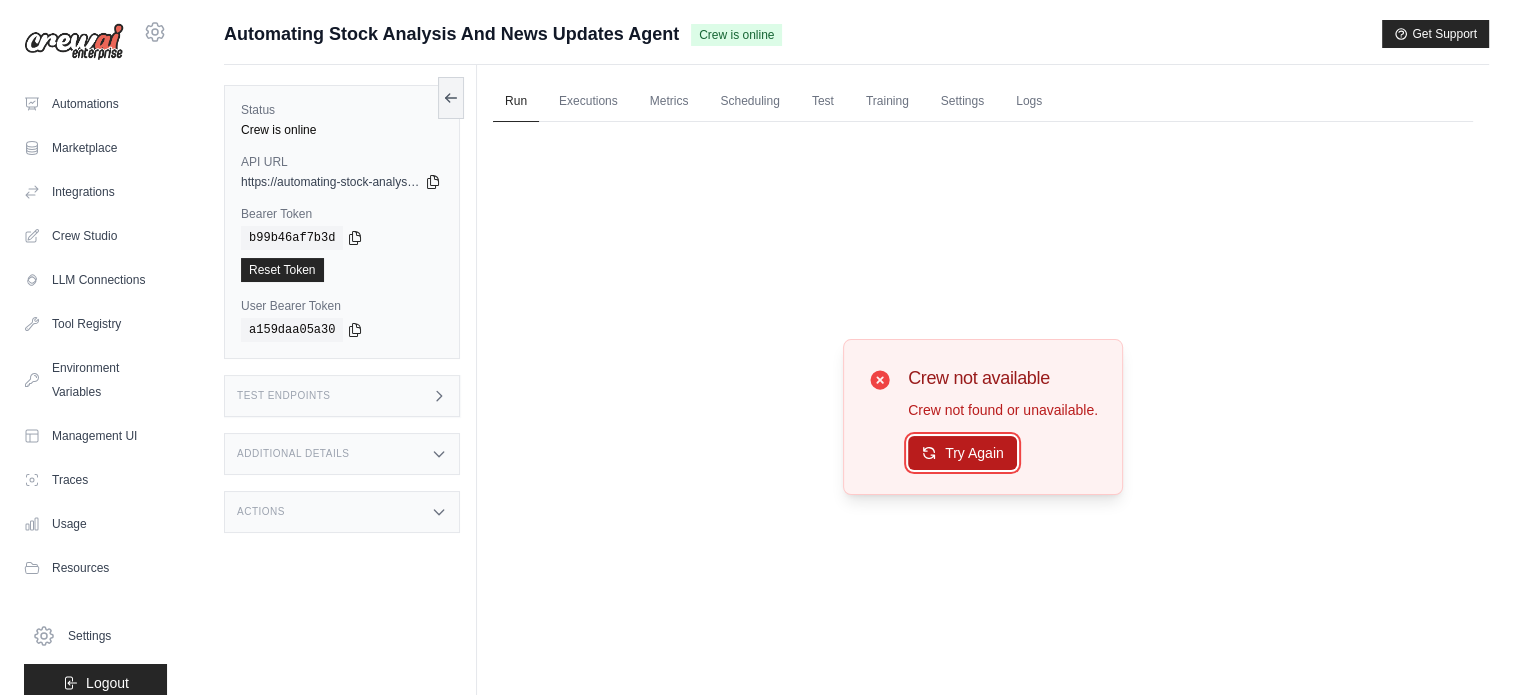 click on "Try Again" at bounding box center (962, 453) 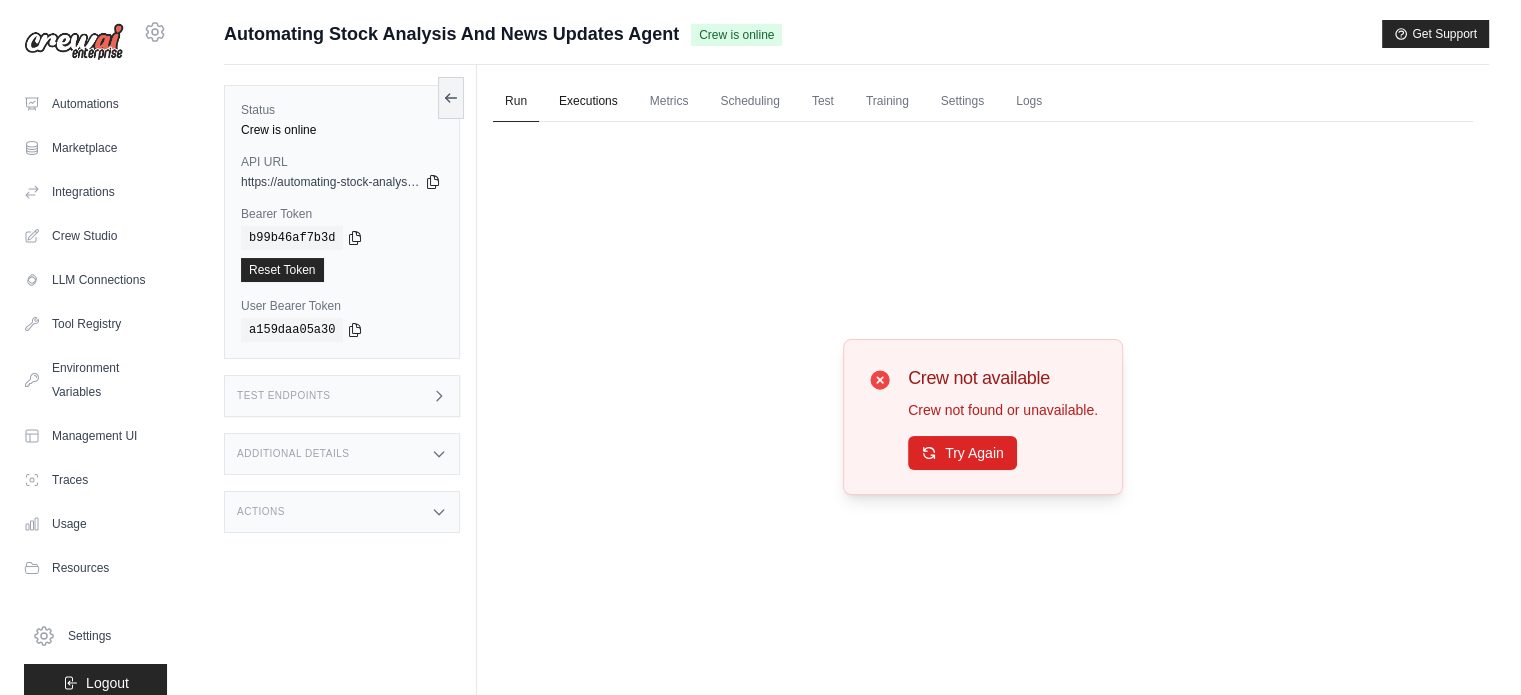 click on "Executions" at bounding box center [588, 102] 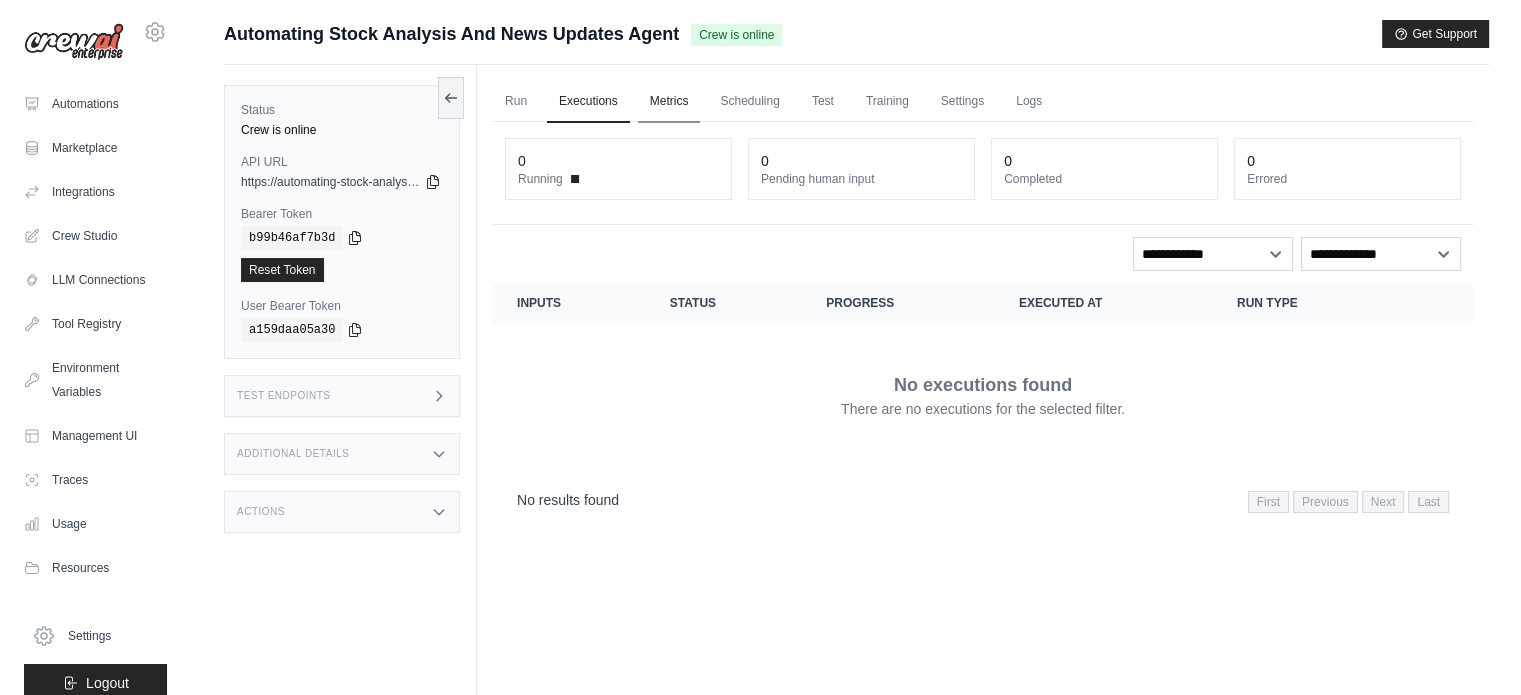 click on "Metrics" at bounding box center [669, 102] 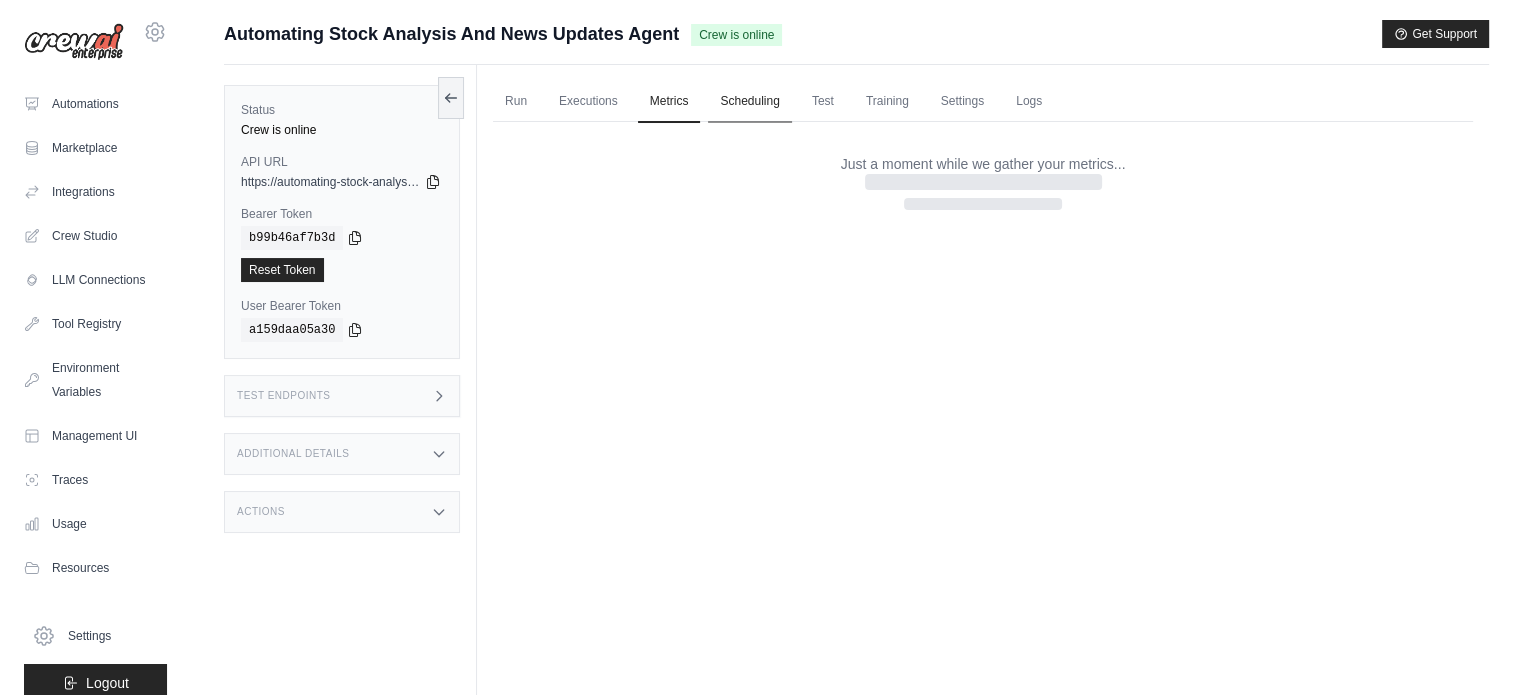 click on "Scheduling" at bounding box center (749, 102) 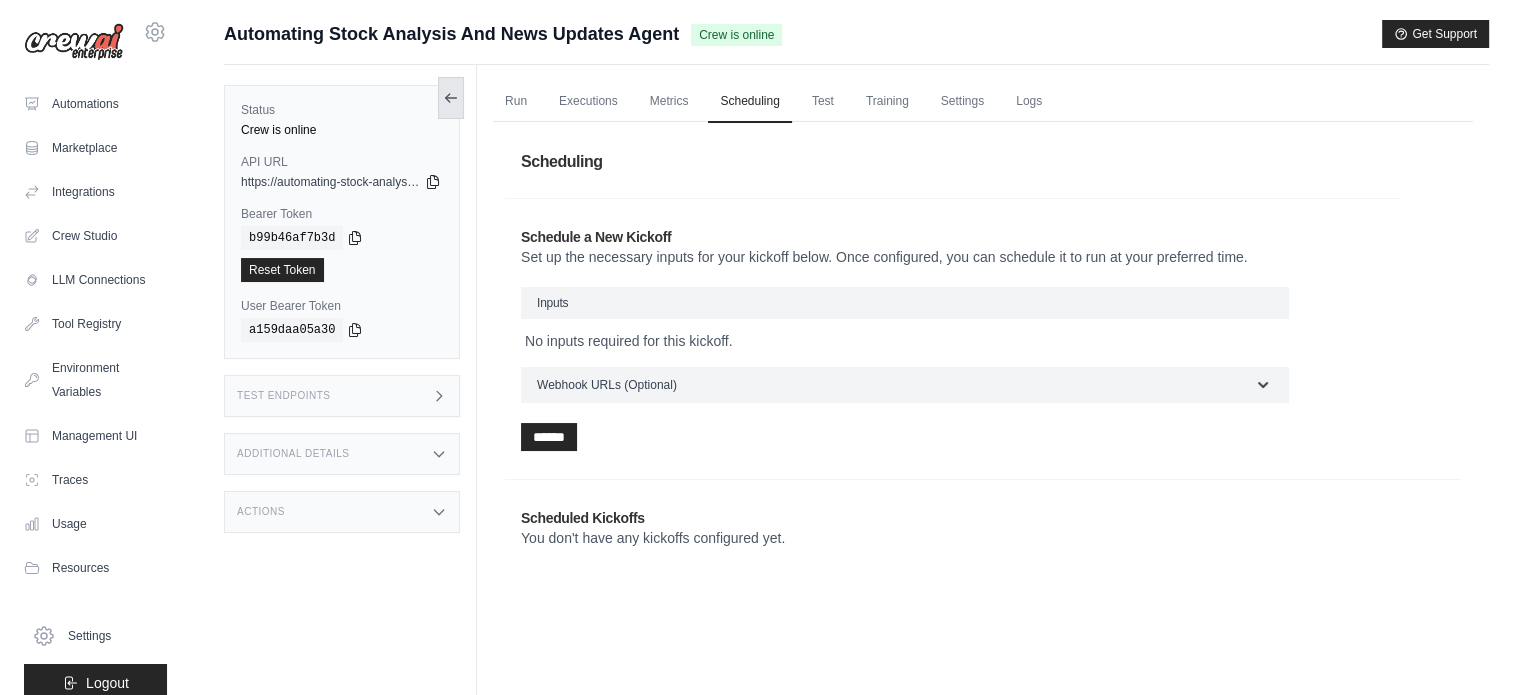click 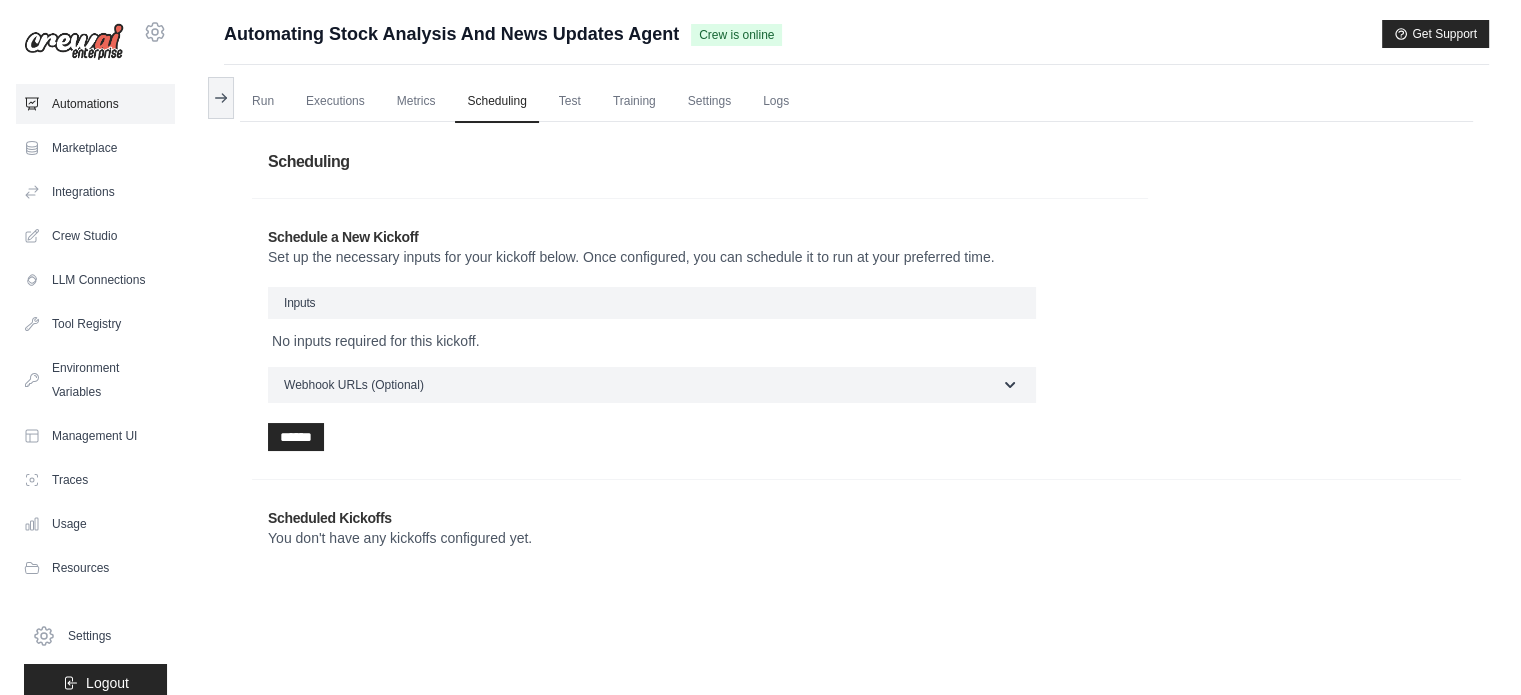 click on "Automations" at bounding box center [95, 104] 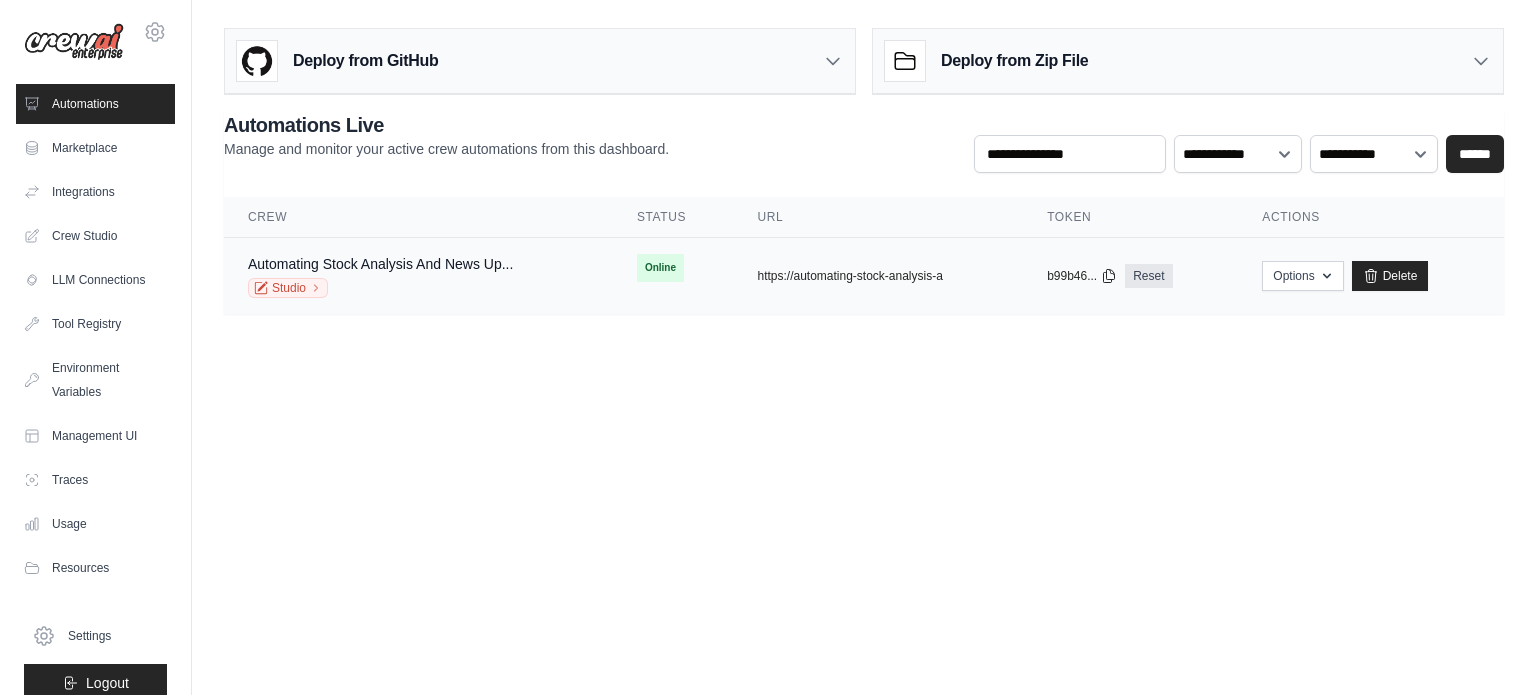 click on "Online" at bounding box center [660, 268] 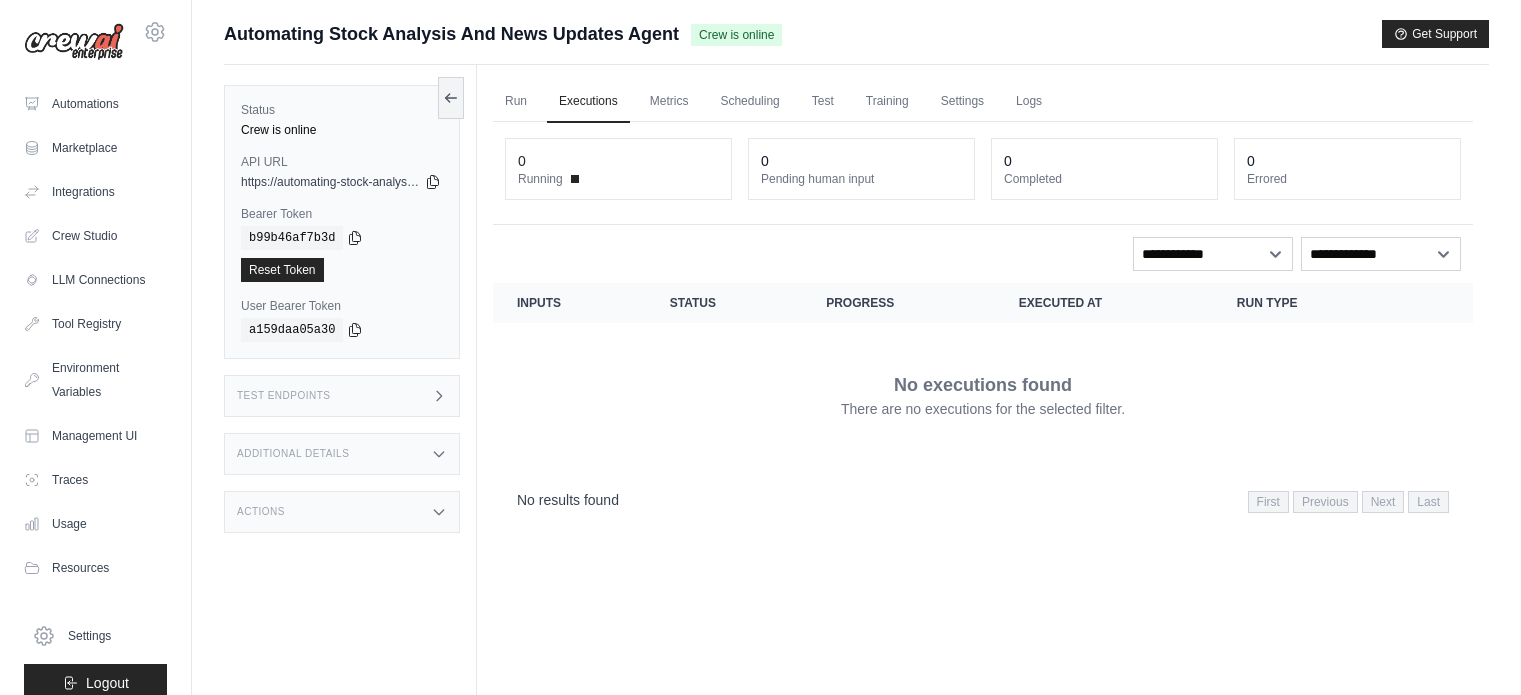 scroll, scrollTop: 0, scrollLeft: 0, axis: both 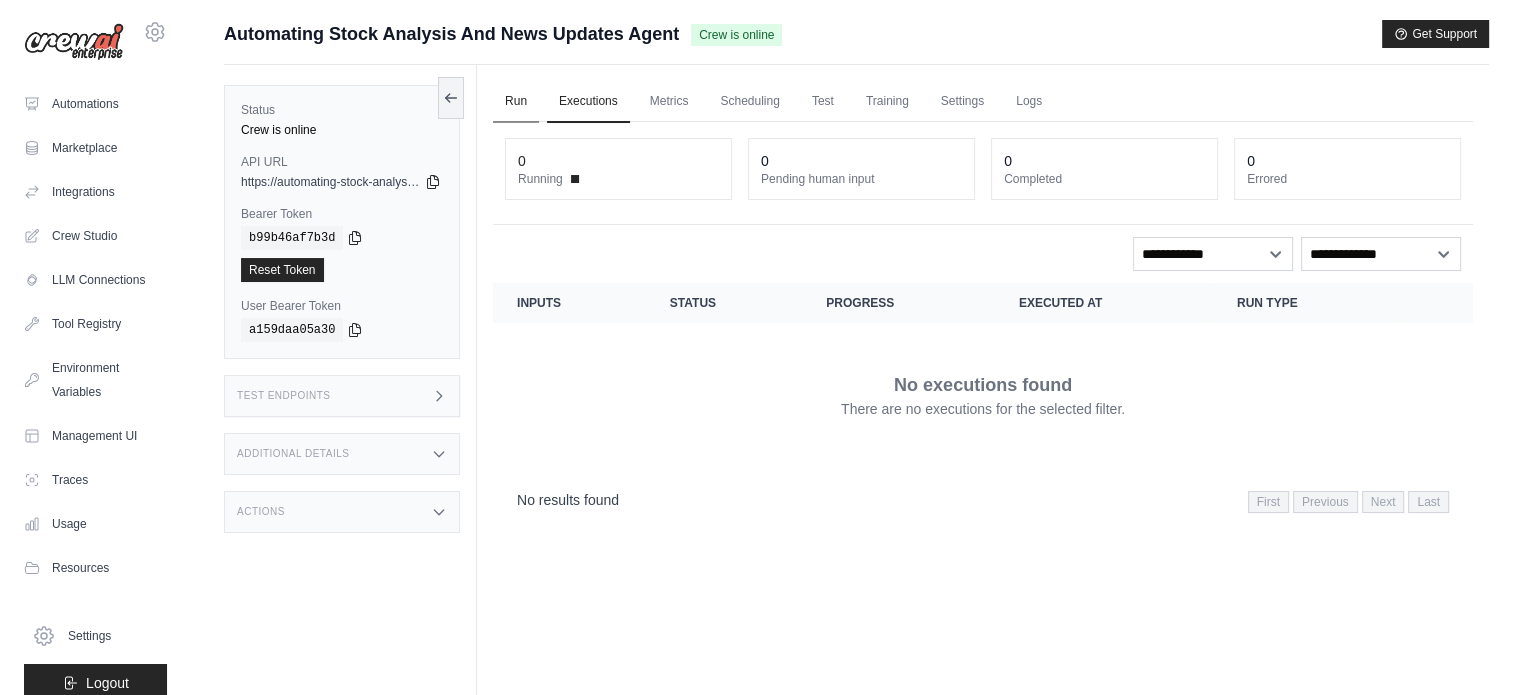 click on "Run" at bounding box center (516, 102) 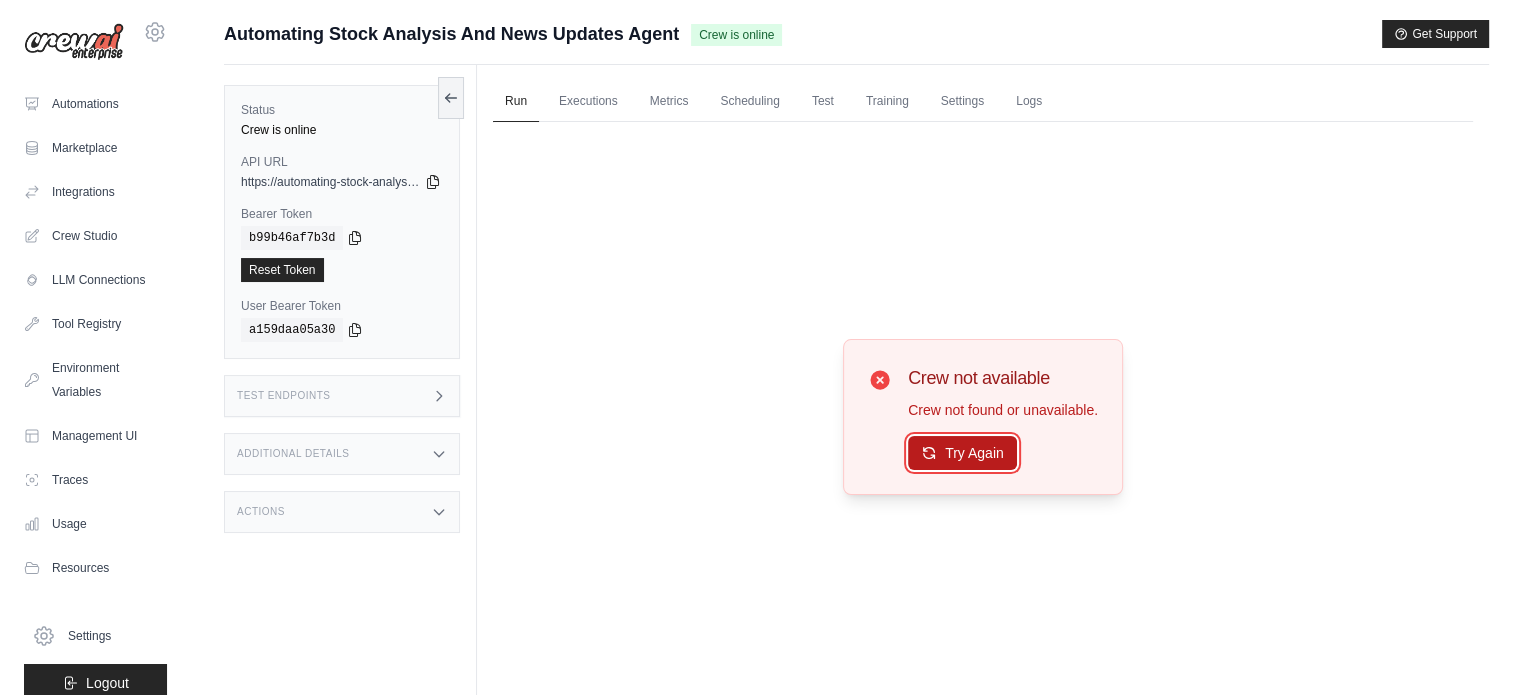 click on "Try Again" at bounding box center (962, 453) 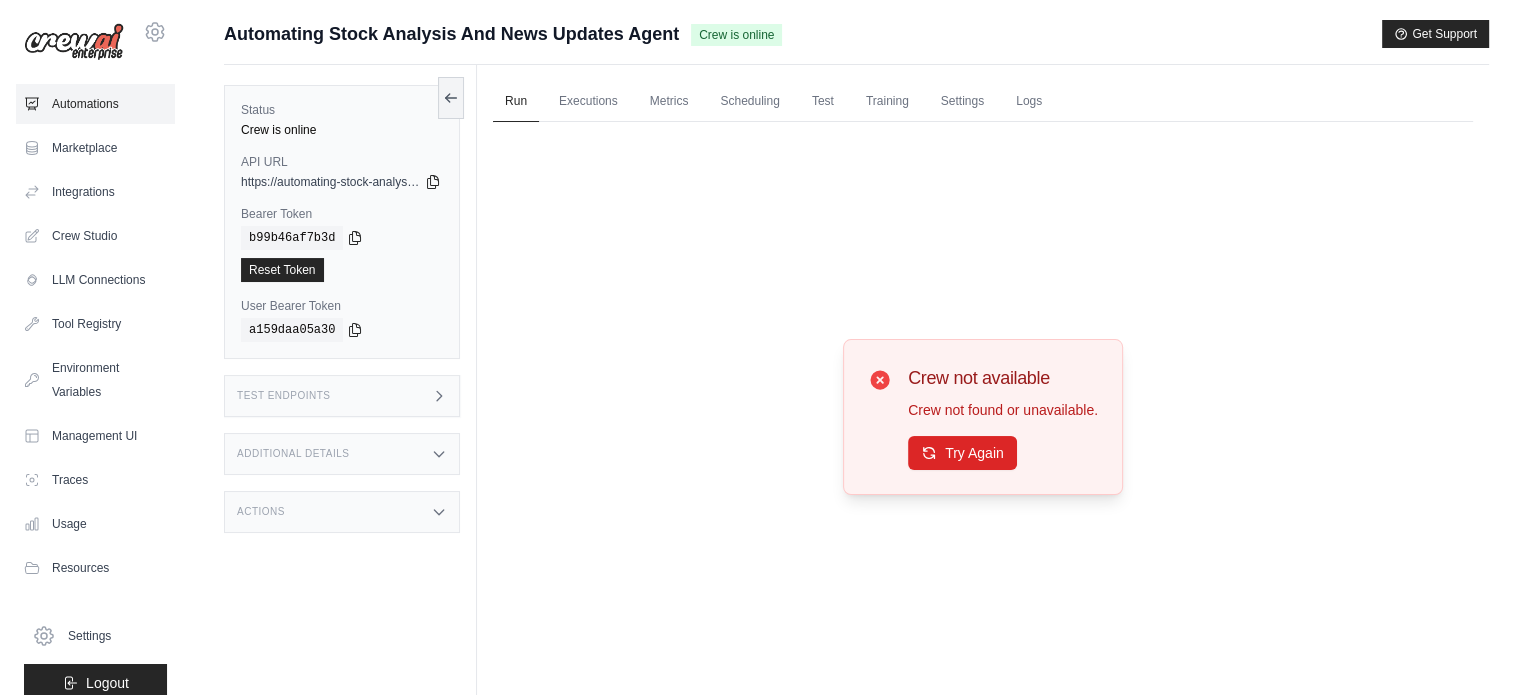 click on "Automations" at bounding box center [95, 104] 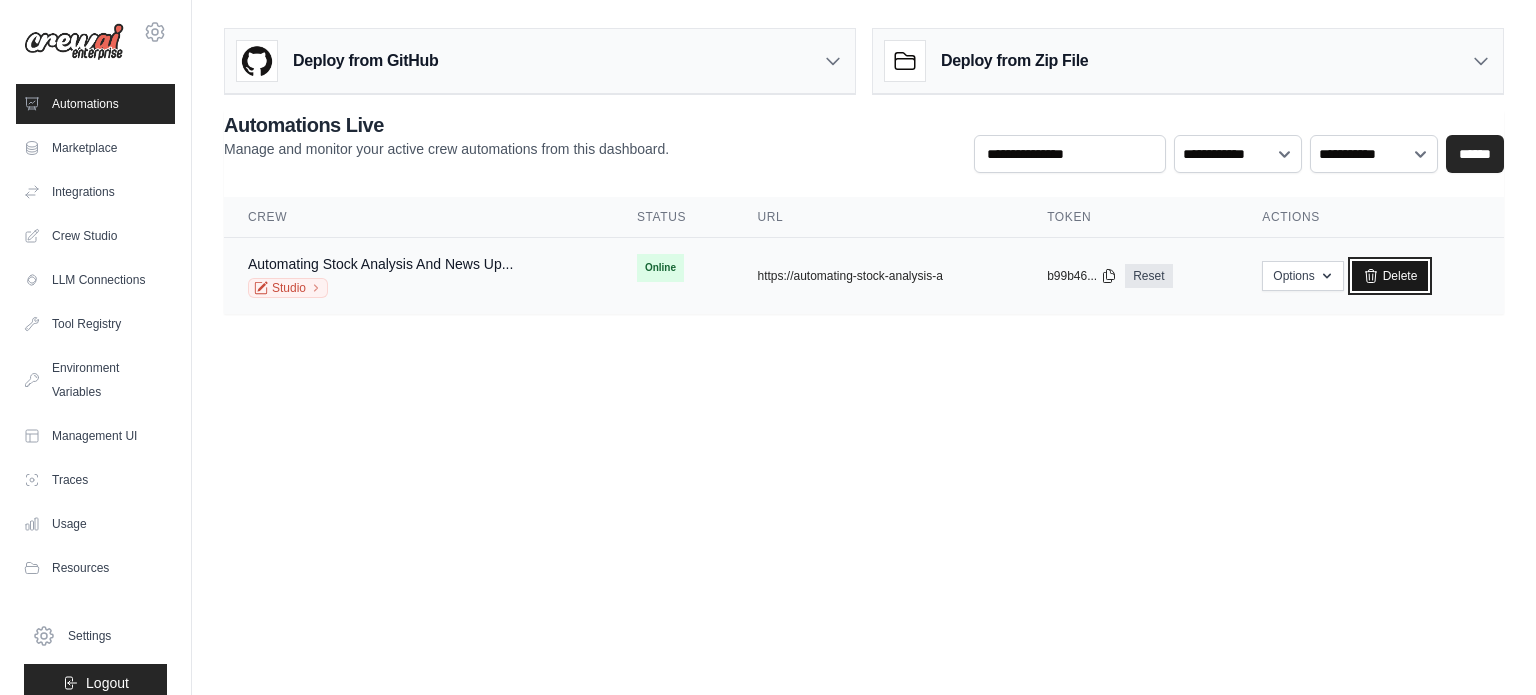 click on "Delete" at bounding box center (1390, 276) 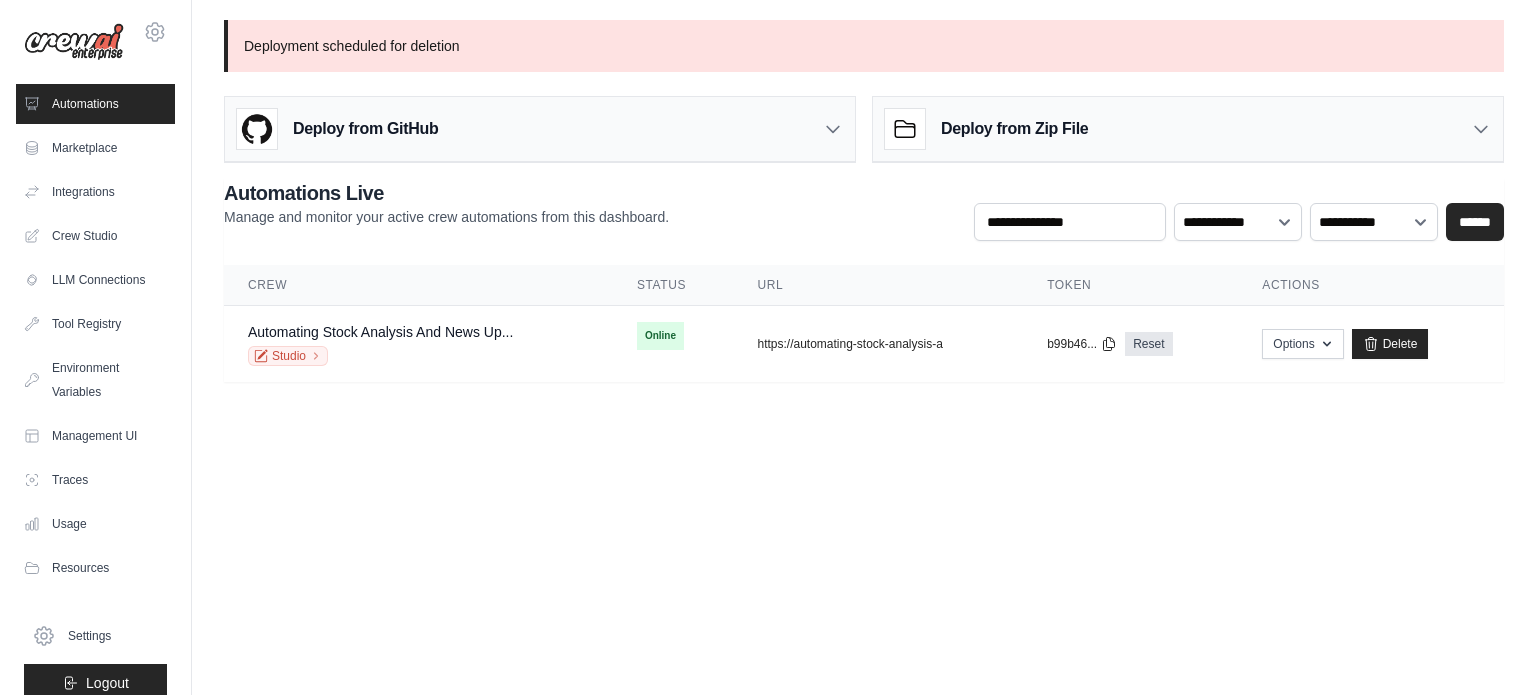 scroll, scrollTop: 0, scrollLeft: 0, axis: both 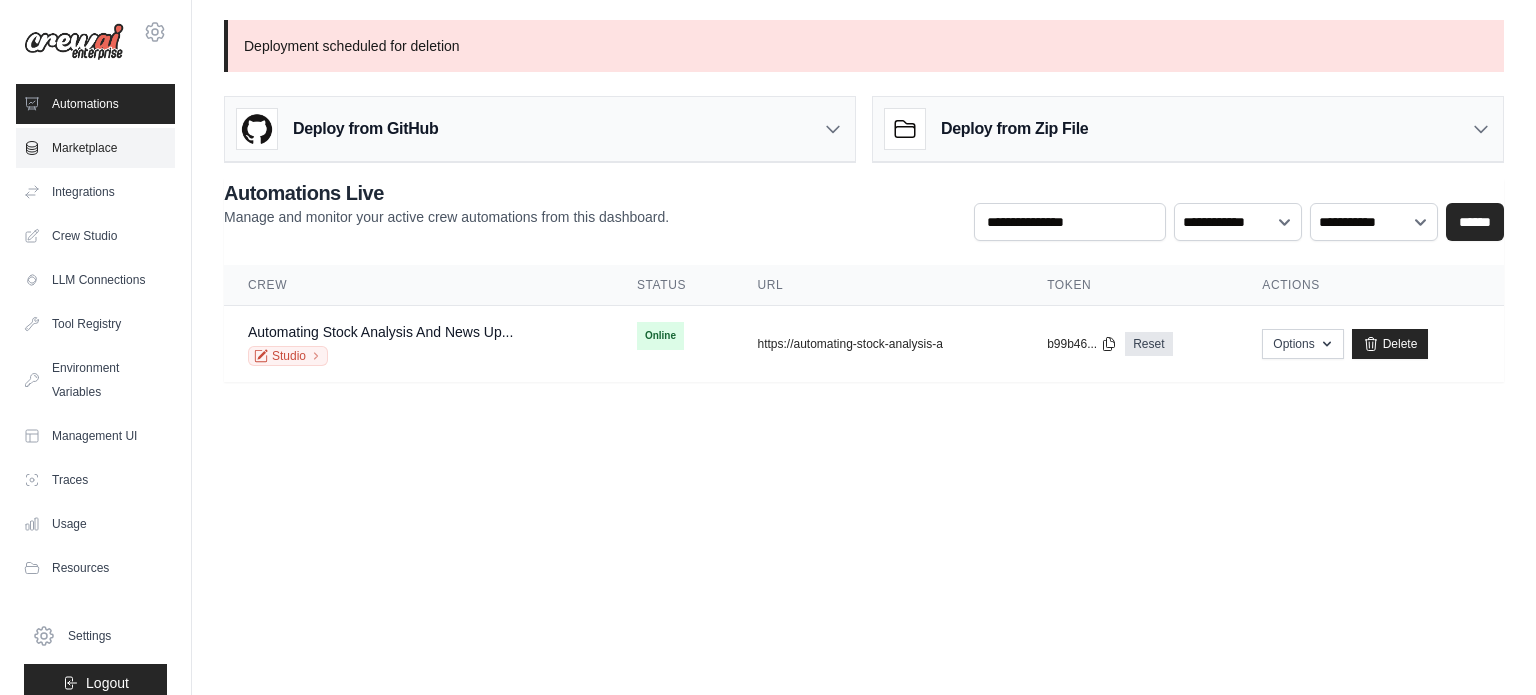 click on "Marketplace" at bounding box center [95, 148] 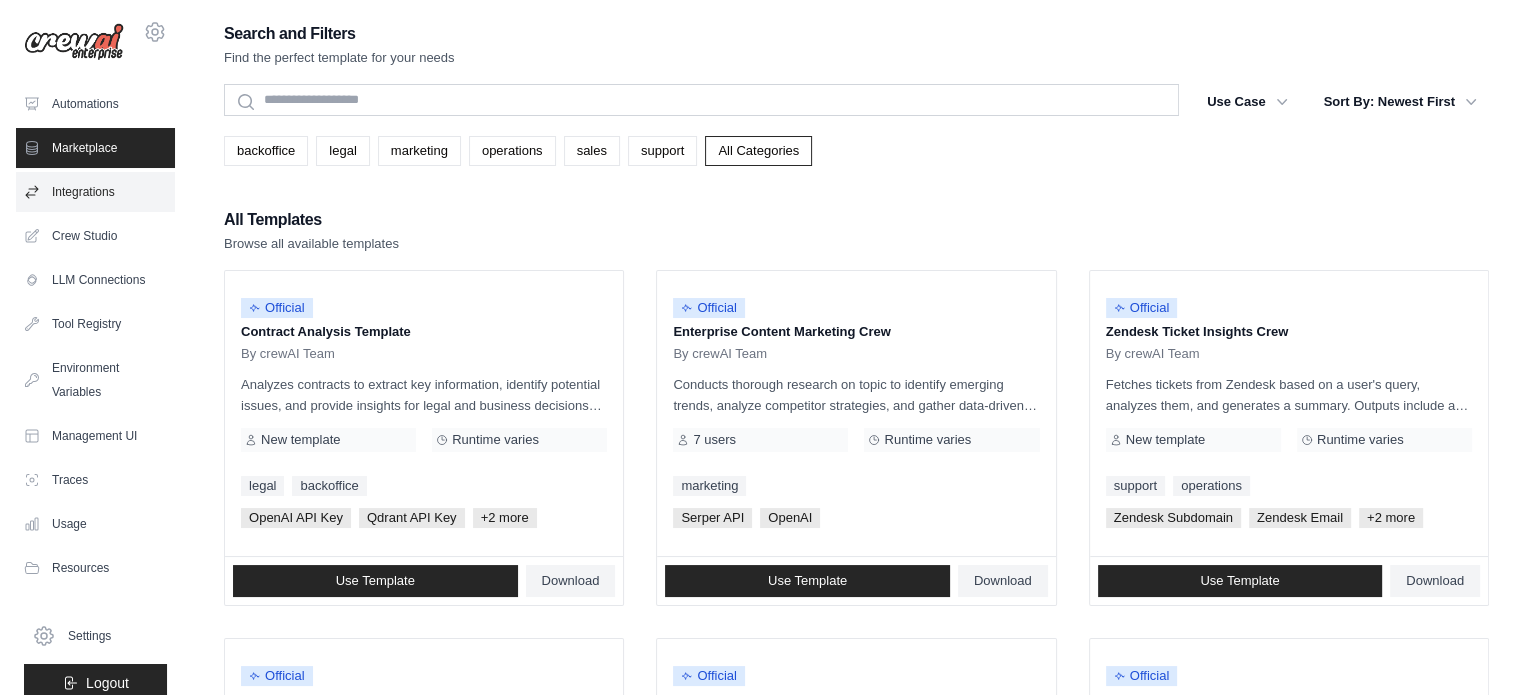 click on "Integrations" at bounding box center (95, 192) 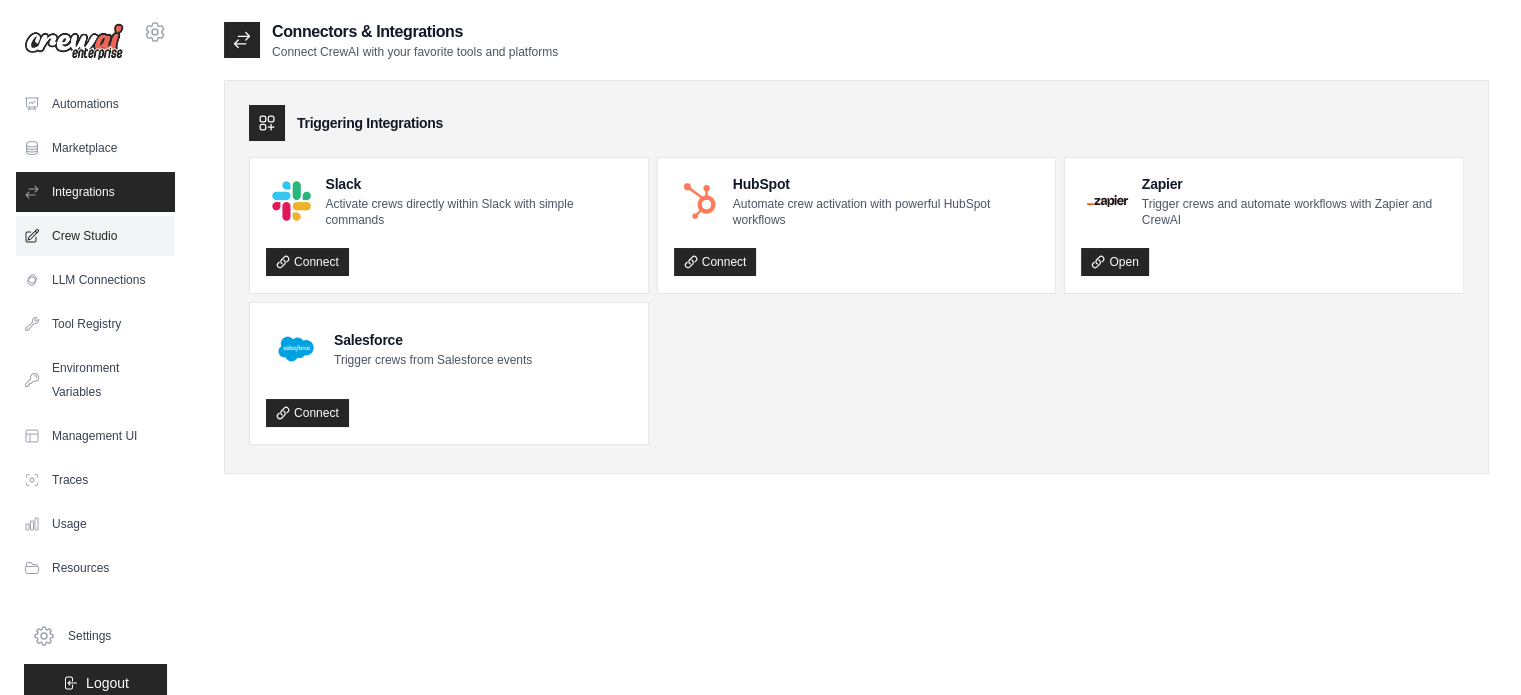 click on "Crew Studio" at bounding box center [95, 236] 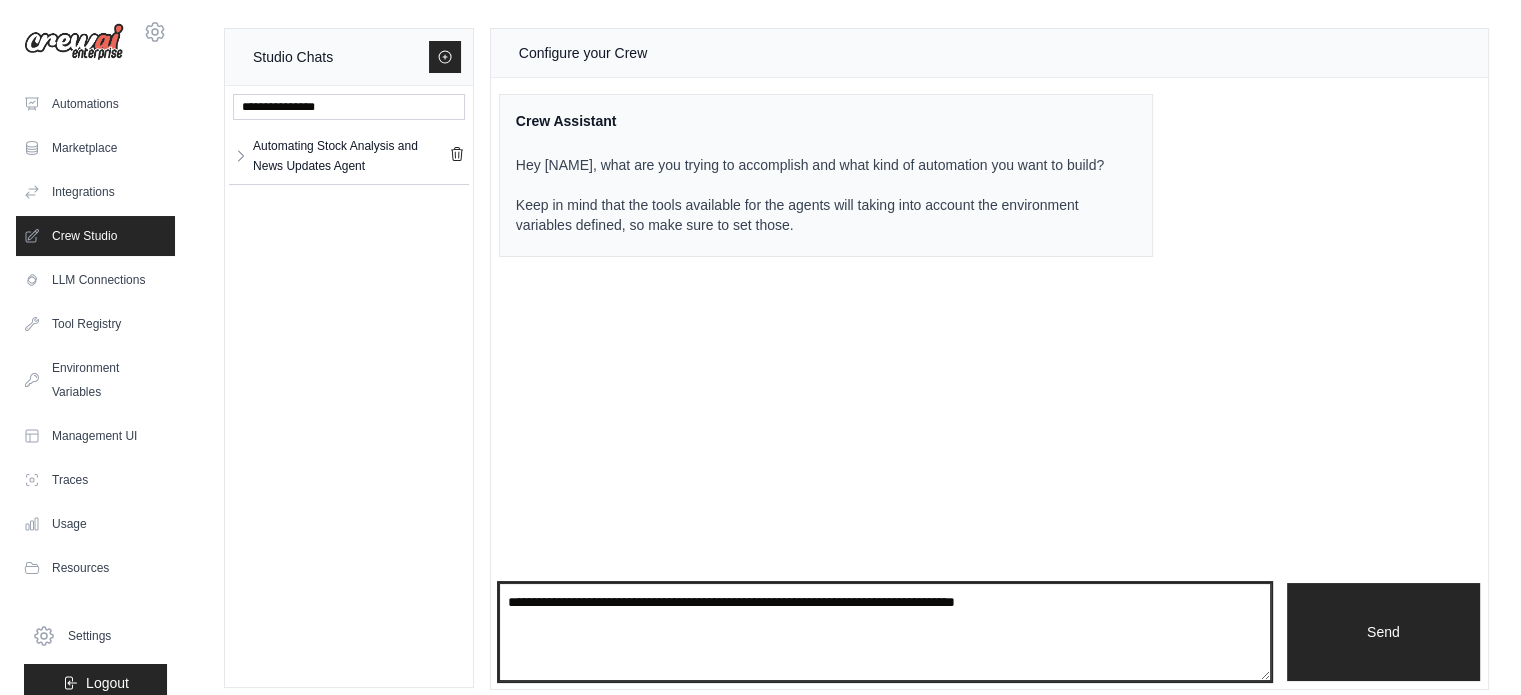 click at bounding box center (885, 632) 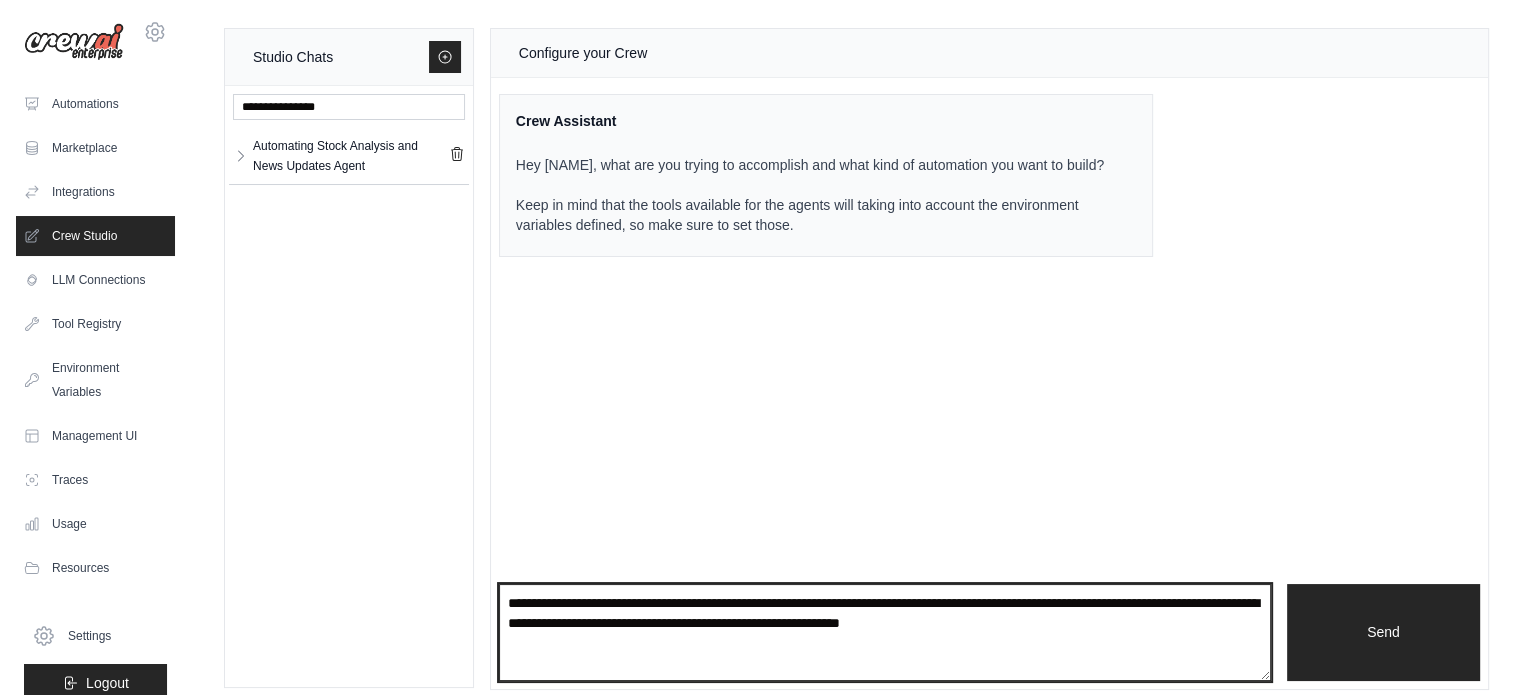 type on "**********" 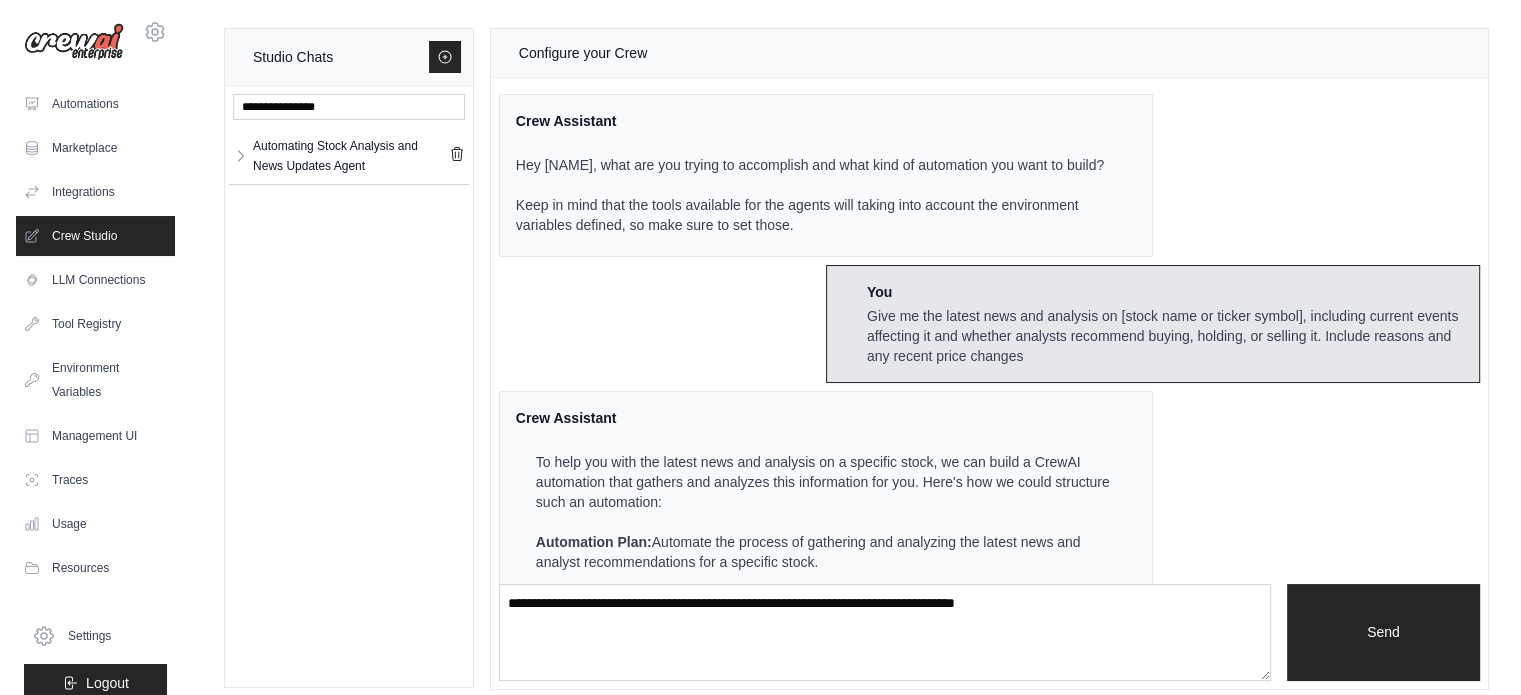 scroll, scrollTop: 584, scrollLeft: 0, axis: vertical 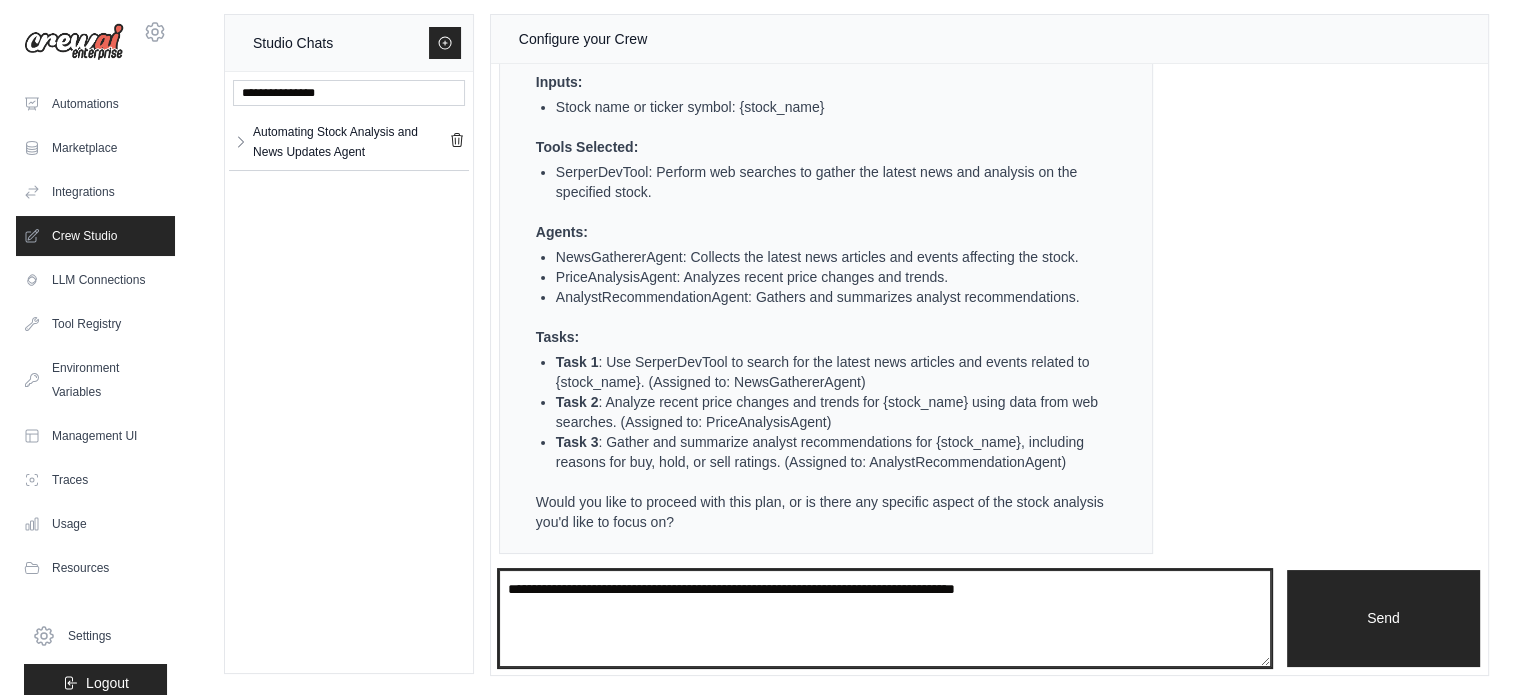 click at bounding box center (885, 619) 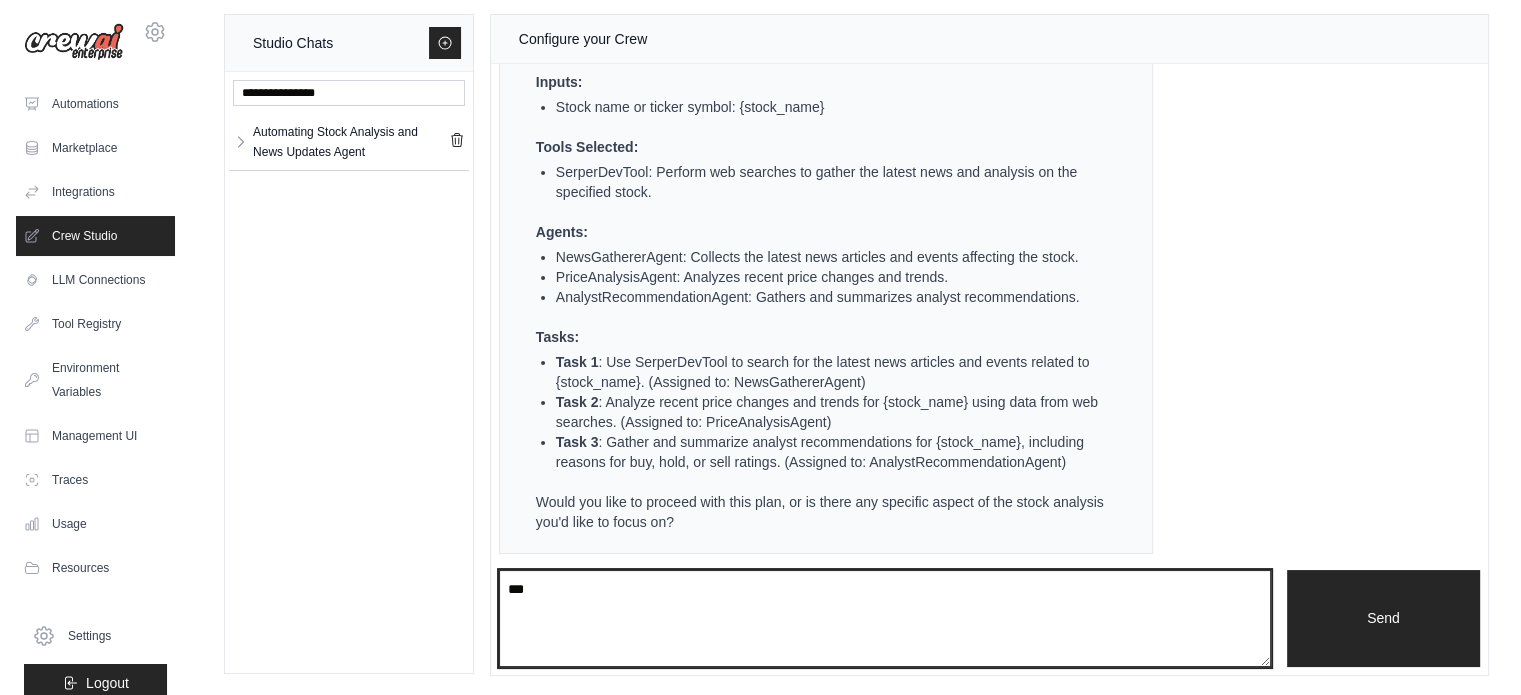 type on "***" 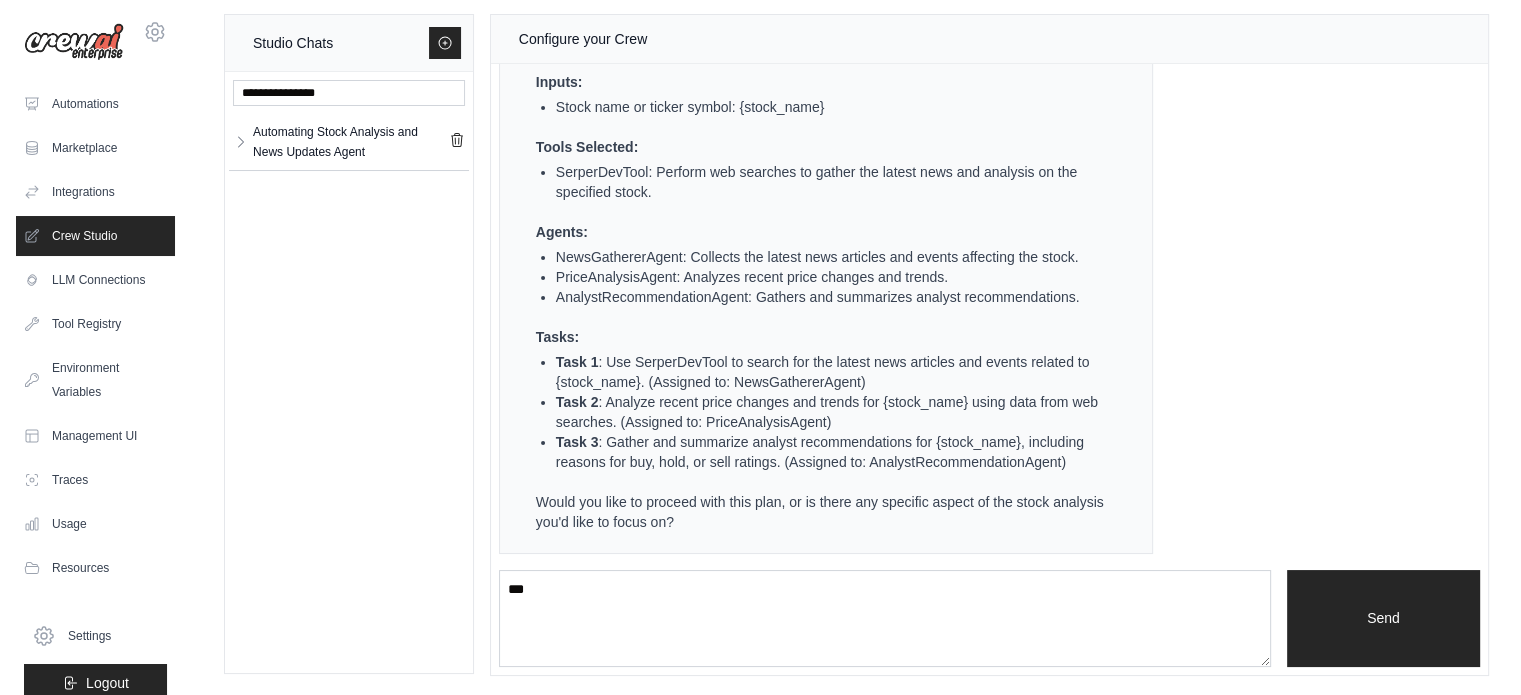 type 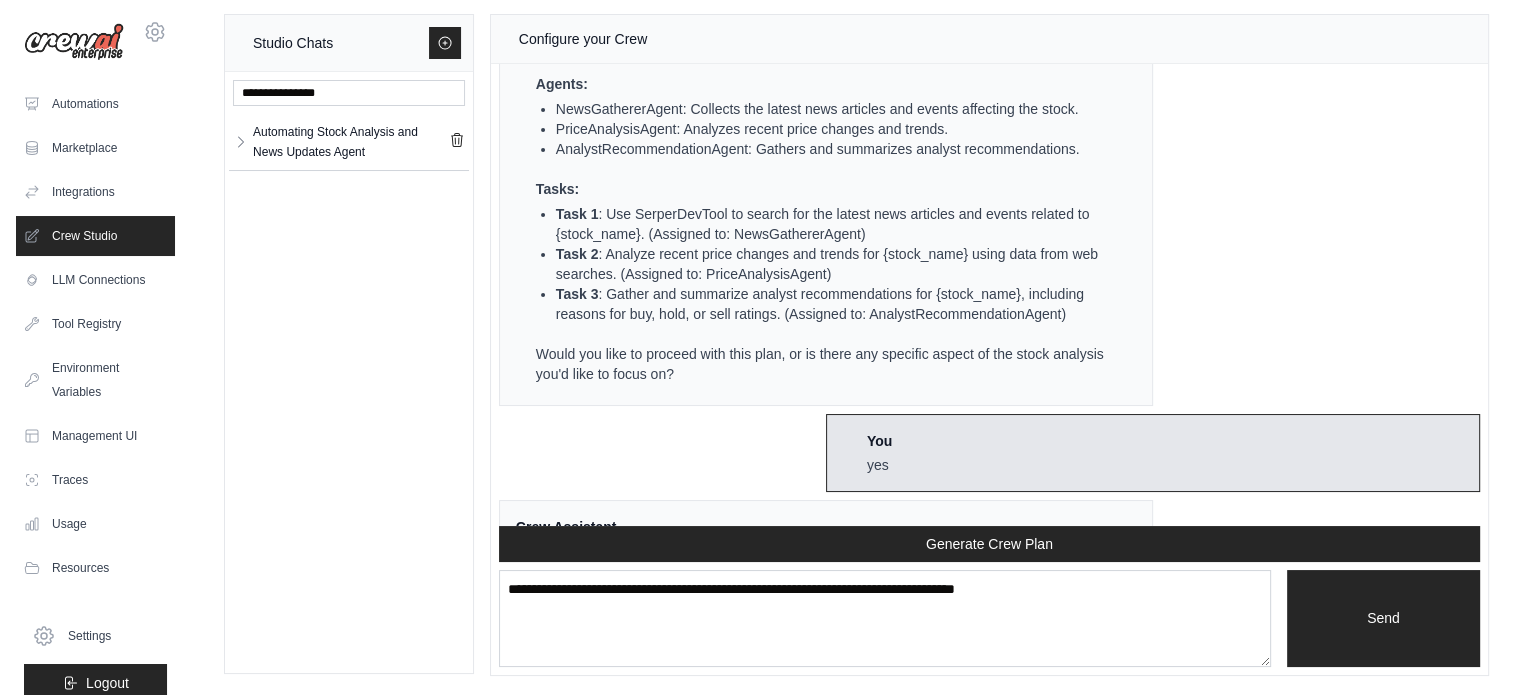 scroll, scrollTop: 1444, scrollLeft: 0, axis: vertical 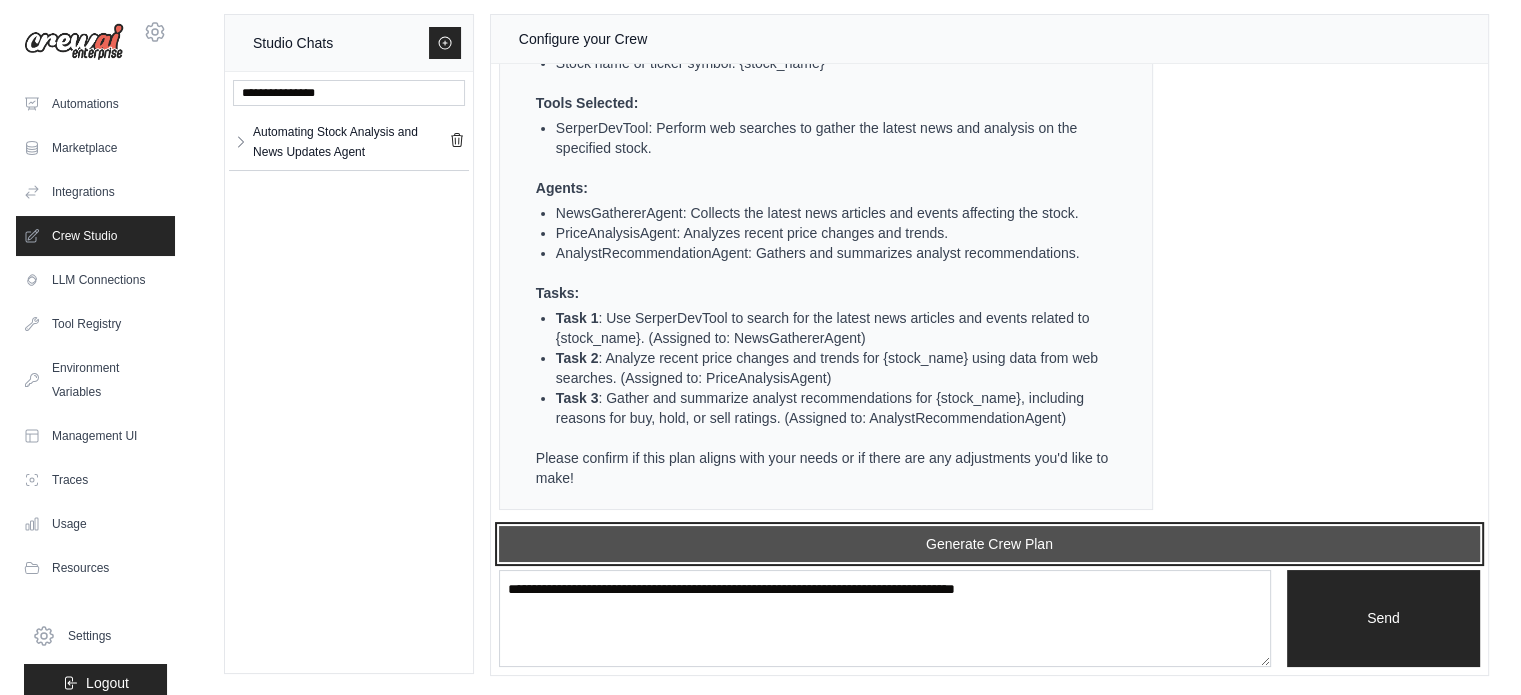 click on "Generate Crew Plan" at bounding box center [989, 544] 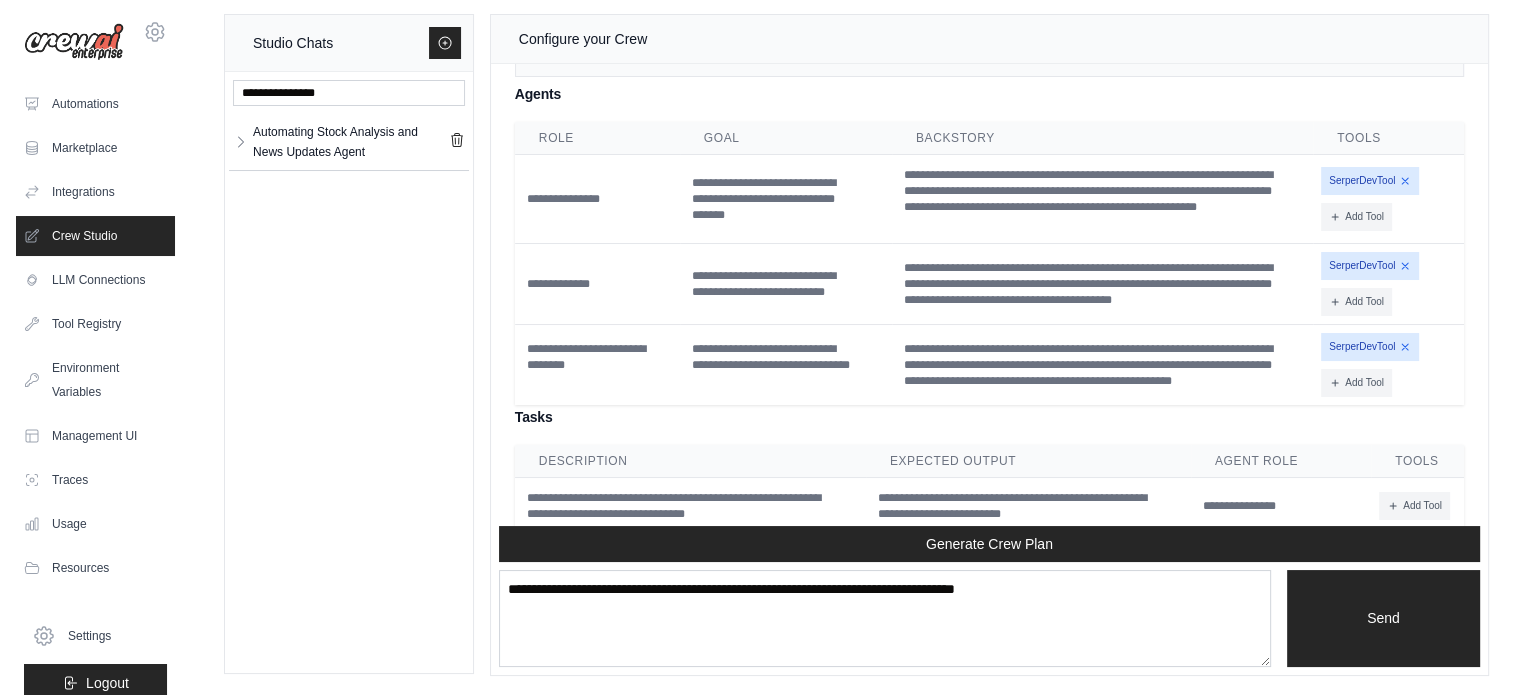 scroll, scrollTop: 2264, scrollLeft: 0, axis: vertical 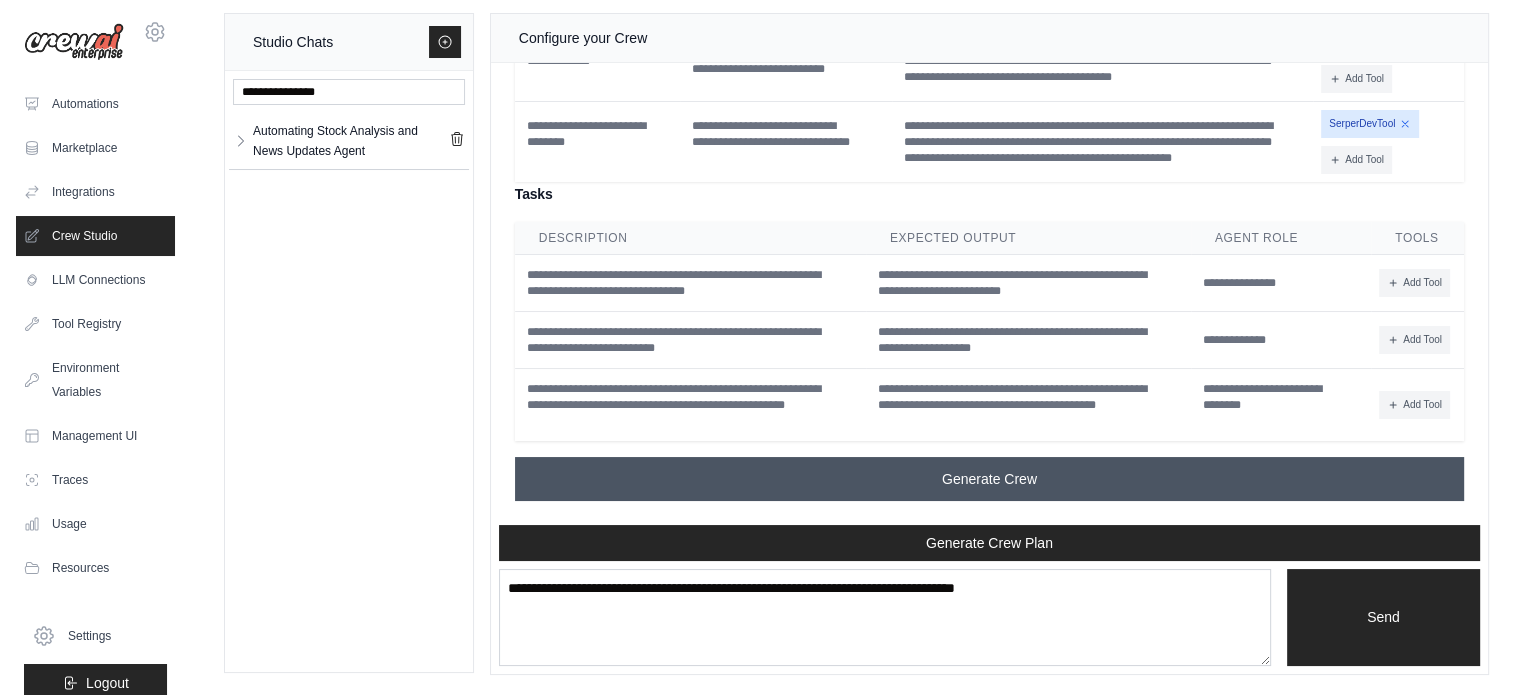 click on "Generate Crew" at bounding box center (989, 479) 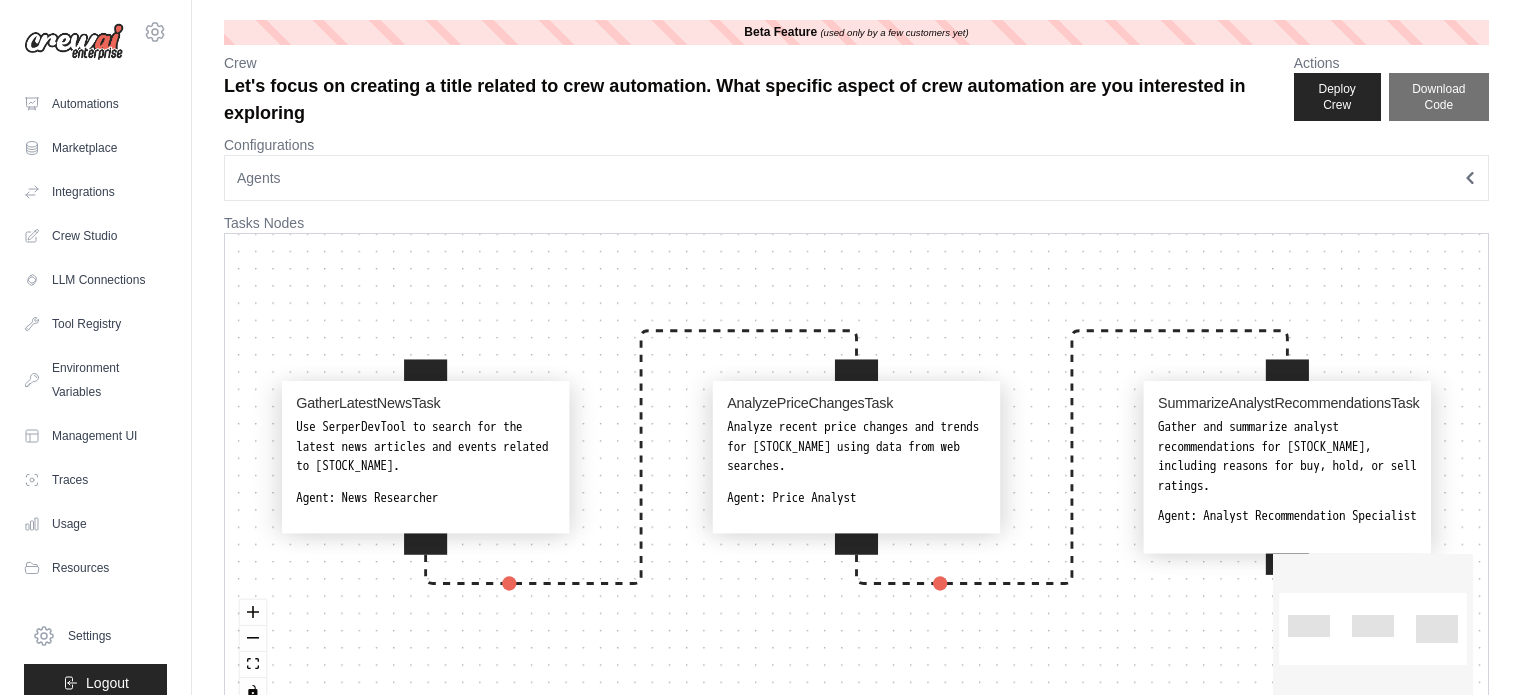 scroll, scrollTop: 0, scrollLeft: 0, axis: both 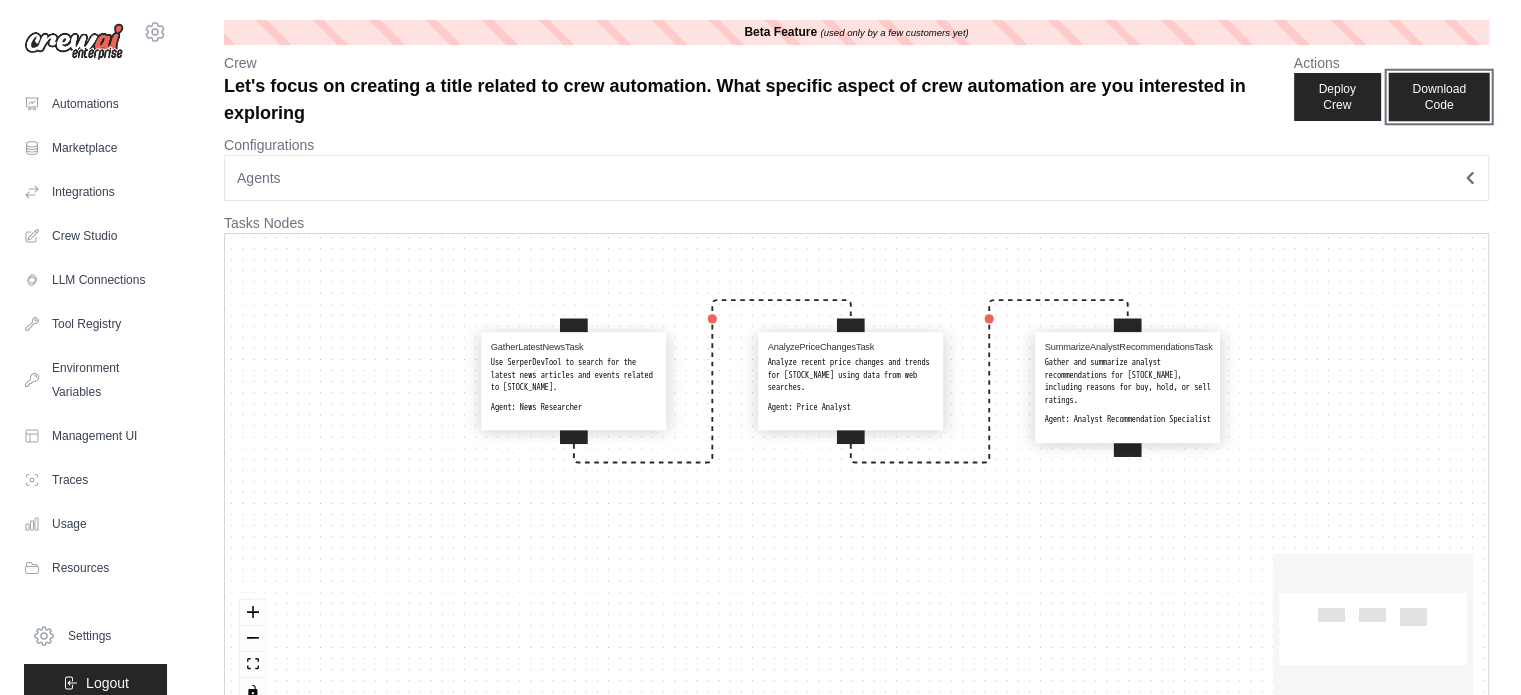 click on "Download Code" at bounding box center (1438, 97) 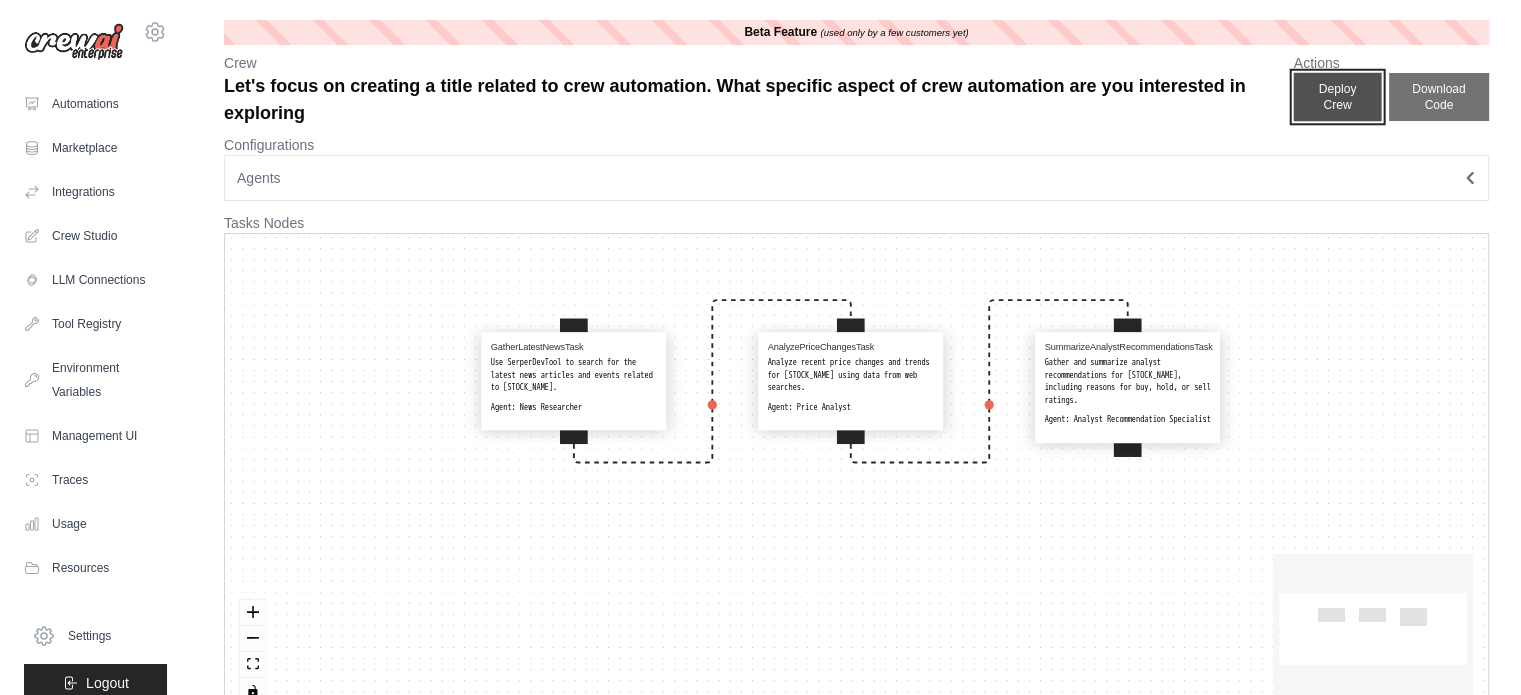 click on "Deploy Crew" at bounding box center [1337, 97] 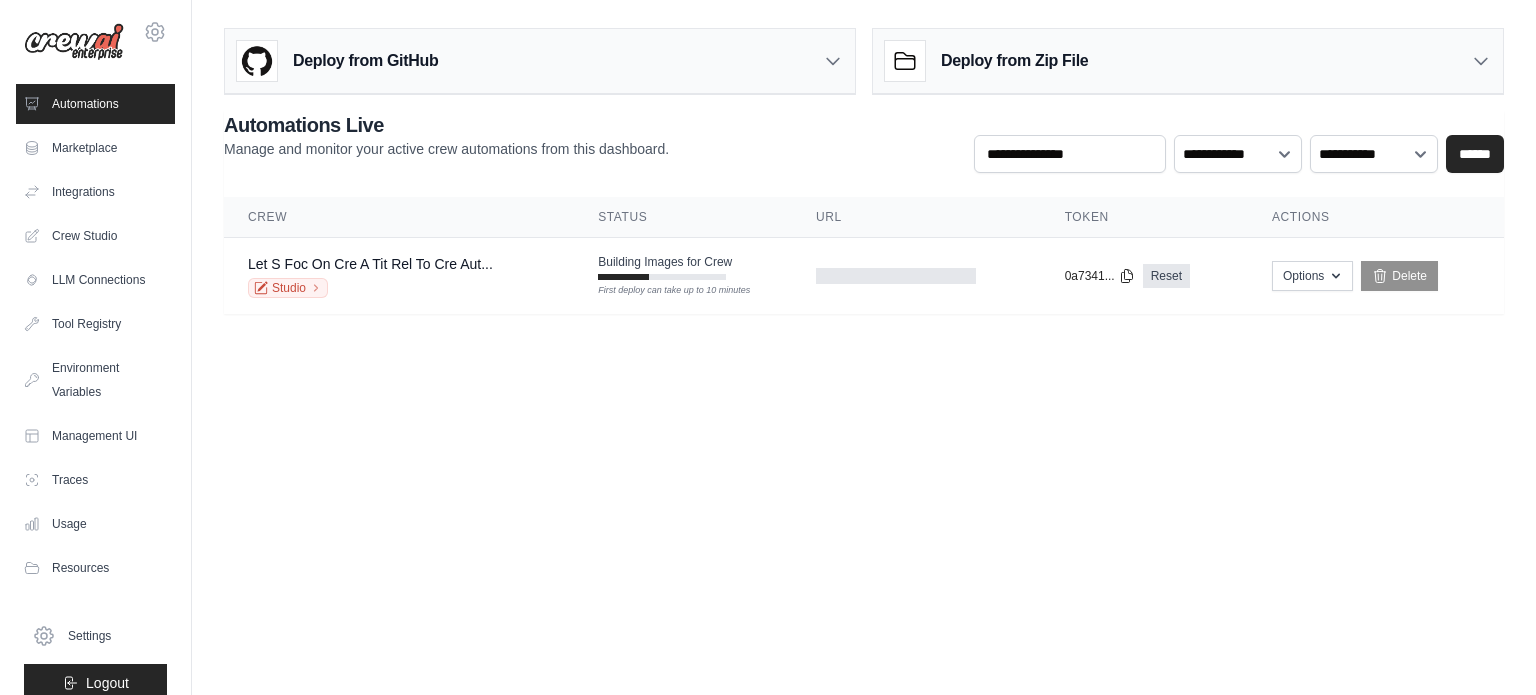 scroll, scrollTop: 0, scrollLeft: 0, axis: both 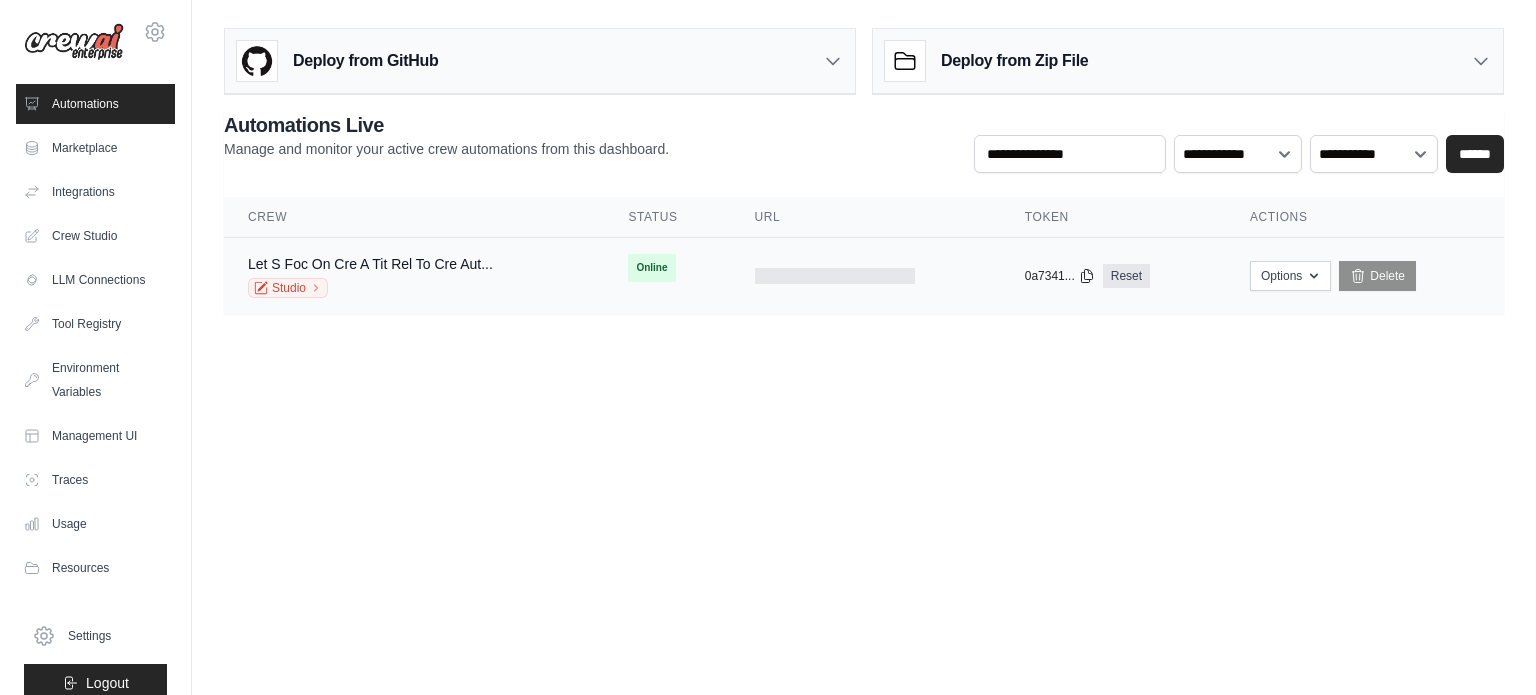 click on "Online" at bounding box center (651, 268) 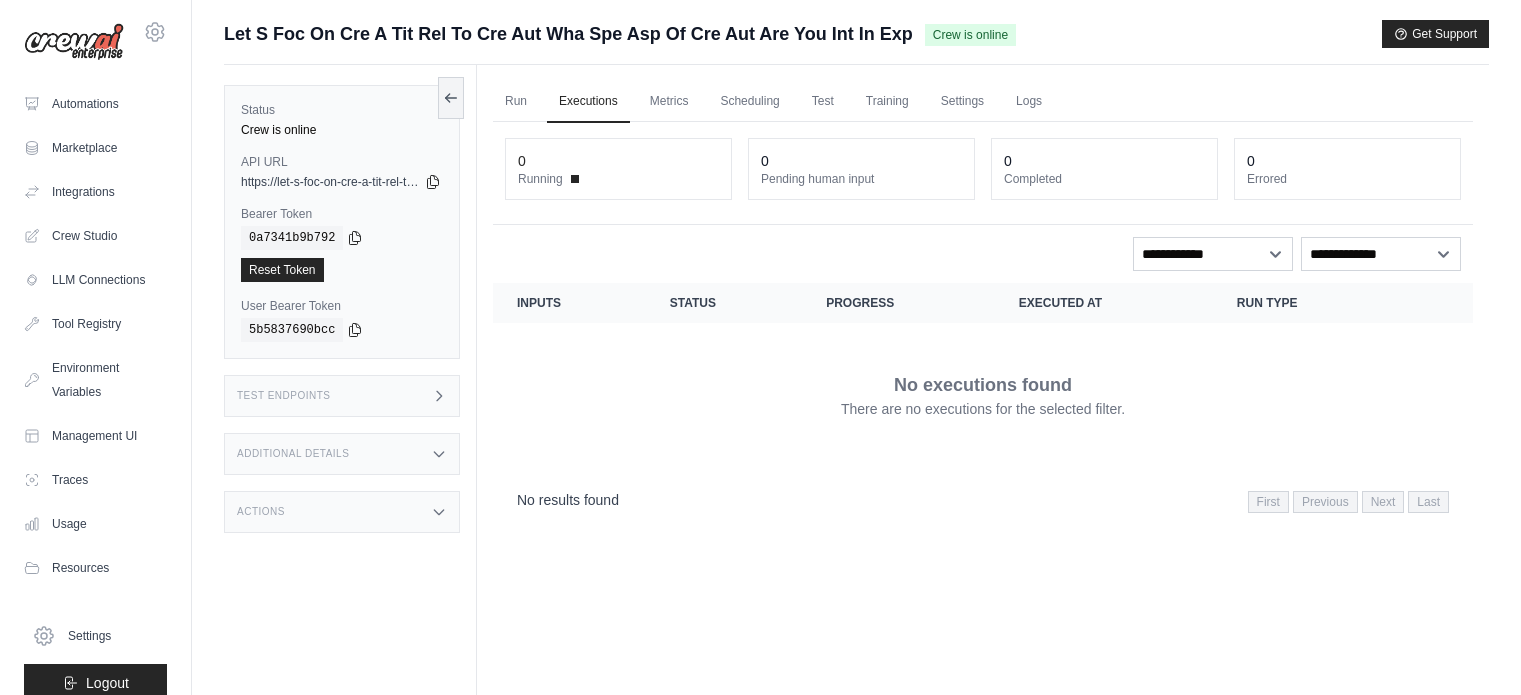 scroll, scrollTop: 0, scrollLeft: 0, axis: both 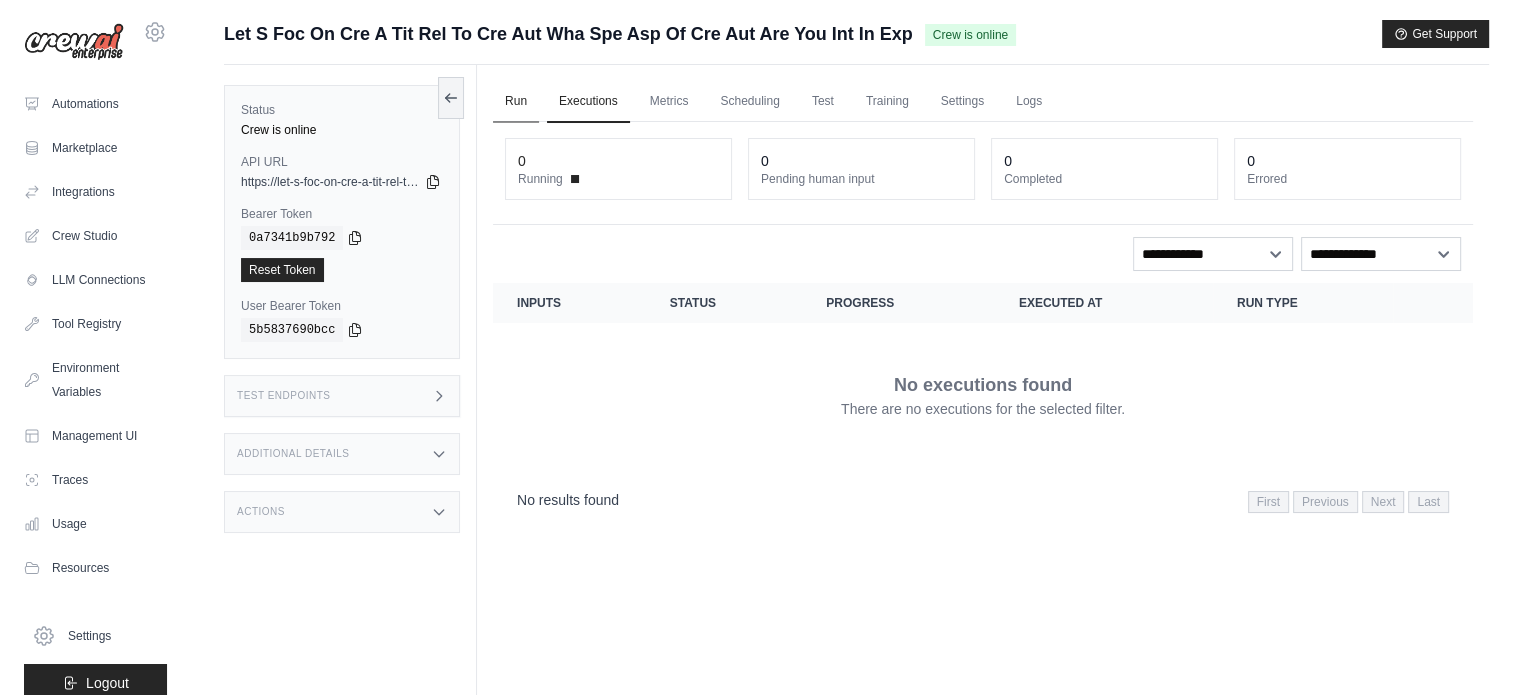 click on "Run" at bounding box center (516, 102) 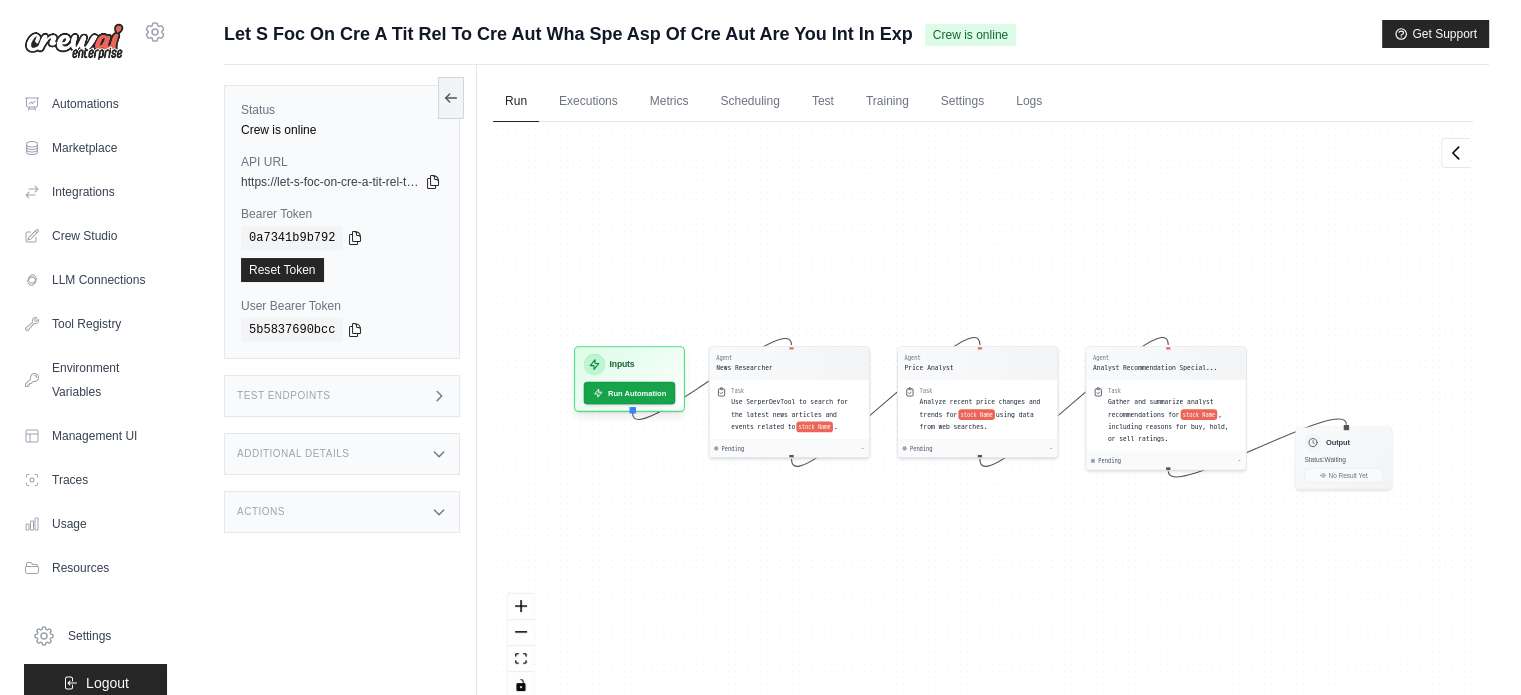 scroll, scrollTop: 0, scrollLeft: 0, axis: both 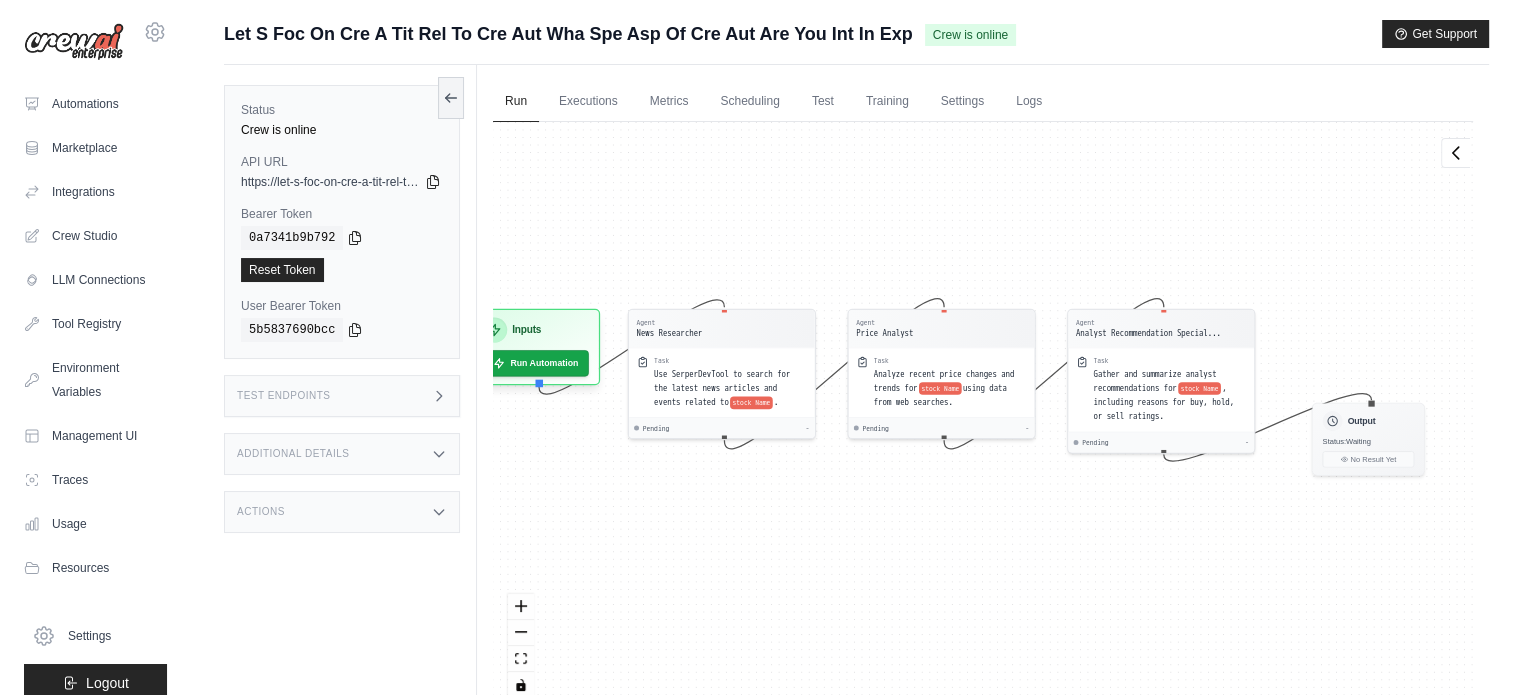 drag, startPoint x: 744, startPoint y: 488, endPoint x: 688, endPoint y: 486, distance: 56.0357 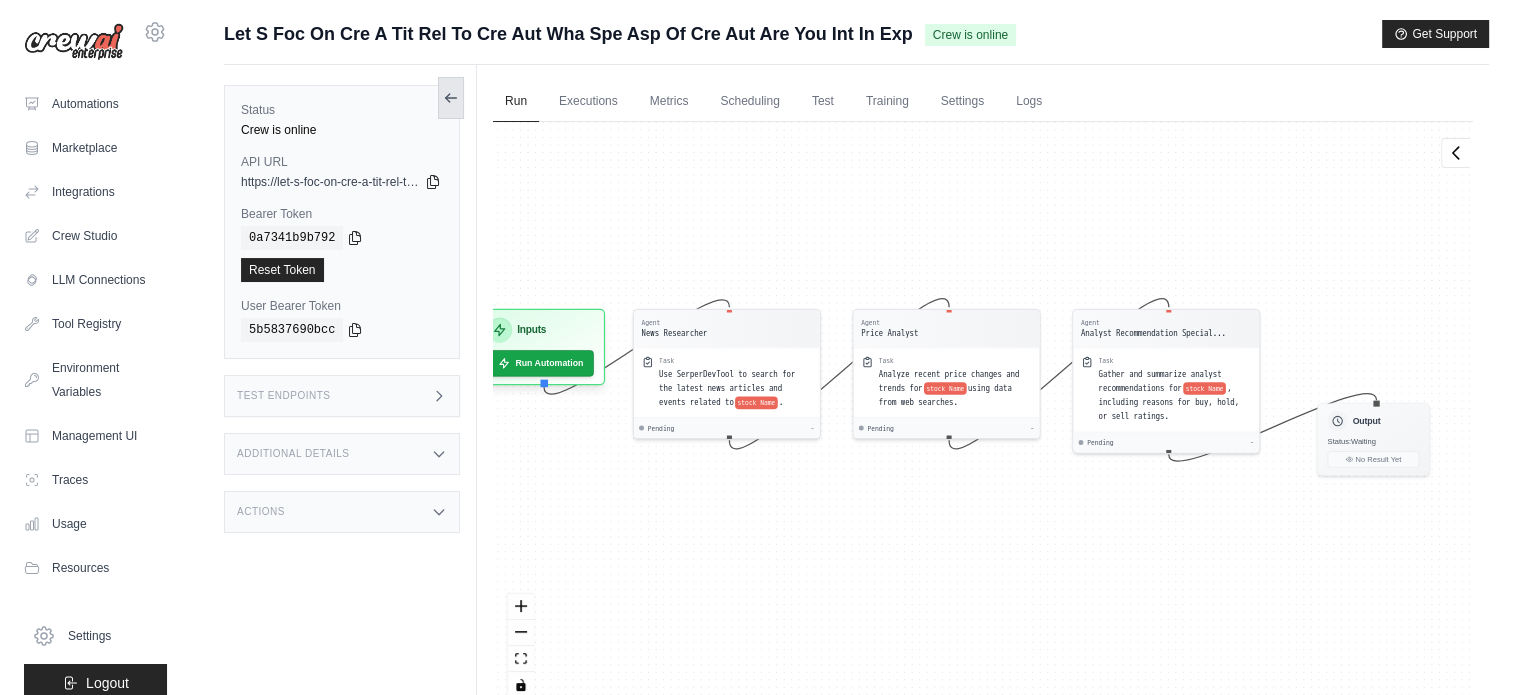 click 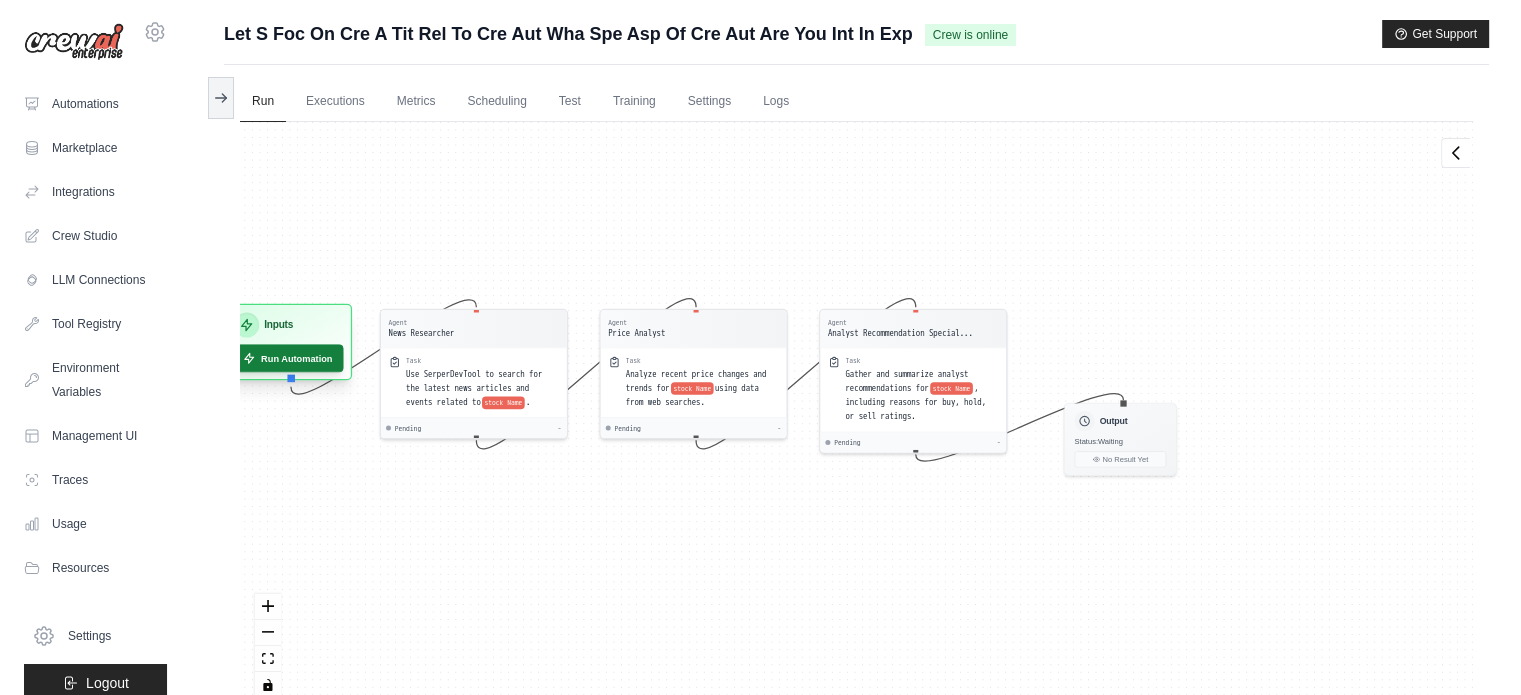 click on "Run Automation" at bounding box center [287, 358] 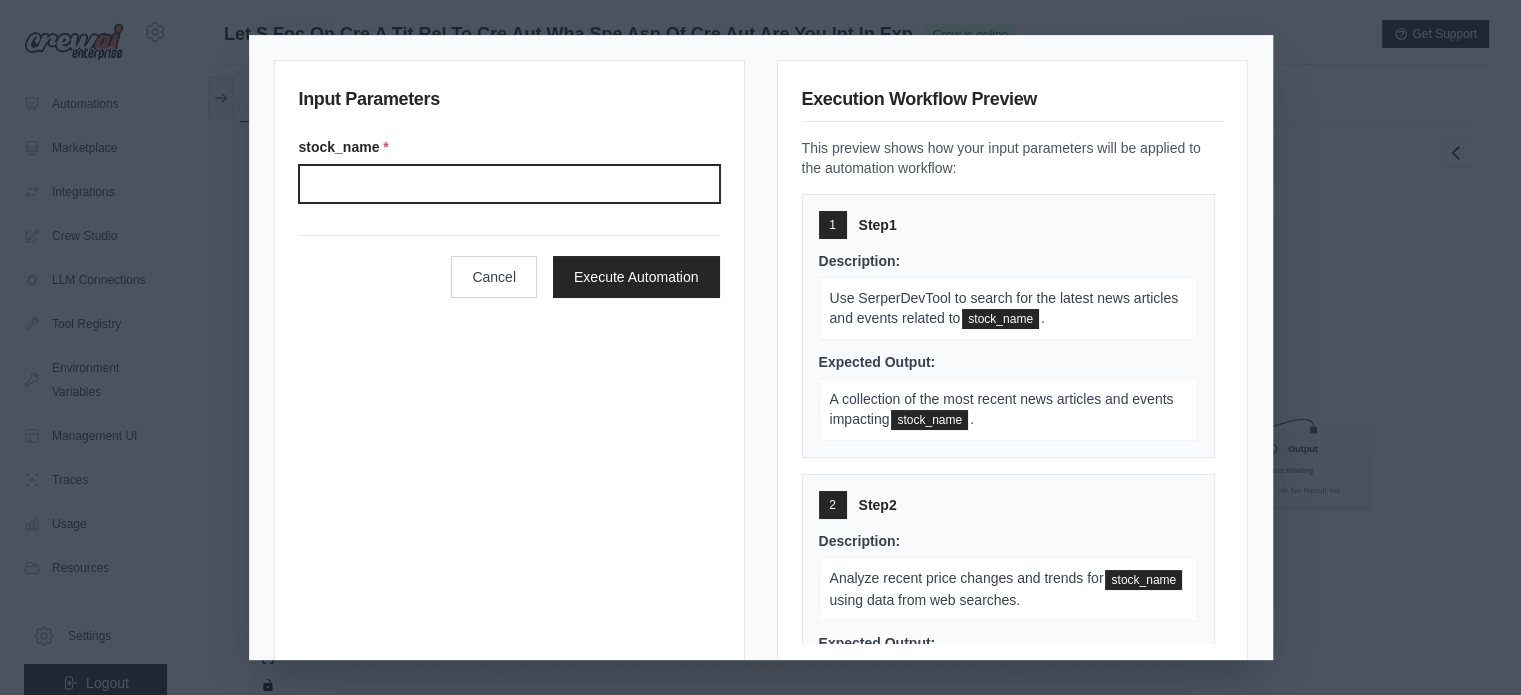 click on "Stock name" at bounding box center [509, 184] 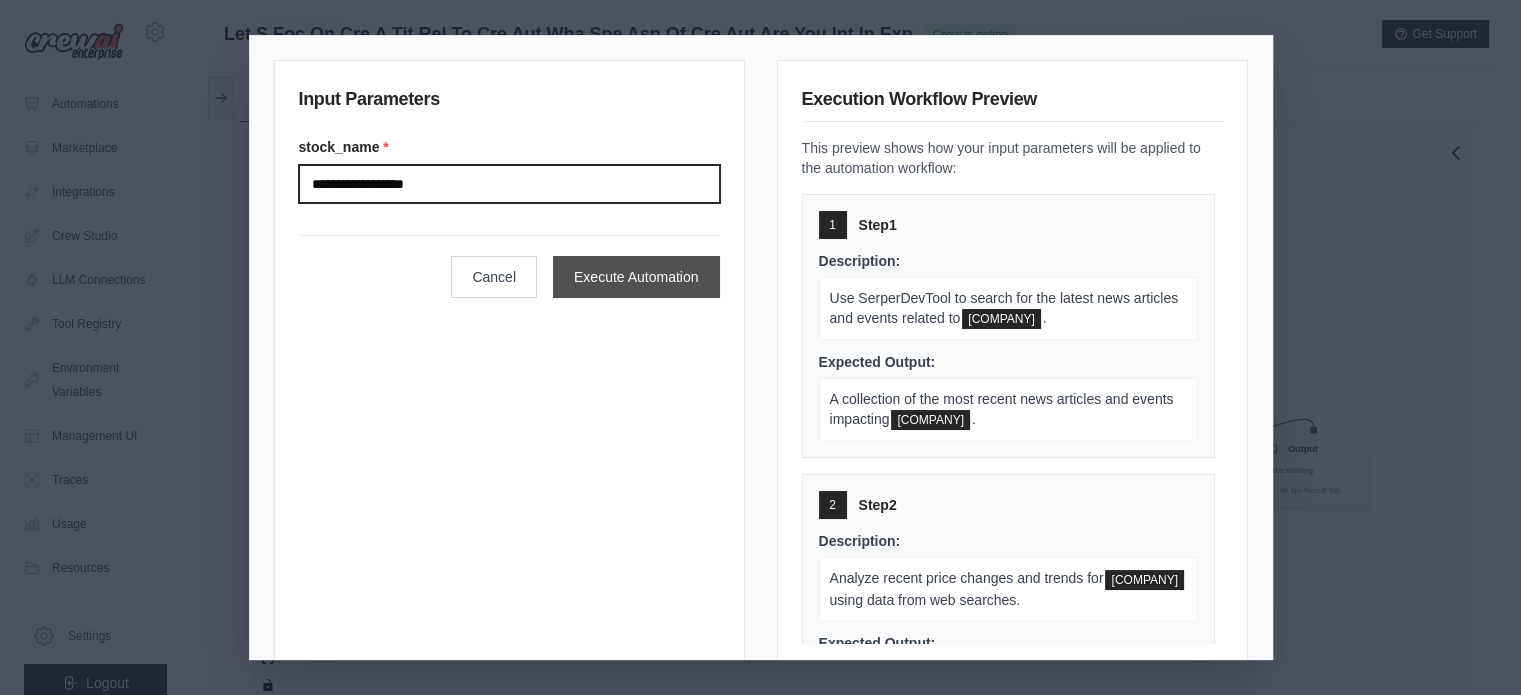 type on "**********" 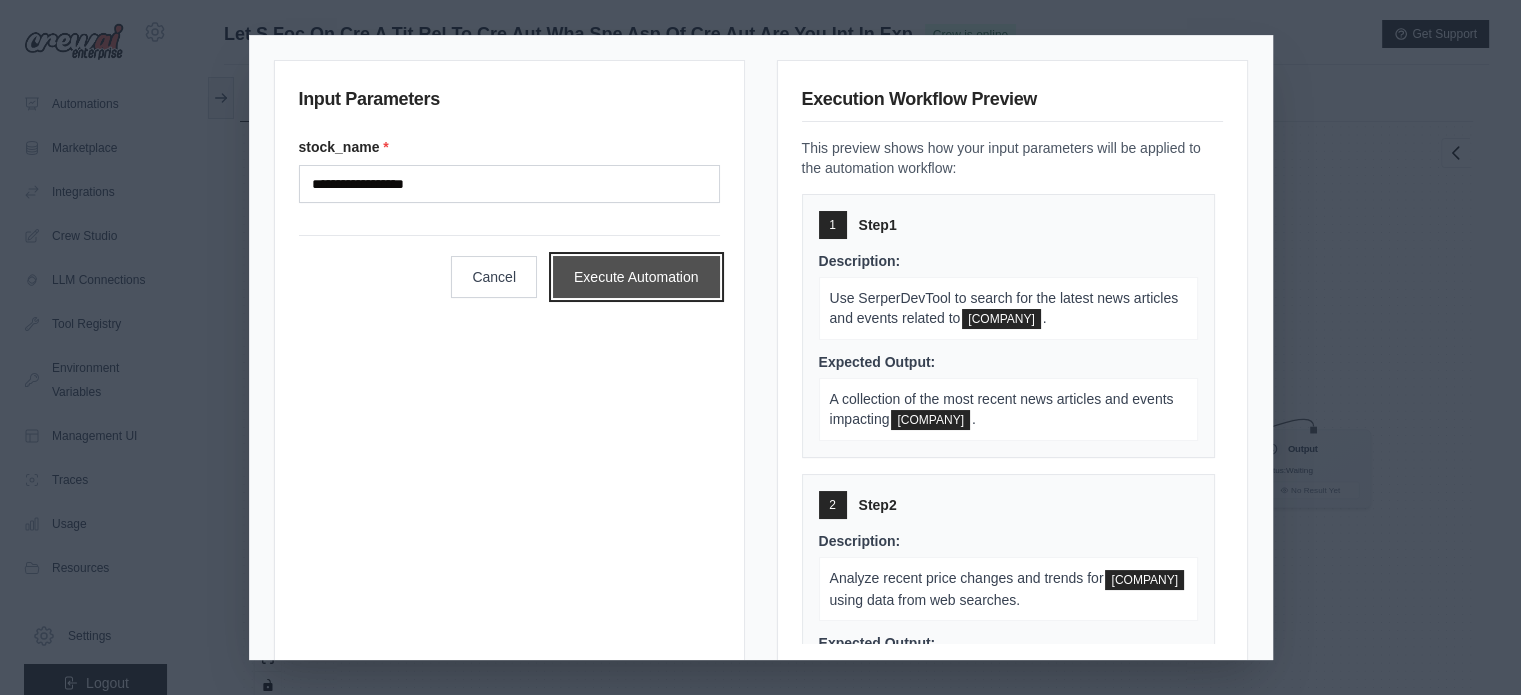 click on "Execute Automation" at bounding box center (636, 277) 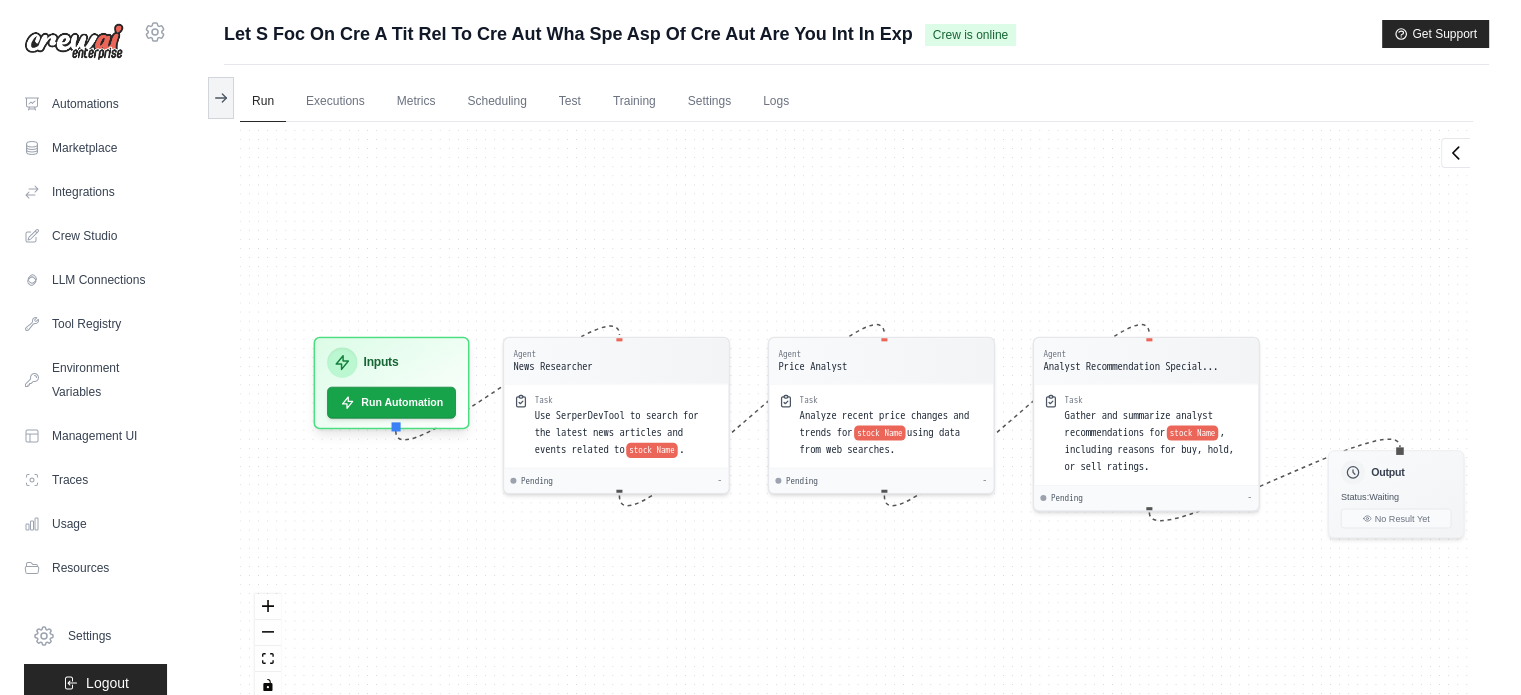 scroll, scrollTop: 52, scrollLeft: 0, axis: vertical 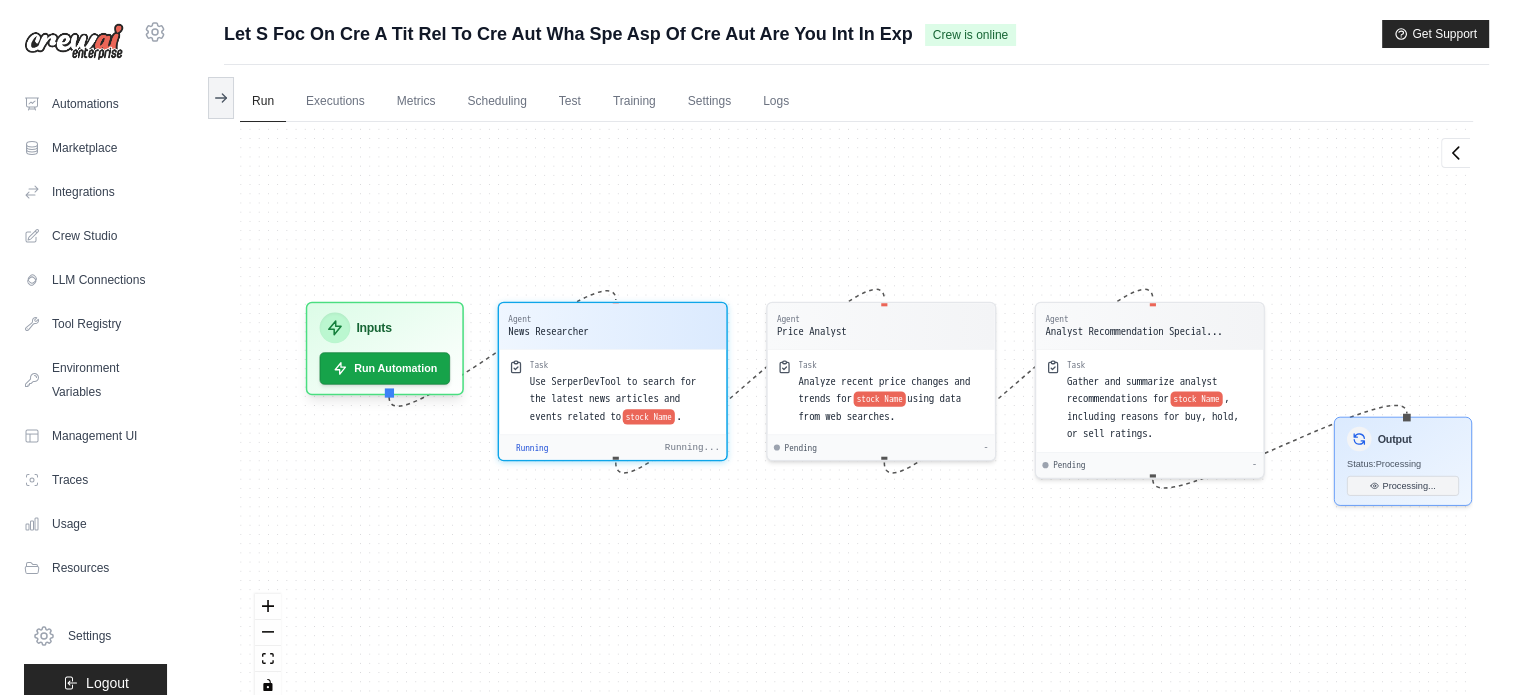 click on "Agent News Researcher Task Use SerperDevTool to search for the latest news articles and events related to  stock Name . Running Running... Agent Price Analyst Task Analyze recent price changes and trends for  stock Name  using data from web searches. Pending - Agent Analyst Recommendation Special... Task Gather and summarize analyst recommendations for  stock Name , including reasons for buy, hold, or sell ratings. Pending - Inputs Run Automation Output Status:  Processing Processing..." at bounding box center (856, 417) 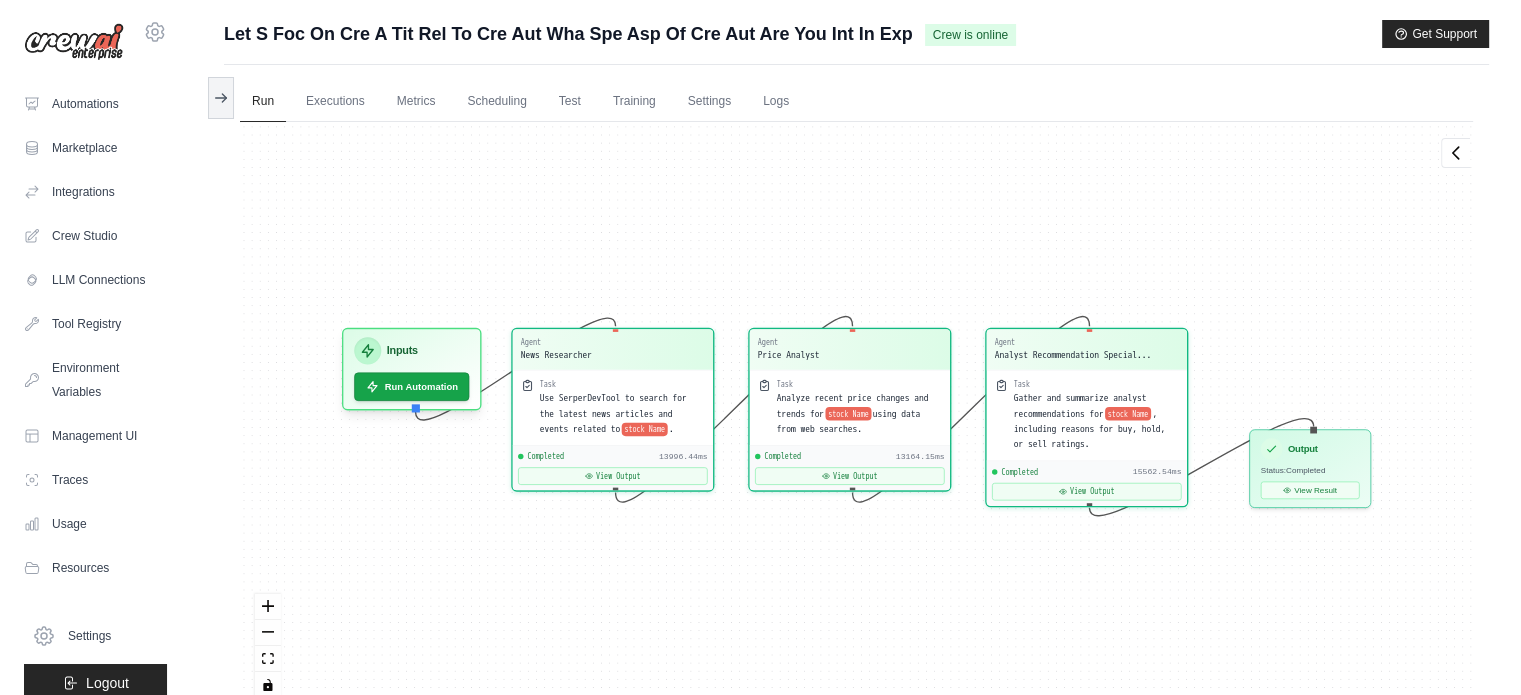 scroll, scrollTop: 6542, scrollLeft: 0, axis: vertical 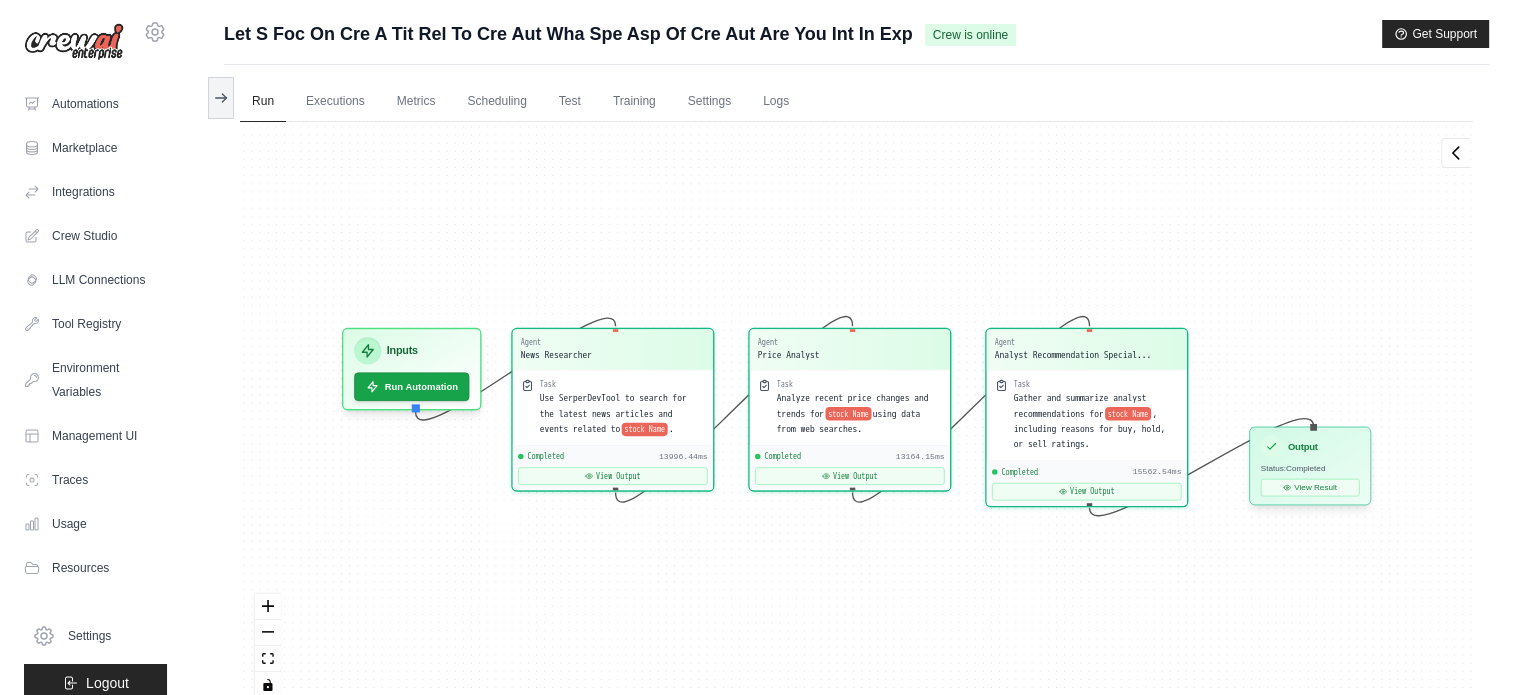 click on "Output Status:  Completed View Result" at bounding box center (1310, 466) 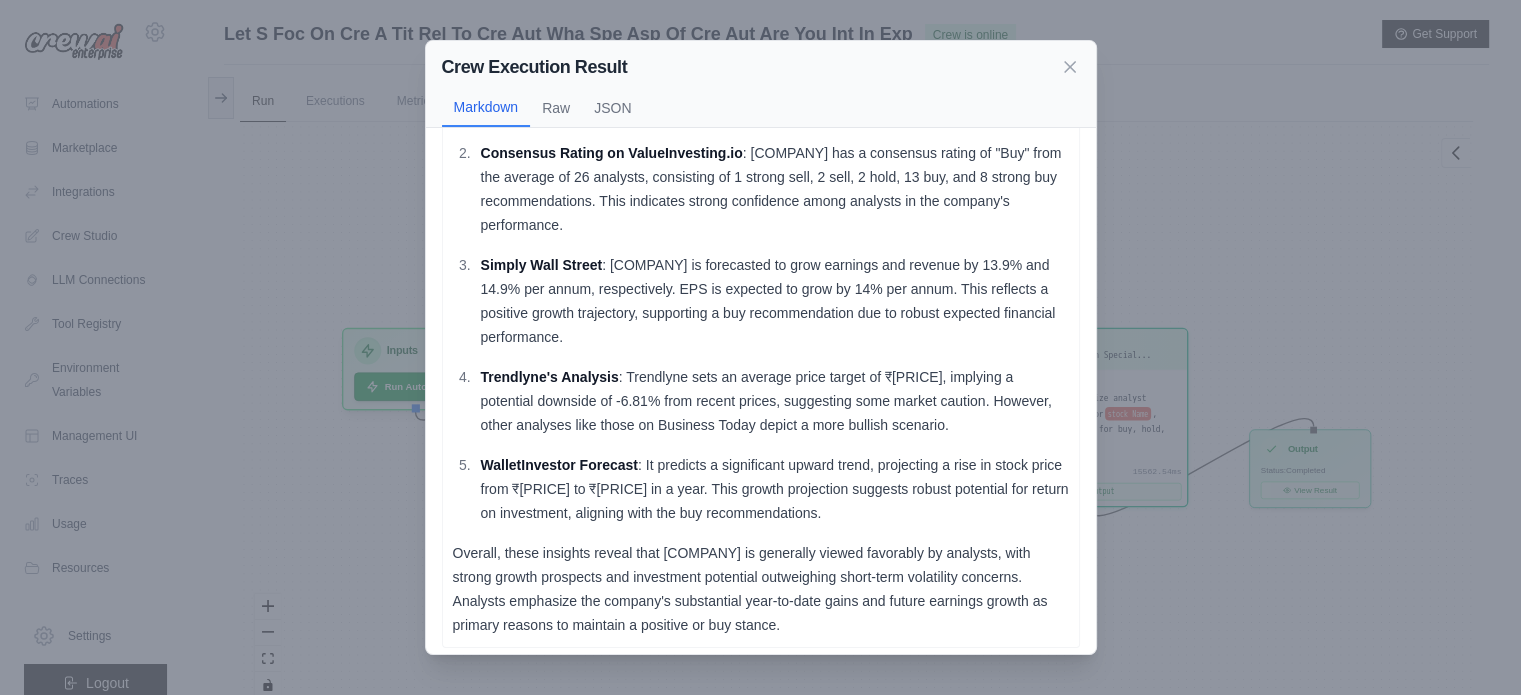 scroll, scrollTop: 200, scrollLeft: 0, axis: vertical 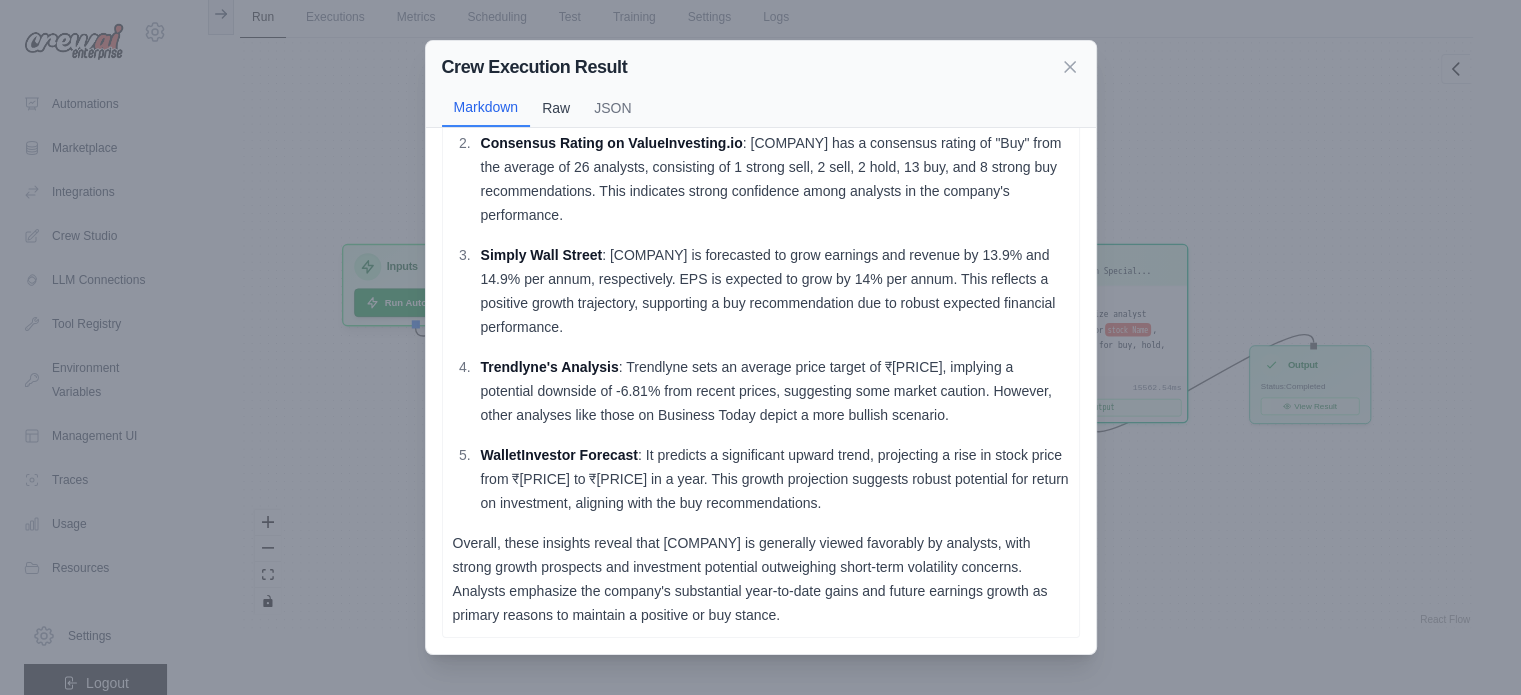 click on "Raw" at bounding box center [556, 108] 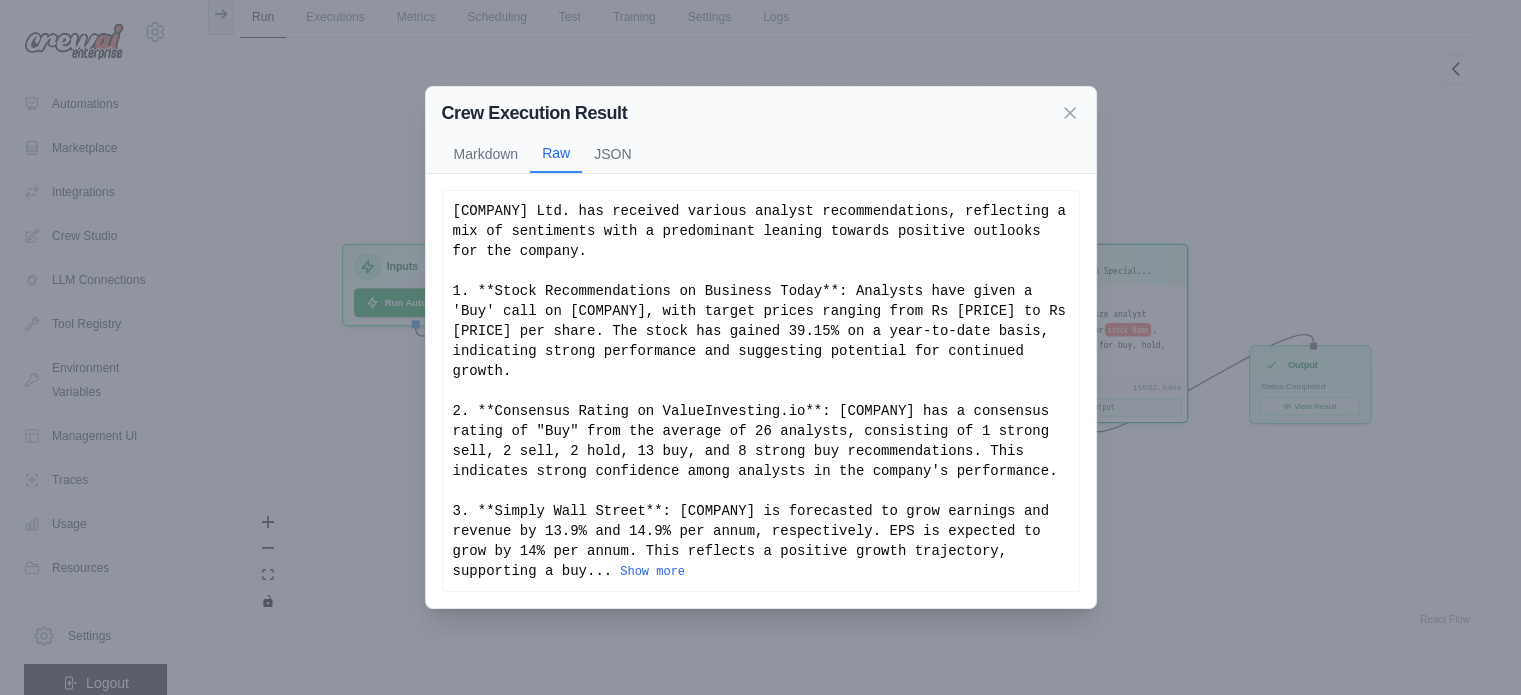 scroll, scrollTop: 0, scrollLeft: 0, axis: both 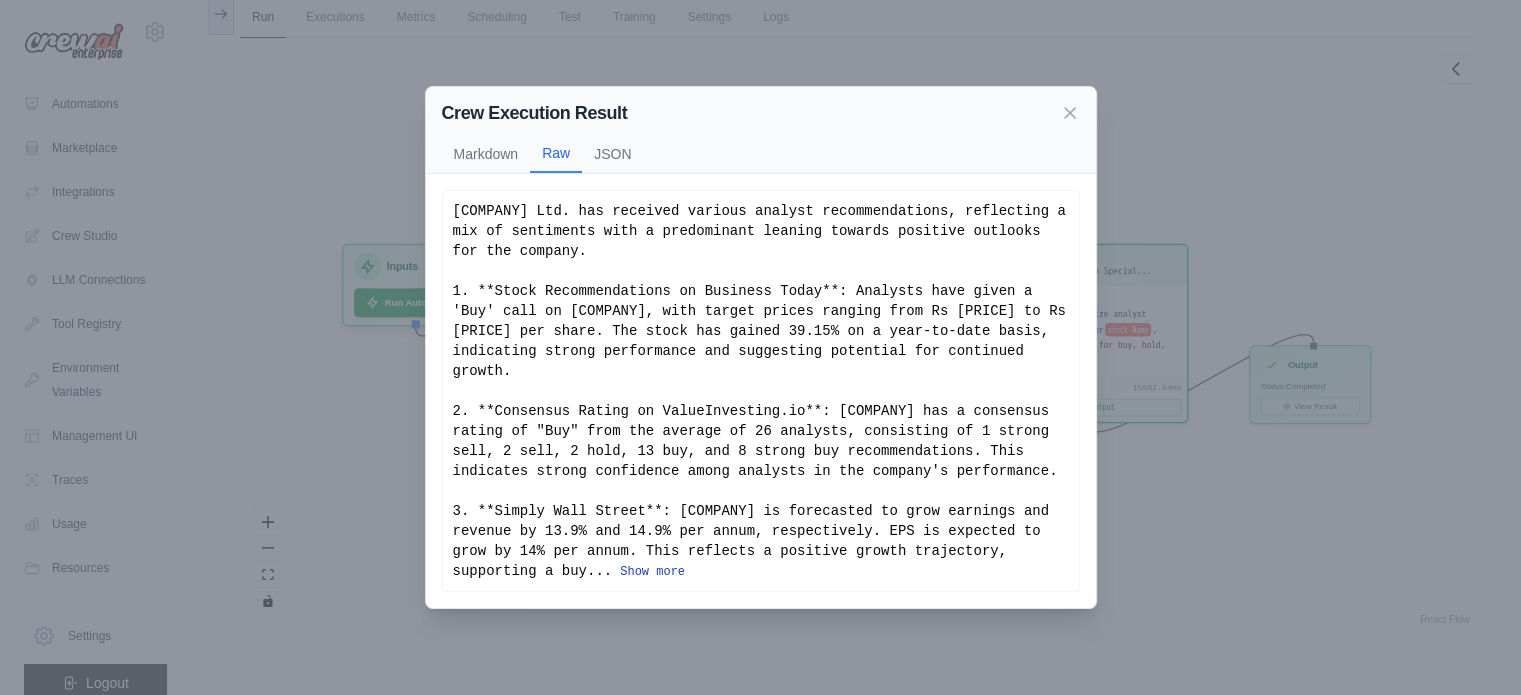 click on "Show more" at bounding box center (652, 572) 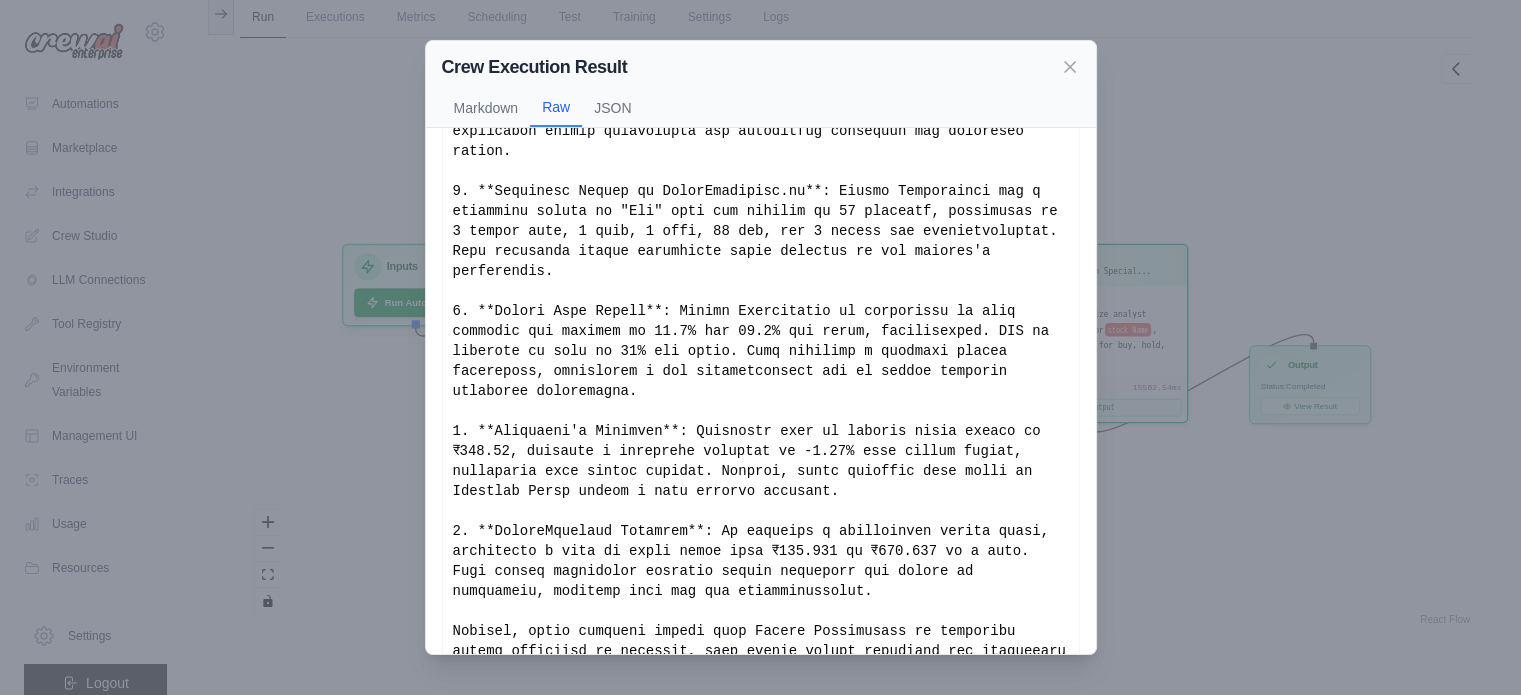 scroll, scrollTop: 208, scrollLeft: 0, axis: vertical 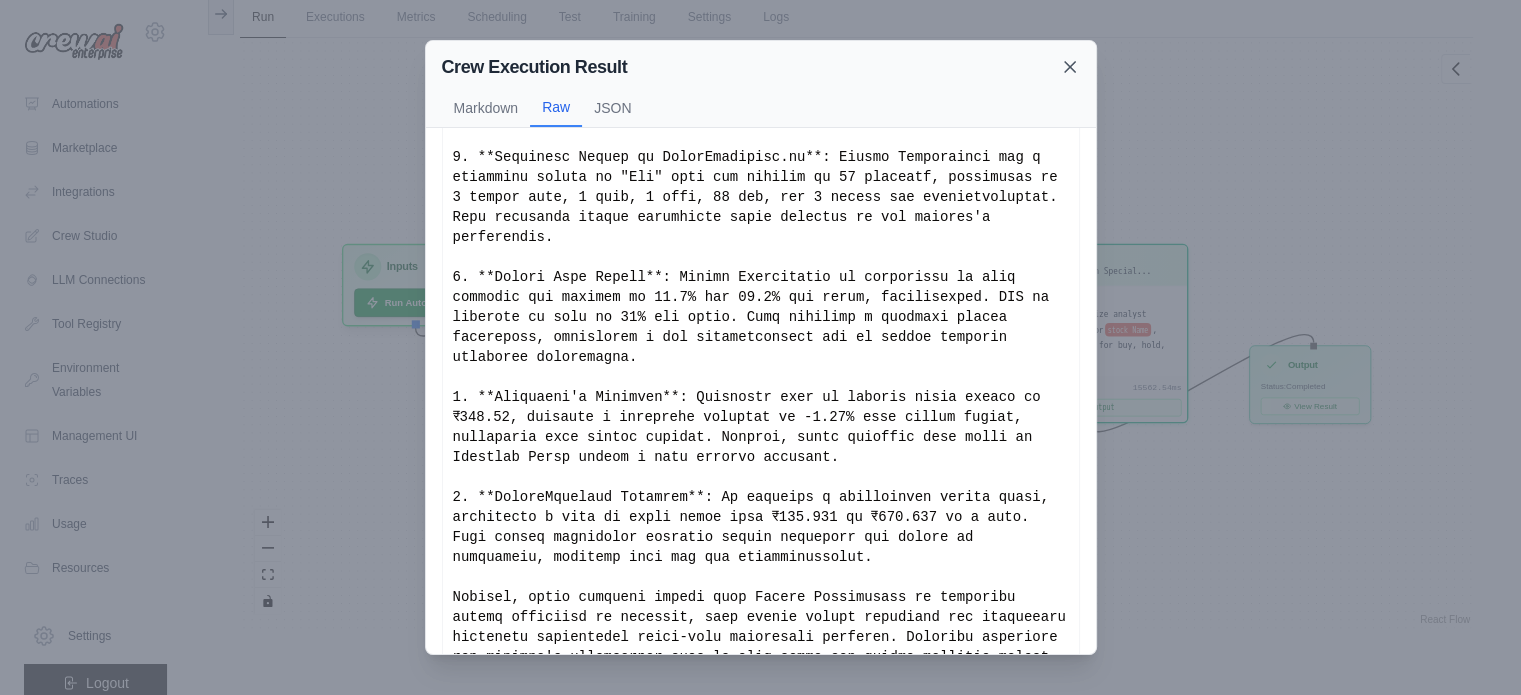 click 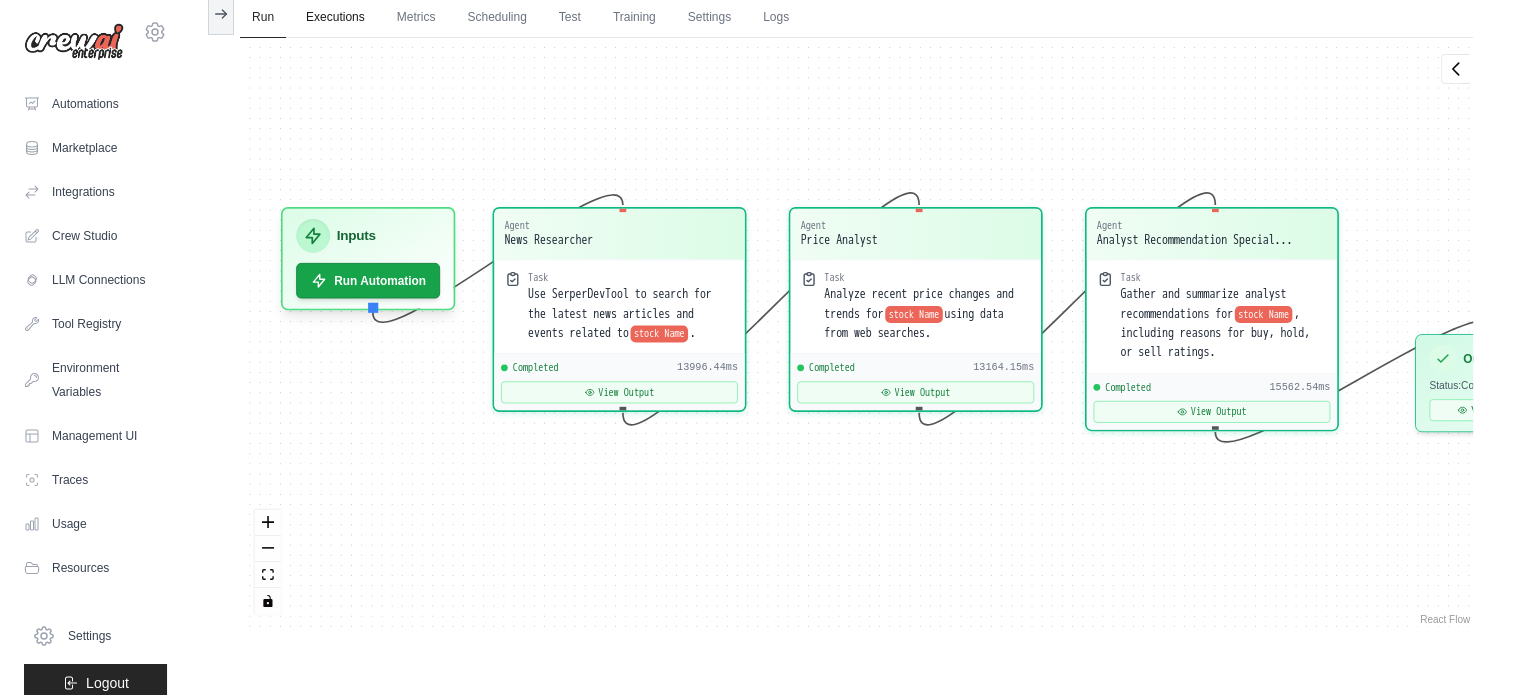 click on "Executions" at bounding box center (335, 18) 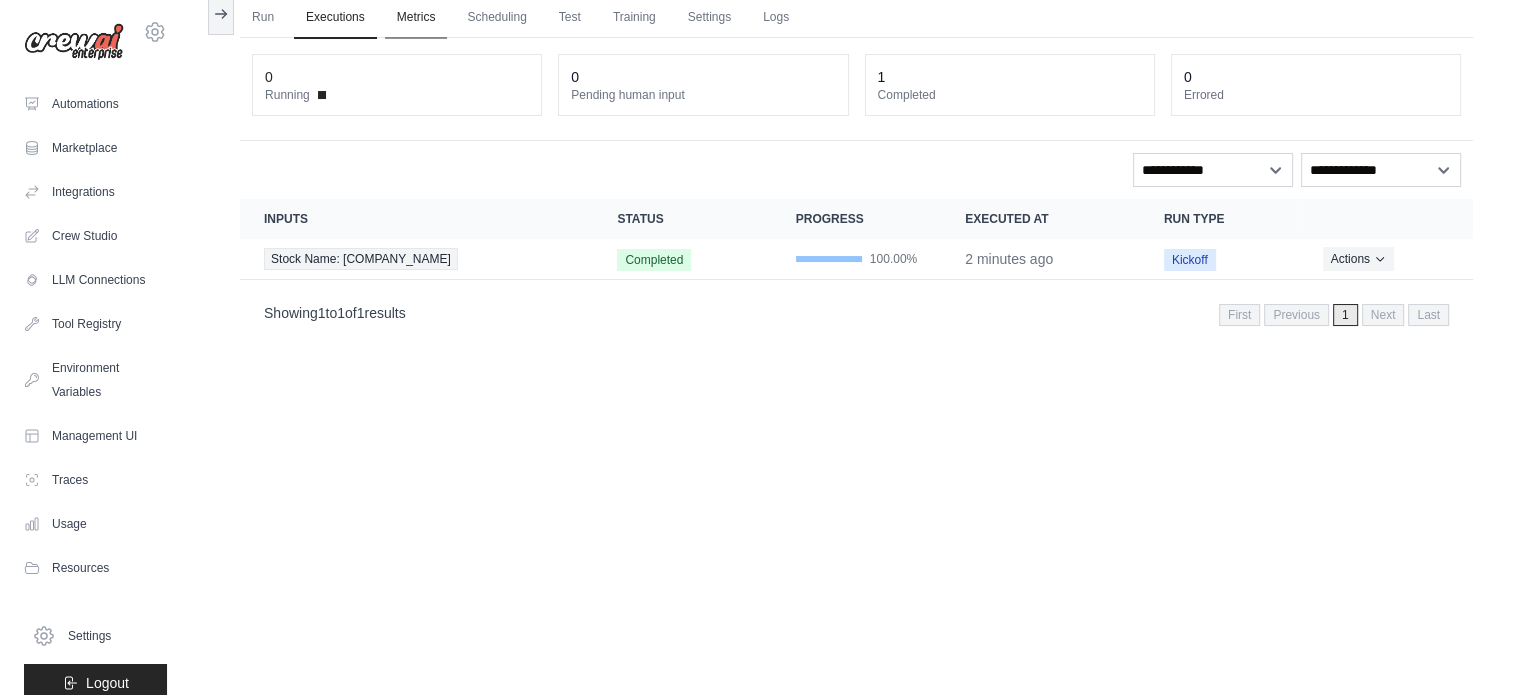 click on "Metrics" at bounding box center (416, 18) 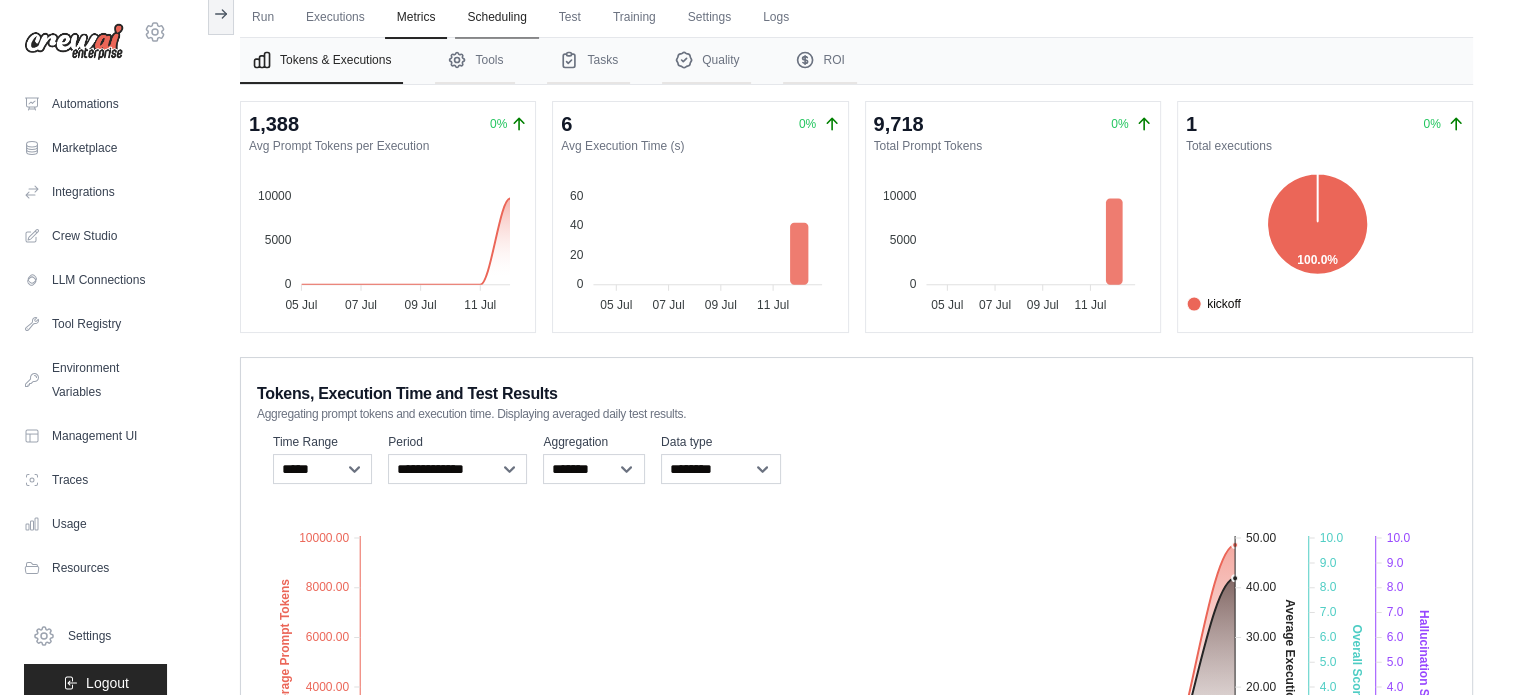 click on "Scheduling" at bounding box center (496, 18) 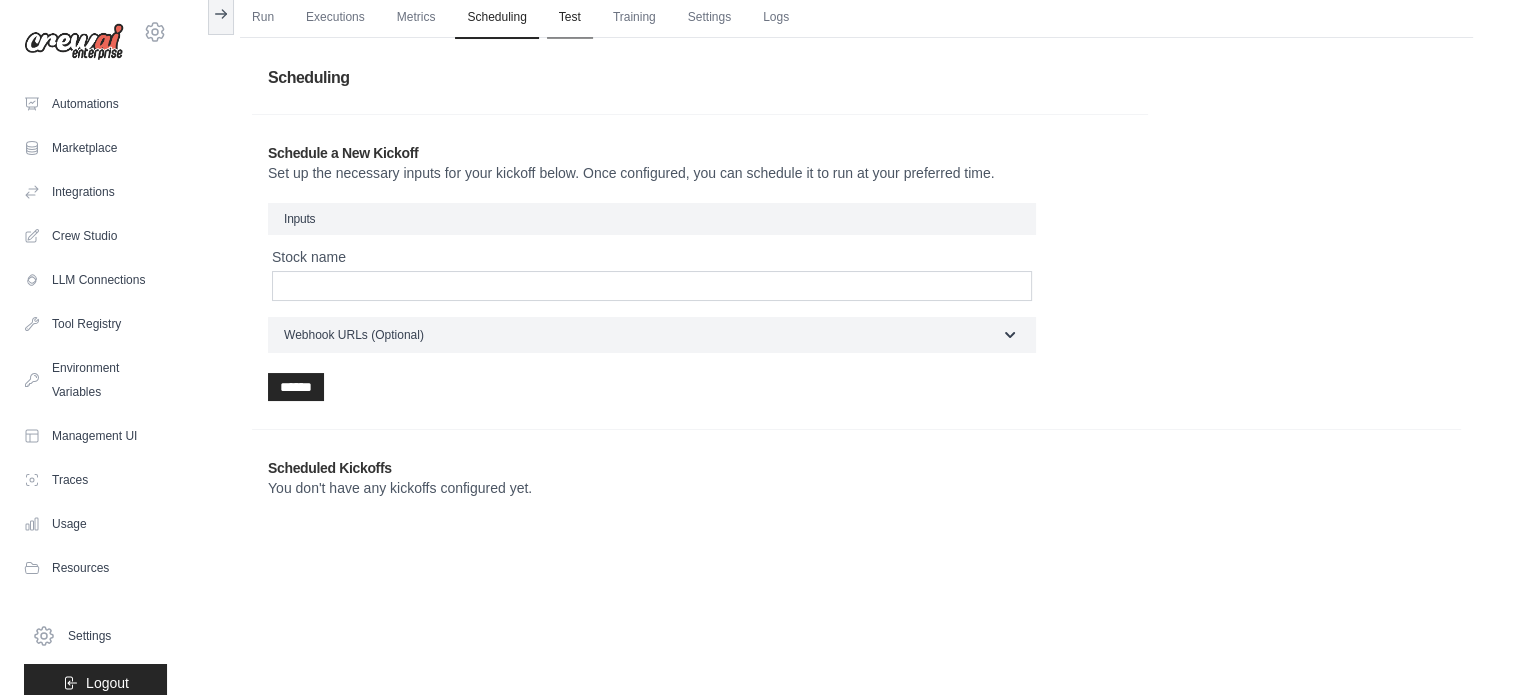 click on "Test" at bounding box center [570, 18] 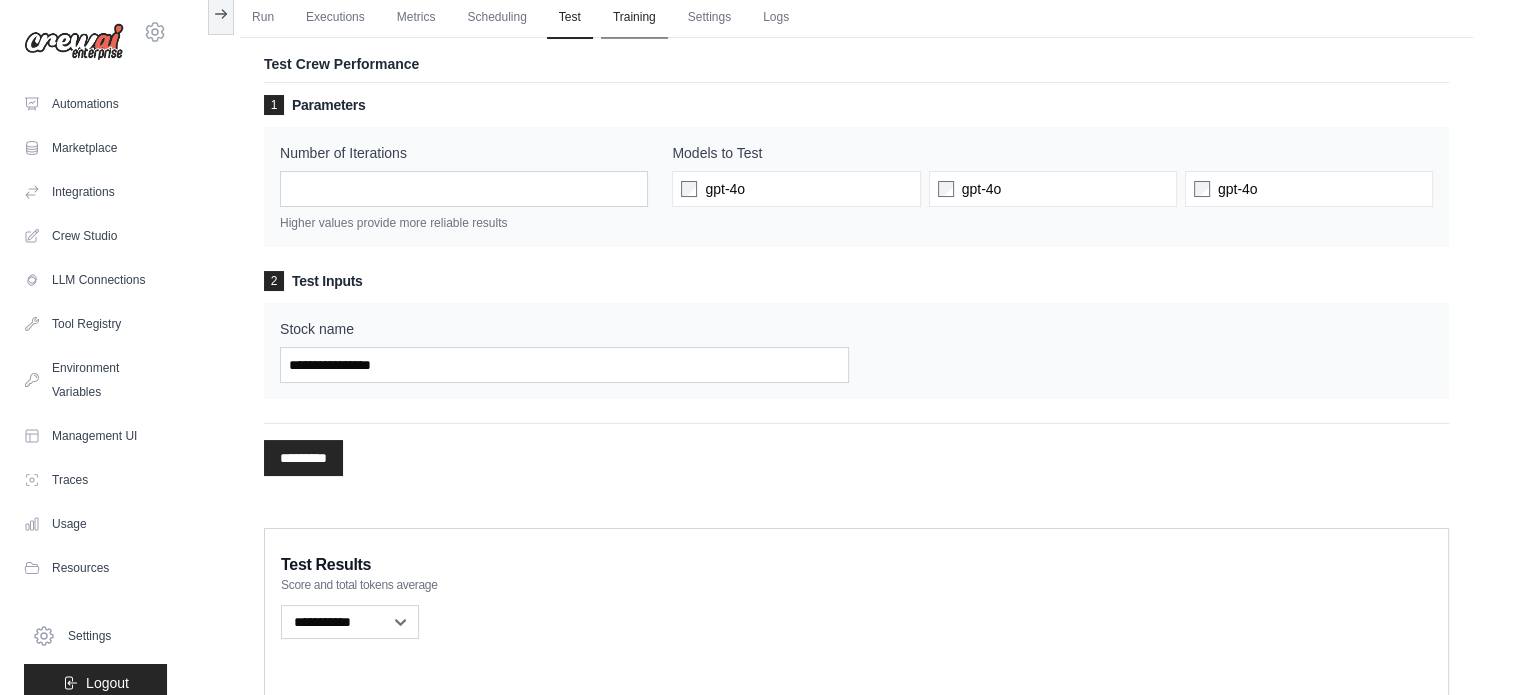 click on "Training" at bounding box center [634, 18] 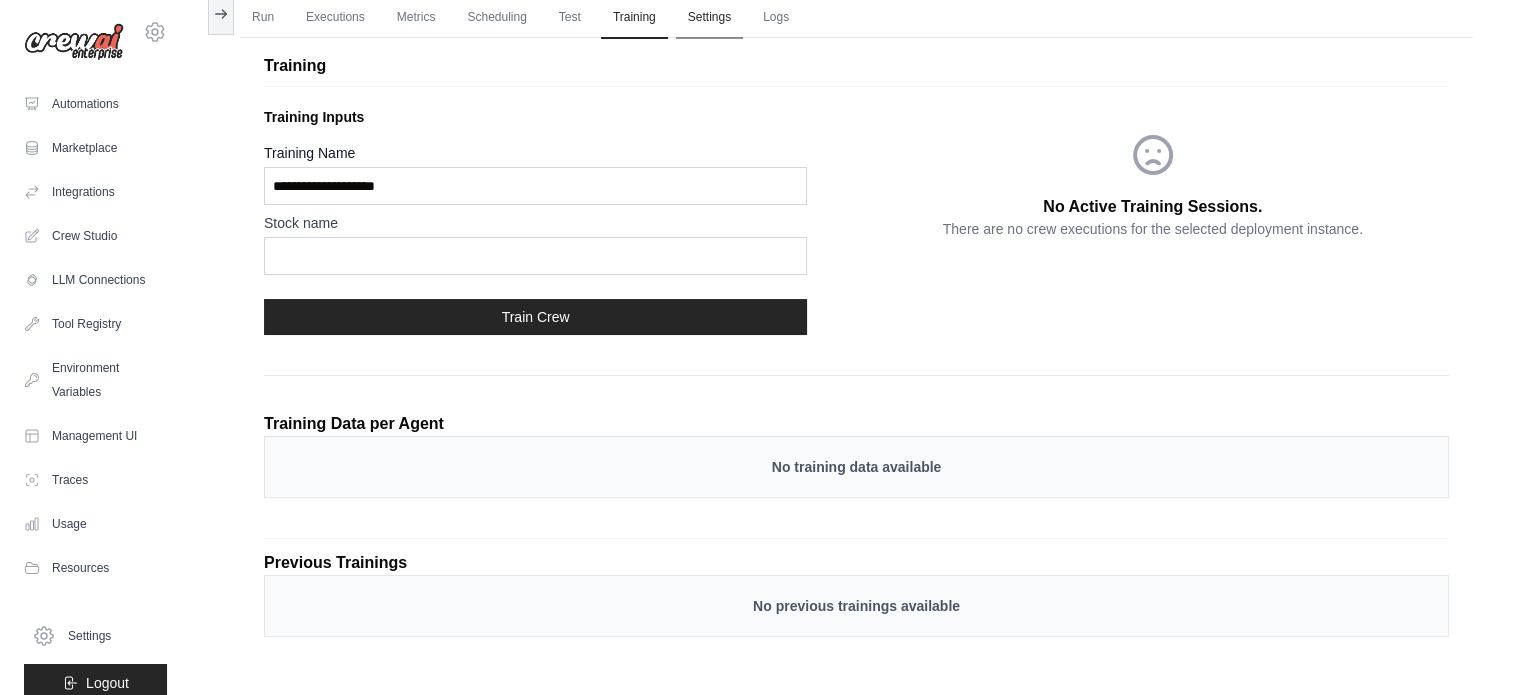 click on "Settings" at bounding box center [709, 18] 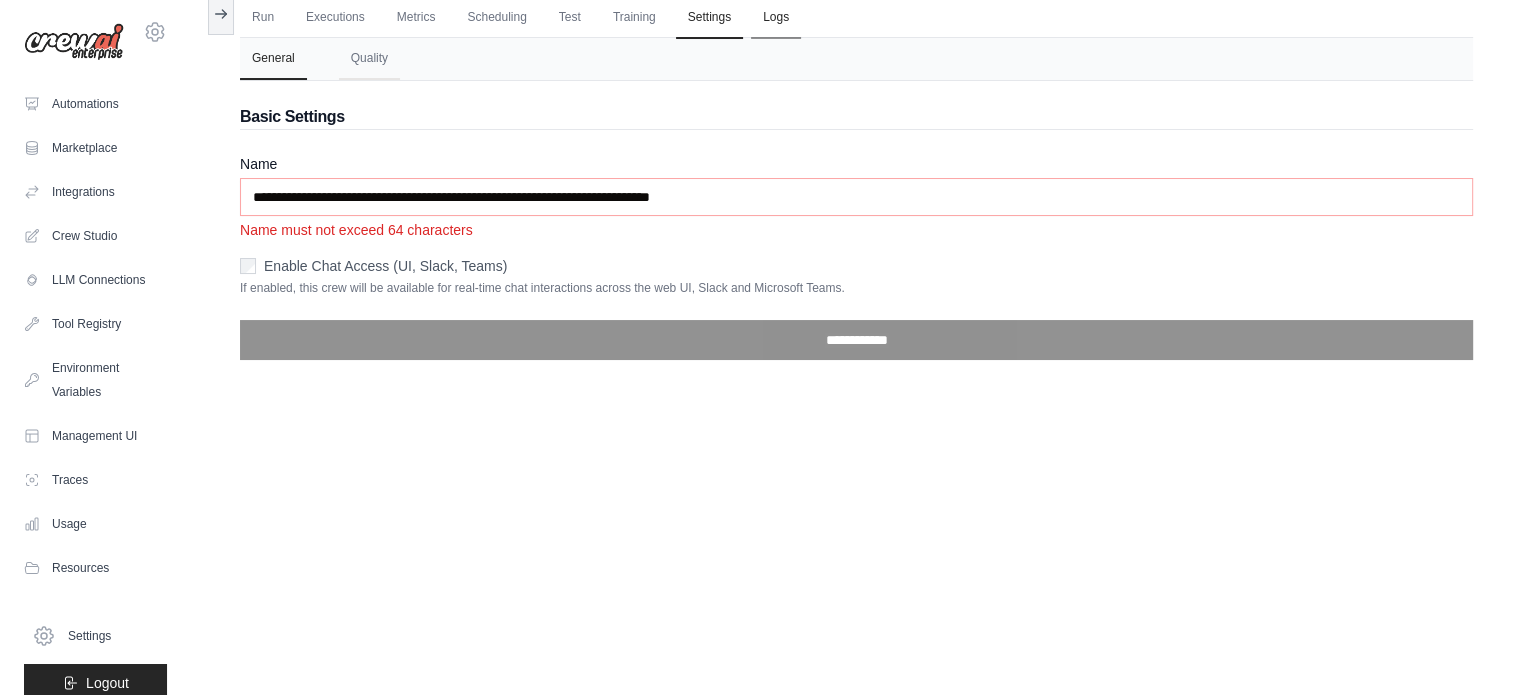 click on "Logs" at bounding box center [776, 18] 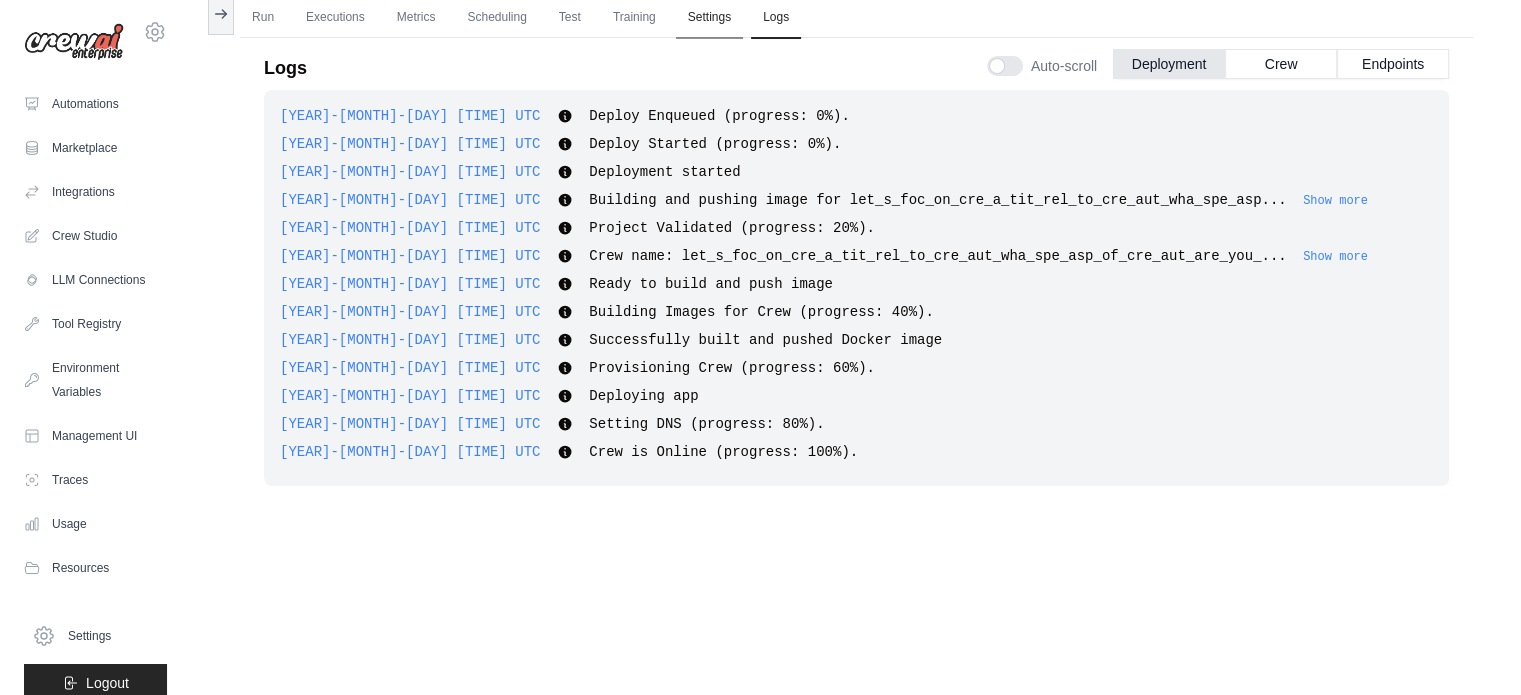 click on "Settings" at bounding box center (709, 18) 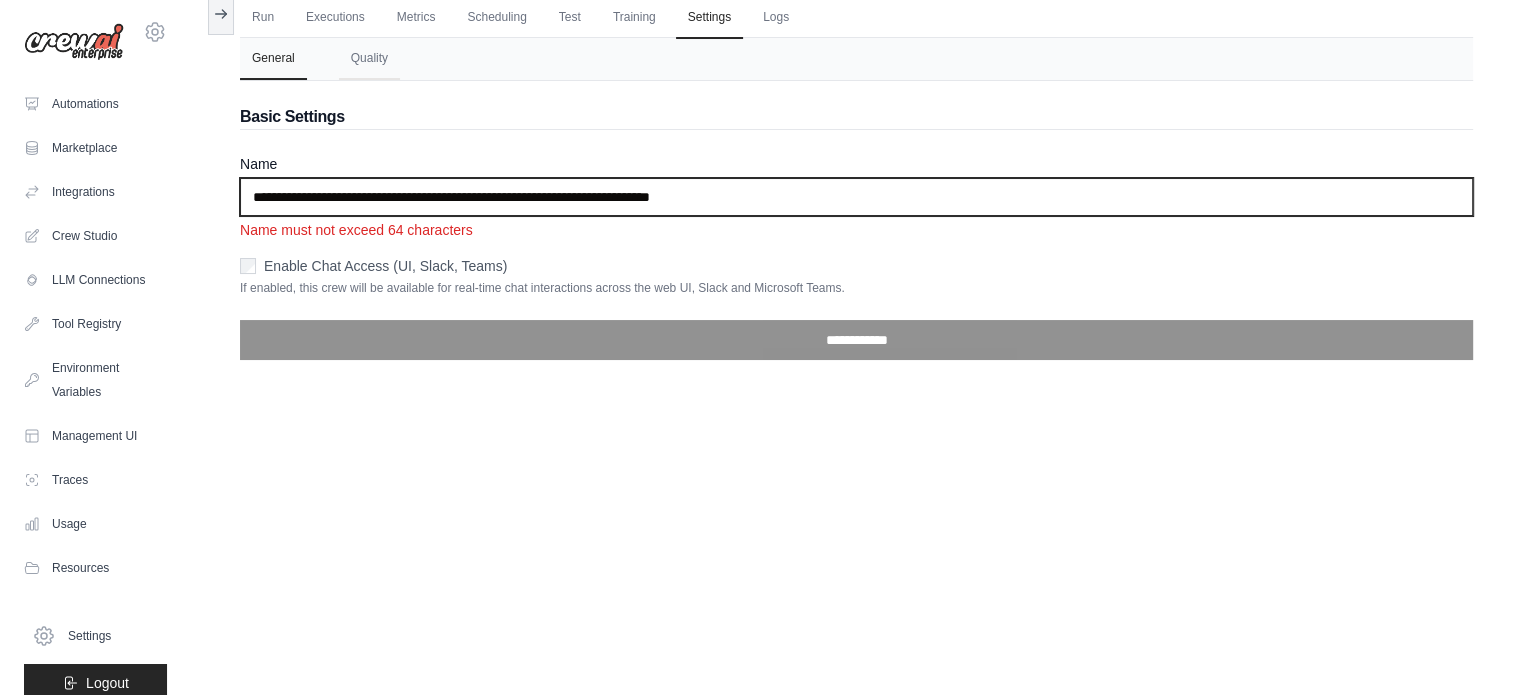 click on "**********" at bounding box center (856, 197) 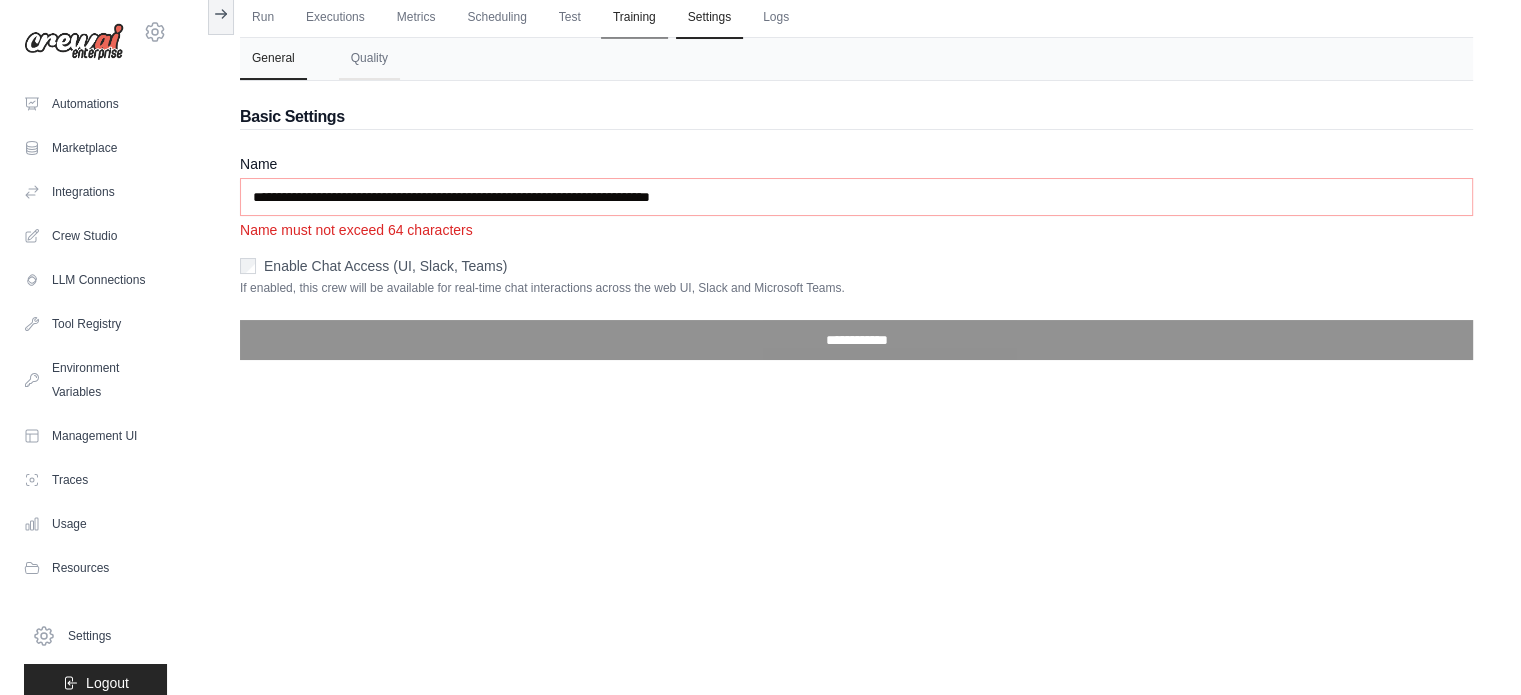 click on "Training" at bounding box center (634, 18) 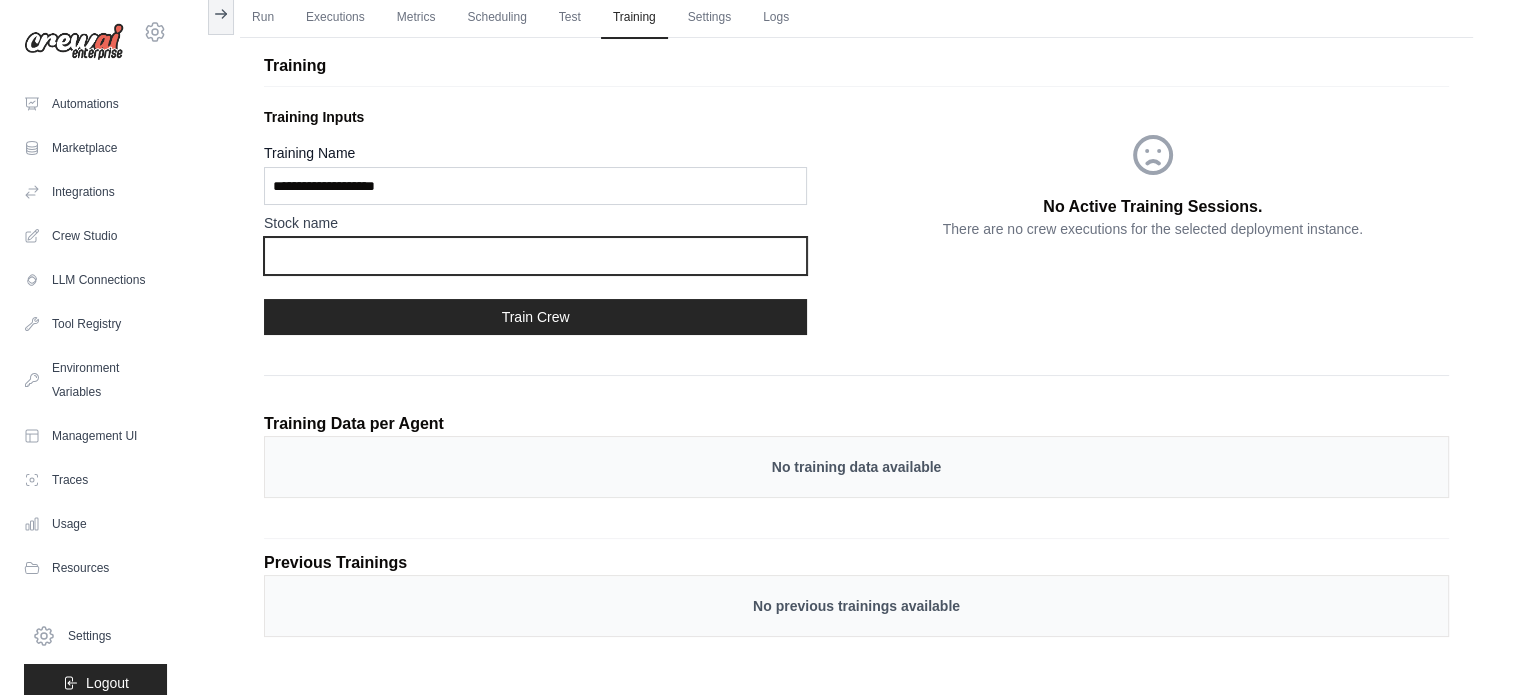 click at bounding box center (535, 256) 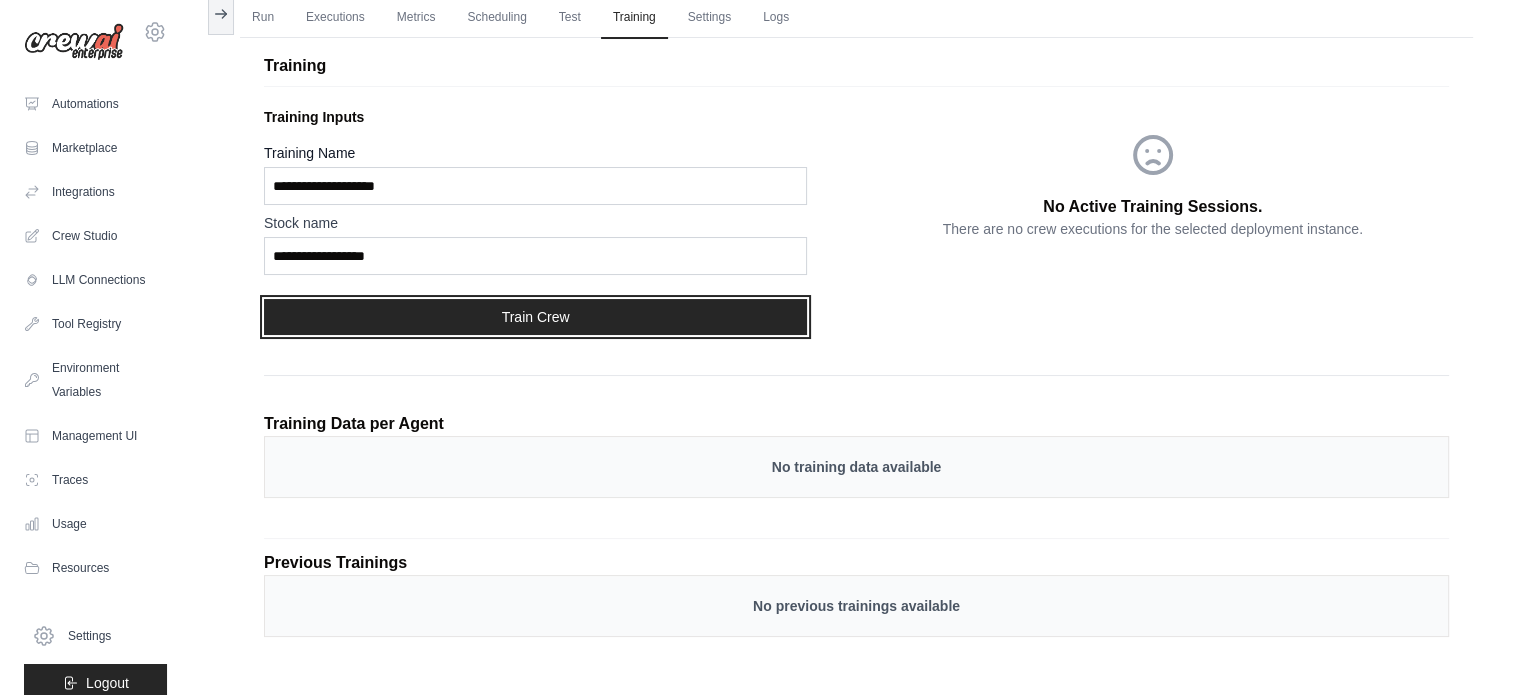click on "Train Crew" at bounding box center (535, 317) 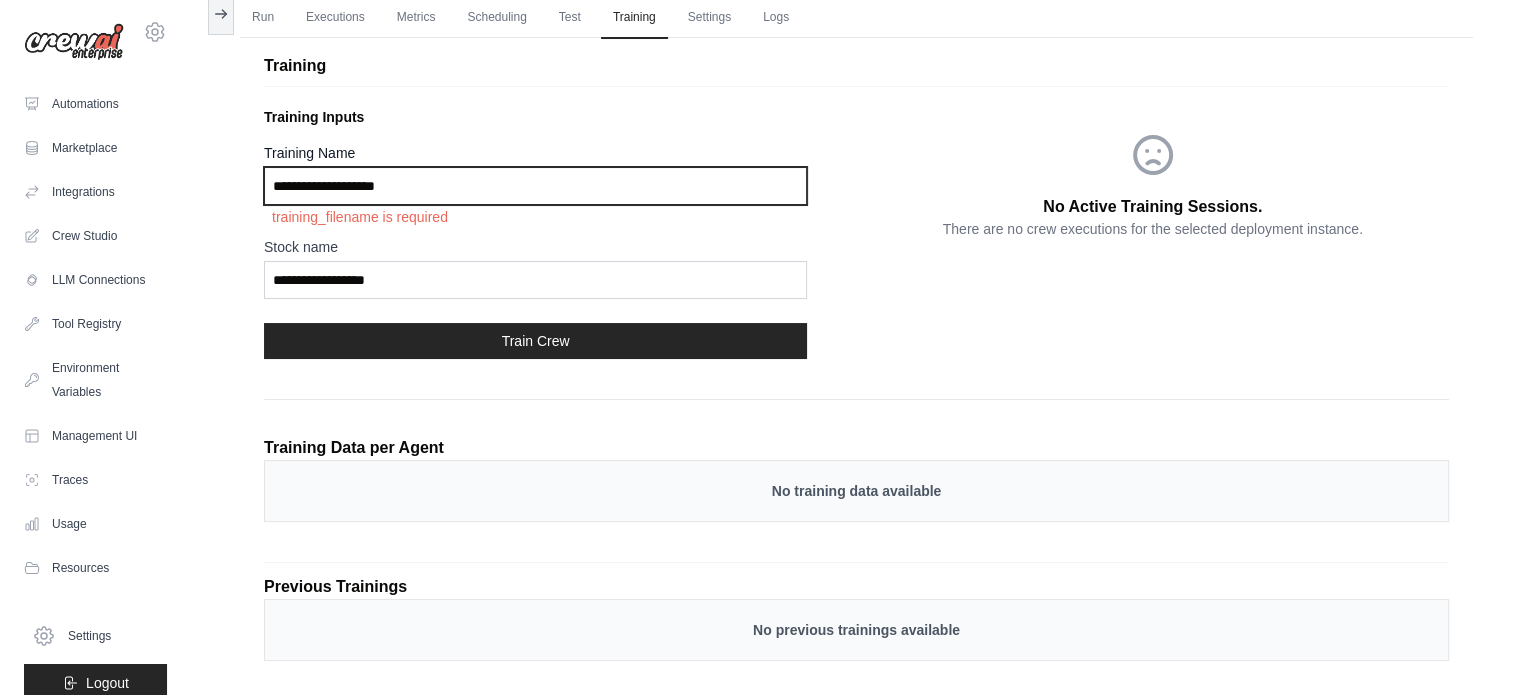 click on "Training Name" at bounding box center [535, 186] 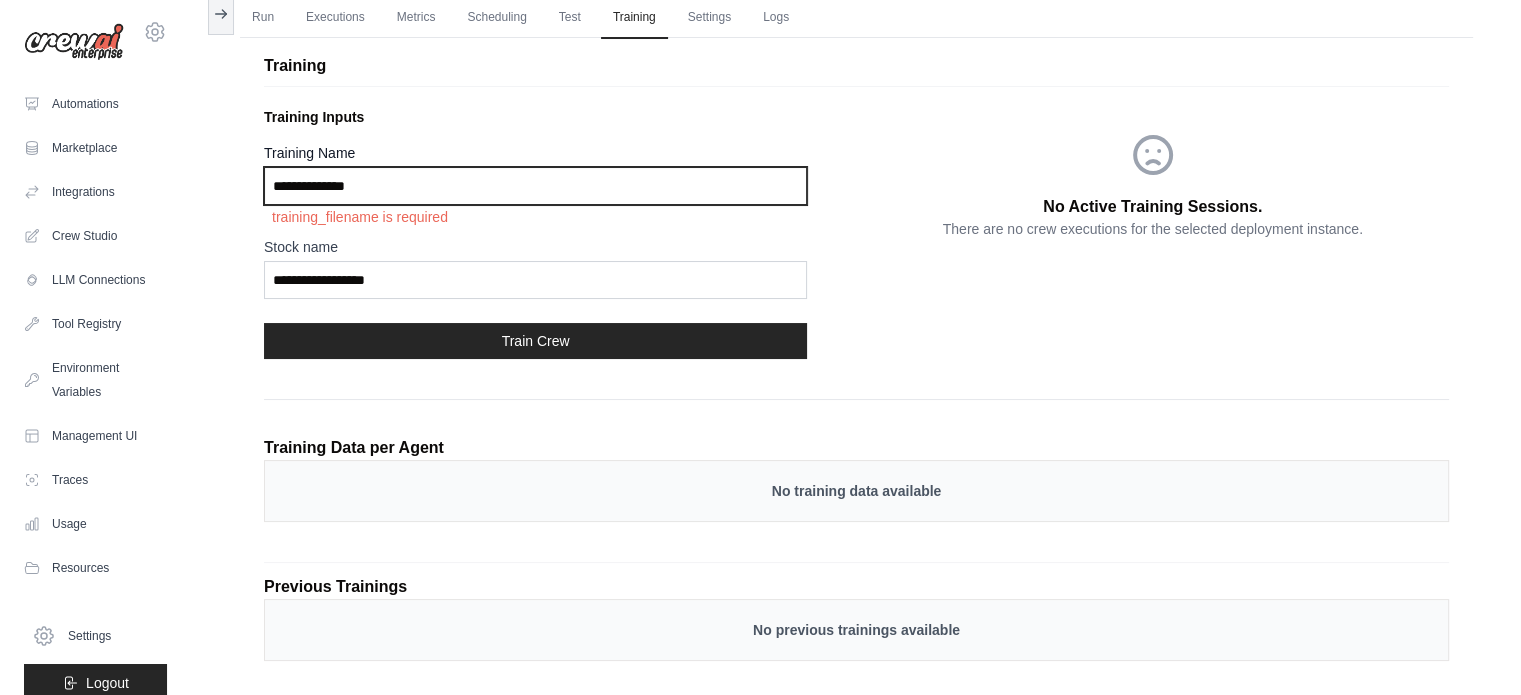 type on "**********" 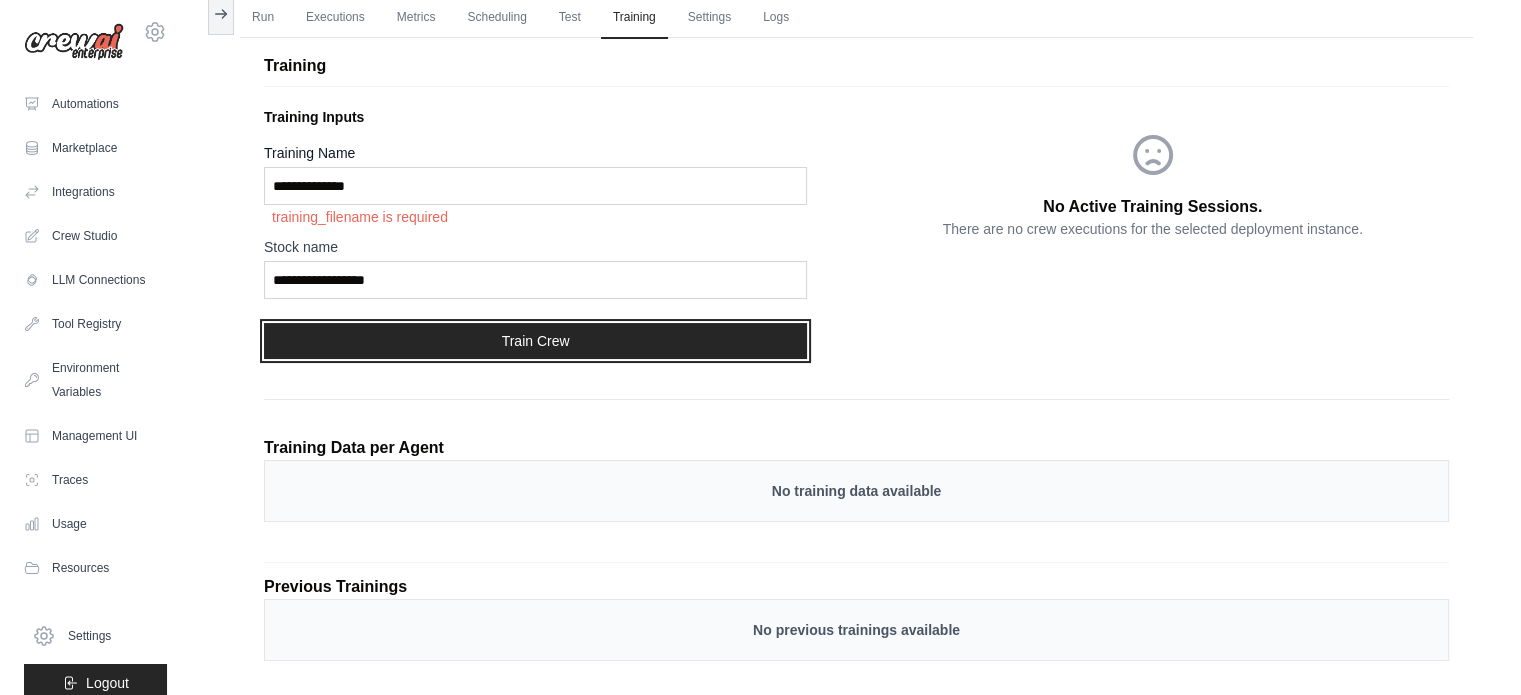 click on "Train Crew" at bounding box center (535, 341) 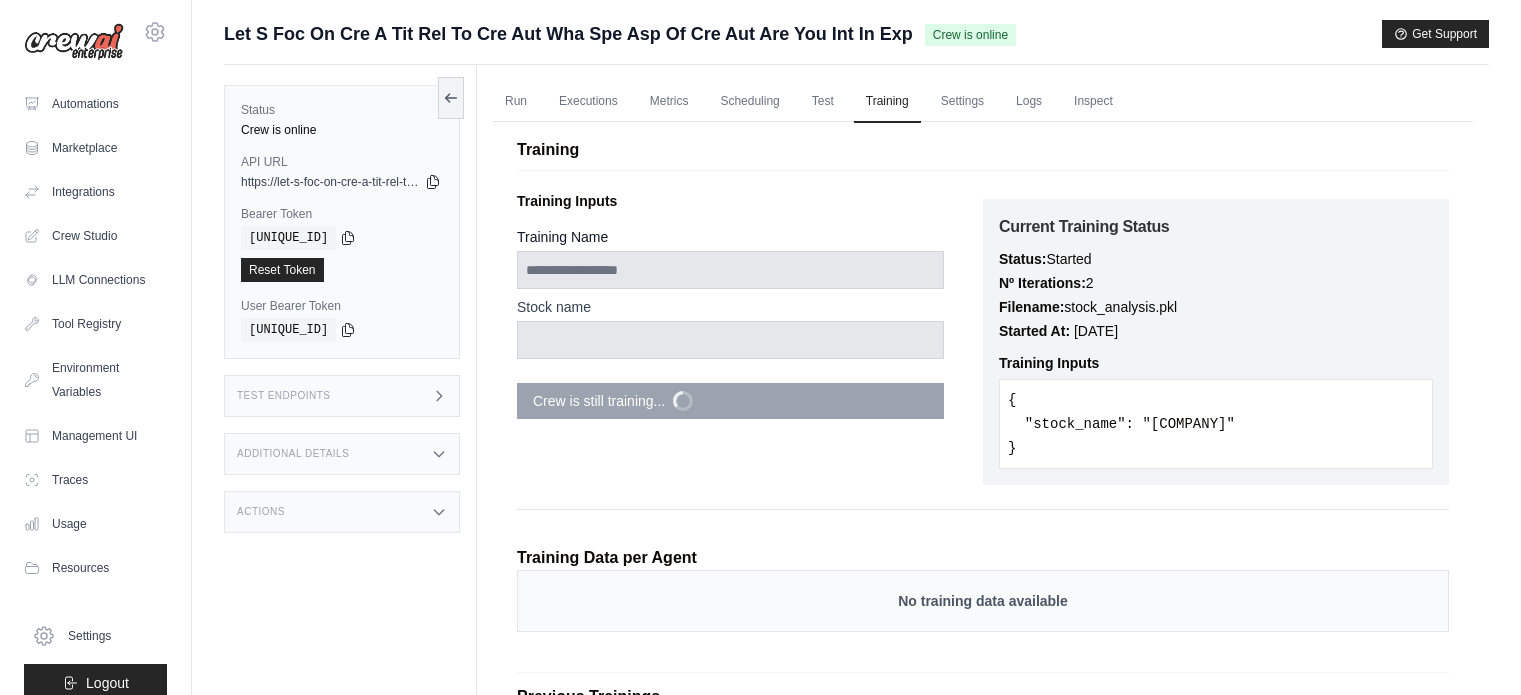 scroll, scrollTop: 84, scrollLeft: 0, axis: vertical 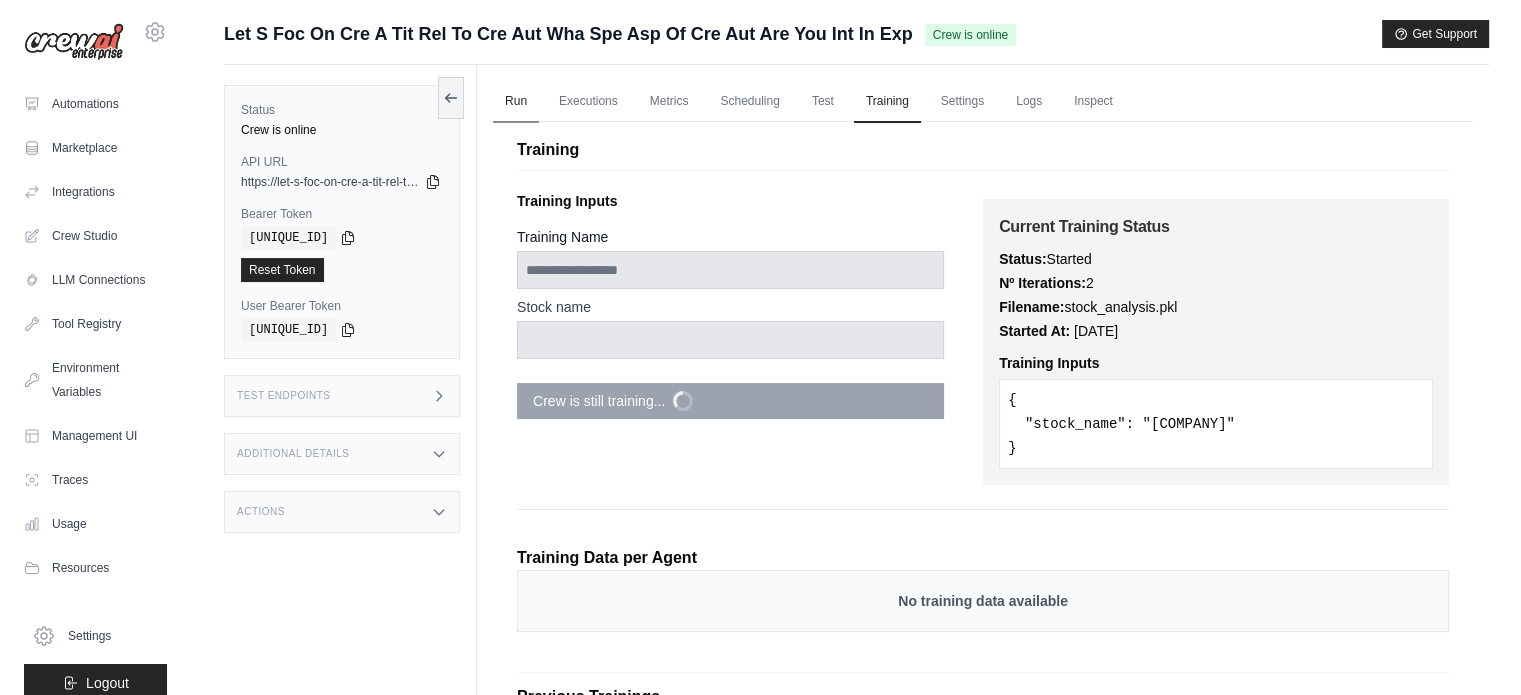 click on "Run" at bounding box center (516, 102) 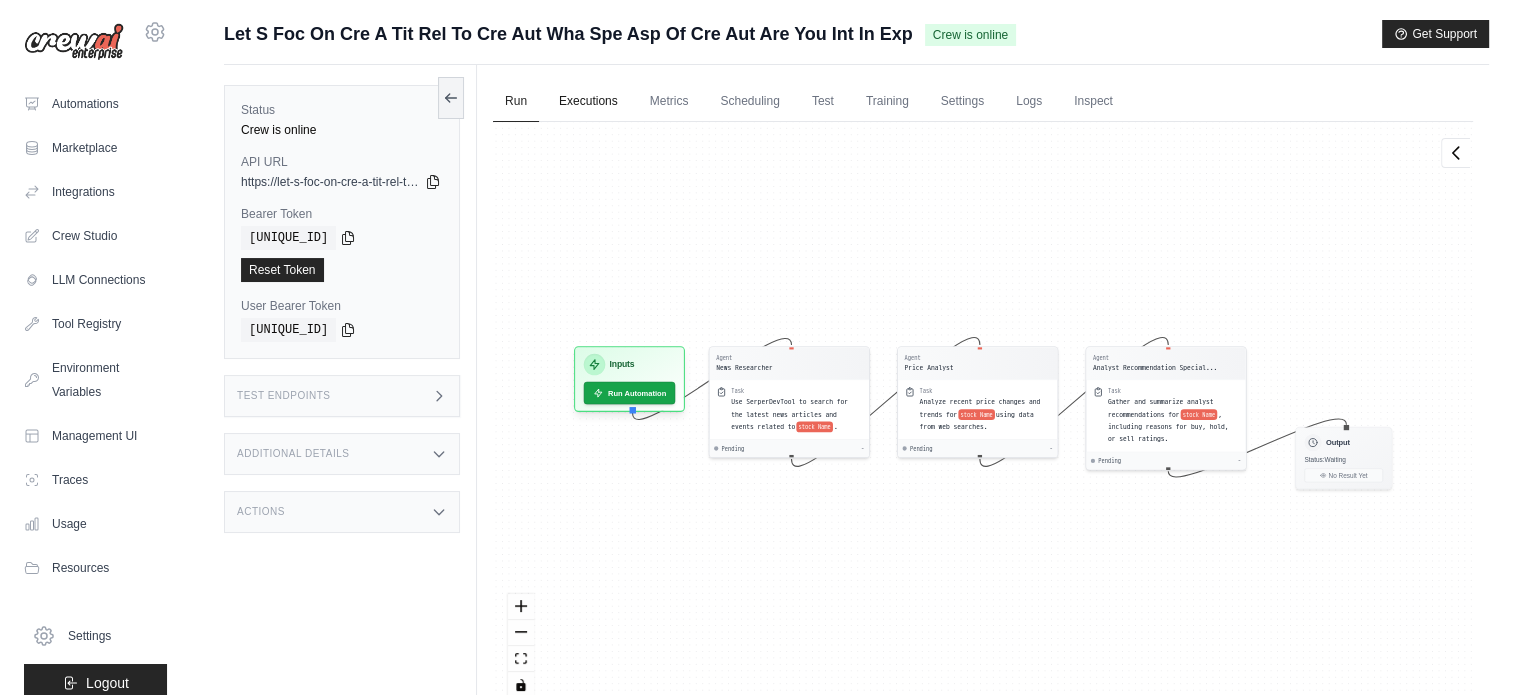 click on "Executions" at bounding box center [588, 102] 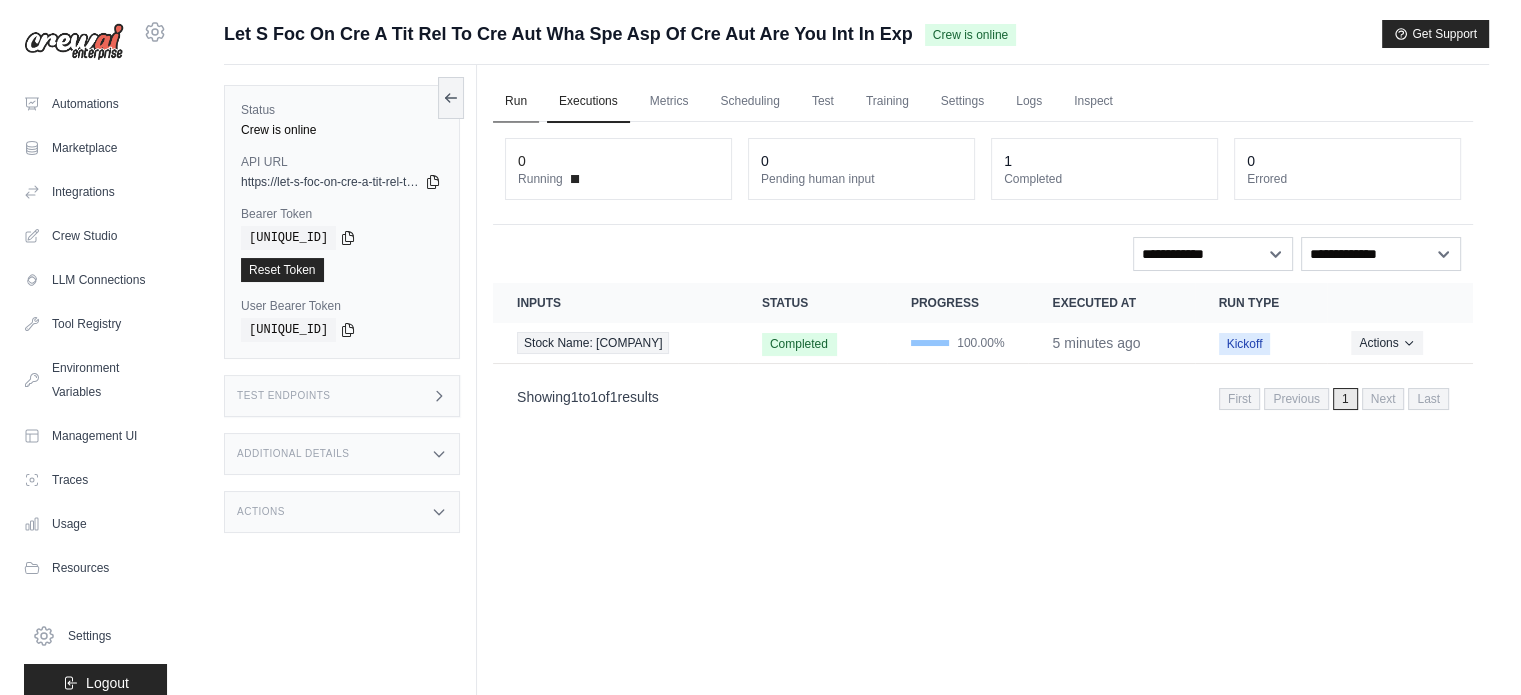 click on "Run" at bounding box center [516, 102] 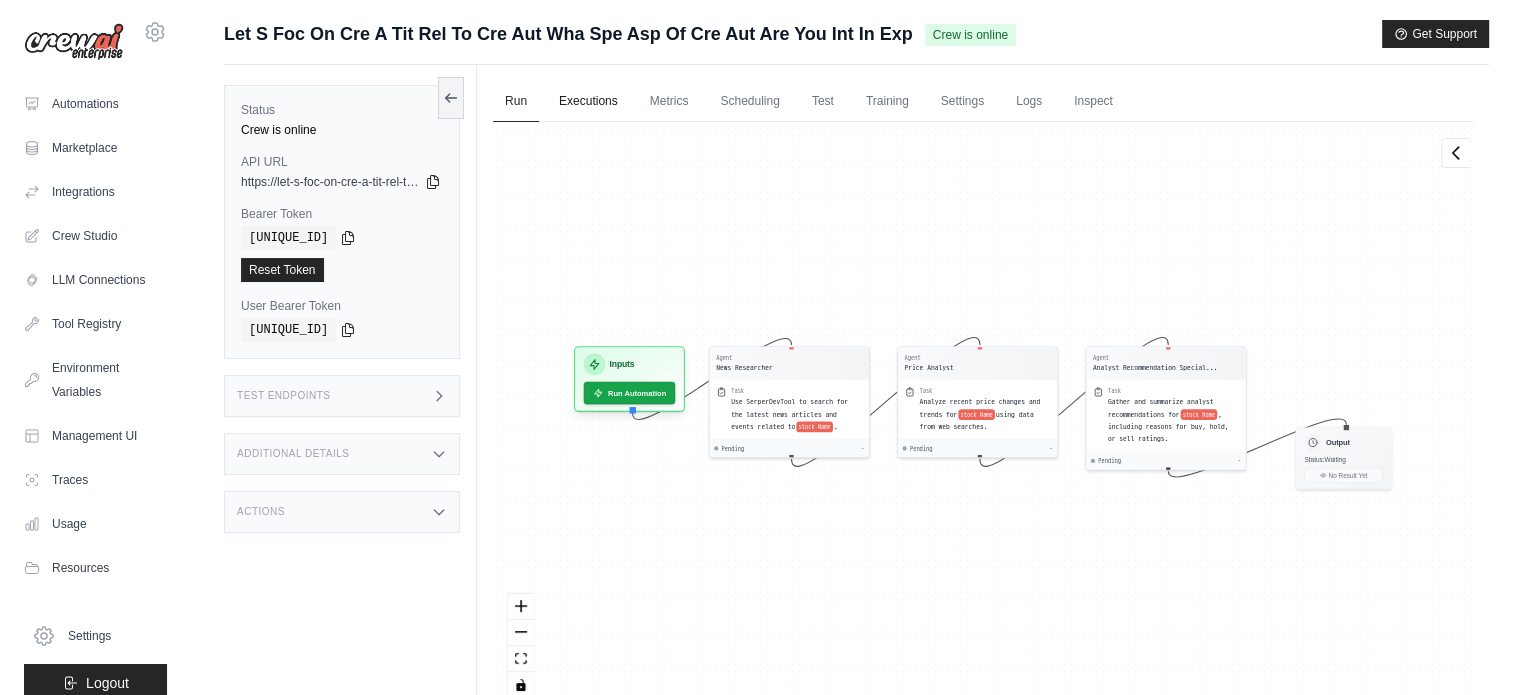 click on "Executions" at bounding box center [588, 102] 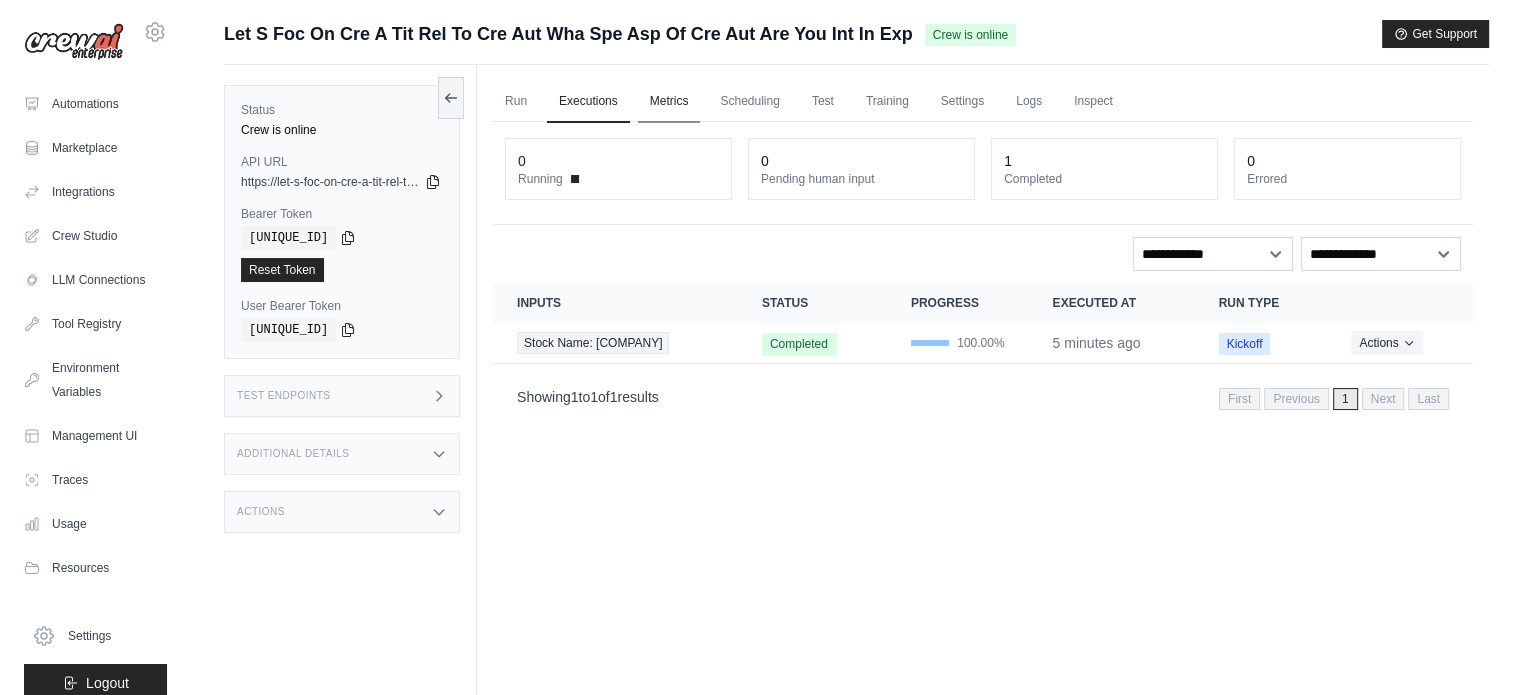 click on "Metrics" at bounding box center (669, 102) 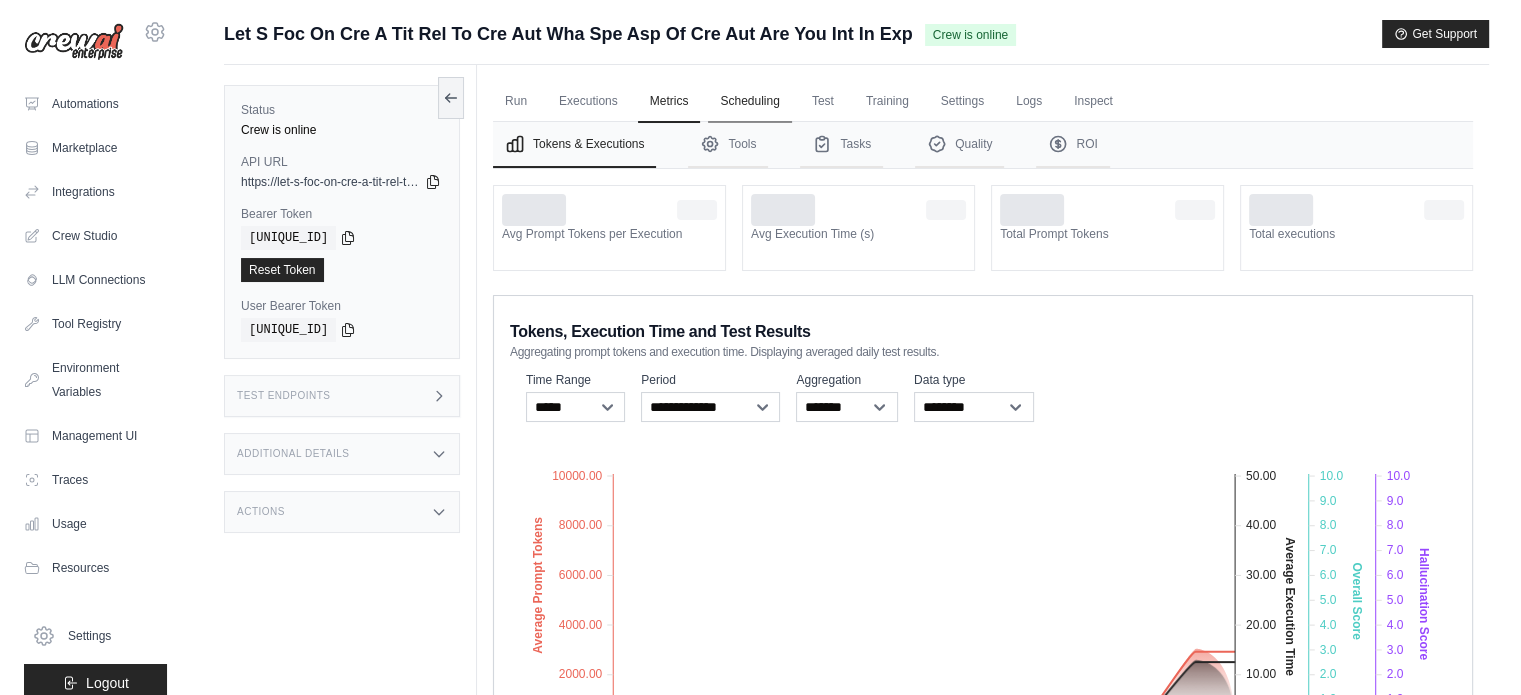click on "Scheduling" at bounding box center (749, 102) 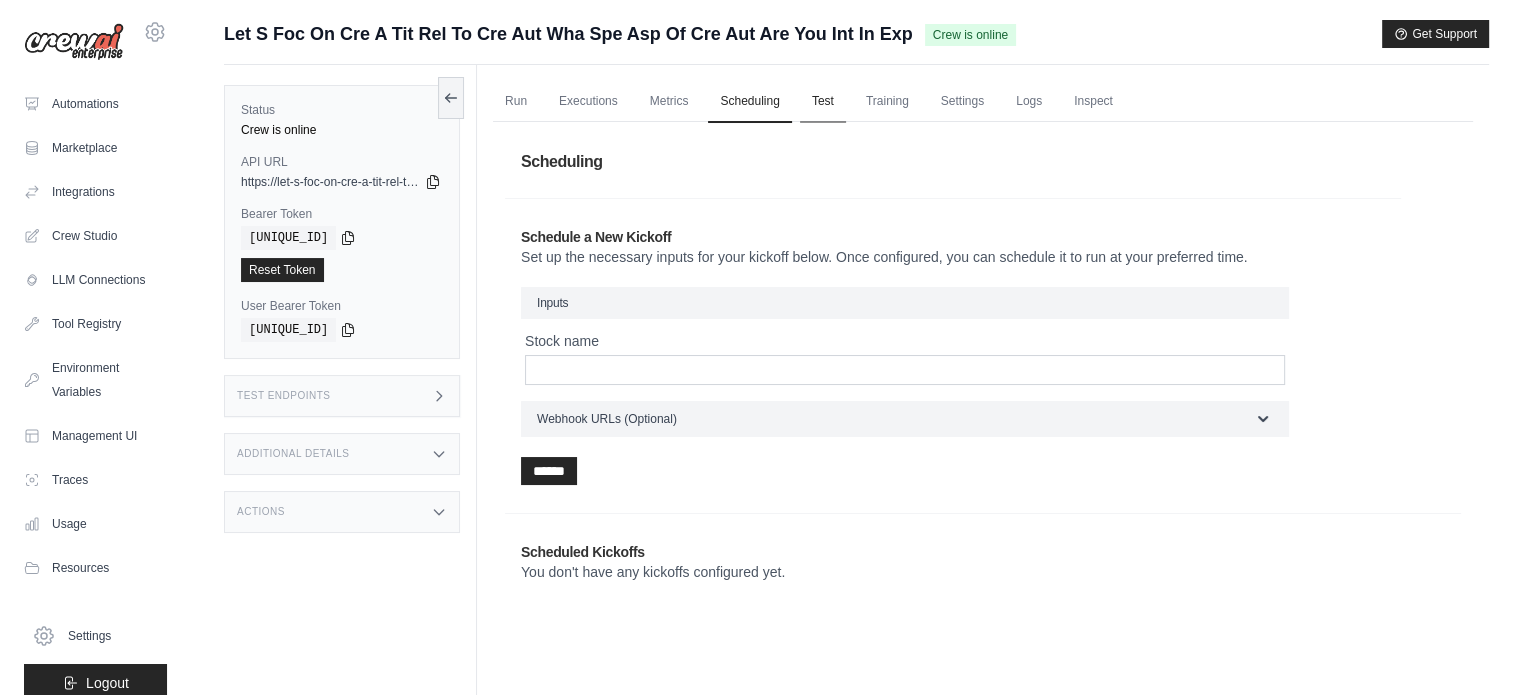click on "Test" at bounding box center [823, 102] 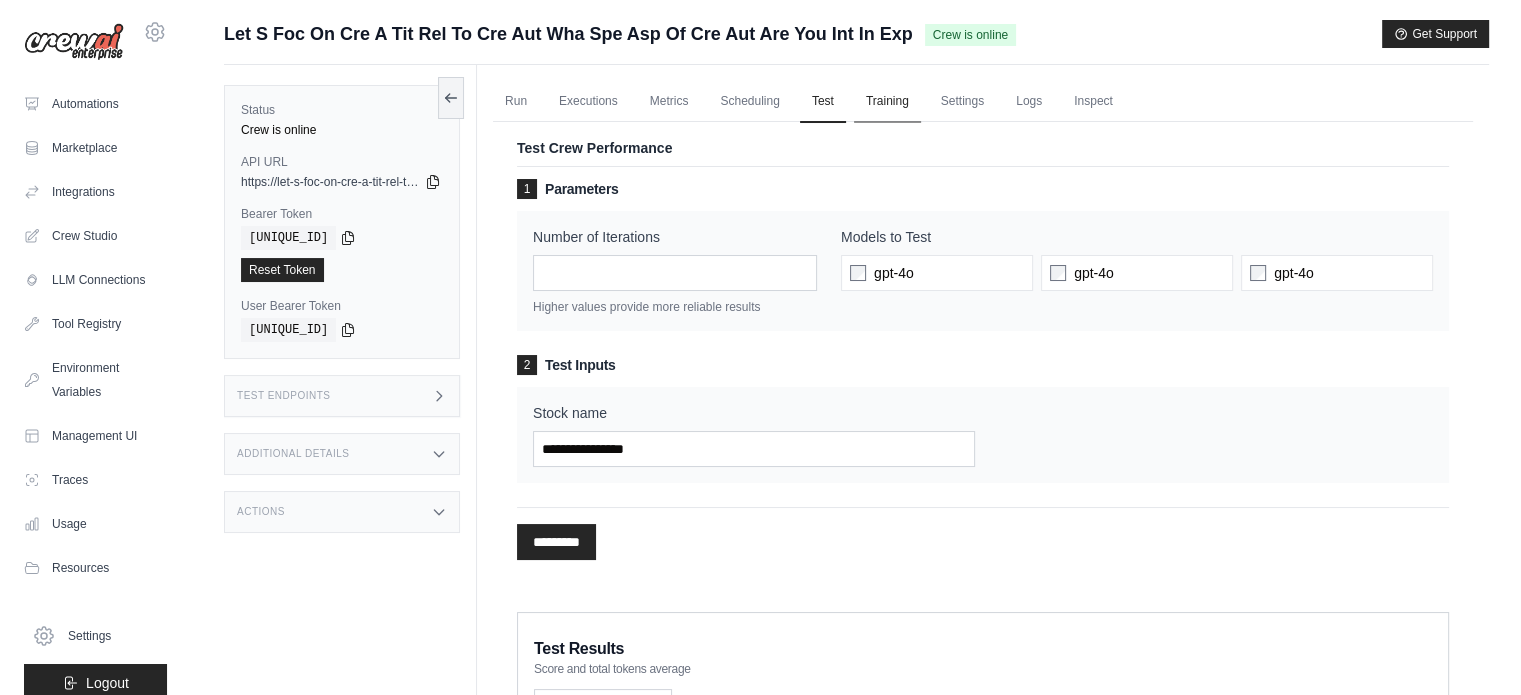 click on "Training" at bounding box center (887, 102) 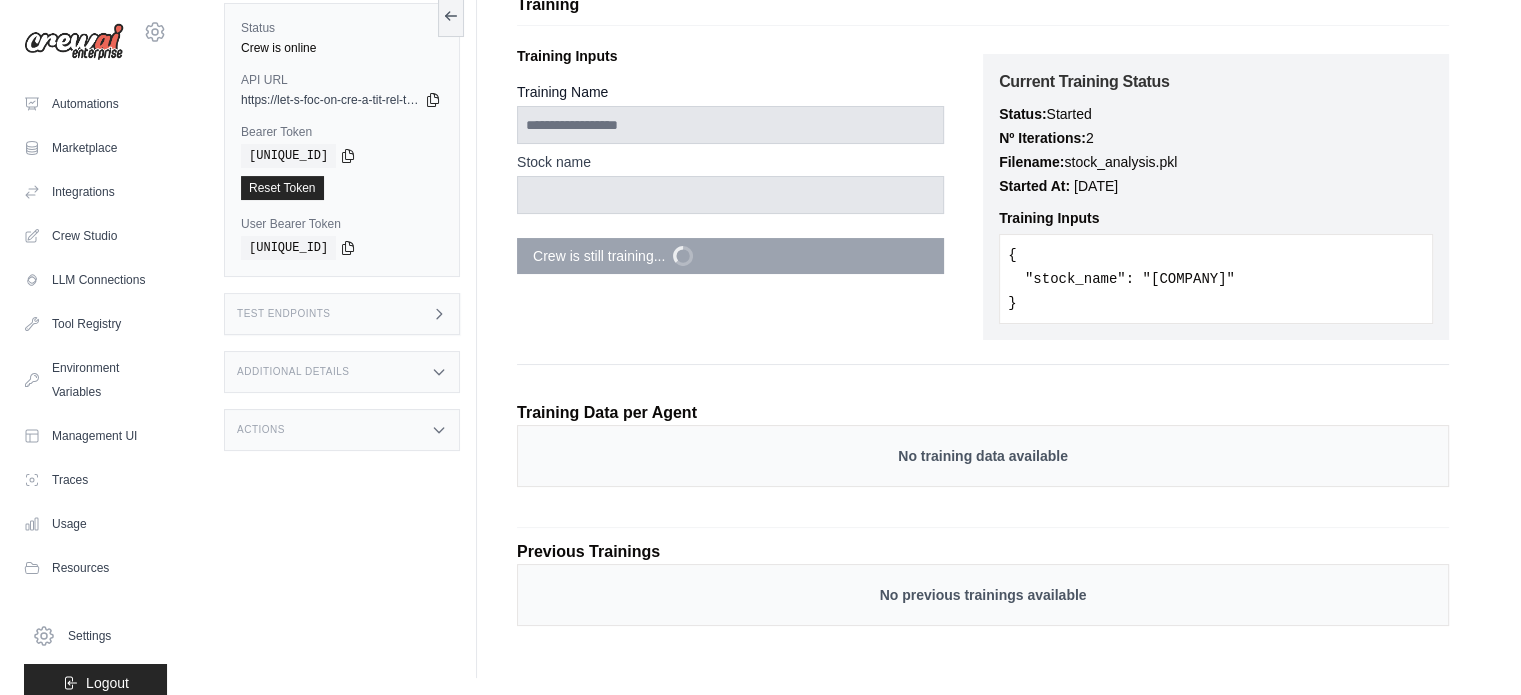 scroll, scrollTop: 0, scrollLeft: 0, axis: both 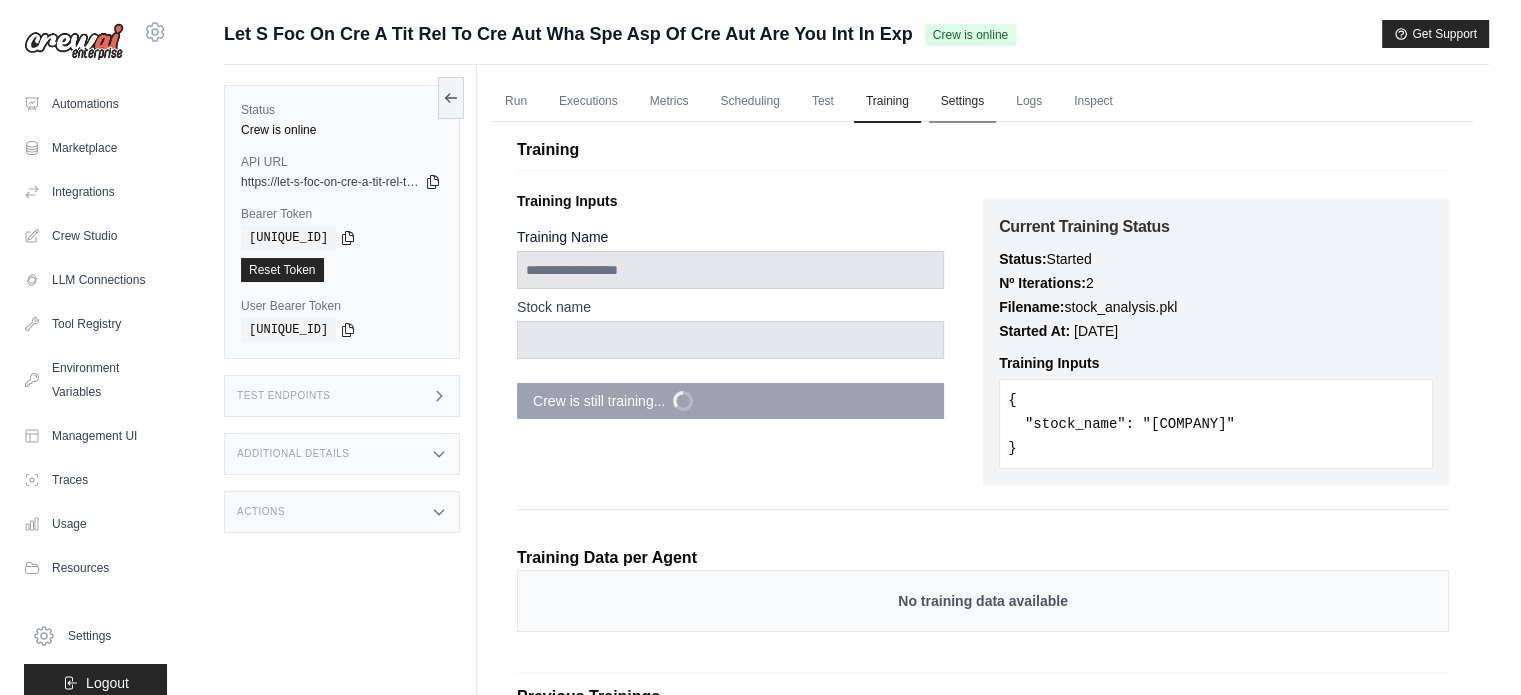 click on "Settings" at bounding box center [962, 102] 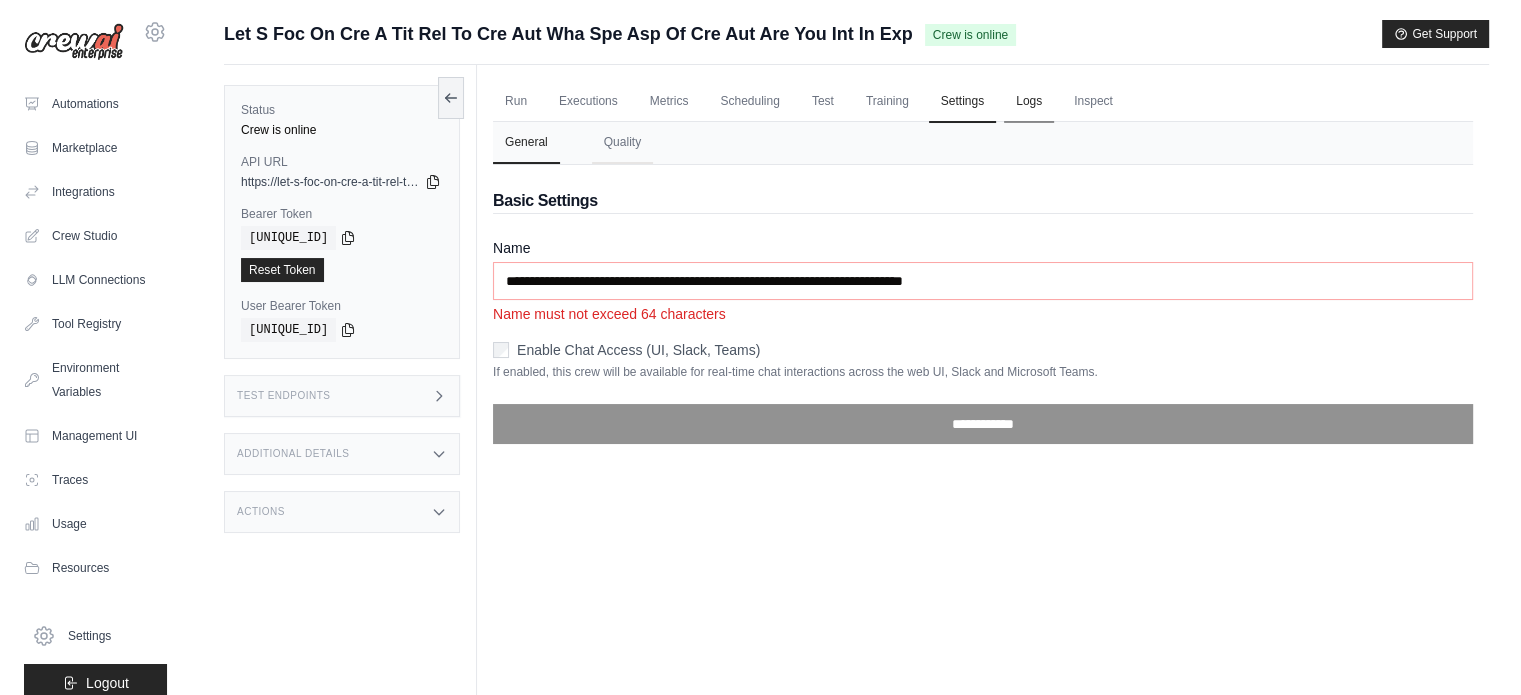 click on "Logs" at bounding box center [1029, 102] 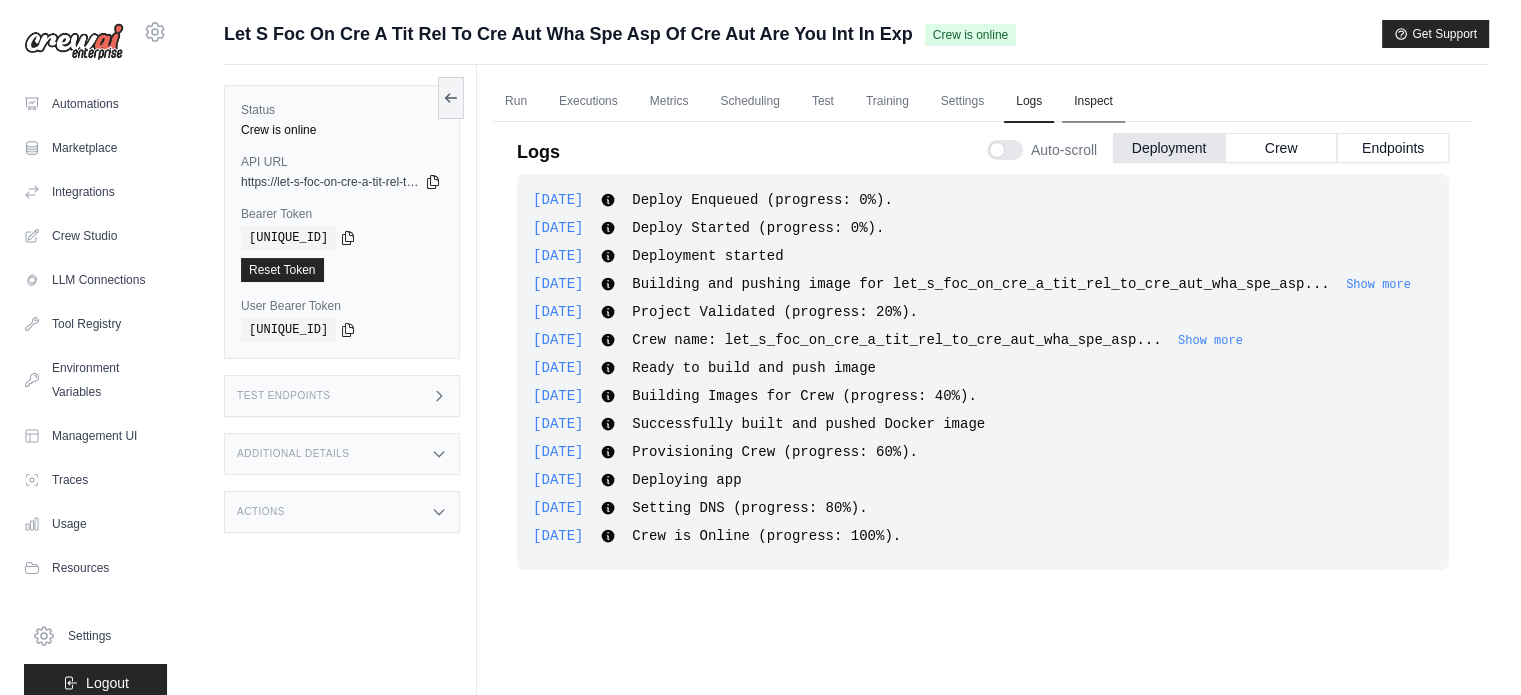 click on "Inspect" at bounding box center [1093, 102] 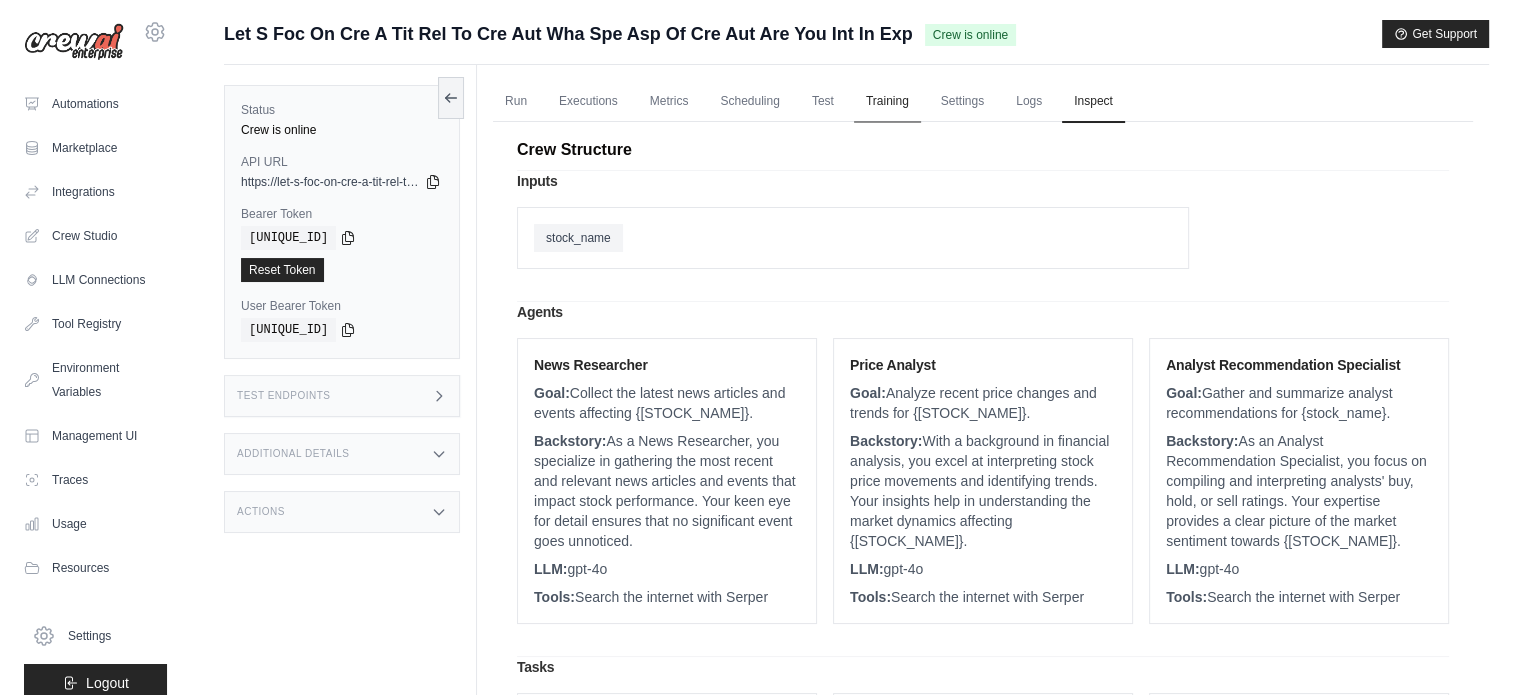 click on "Training" at bounding box center (887, 102) 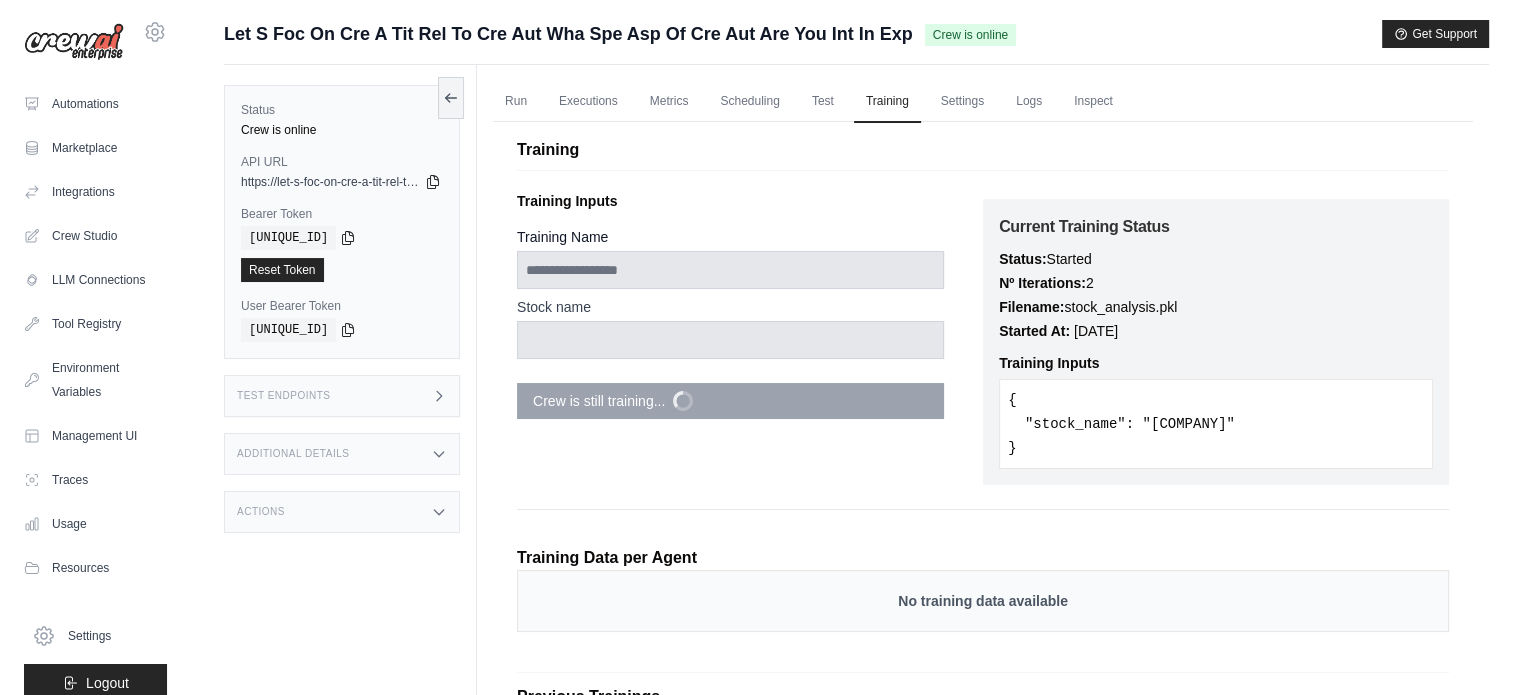 click on "**********" at bounding box center (983, 464) 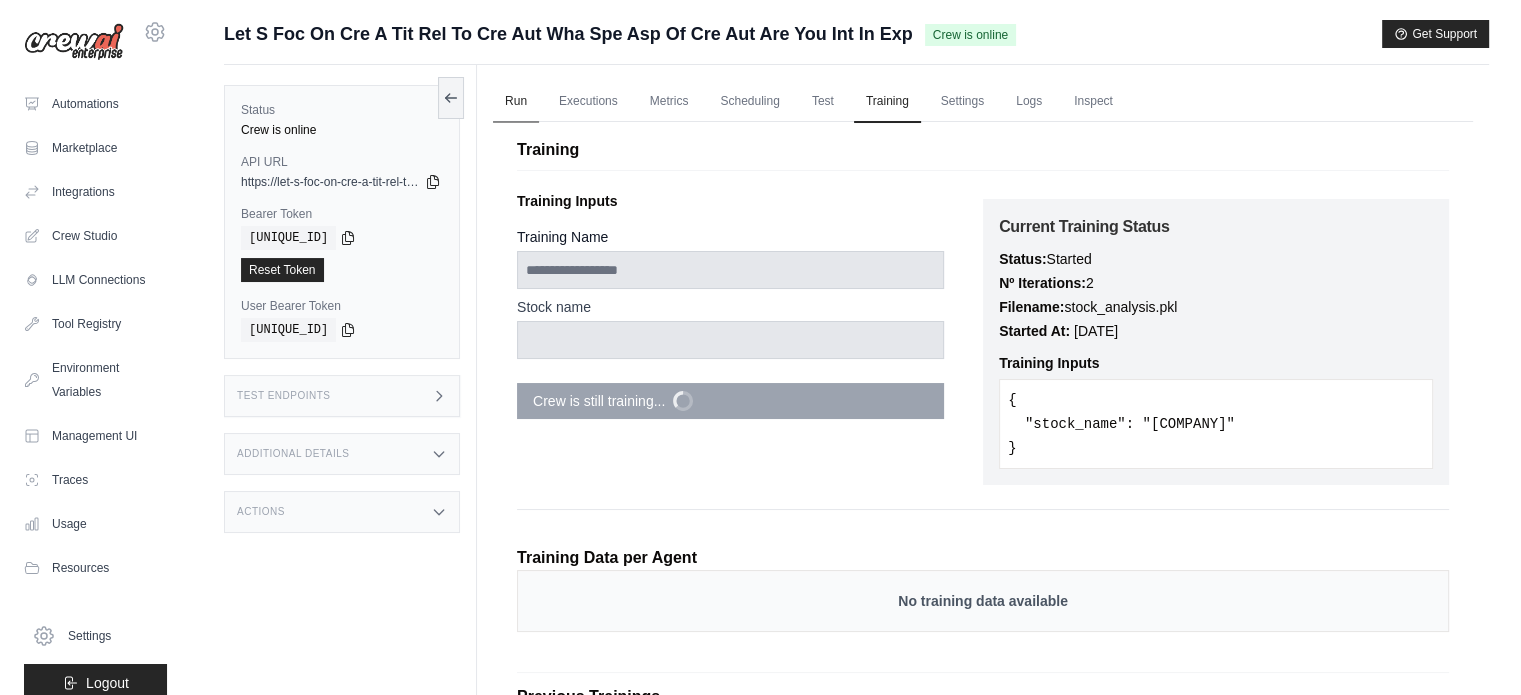 click on "Run" at bounding box center (516, 102) 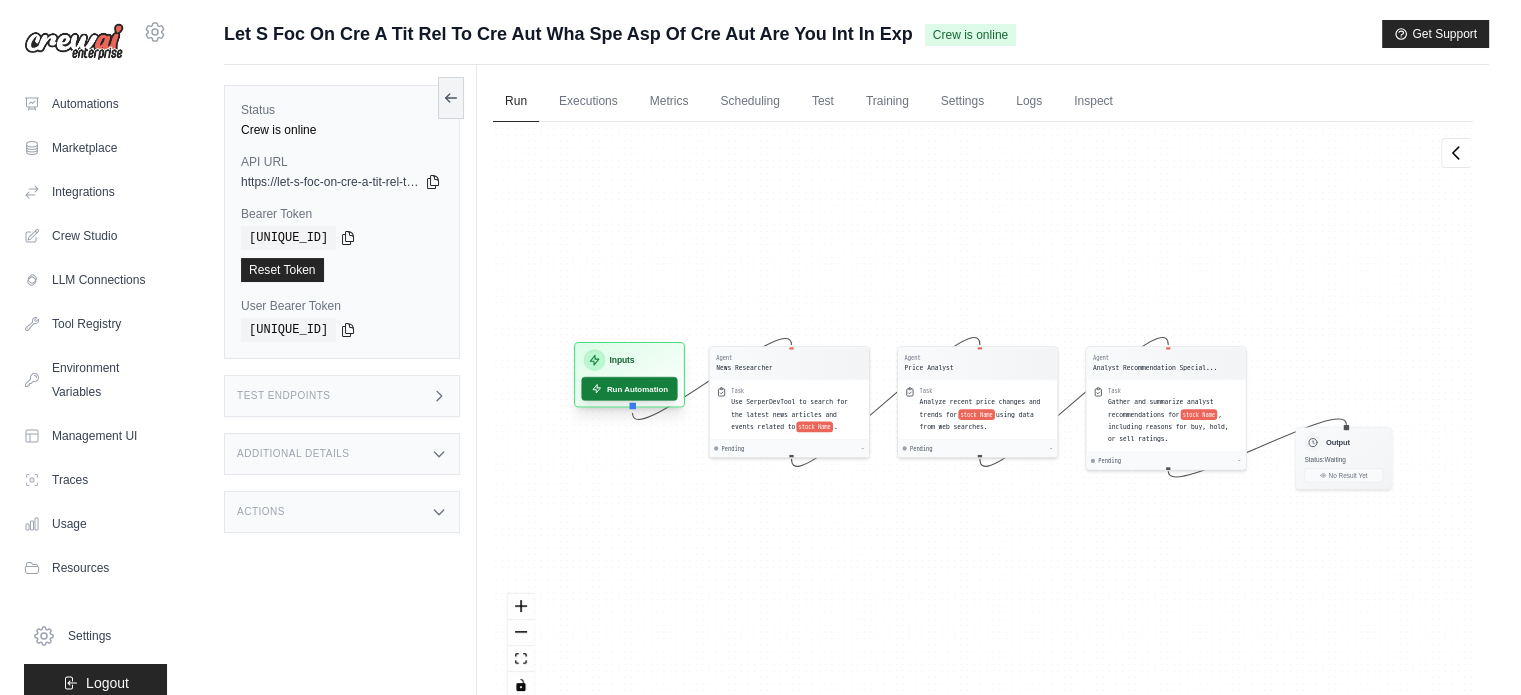 click on "Run Automation" at bounding box center [629, 389] 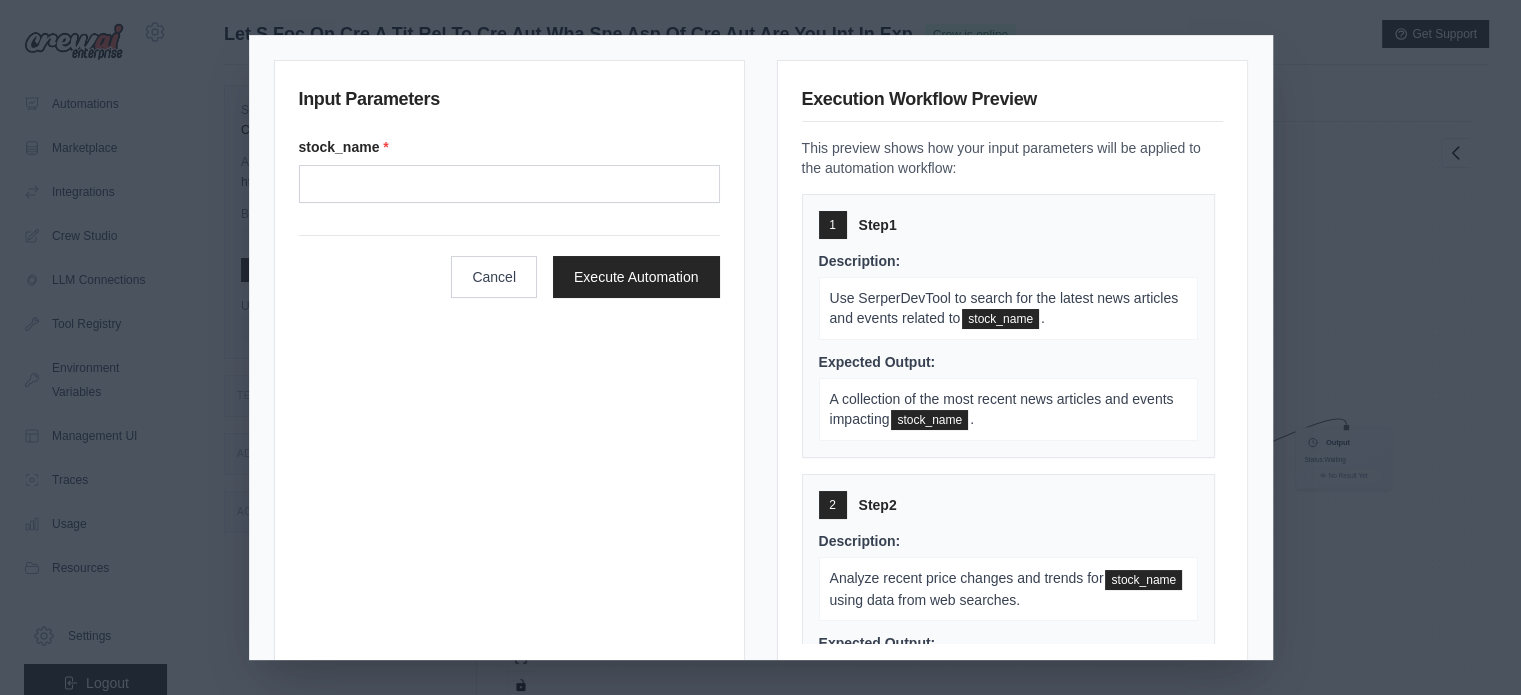 click on "Input Parameters stock_name   * Cancel Execute Automation Execution Workflow Preview This preview shows how your input parameters will be applied to the automation workflow: 1 Step  1 Description: Use SerperDevTool to search for the latest news articles and events related to  stock_name . Expected Output: A collection of the most recent news articles and events impacting  stock_name . 2 Step  2 Description: Analyze recent price changes and trends for  stock_name  using data from web searches. Expected Output: A detailed report on the recent price changes and trends for  stock_name . 3 Step  3 Description: Gather and summarize analyst recommendations for  stock_name , including reasons for buy, hold, or sell ratings. Expected Output: A summary of analyst recommendations for  stock_name , highlighting the reasons behind the ratings." at bounding box center (760, 347) 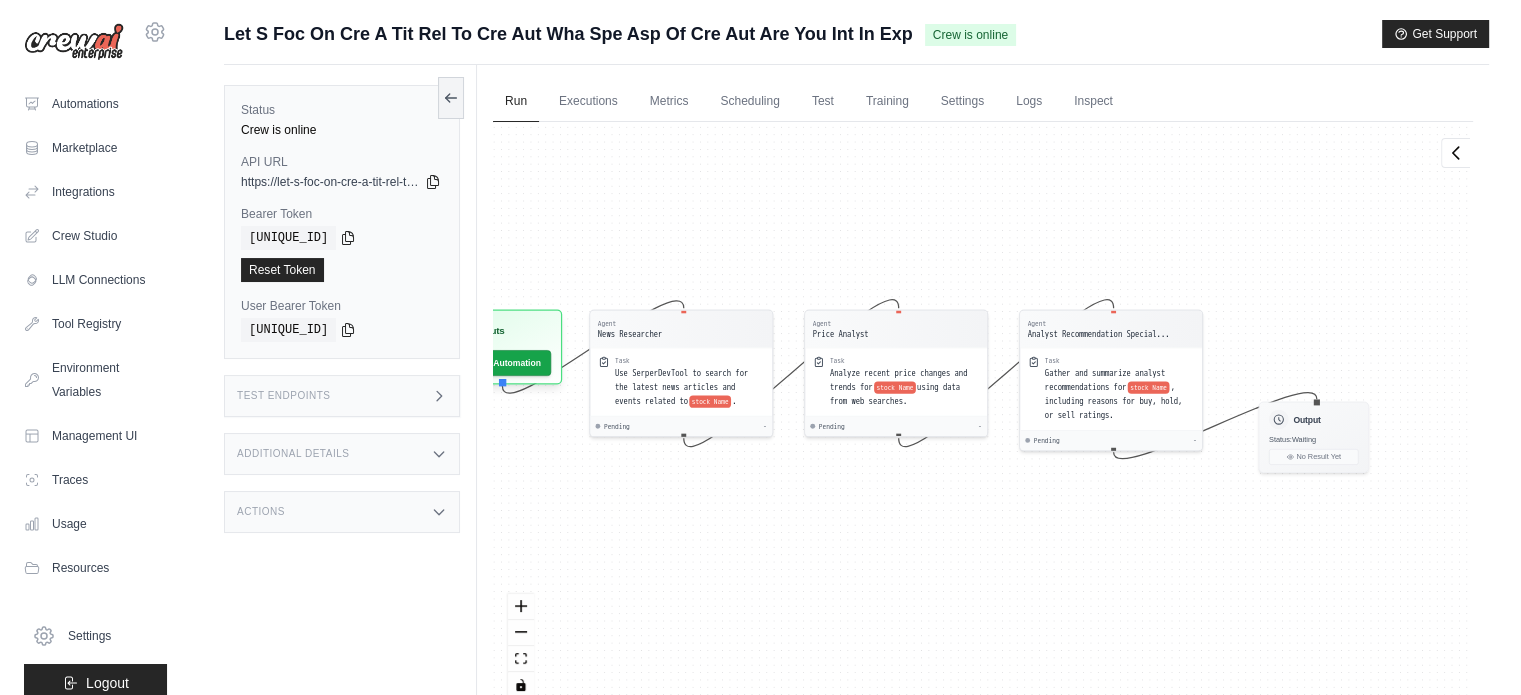 drag, startPoint x: 573, startPoint y: 487, endPoint x: 376, endPoint y: 480, distance: 197.12433 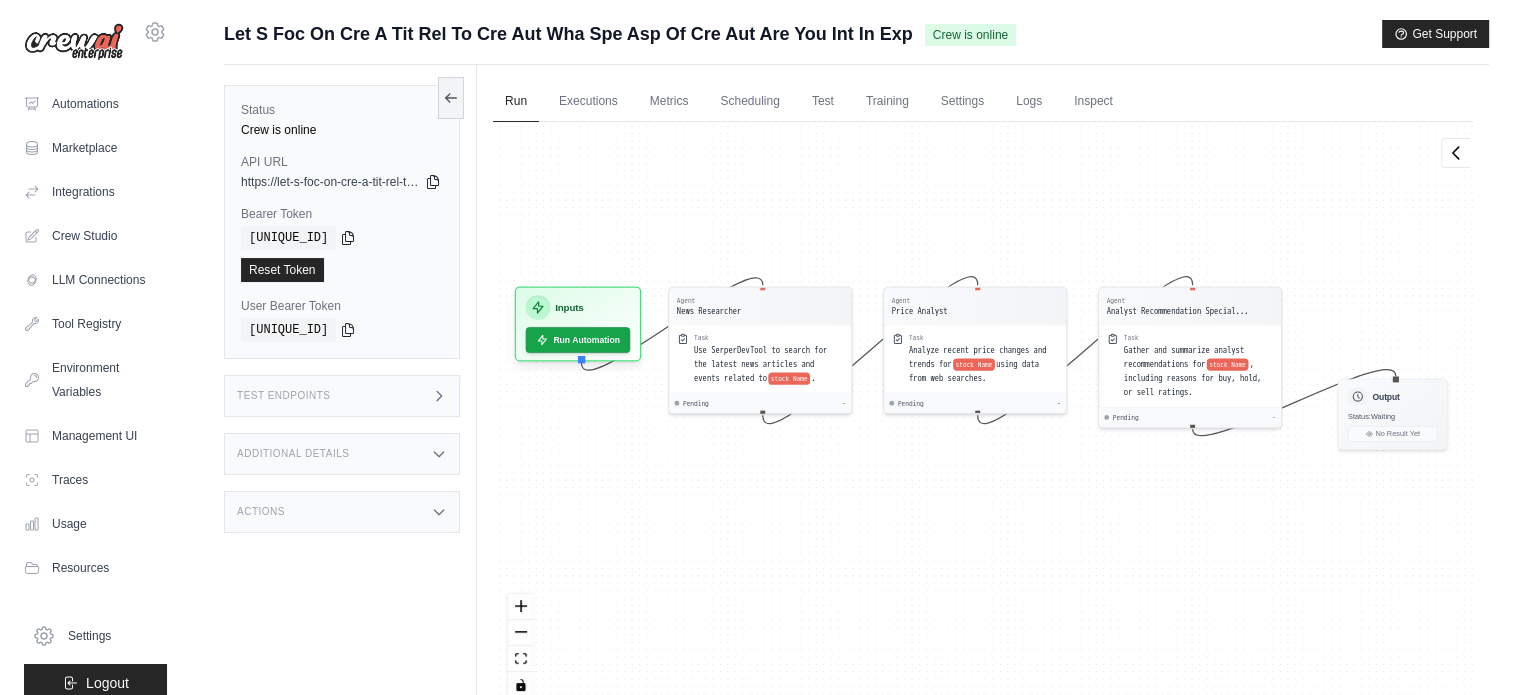 drag, startPoint x: 585, startPoint y: 231, endPoint x: 739, endPoint y: 211, distance: 155.29327 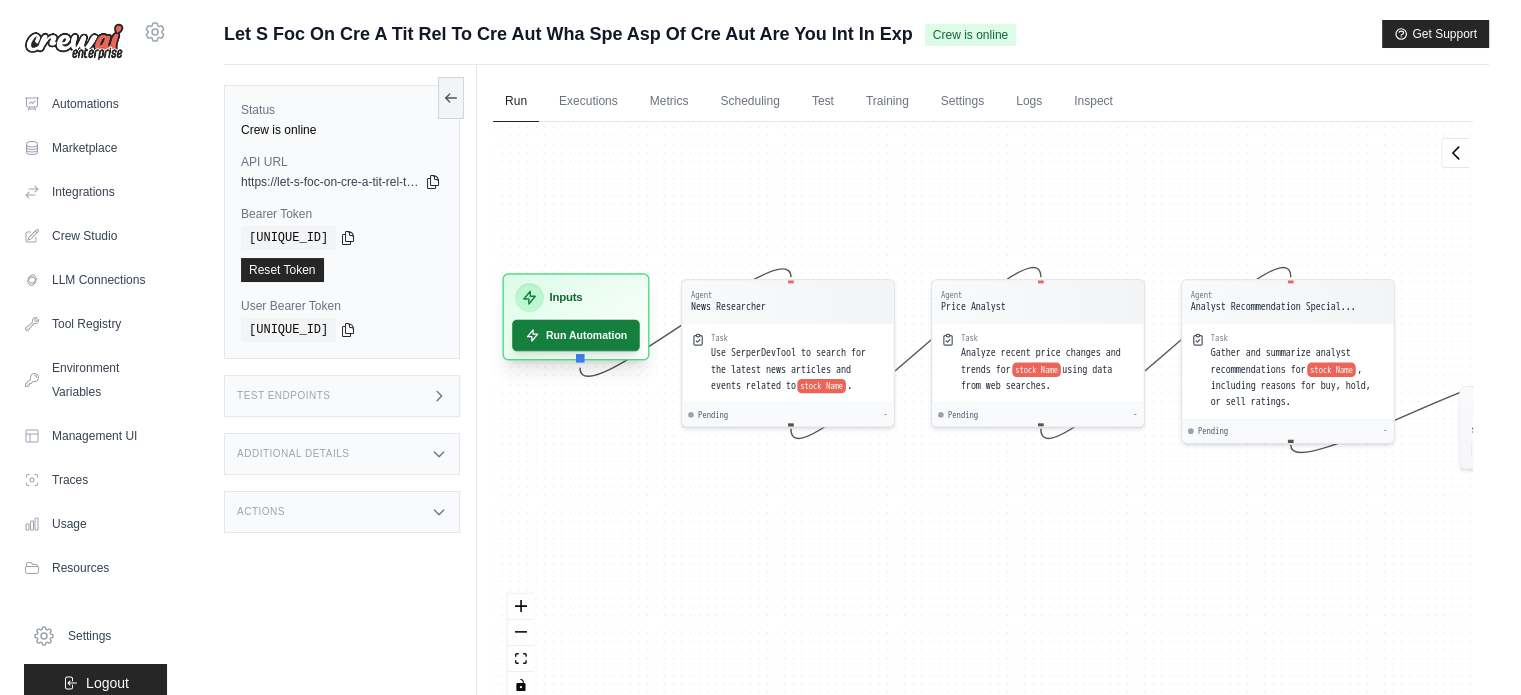 click on "Run Automation" at bounding box center [576, 335] 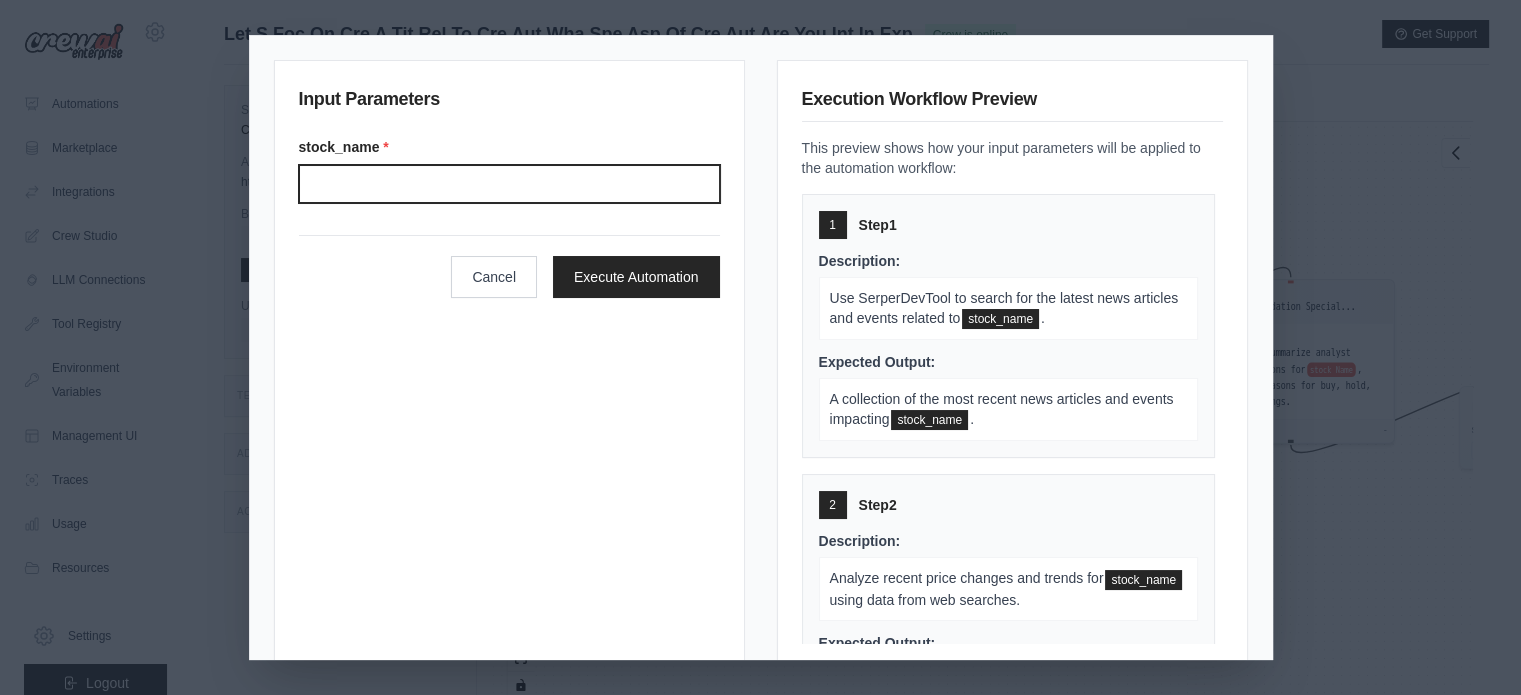 click on "Stock name" at bounding box center [509, 184] 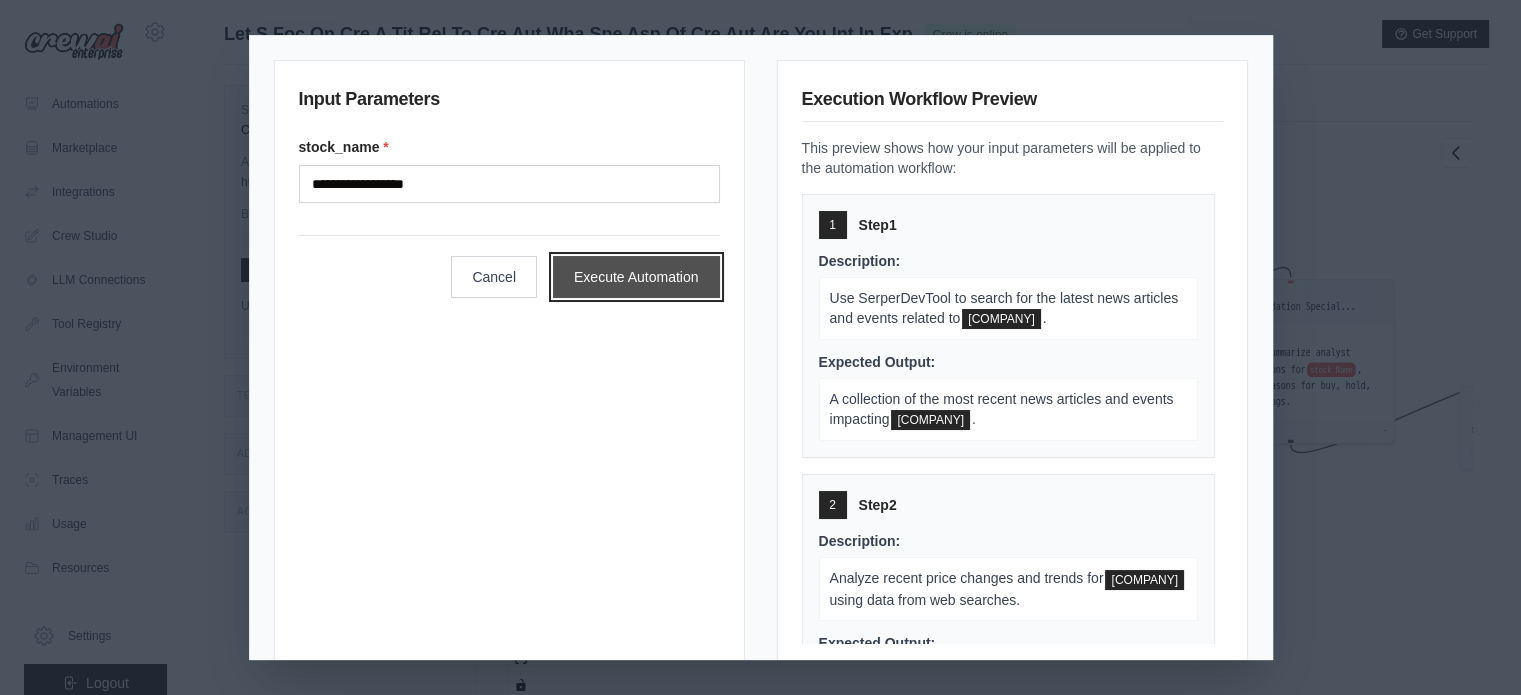 click on "Execute Automation" at bounding box center (636, 277) 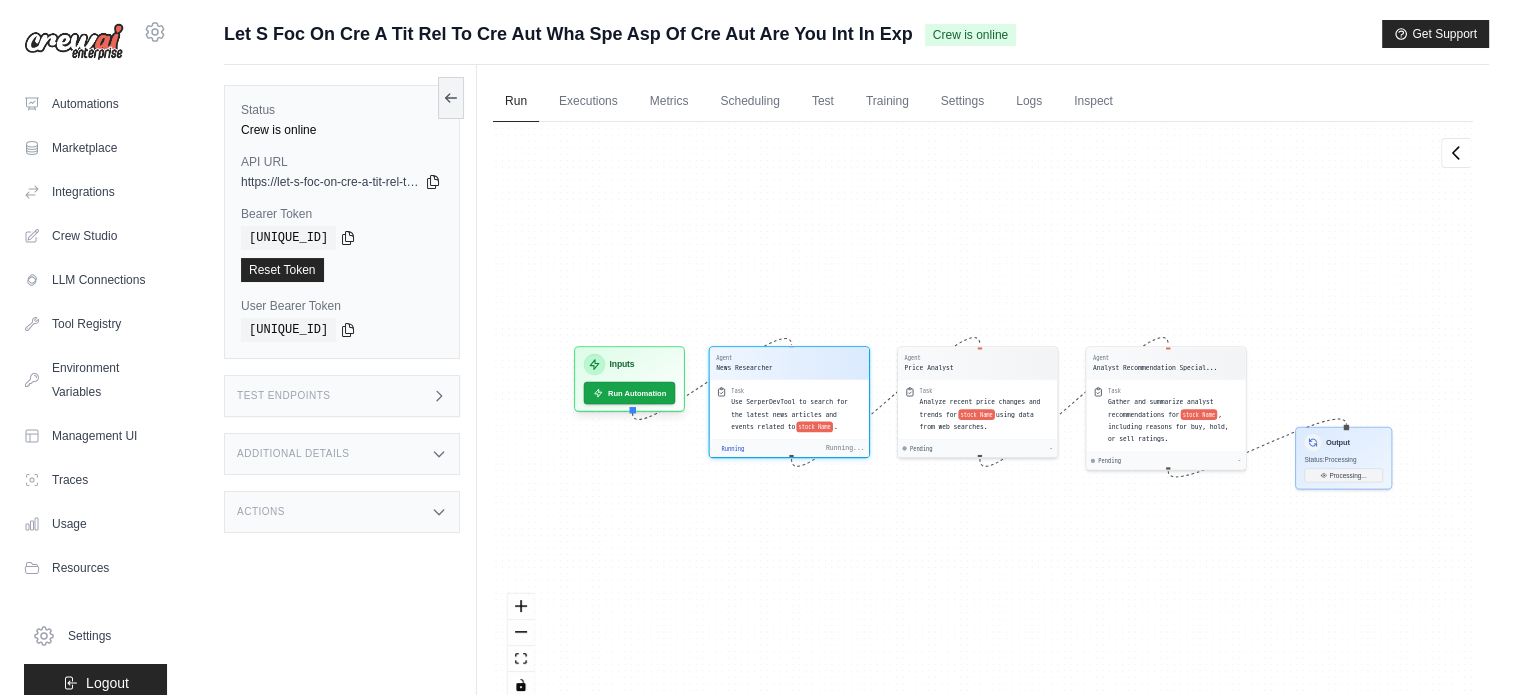 scroll, scrollTop: 52, scrollLeft: 0, axis: vertical 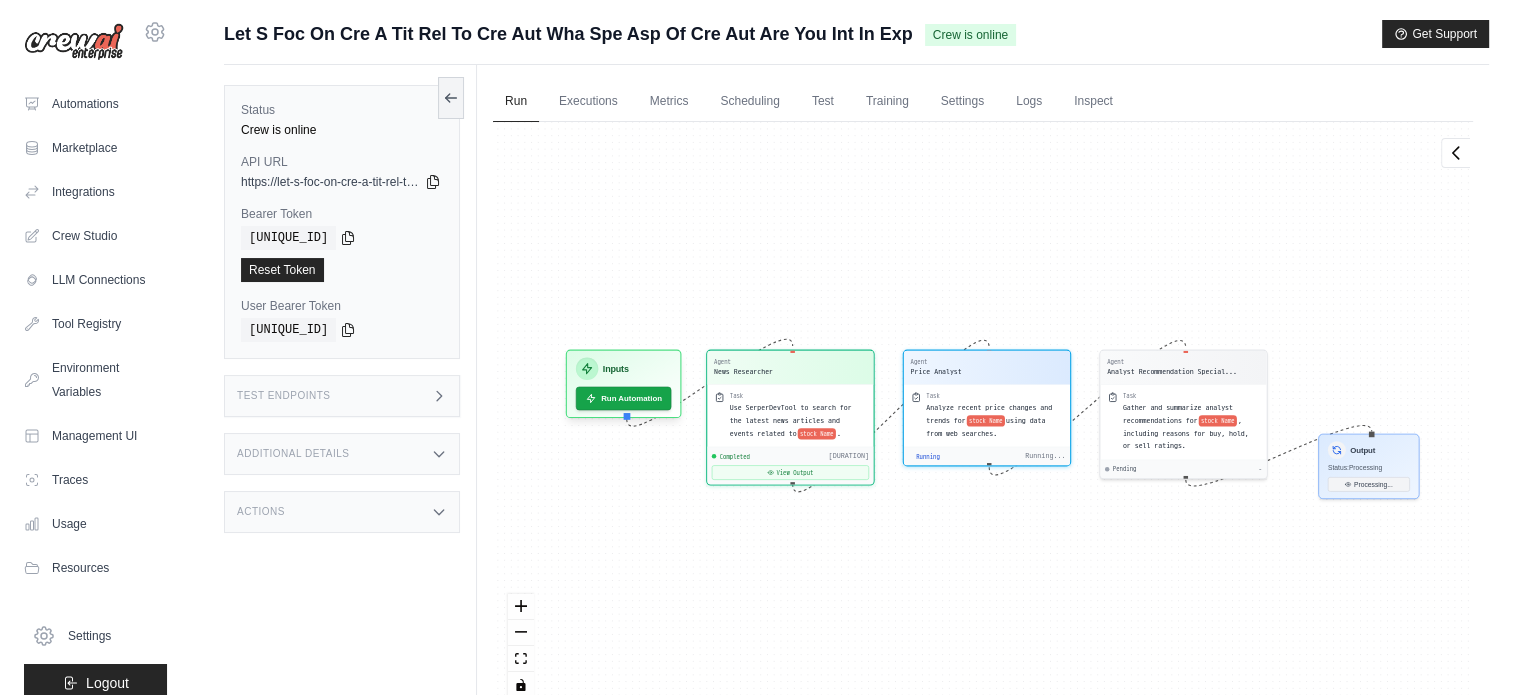 click on "Agent News Researcher Task Use SerperDevTool to search for the latest news articles and events related to  stock Name . Completed 8439.91ms View Output Agent Price Analyst Task Analyze recent price changes and trends for  stock Name  using data from web searches. Running Running... Agent Analyst Recommendation Special... Task Gather and summarize analyst recommendations for  stock Name , including reasons for buy, hold, or sell ratings. Pending - Inputs Run Automation Output Status:  Processing Processing..." at bounding box center [983, 417] 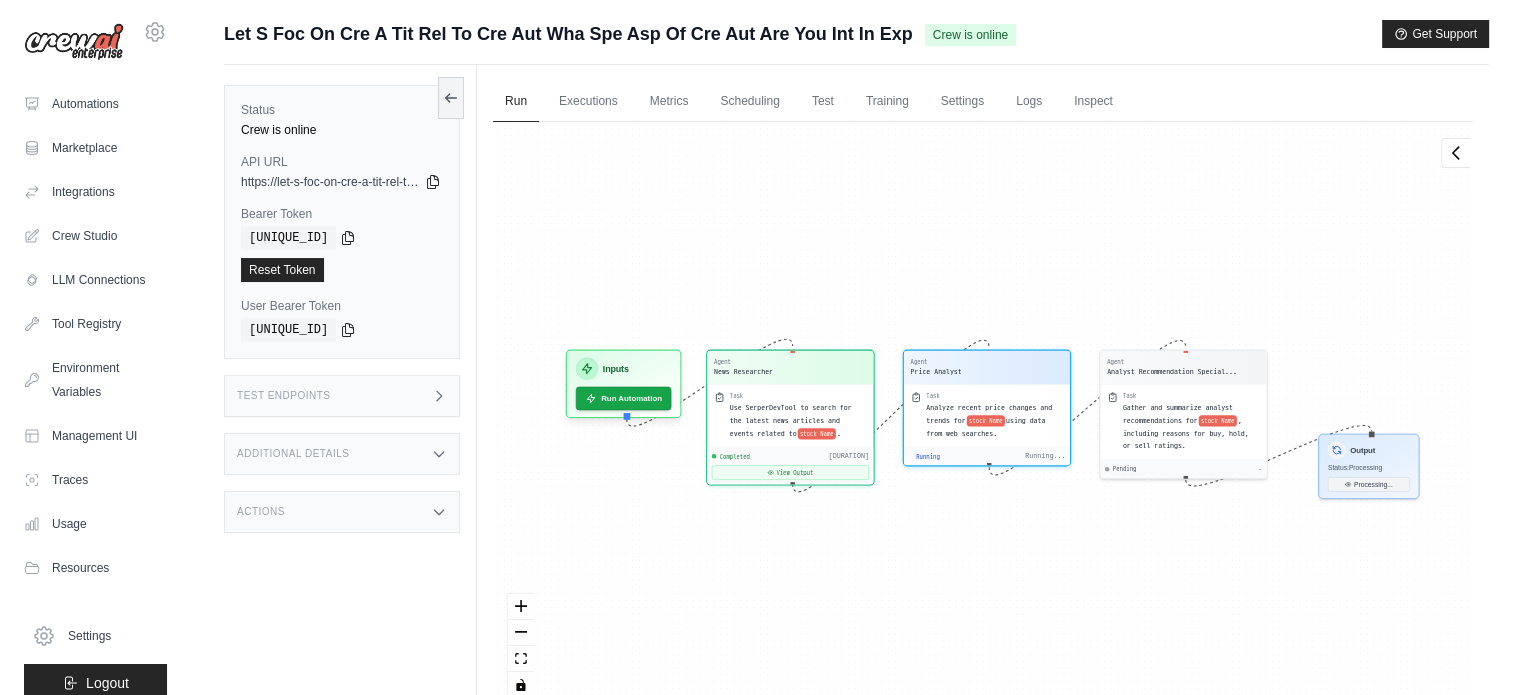 click on "Agent News Researcher Task Use SerperDevTool to search for the latest news articles and events related to  stock Name . Completed 8439.91ms View Output Agent Price Analyst Task Analyze recent price changes and trends for  stock Name  using data from web searches. Running Running... Agent Analyst Recommendation Special... Task Gather and summarize analyst recommendations for  stock Name , including reasons for buy, hold, or sell ratings. Pending - Inputs Run Automation Output Status:  Processing Processing..." at bounding box center (983, 417) 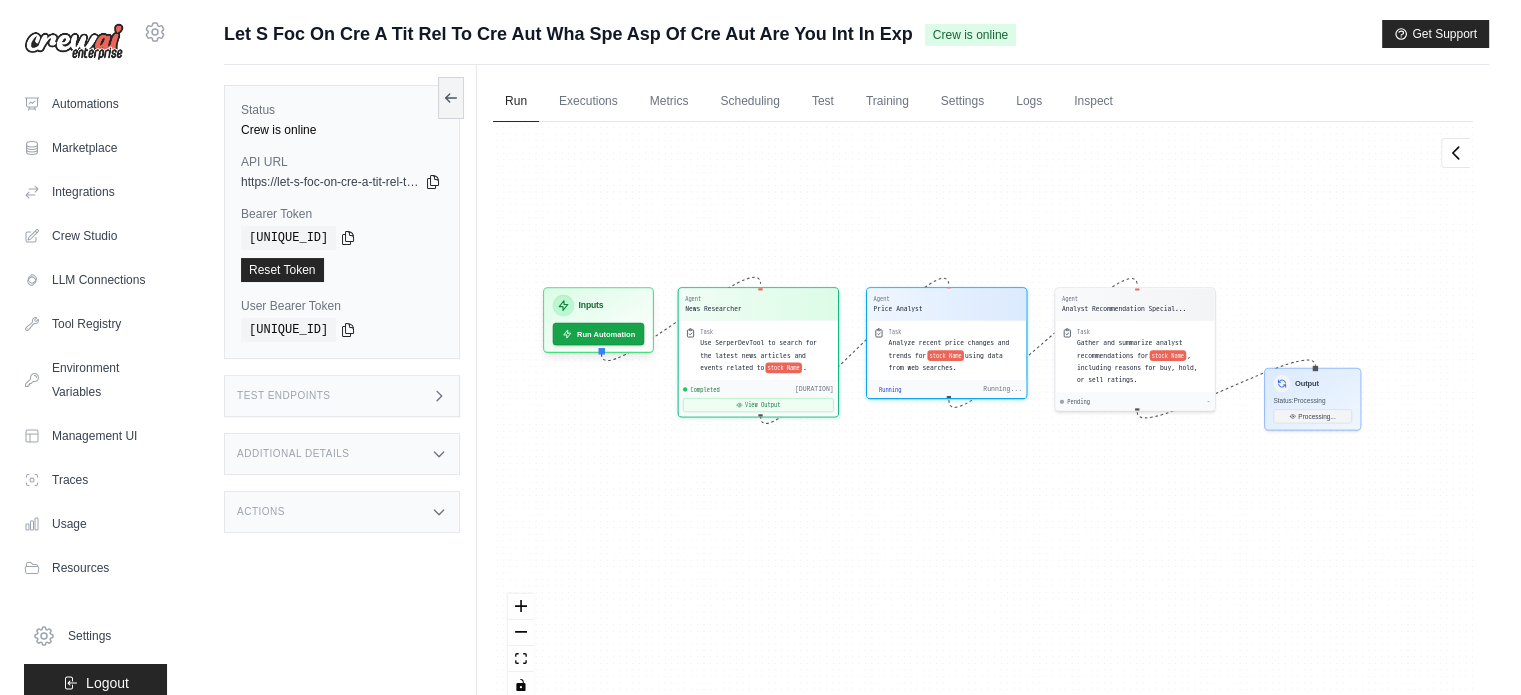 drag, startPoint x: 784, startPoint y: 283, endPoint x: 751, endPoint y: 226, distance: 65.863495 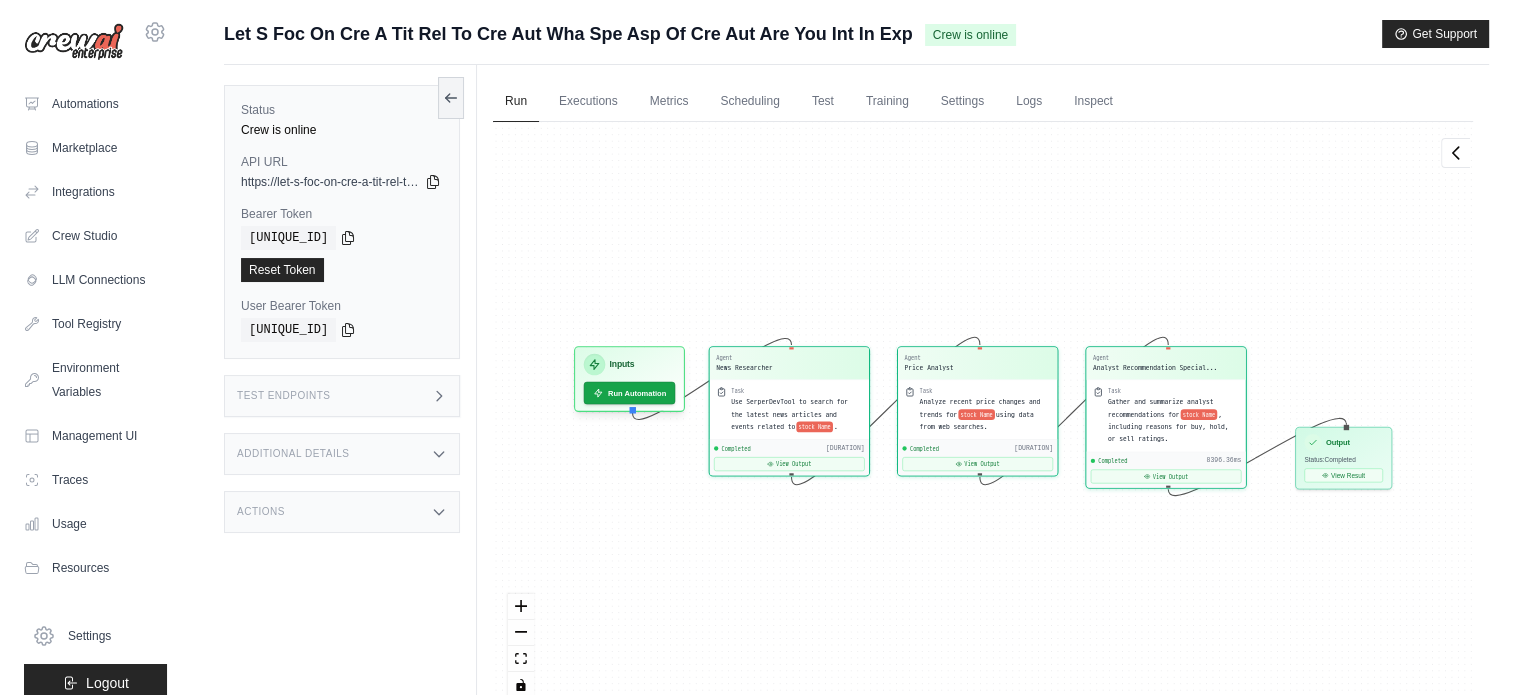 scroll, scrollTop: 3862, scrollLeft: 0, axis: vertical 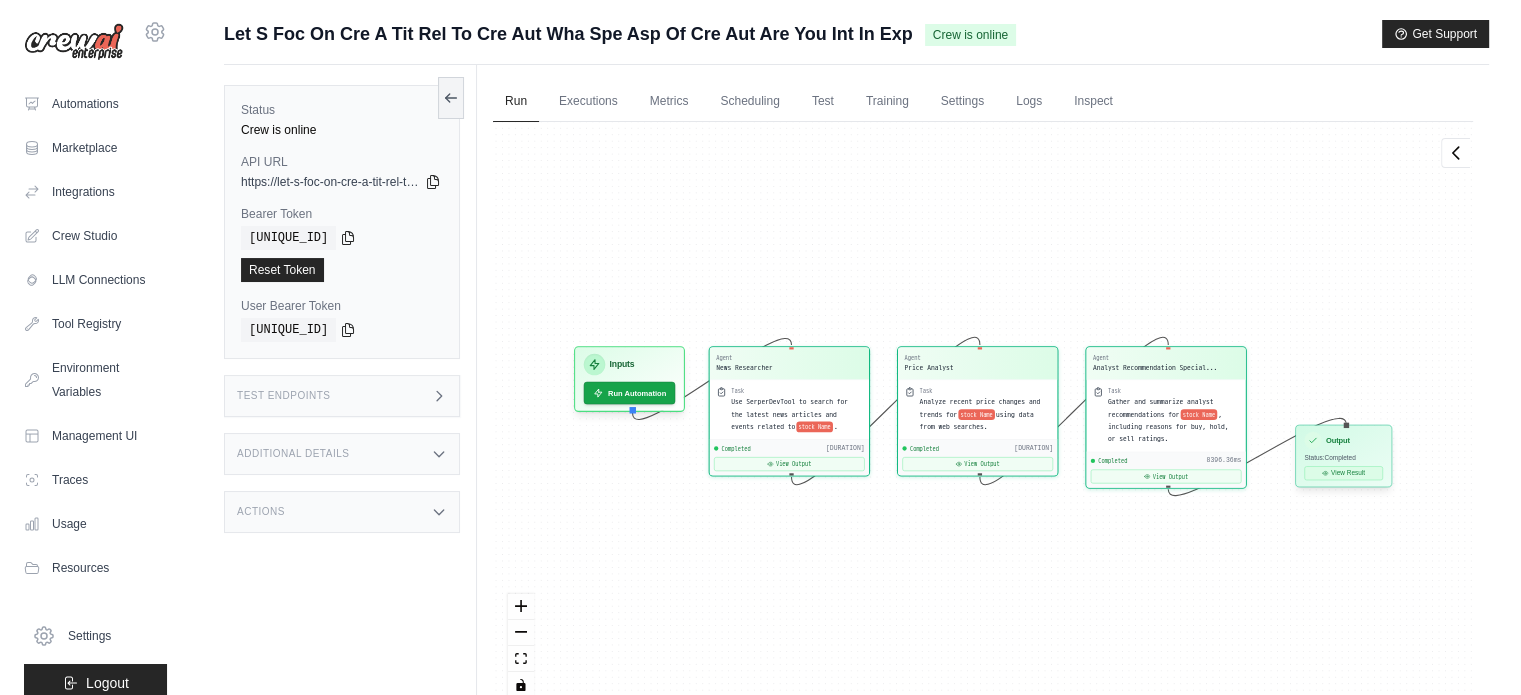 click on "View Result" at bounding box center (1343, 473) 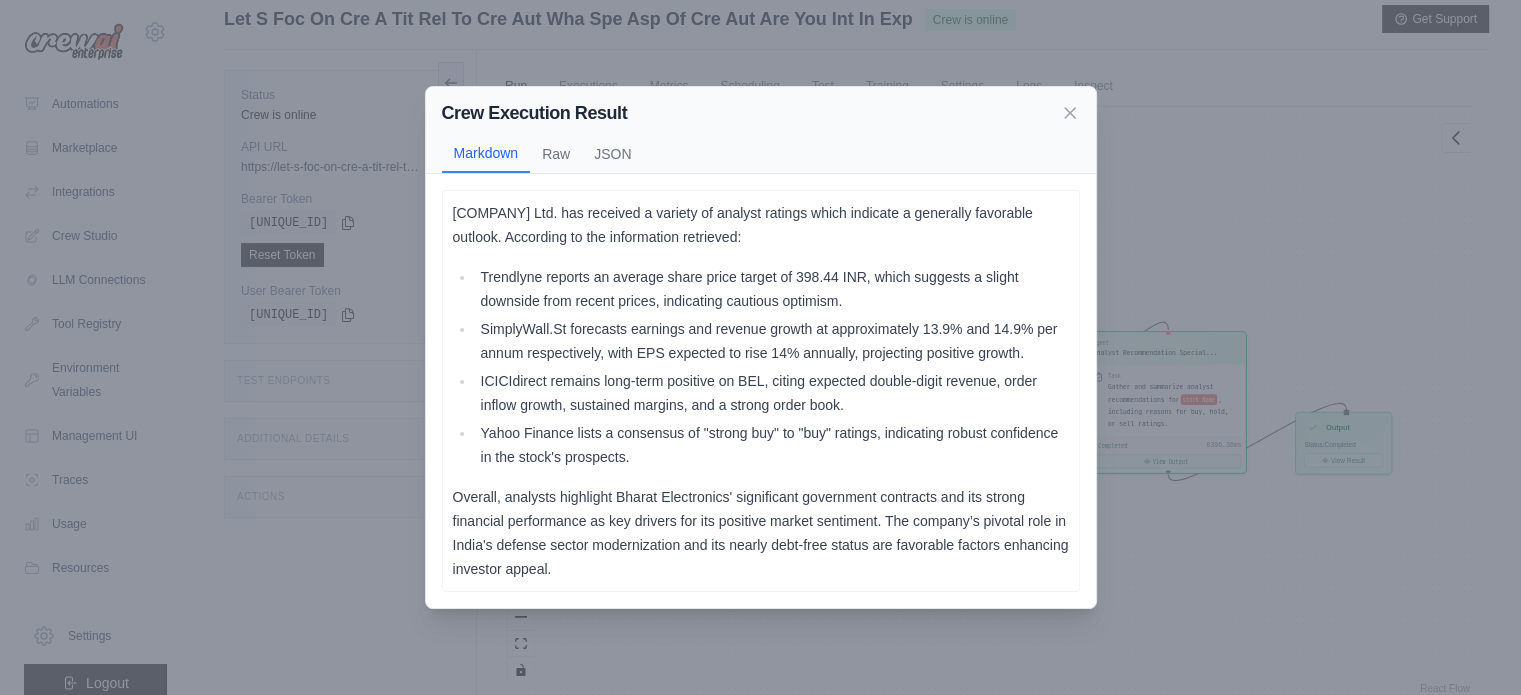 scroll, scrollTop: 84, scrollLeft: 0, axis: vertical 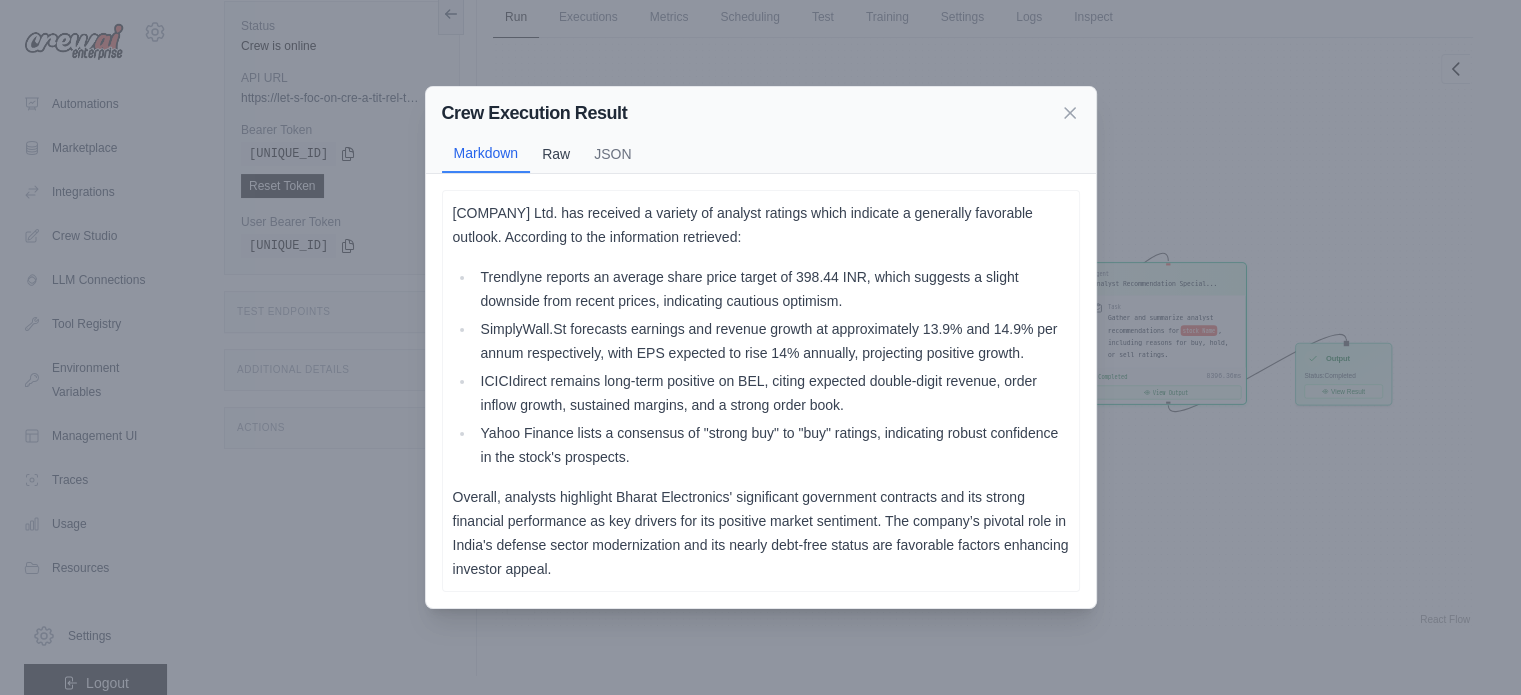 click on "Raw" at bounding box center [556, 154] 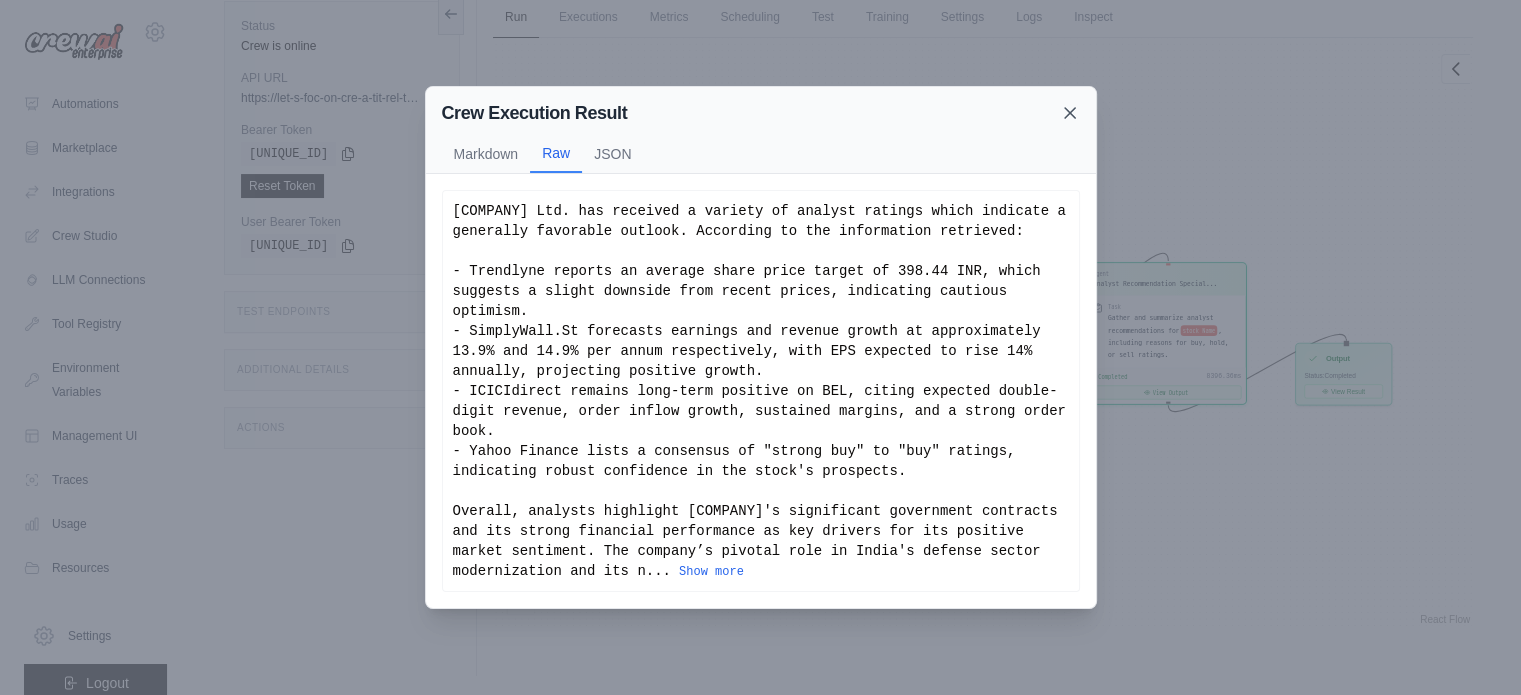 click 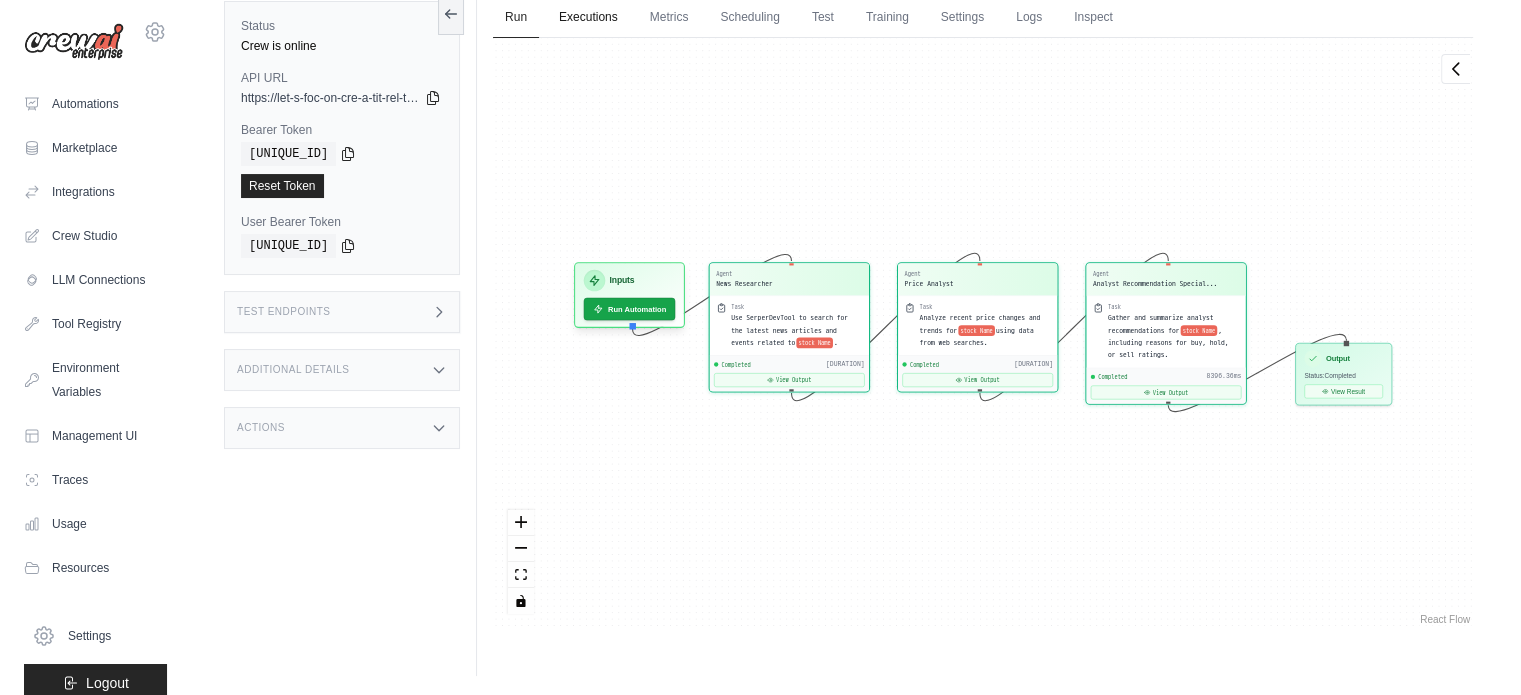 click on "Executions" at bounding box center (588, 18) 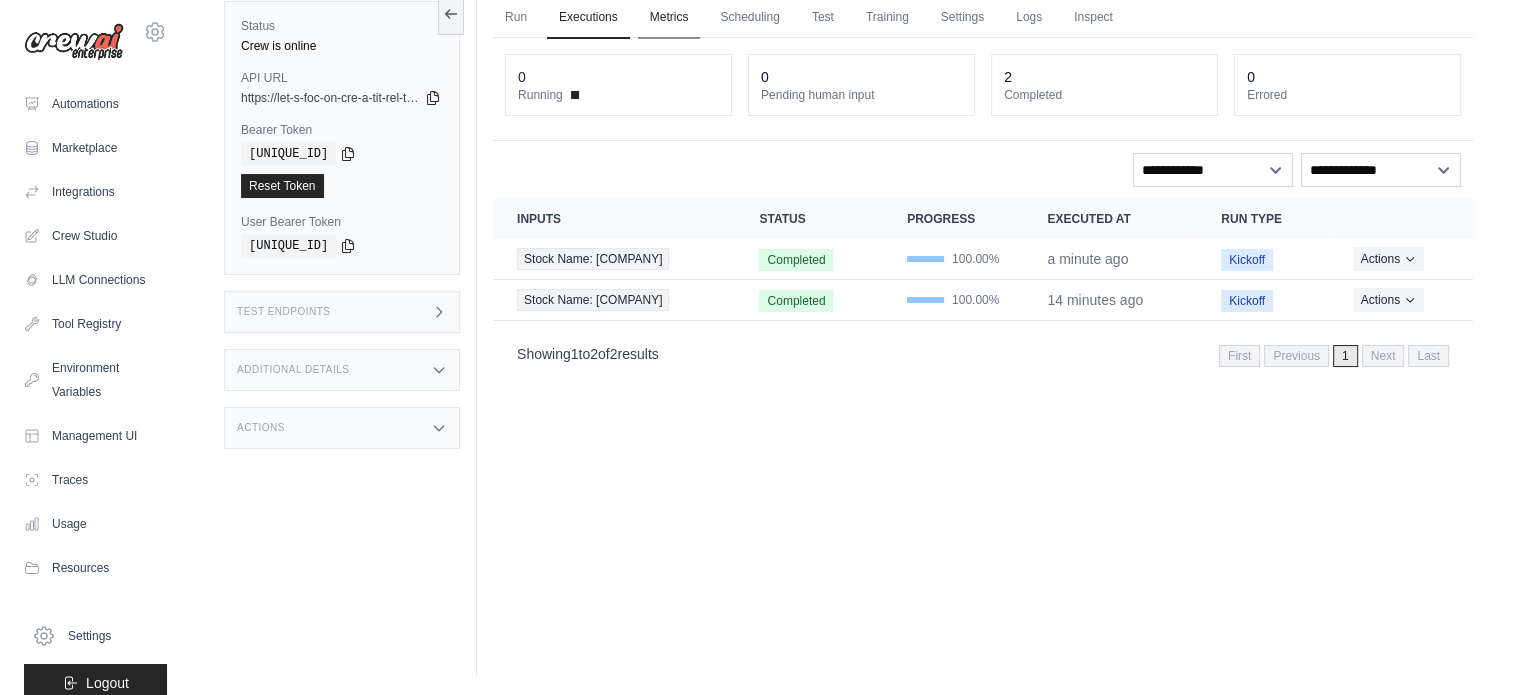 click on "Metrics" at bounding box center (669, 18) 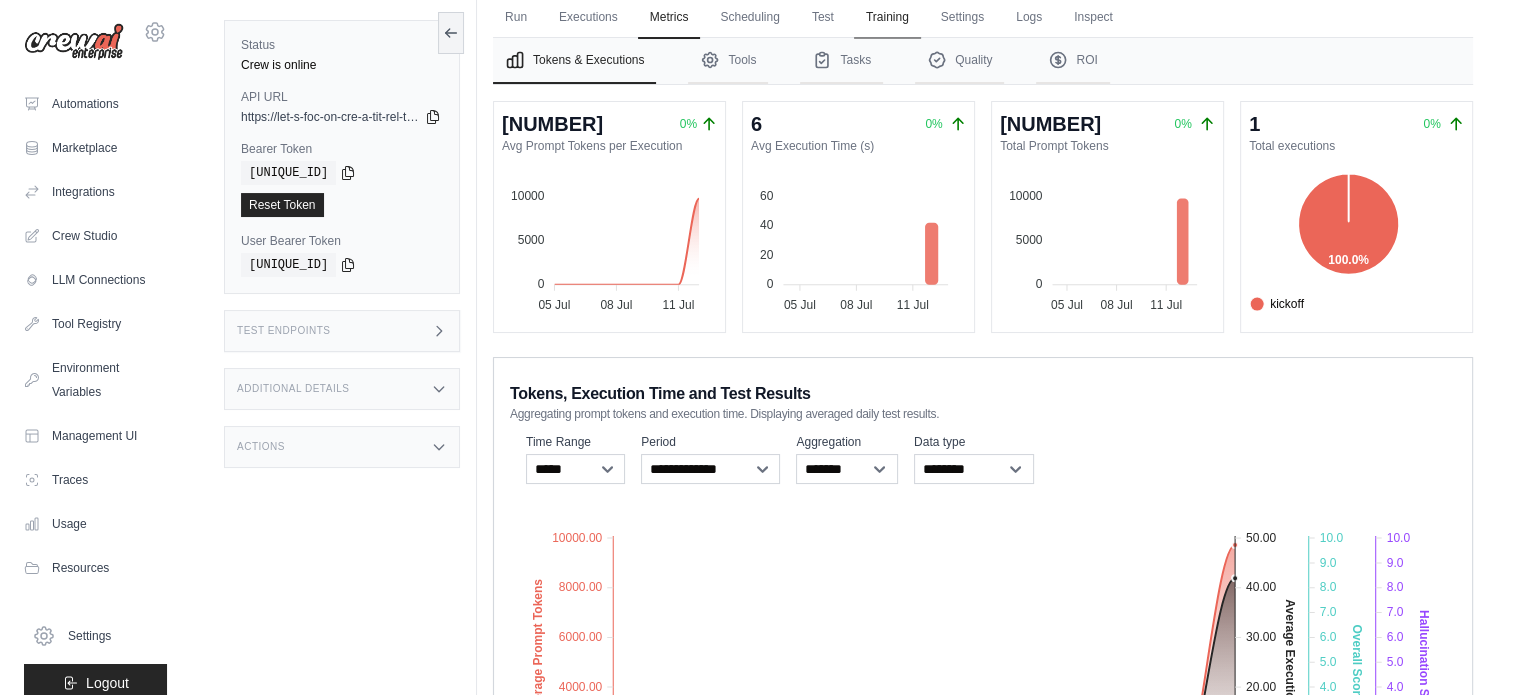 click on "Training" at bounding box center [887, 18] 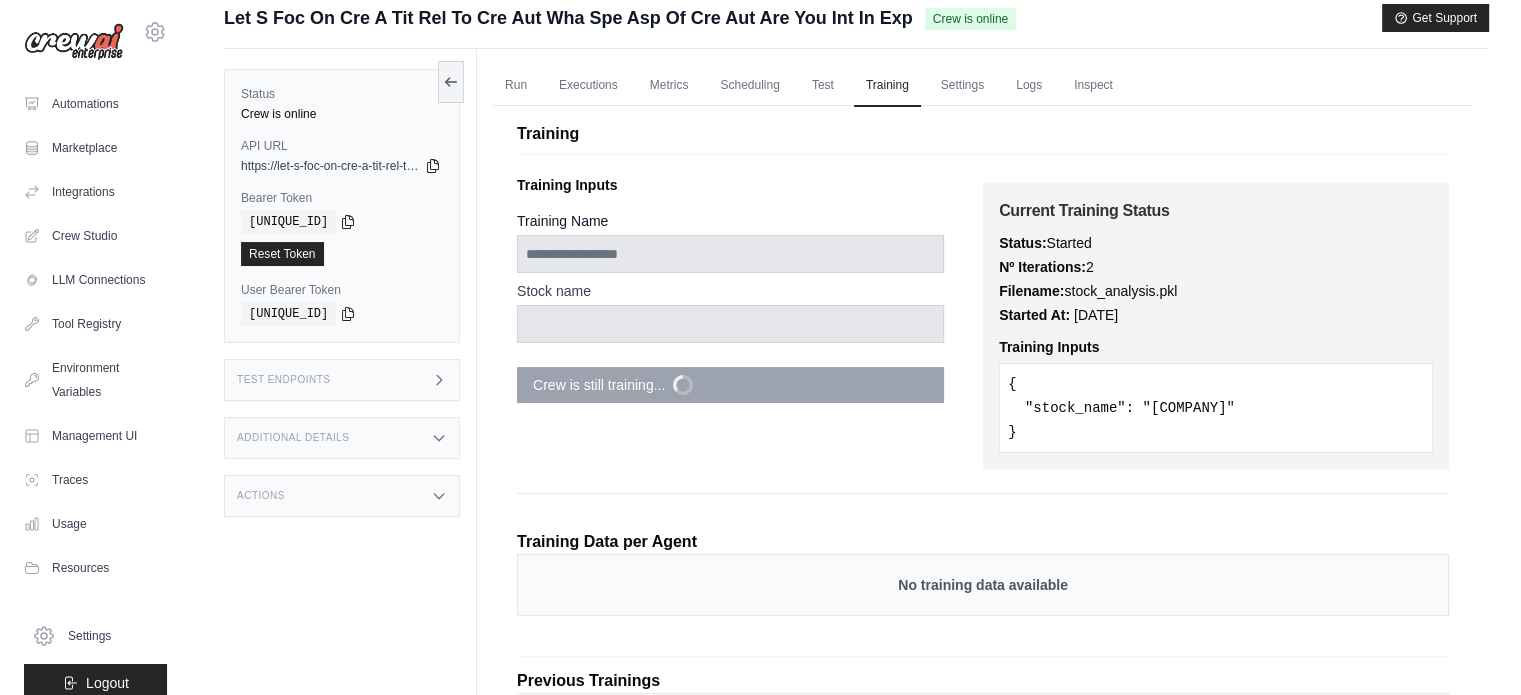 scroll, scrollTop: 0, scrollLeft: 0, axis: both 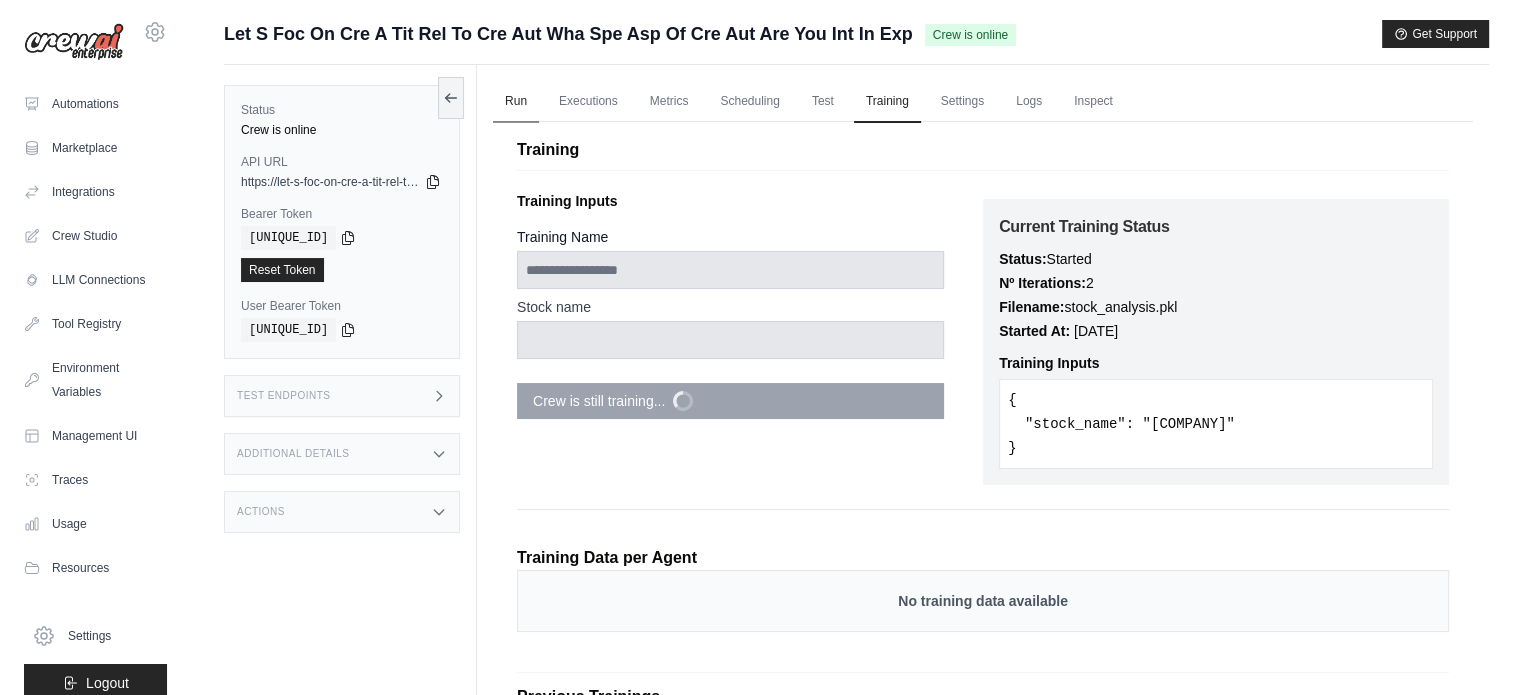 click on "Run" at bounding box center (516, 102) 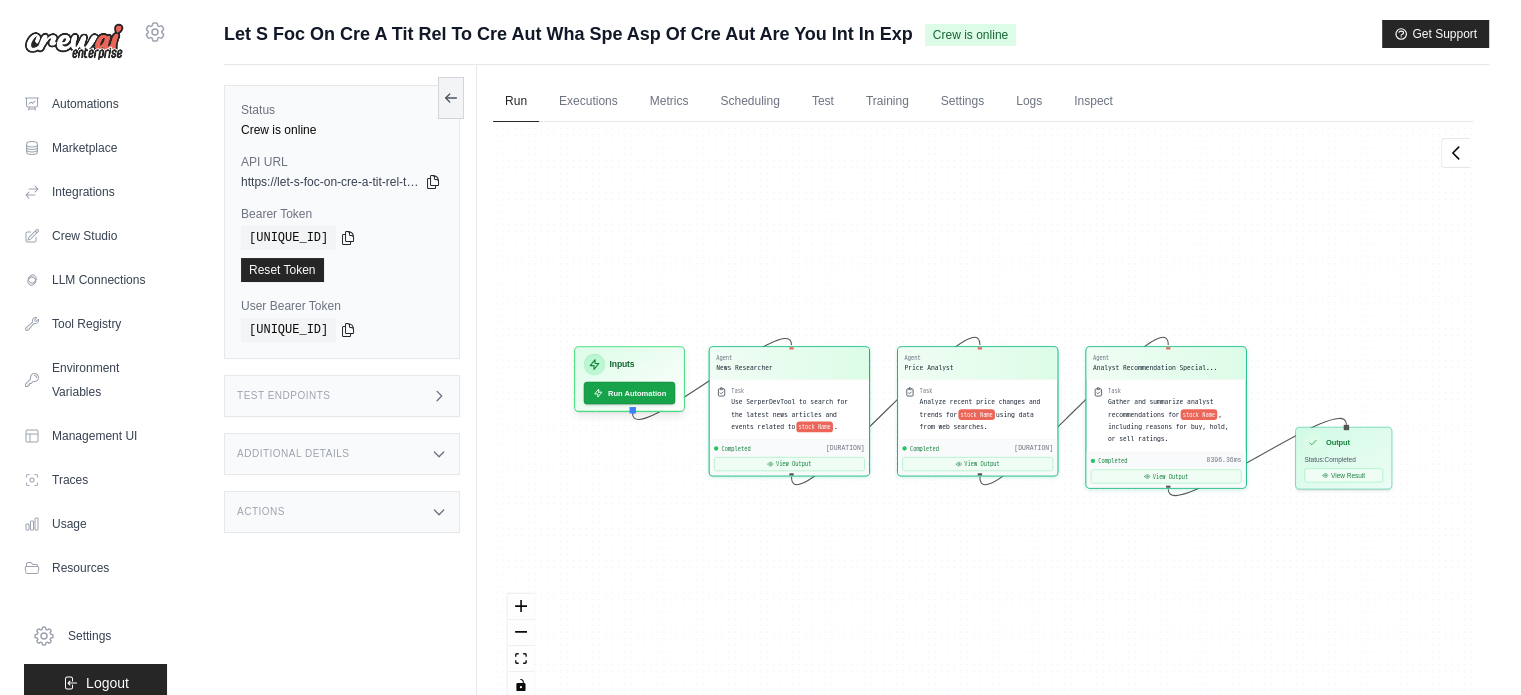 click on "Agent News Researcher Task Use SerperDevTool to search for the latest news articles and events related to  stock Name . Completed 8439.91ms View Output Agent Price Analyst Task Analyze recent price changes and trends for  stock Name  using data from web searches. Completed 15286.62ms View Output Agent Analyst Recommendation Special... Task Gather and summarize analyst recommendations for  stock Name , including reasons for buy, hold, or sell ratings. Completed 8396.36ms View Output Inputs Run Automation Output Status:  Completed View Result" at bounding box center (983, 417) 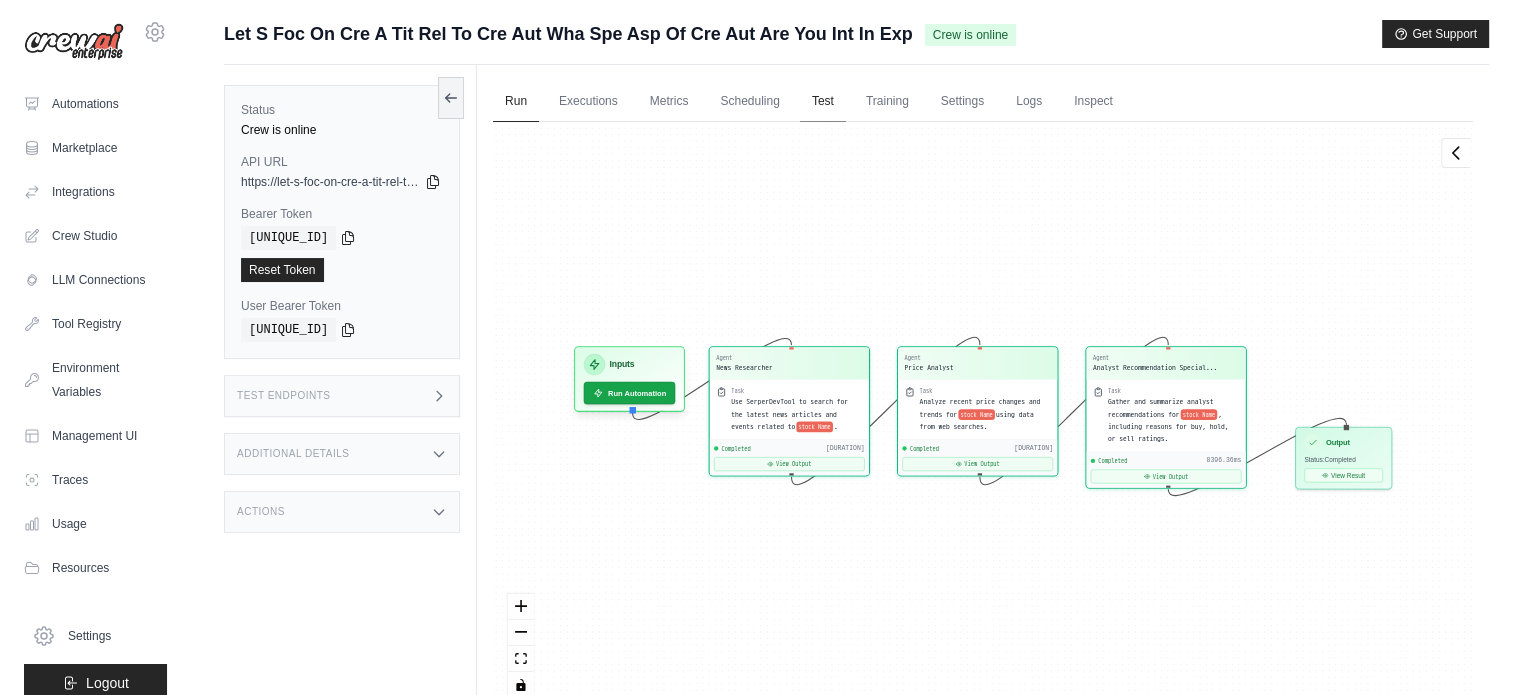 click on "Test" at bounding box center [823, 102] 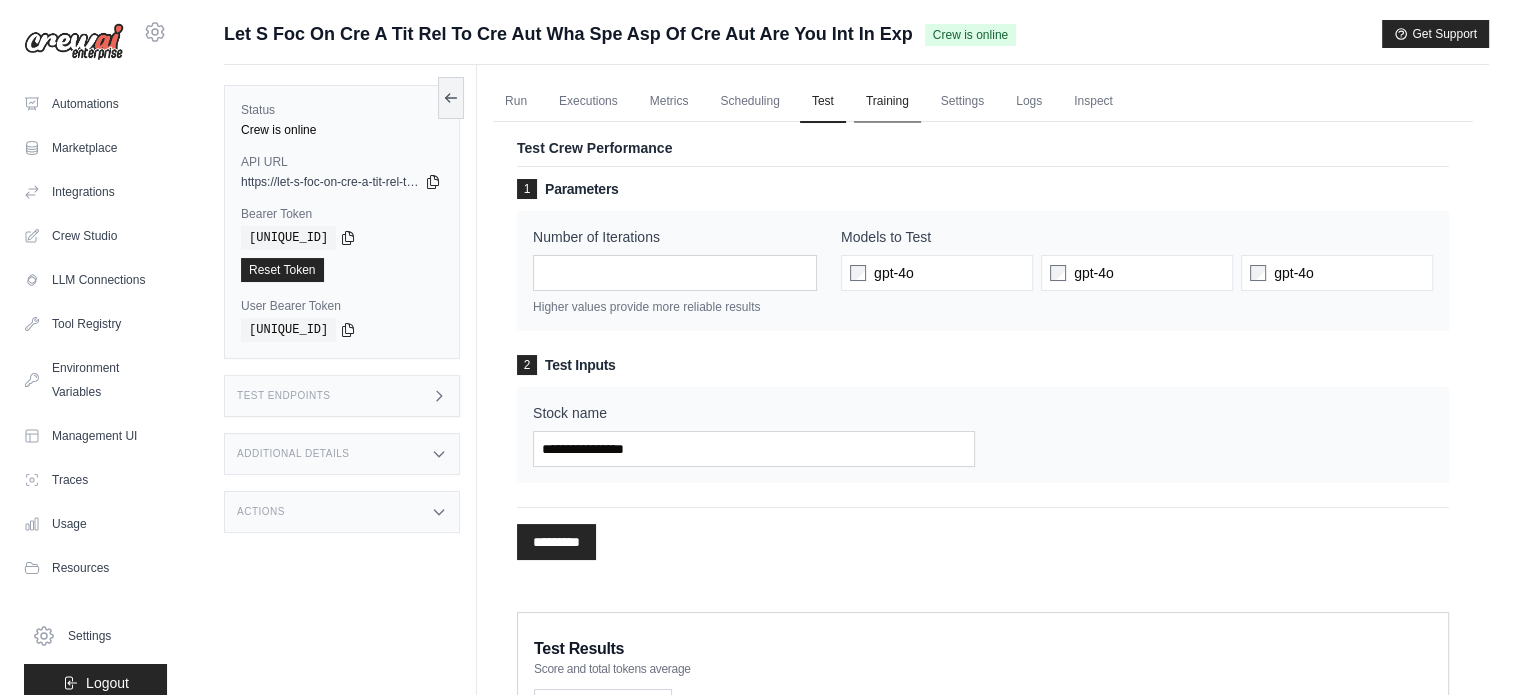 click on "Training" at bounding box center [887, 102] 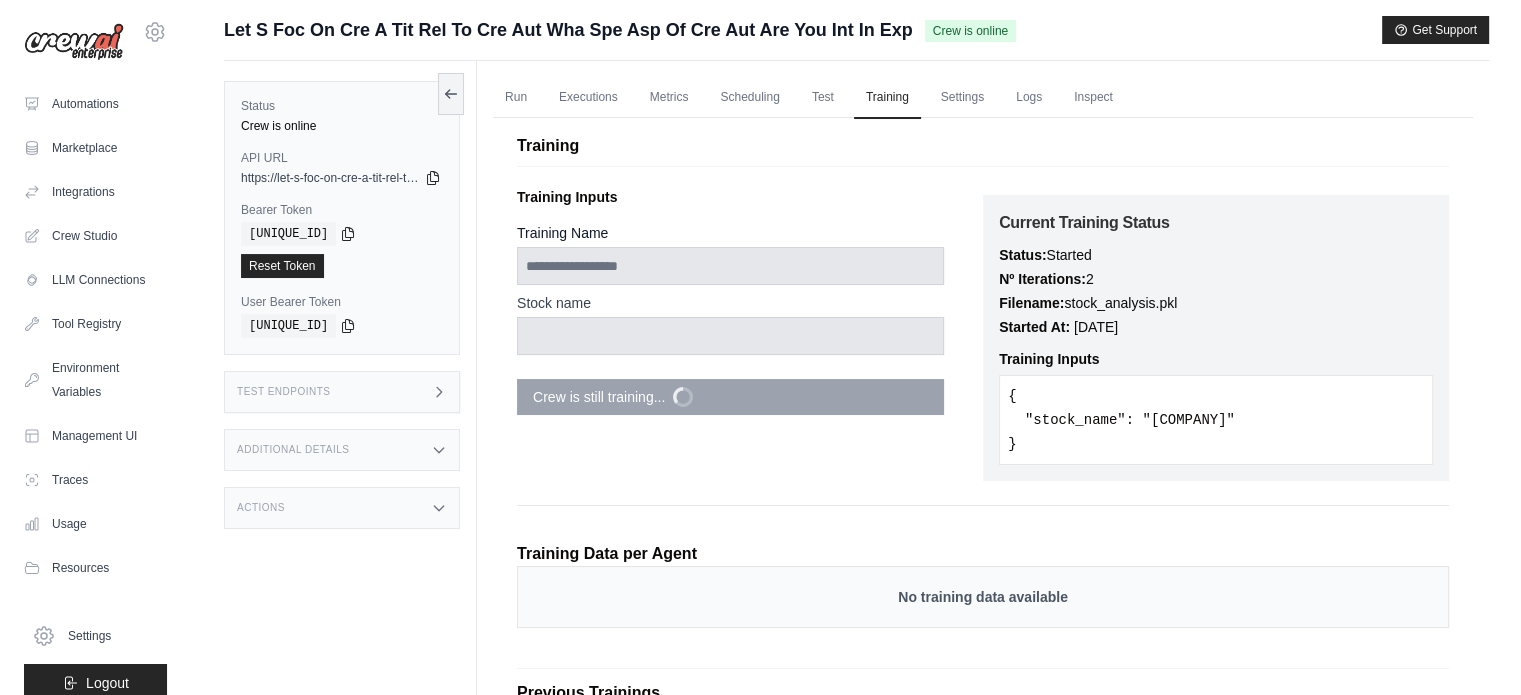 scroll, scrollTop: 2, scrollLeft: 0, axis: vertical 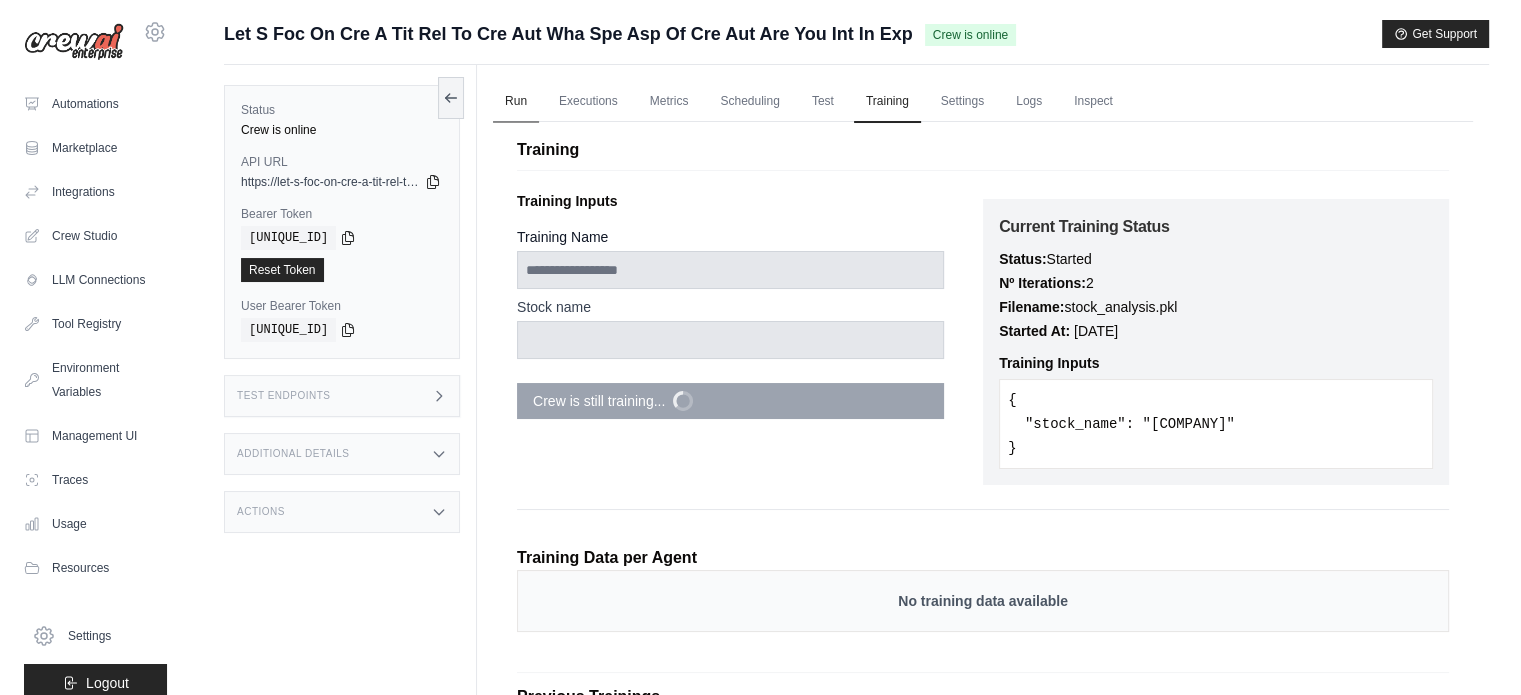 click on "Run" at bounding box center (516, 102) 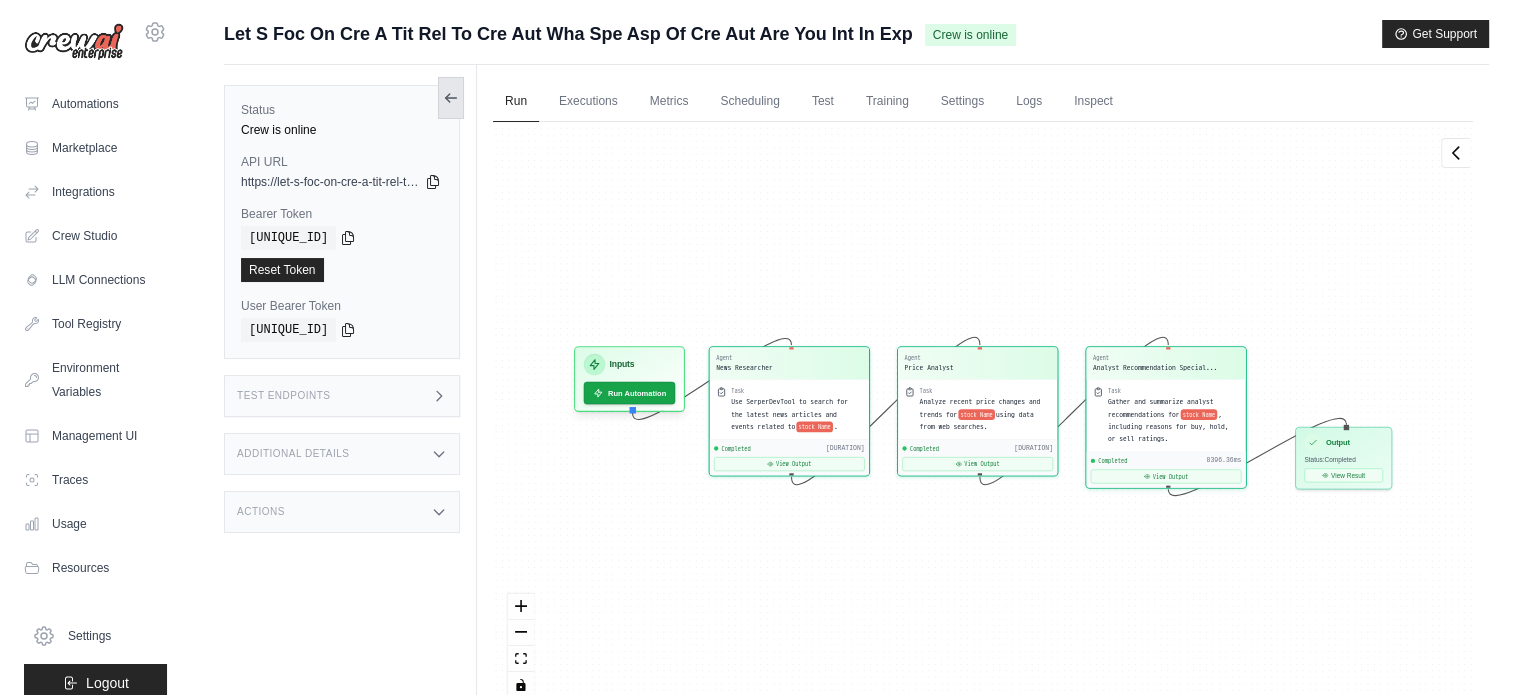 click 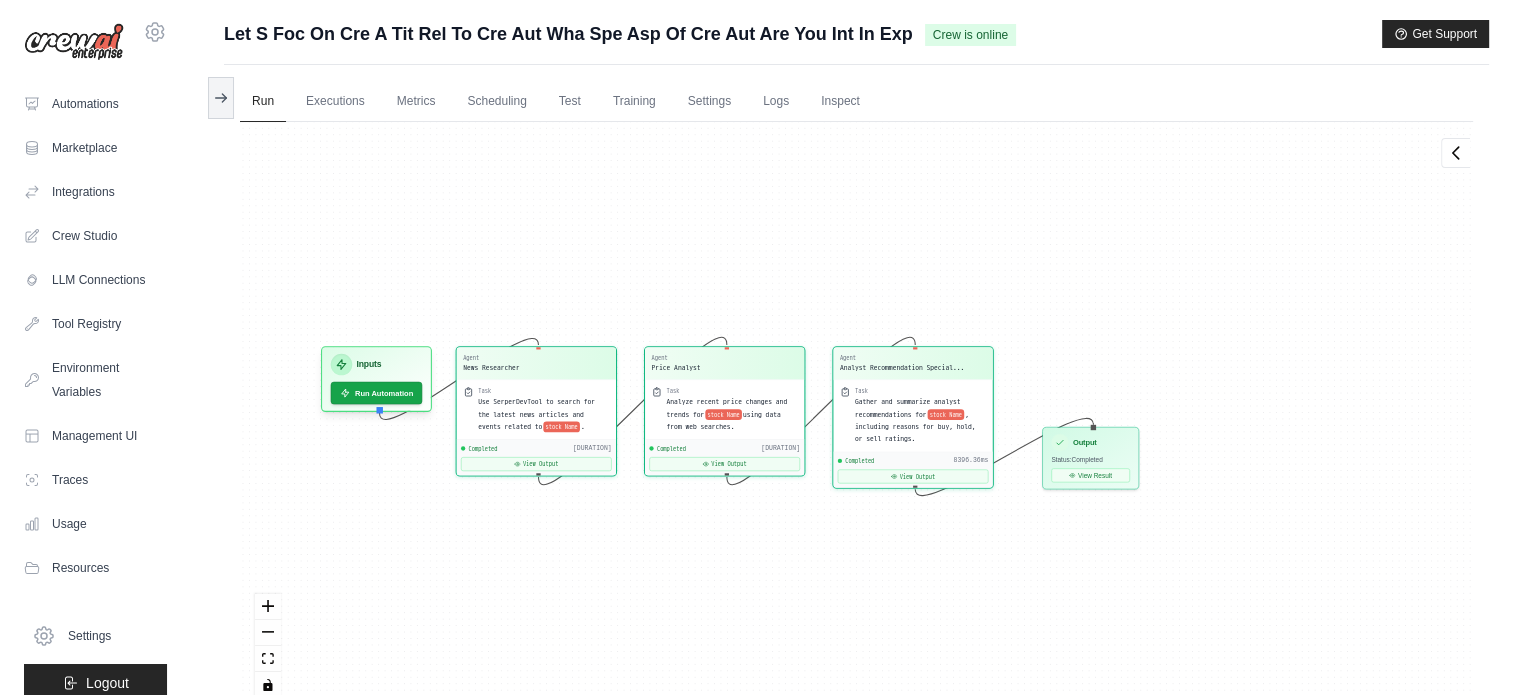 click on "Submit a support request
Describe your issue or question  *
Please be specific about what you're trying to achieve and any error messages you're seeing. Our expert team is ready to help and will respond as quickly as possible.
Cancel
Submit Request
Let S Foc On Cre A Tit Rel To Cre Aut Wha Spe Asp Of Cre Aut Are You Int In Exp" at bounding box center [856, 390] 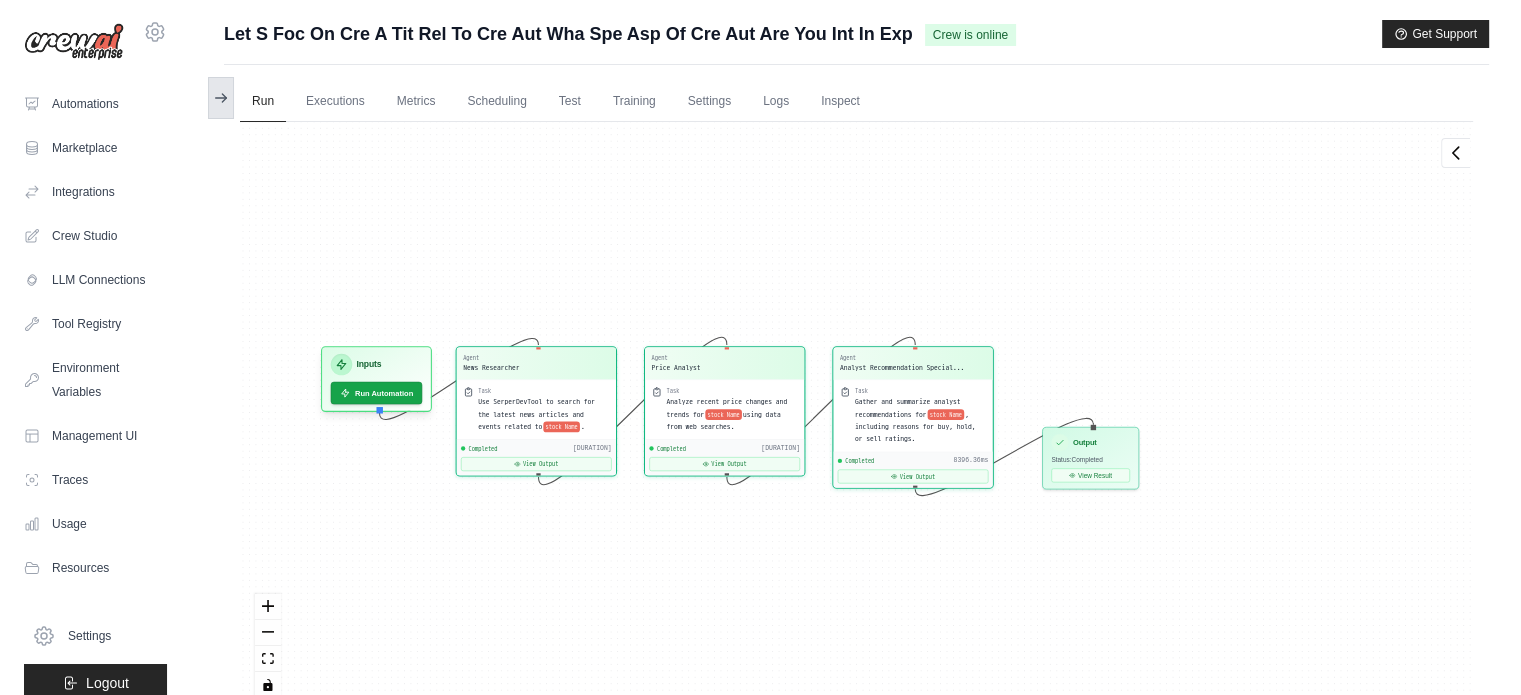 click at bounding box center [221, 98] 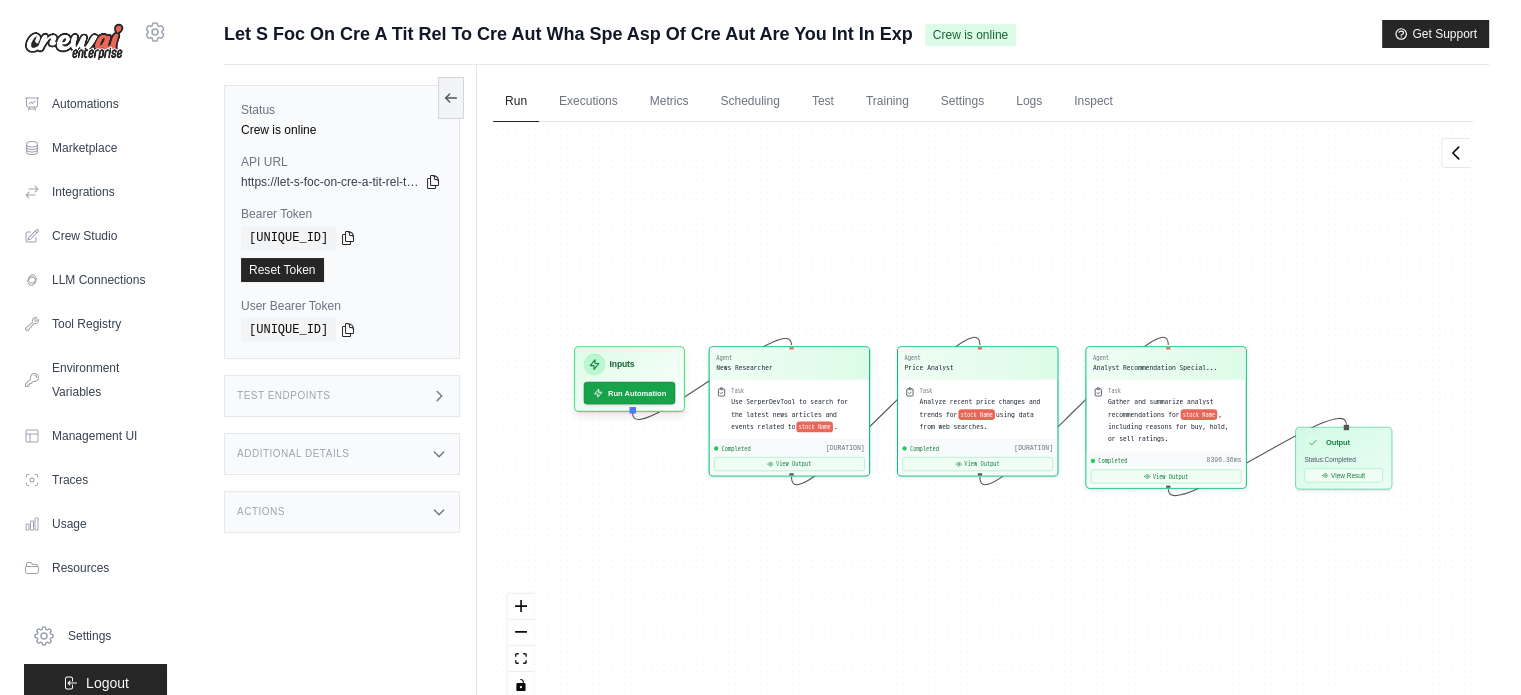 click on "Test Endpoints" at bounding box center [342, 396] 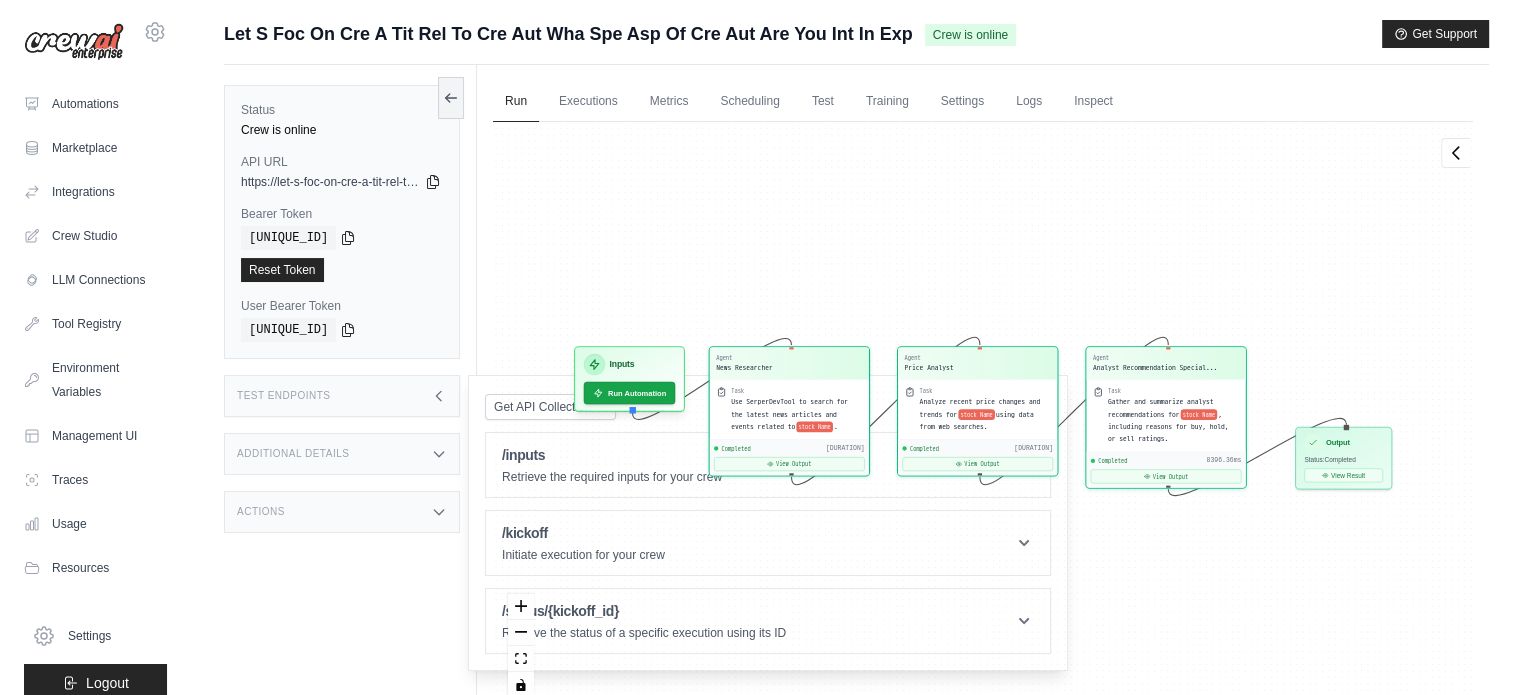 click on "Test Endpoints" at bounding box center (342, 396) 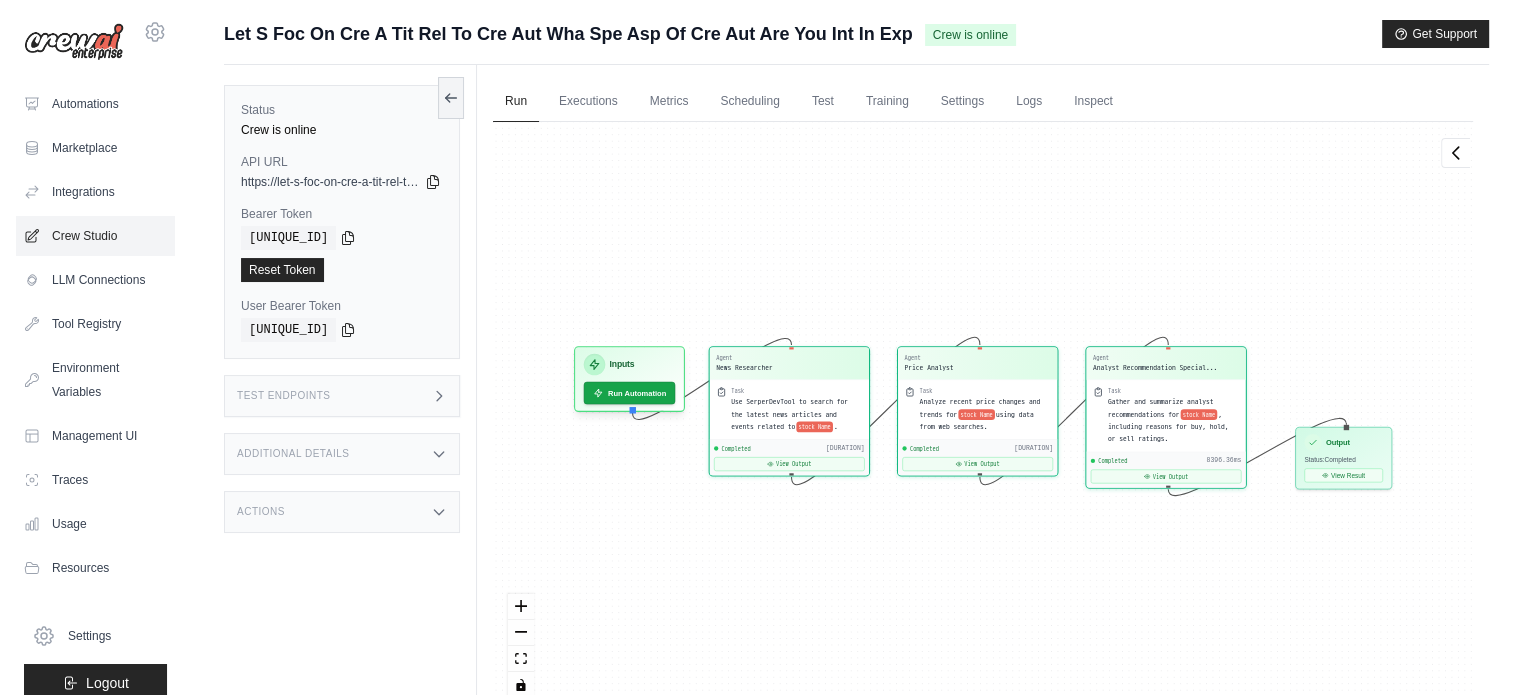 click on "Crew Studio" at bounding box center [95, 236] 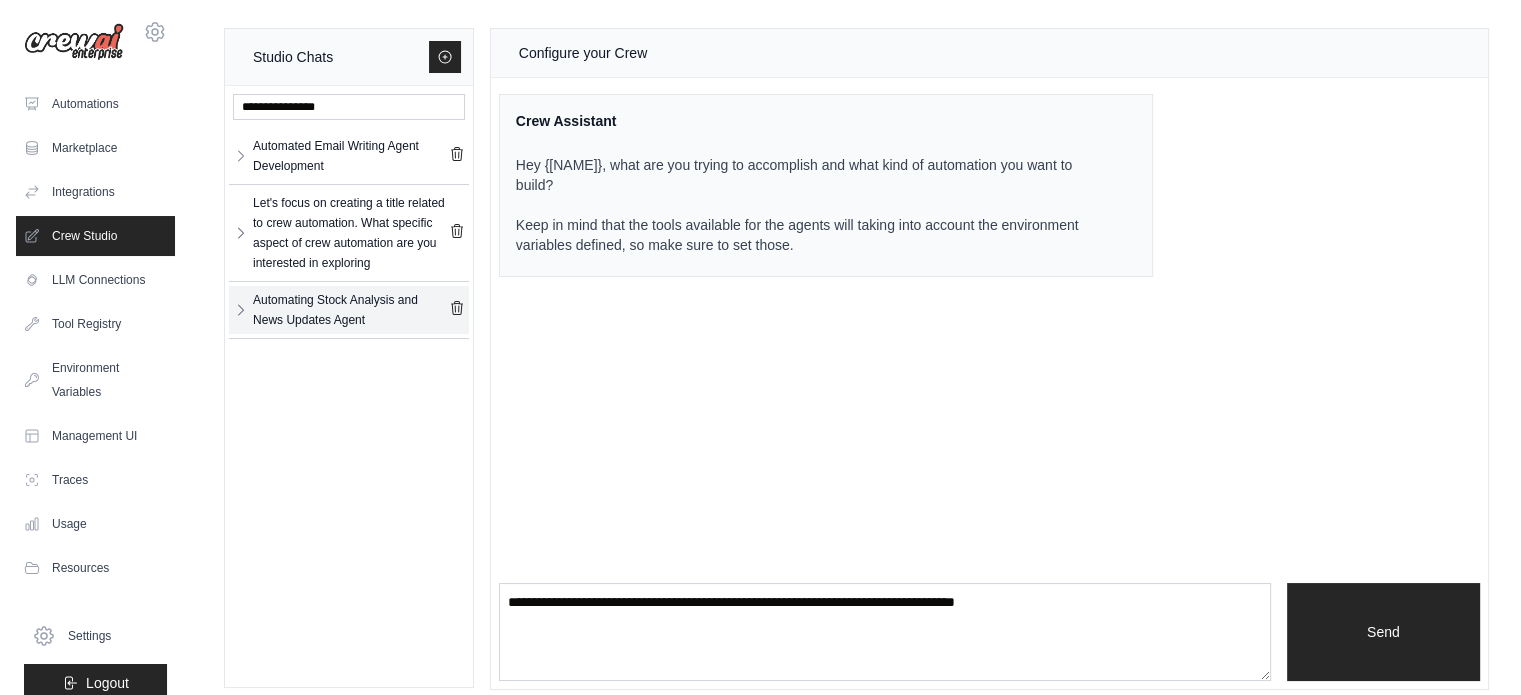 click on "Automating Stock Analysis and News Updates Agent" at bounding box center [351, 310] 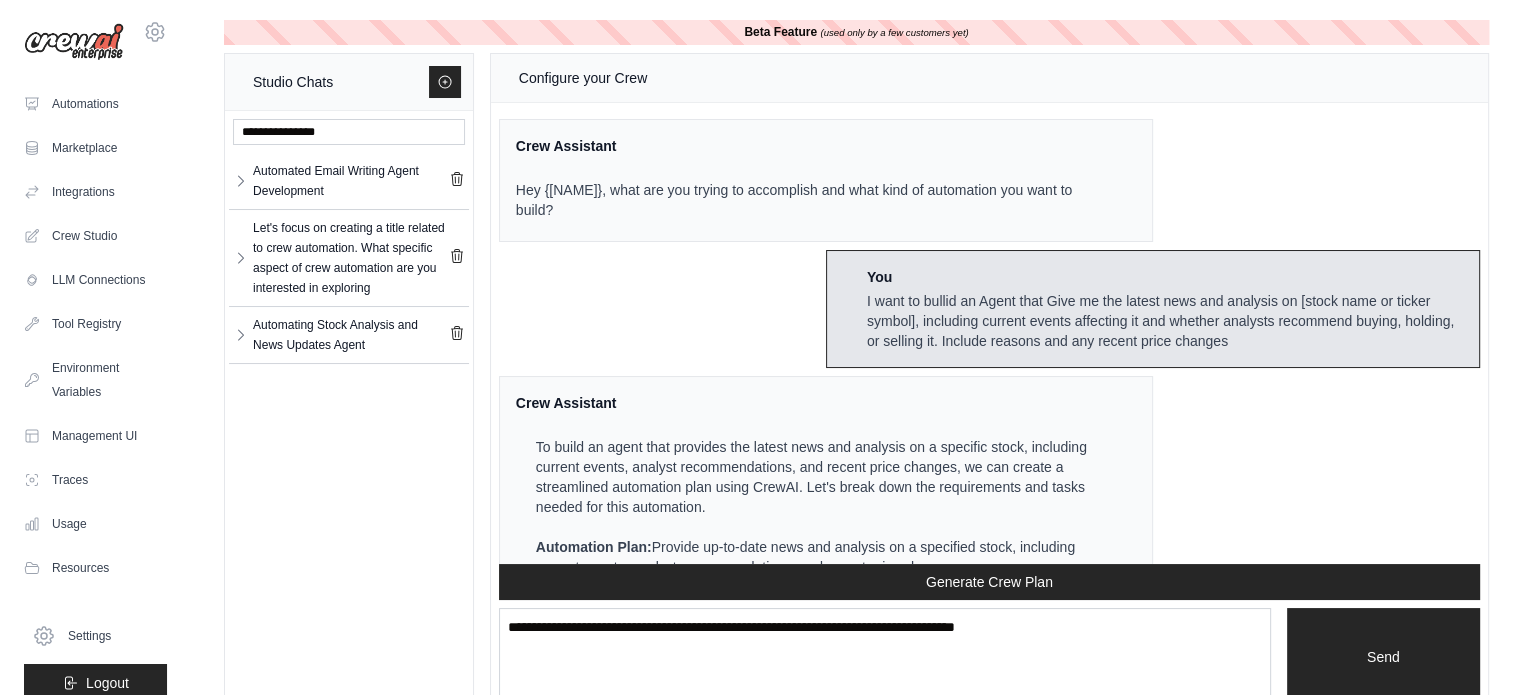 scroll, scrollTop: 2837, scrollLeft: 0, axis: vertical 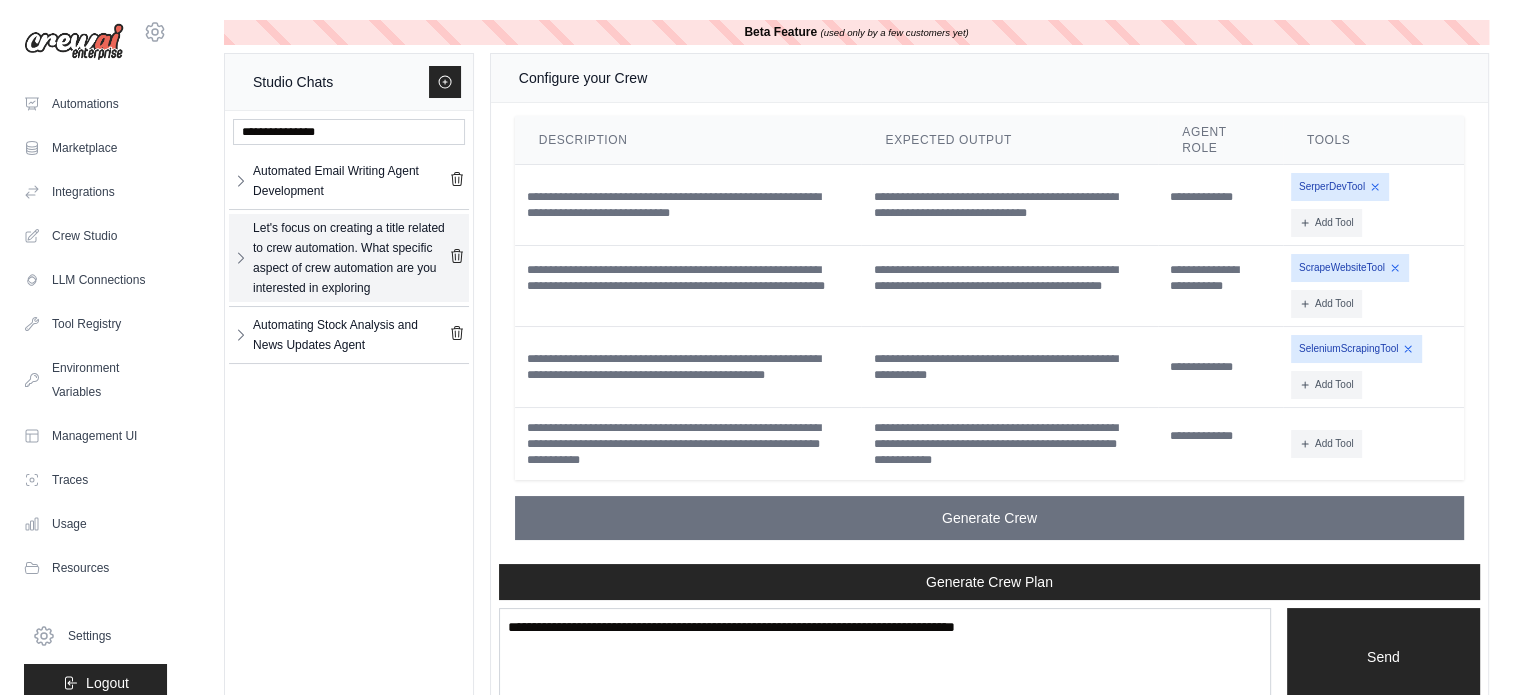 click on "Let's focus on creating a title related to crew automation. What specific aspect of crew automation are you interested in exploring" at bounding box center [351, 258] 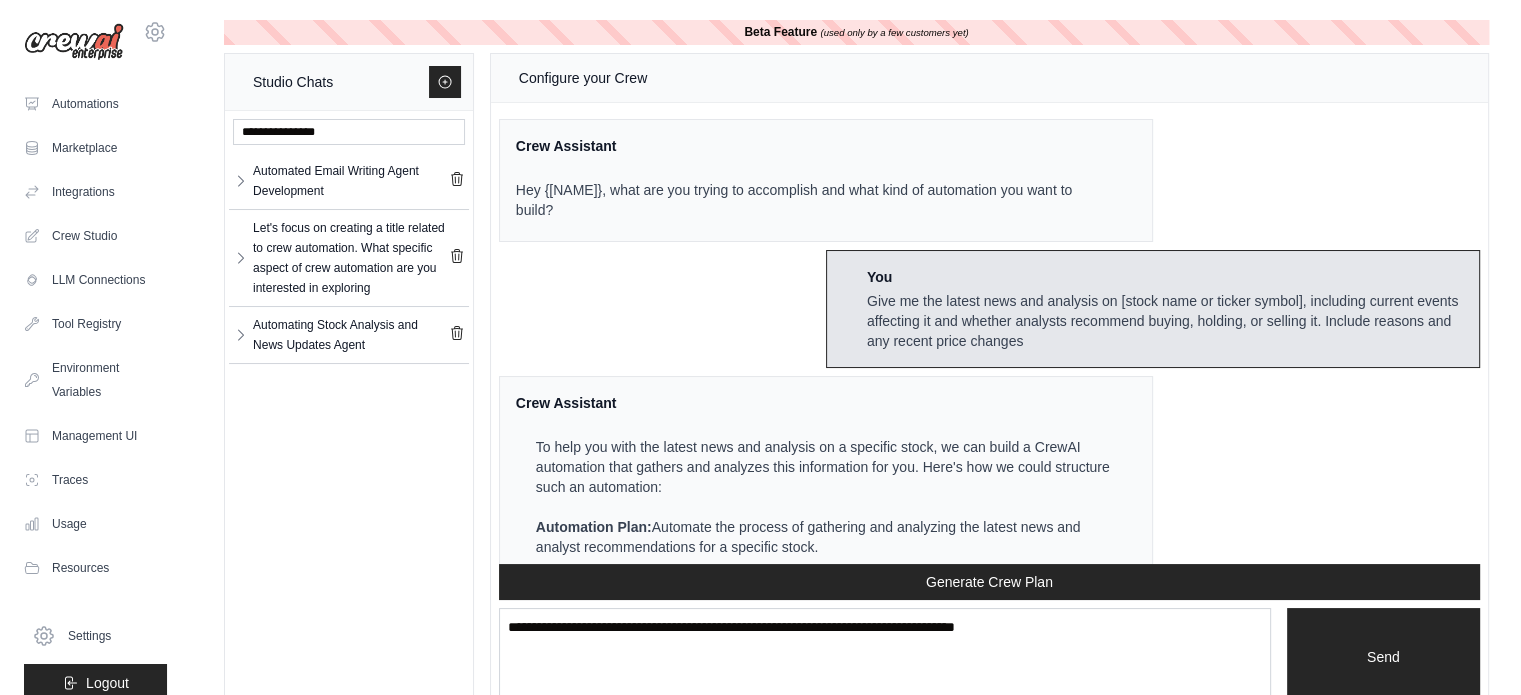 scroll, scrollTop: 2204, scrollLeft: 0, axis: vertical 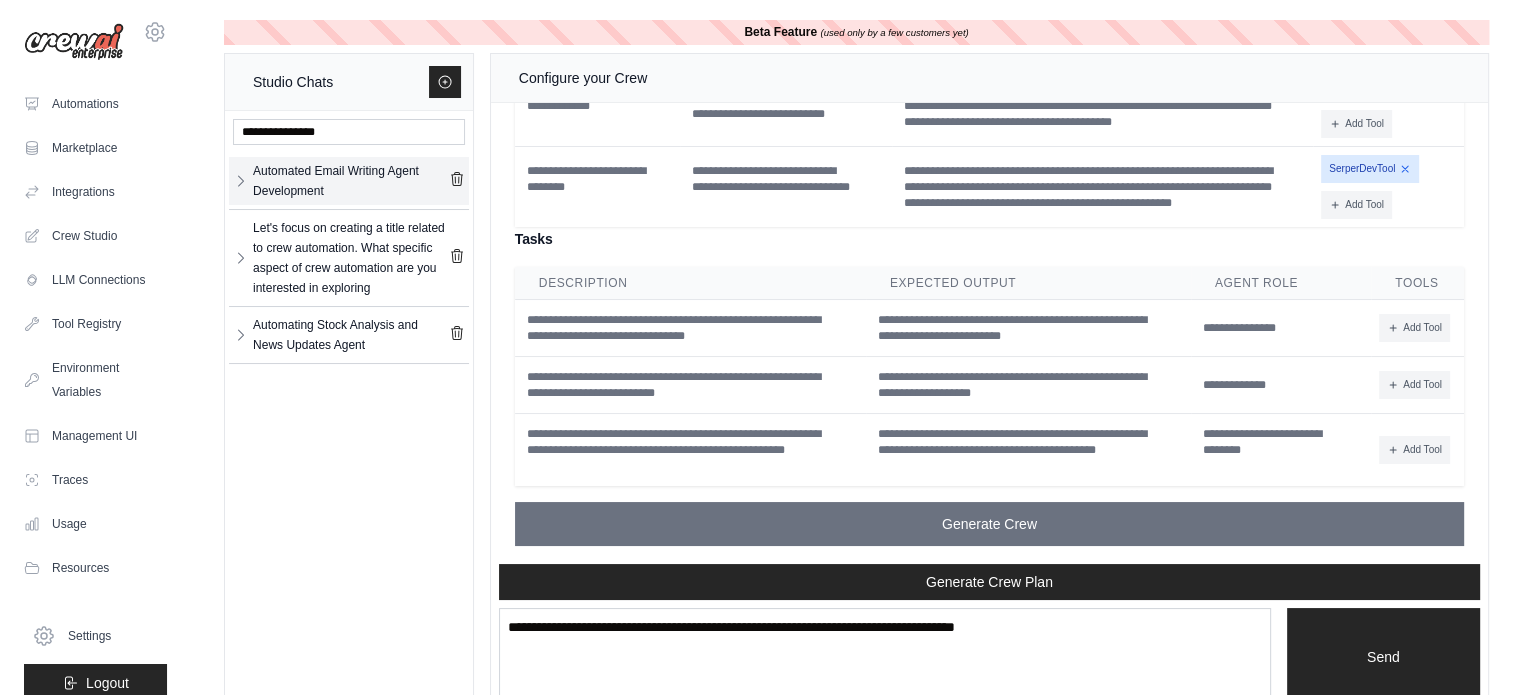 click on "Automated Email Writing Agent Development" at bounding box center [351, 181] 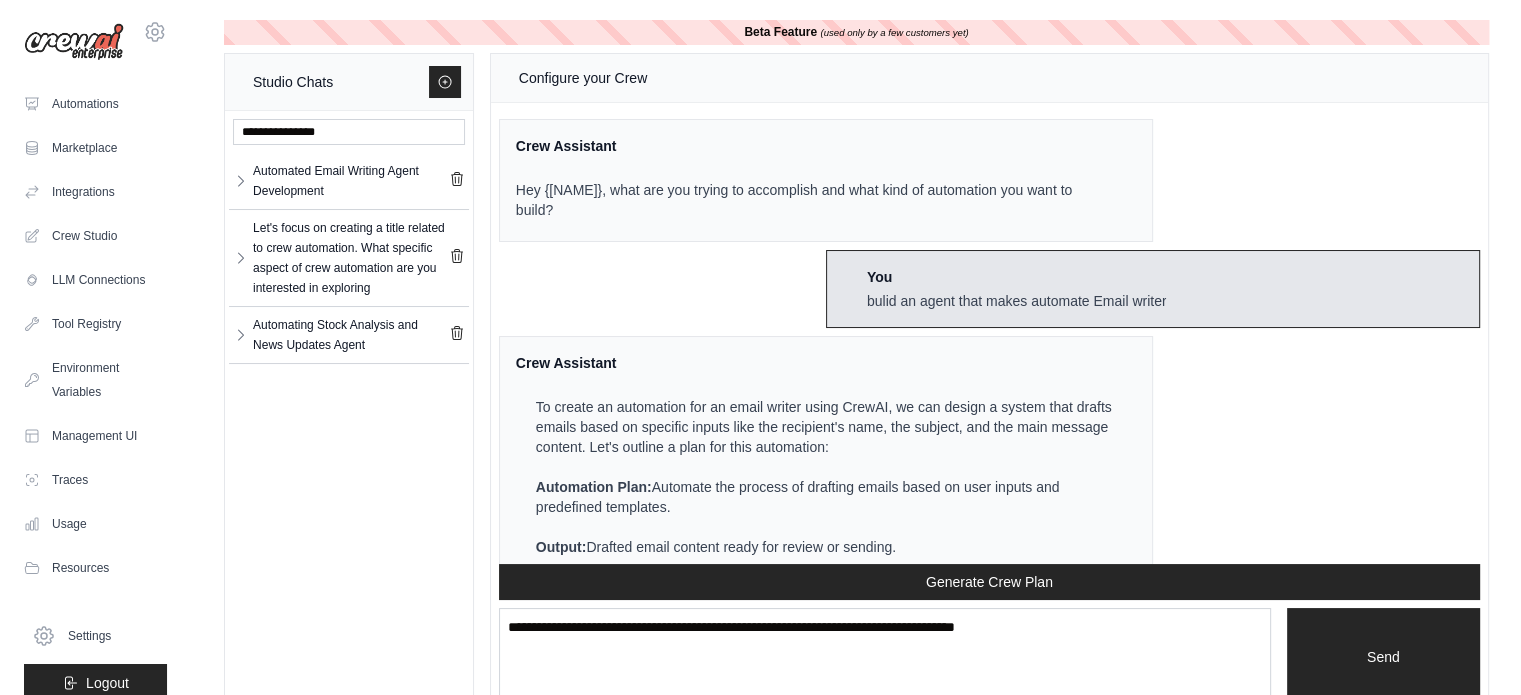 scroll, scrollTop: 3097, scrollLeft: 0, axis: vertical 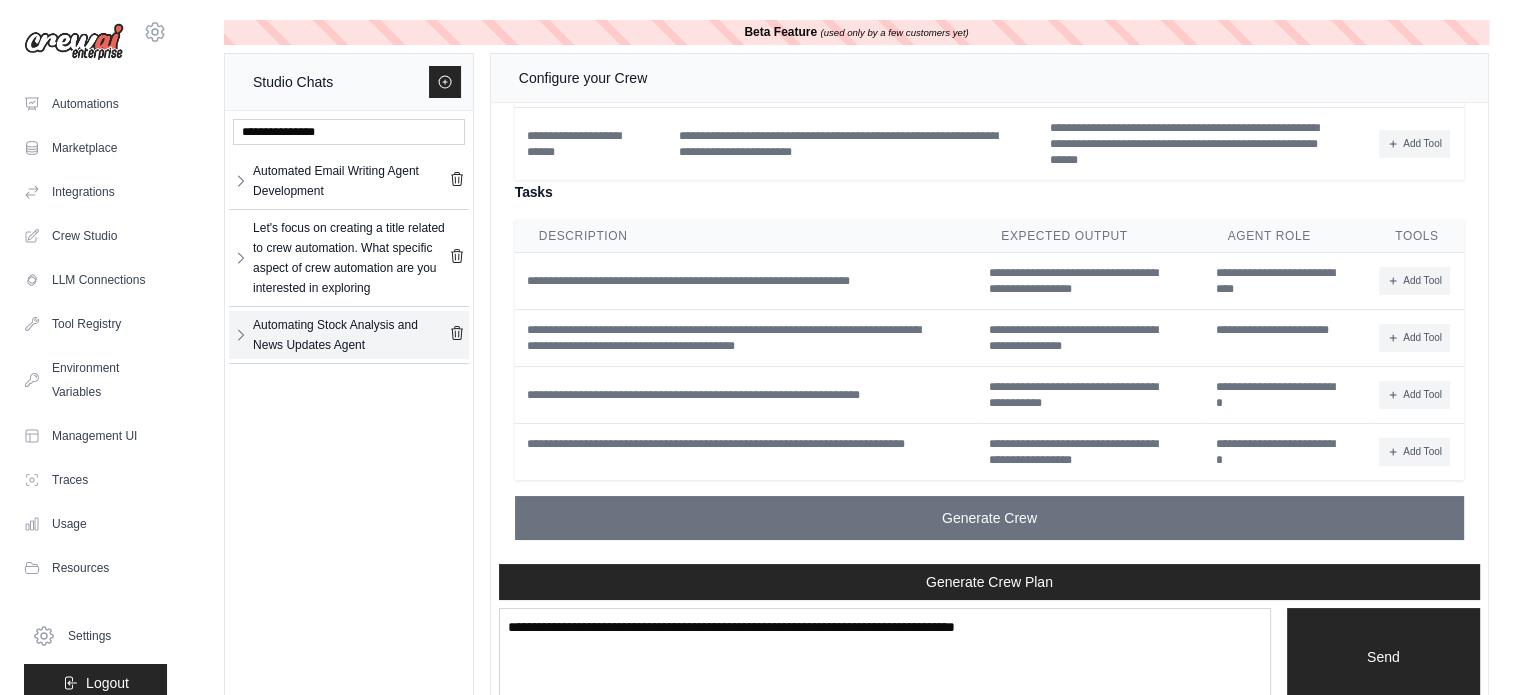 click on "Automating Stock Analysis and News Updates Agent" at bounding box center (351, 335) 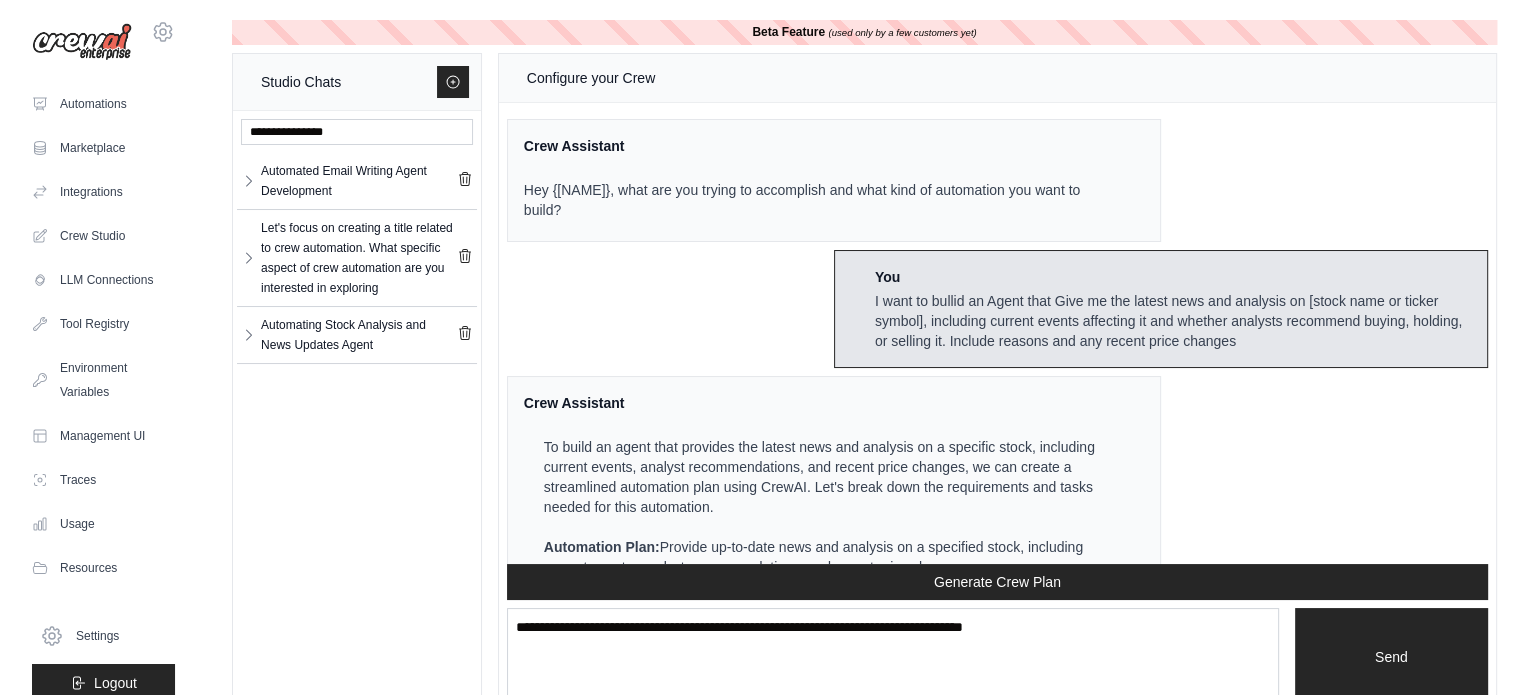 scroll, scrollTop: 2837, scrollLeft: 0, axis: vertical 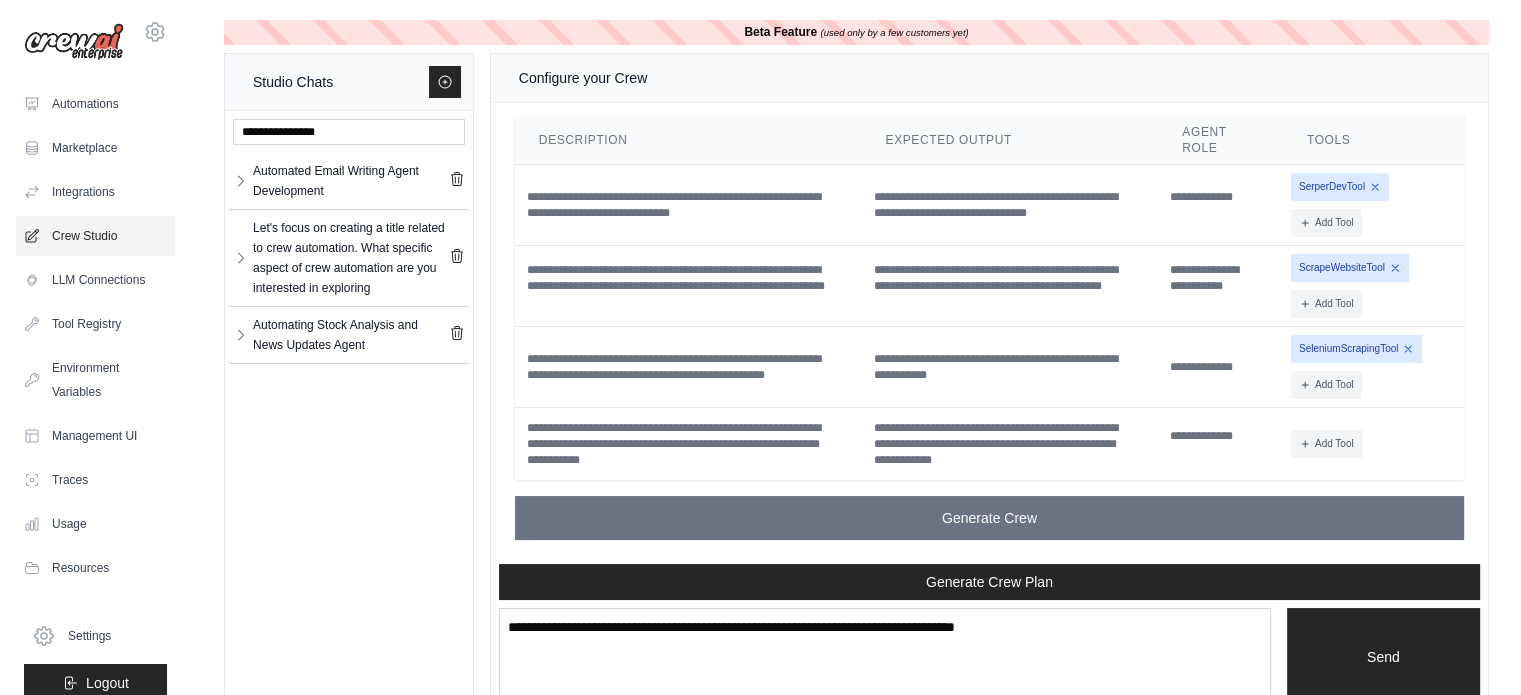 click on "Crew Studio" at bounding box center (95, 236) 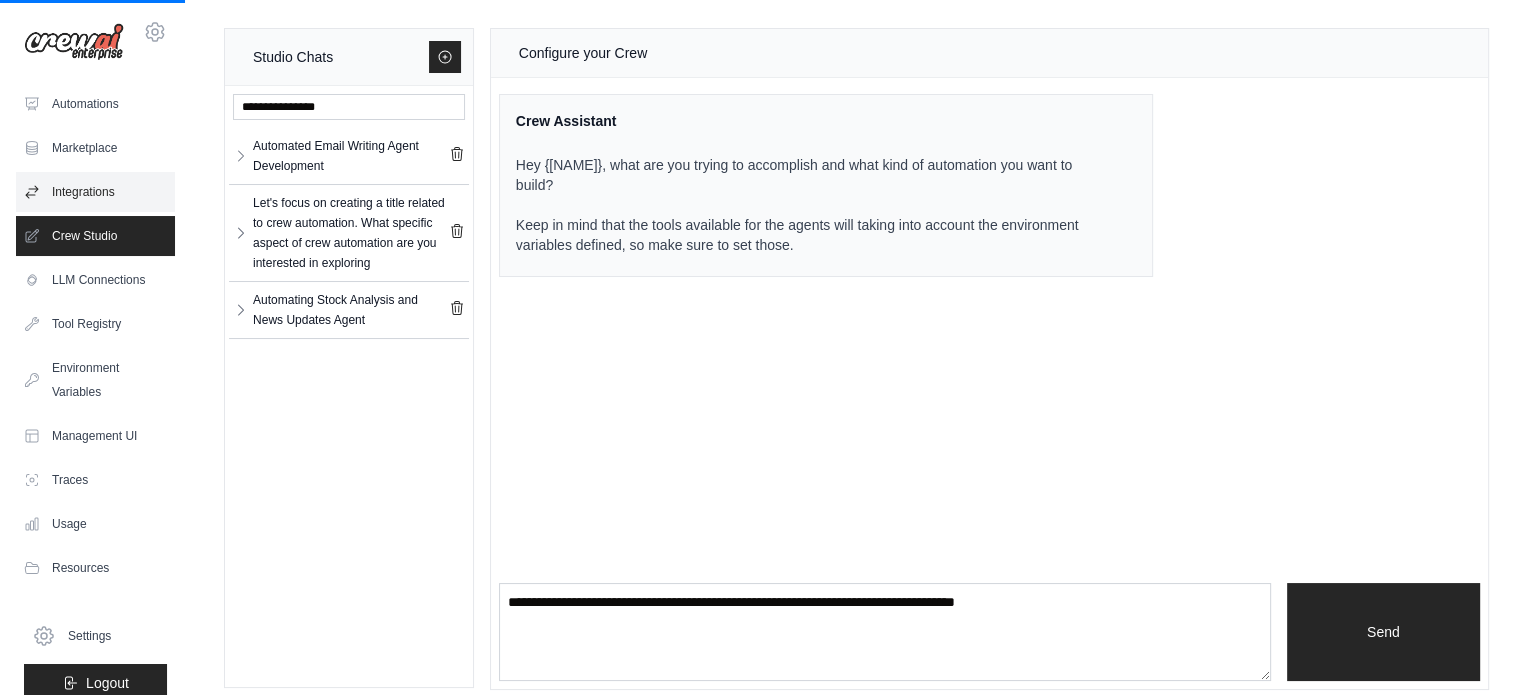 click on "Integrations" at bounding box center (95, 192) 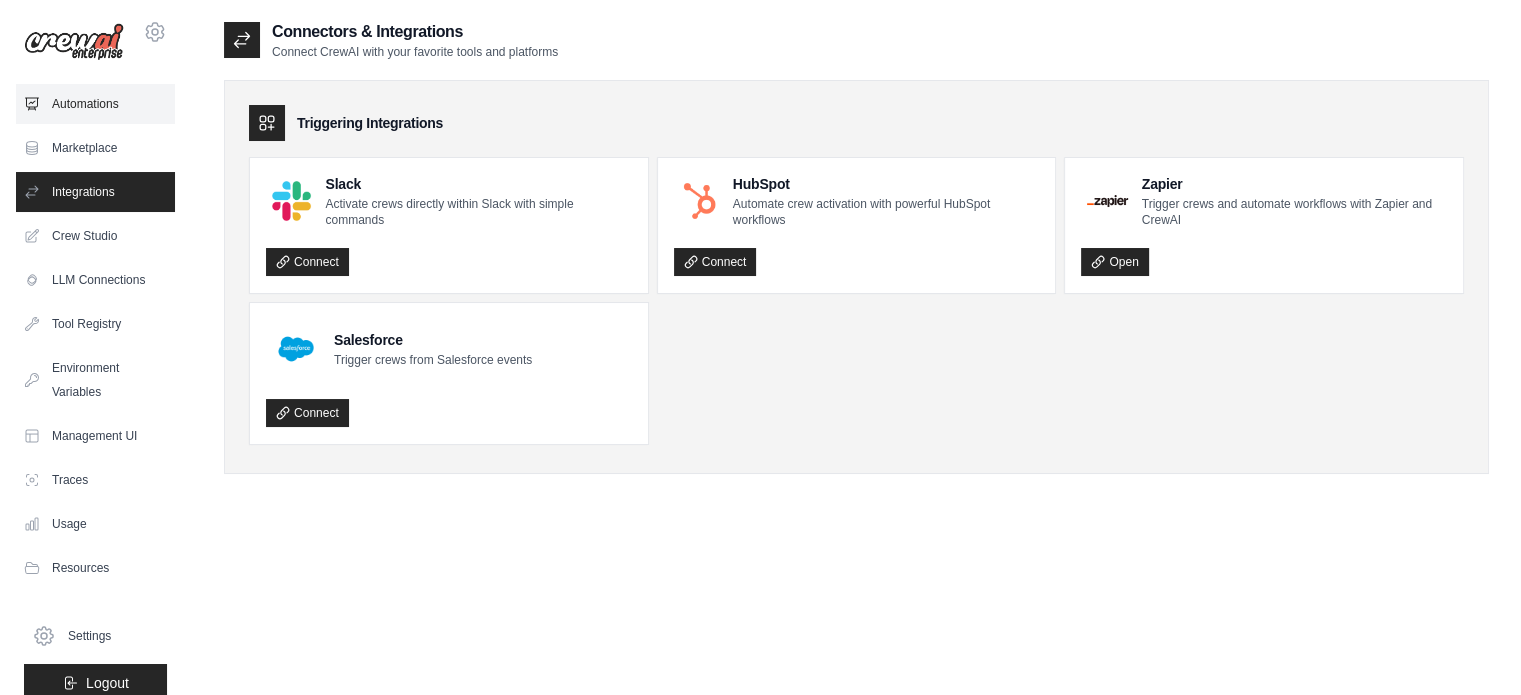 click on "Automations" at bounding box center [95, 104] 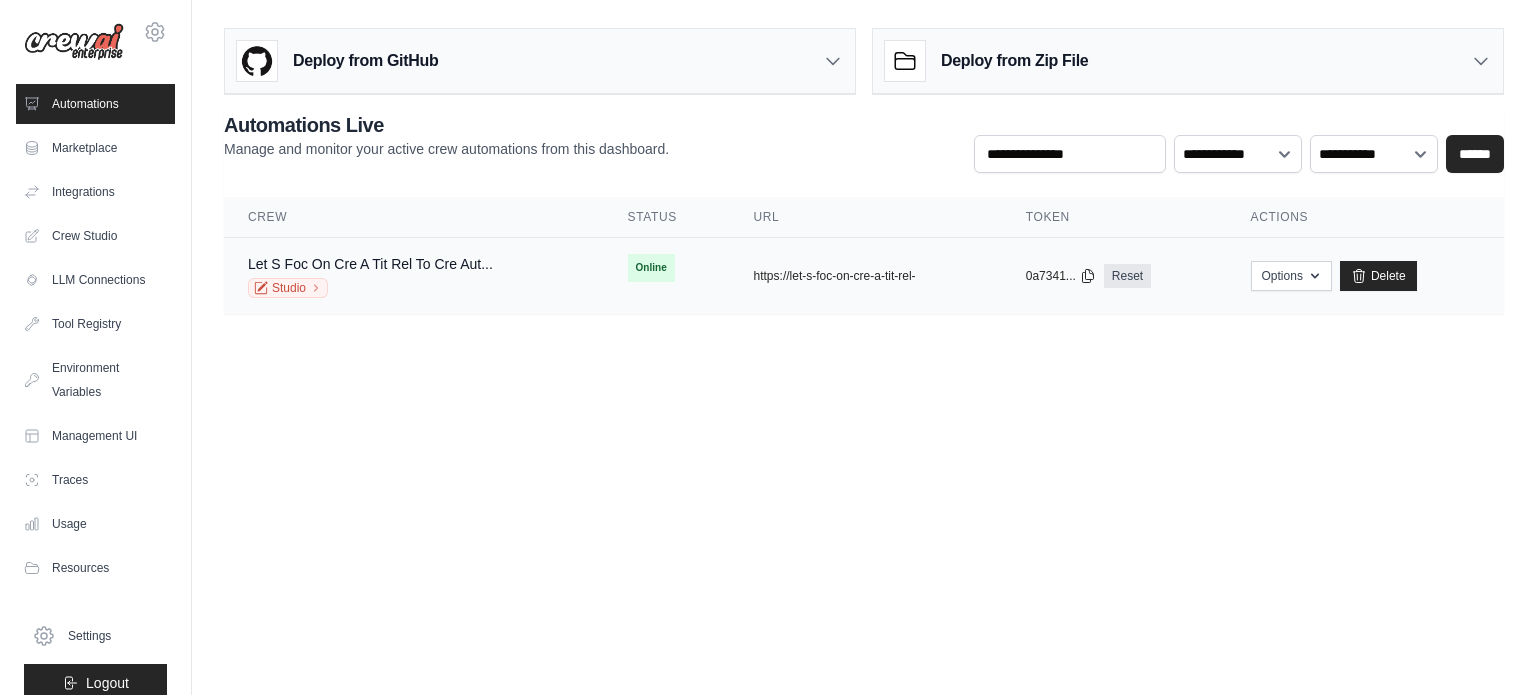 click on "Let S Foc On Cre A Tit Rel To Cre Aut..." at bounding box center (370, 264) 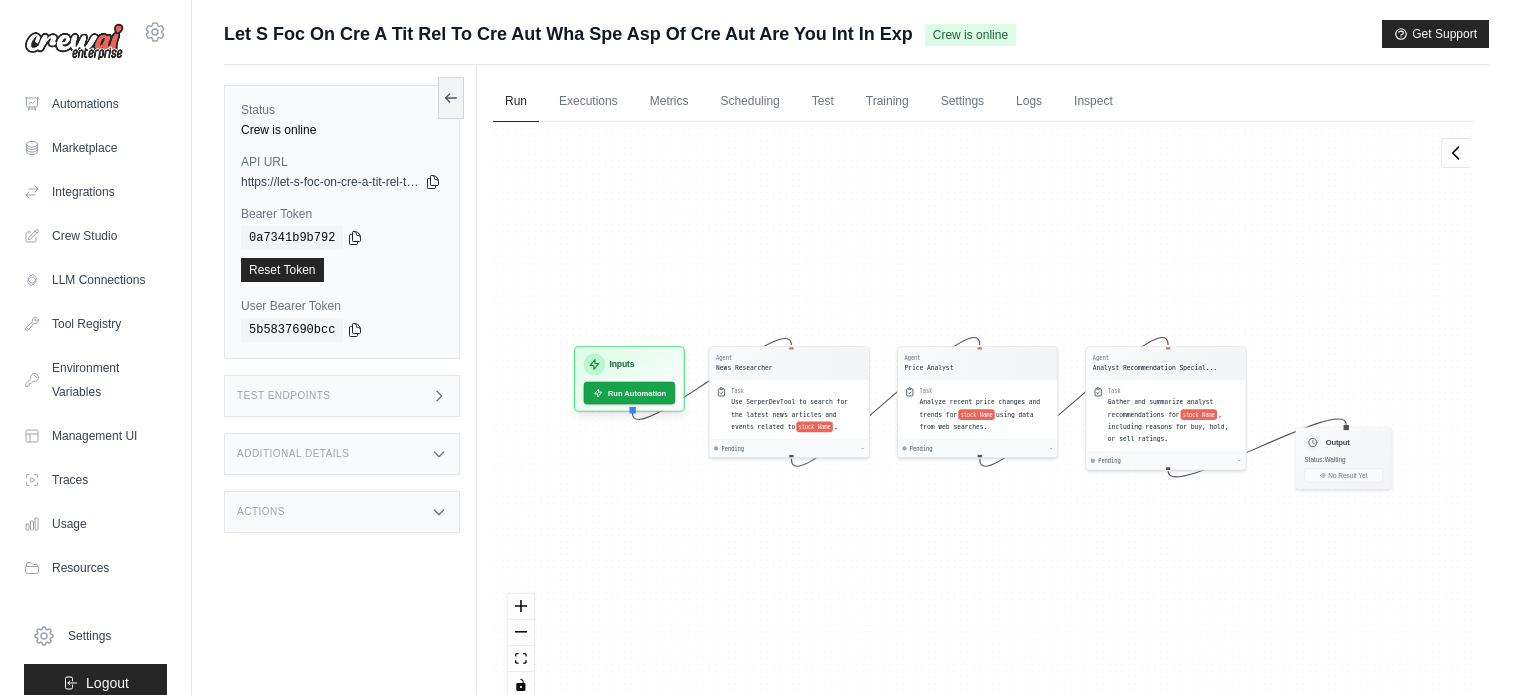 scroll, scrollTop: 84, scrollLeft: 0, axis: vertical 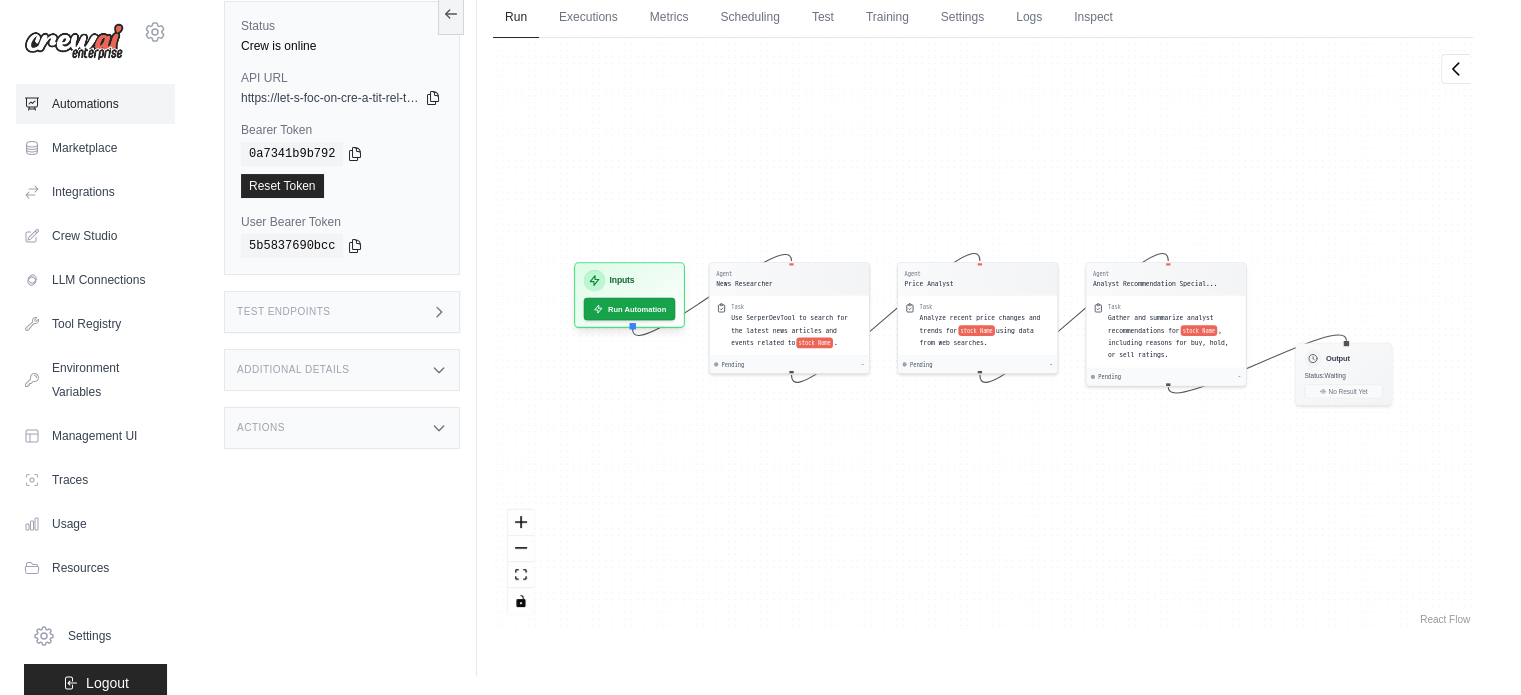 click on "Automations" at bounding box center [95, 104] 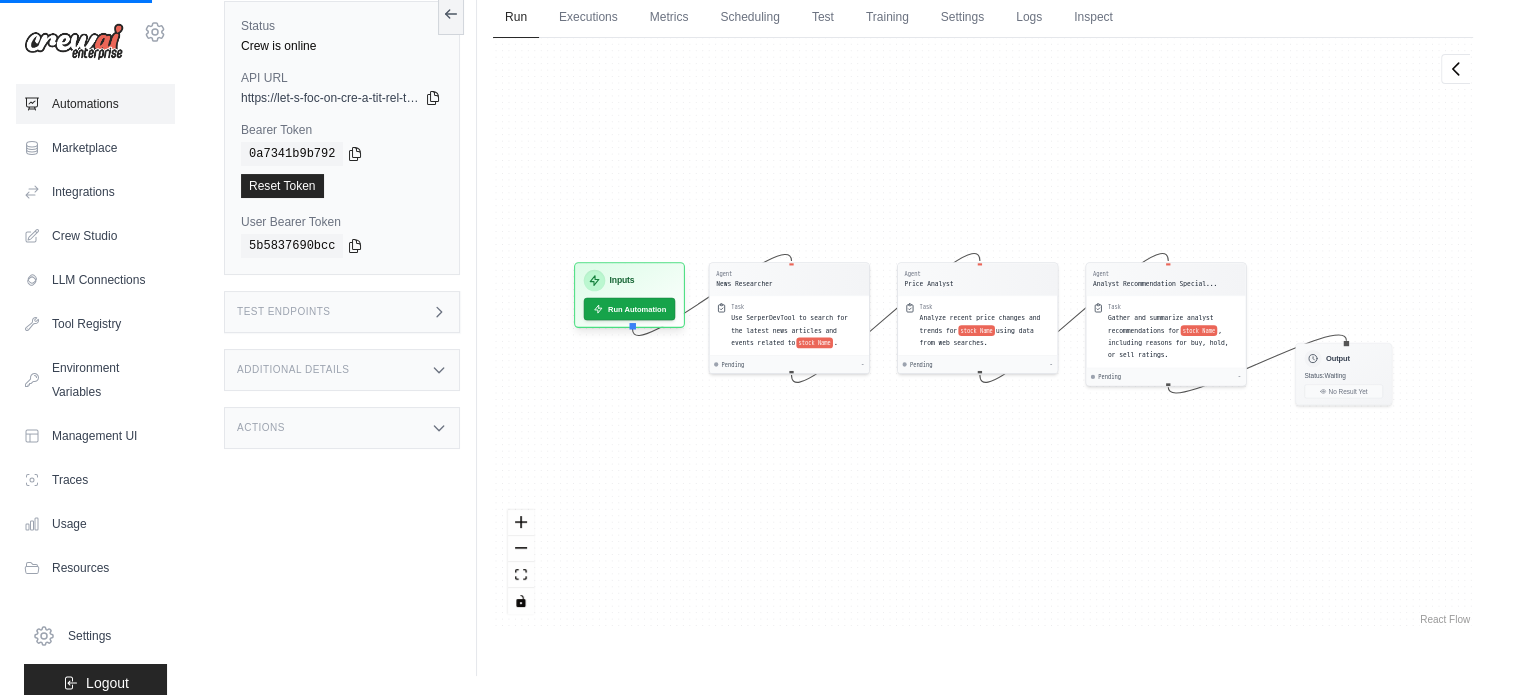 scroll, scrollTop: 0, scrollLeft: 0, axis: both 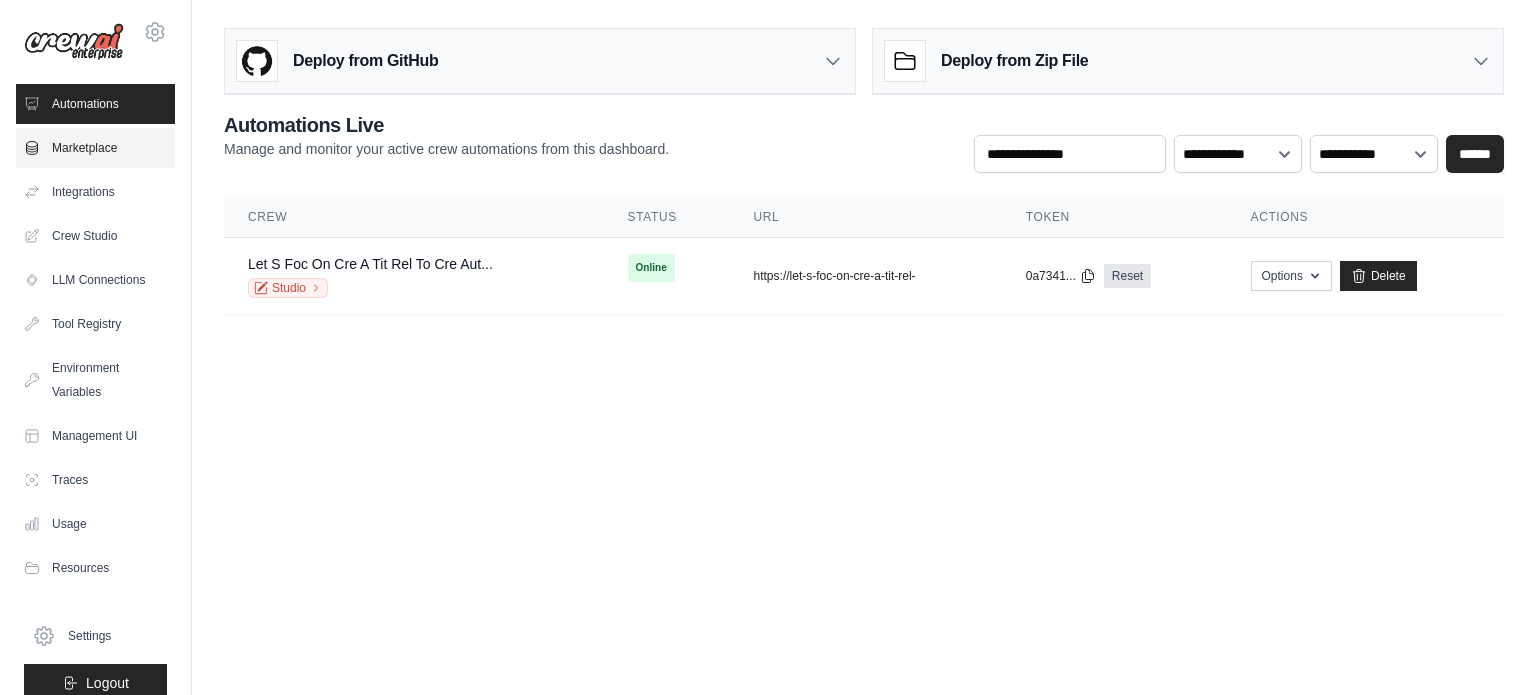 click on "Marketplace" at bounding box center [95, 148] 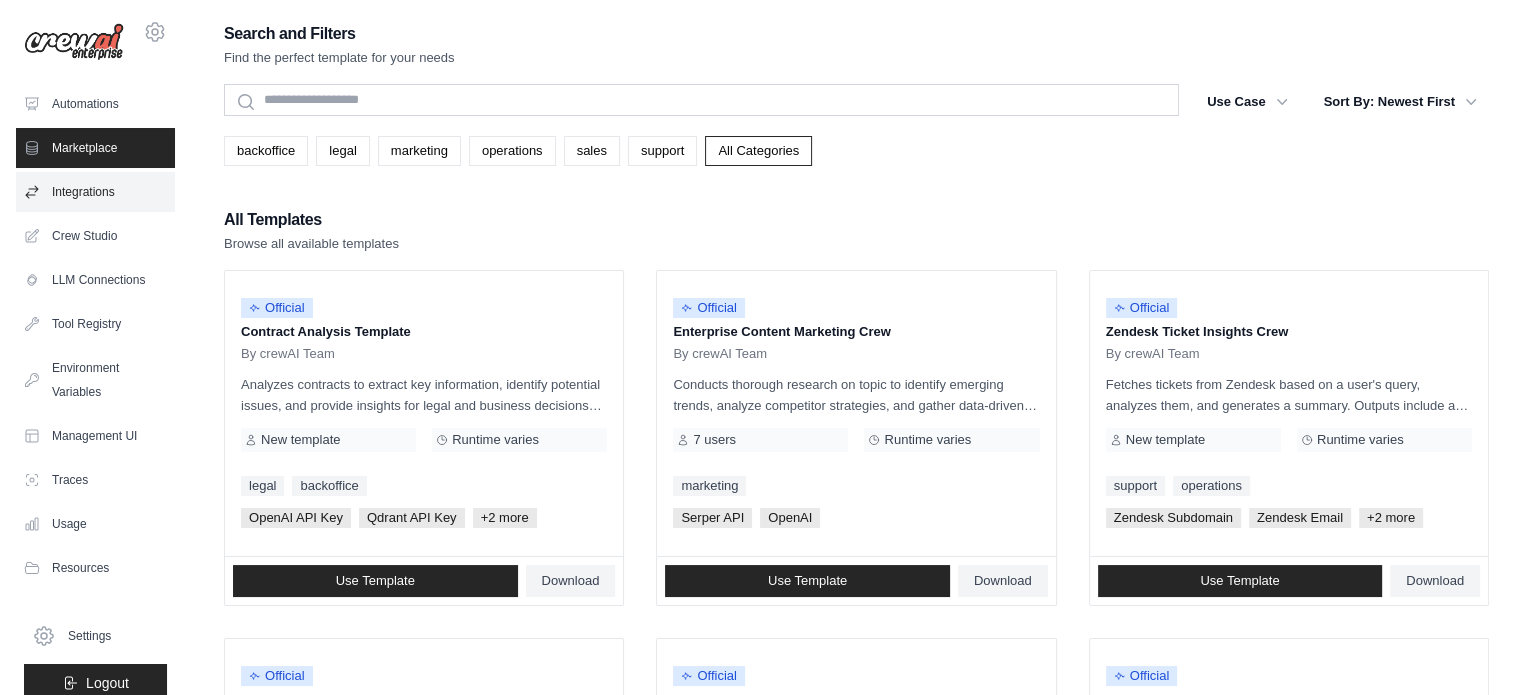 click on "Integrations" at bounding box center (95, 192) 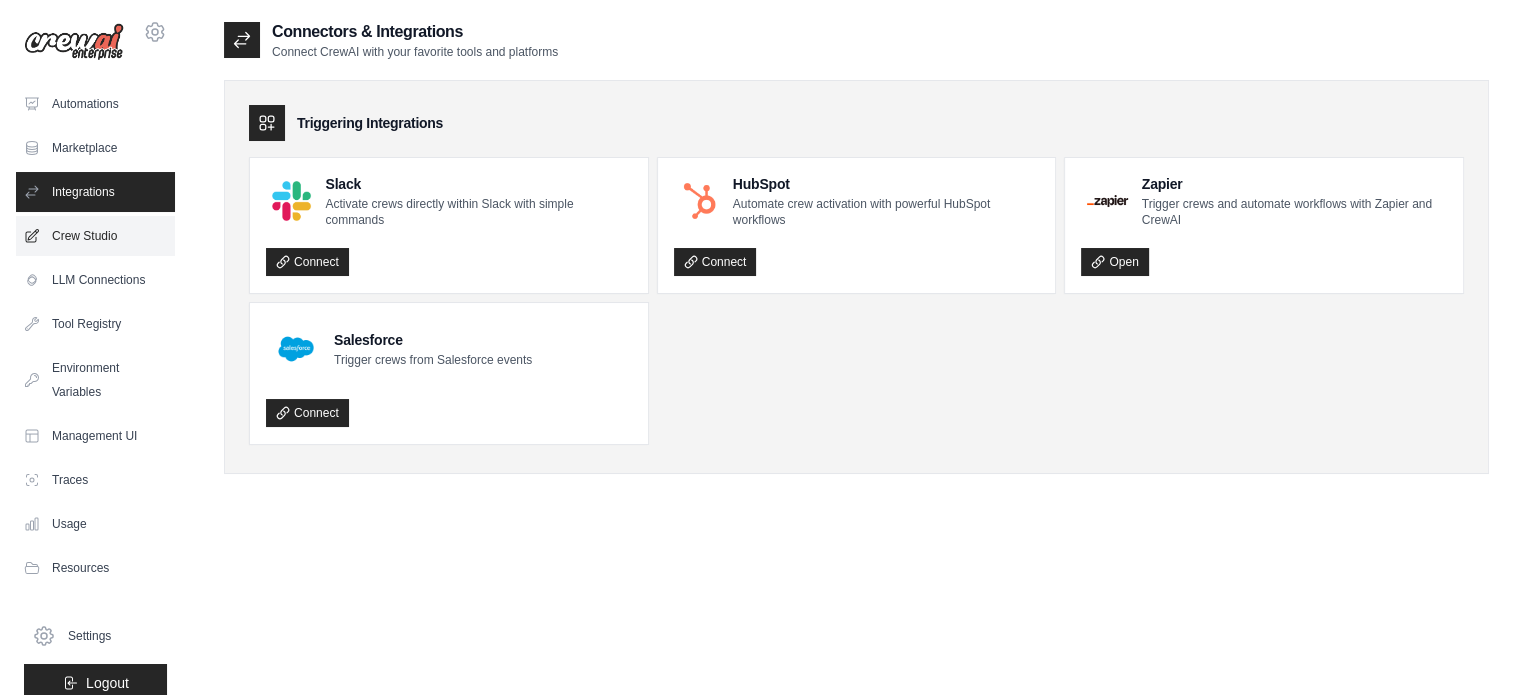 click on "Crew Studio" at bounding box center (95, 236) 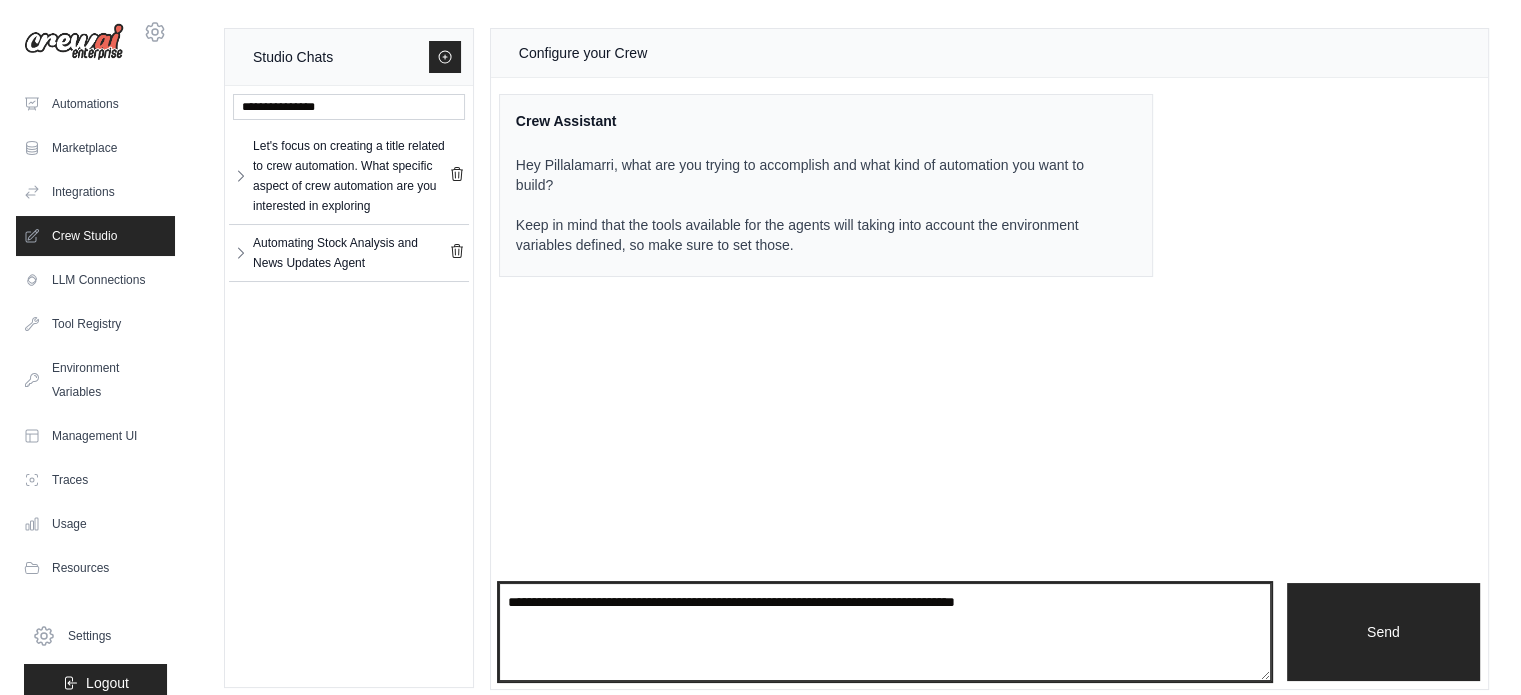 click at bounding box center [885, 632] 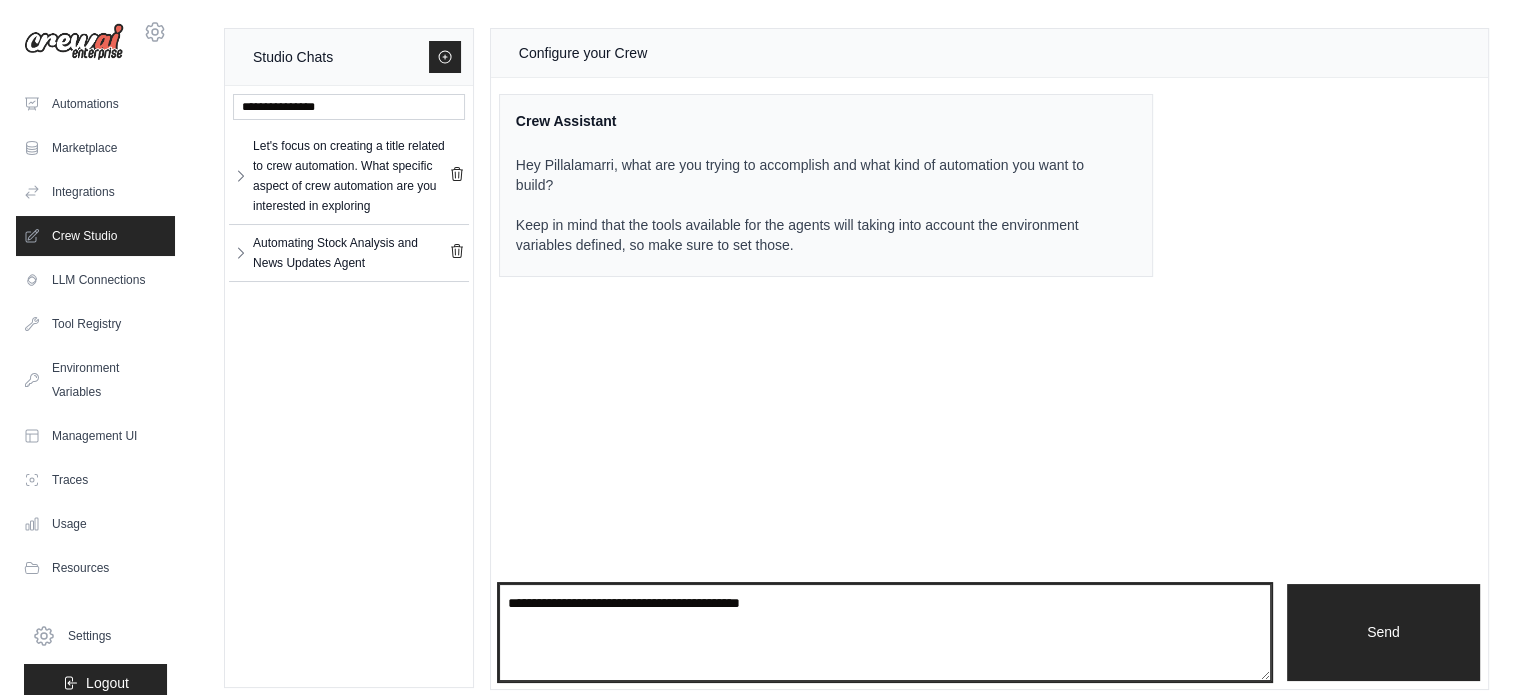 click on "**********" at bounding box center (885, 633) 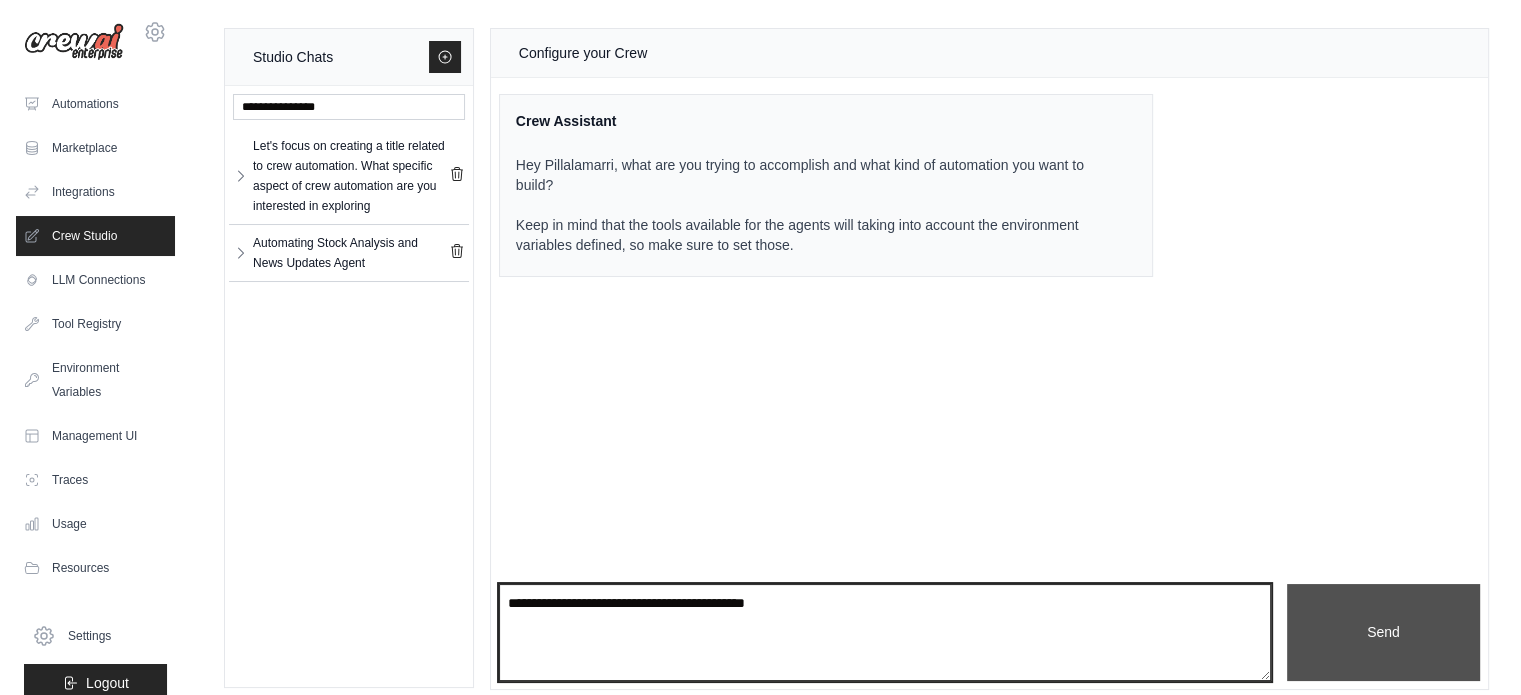 type on "**********" 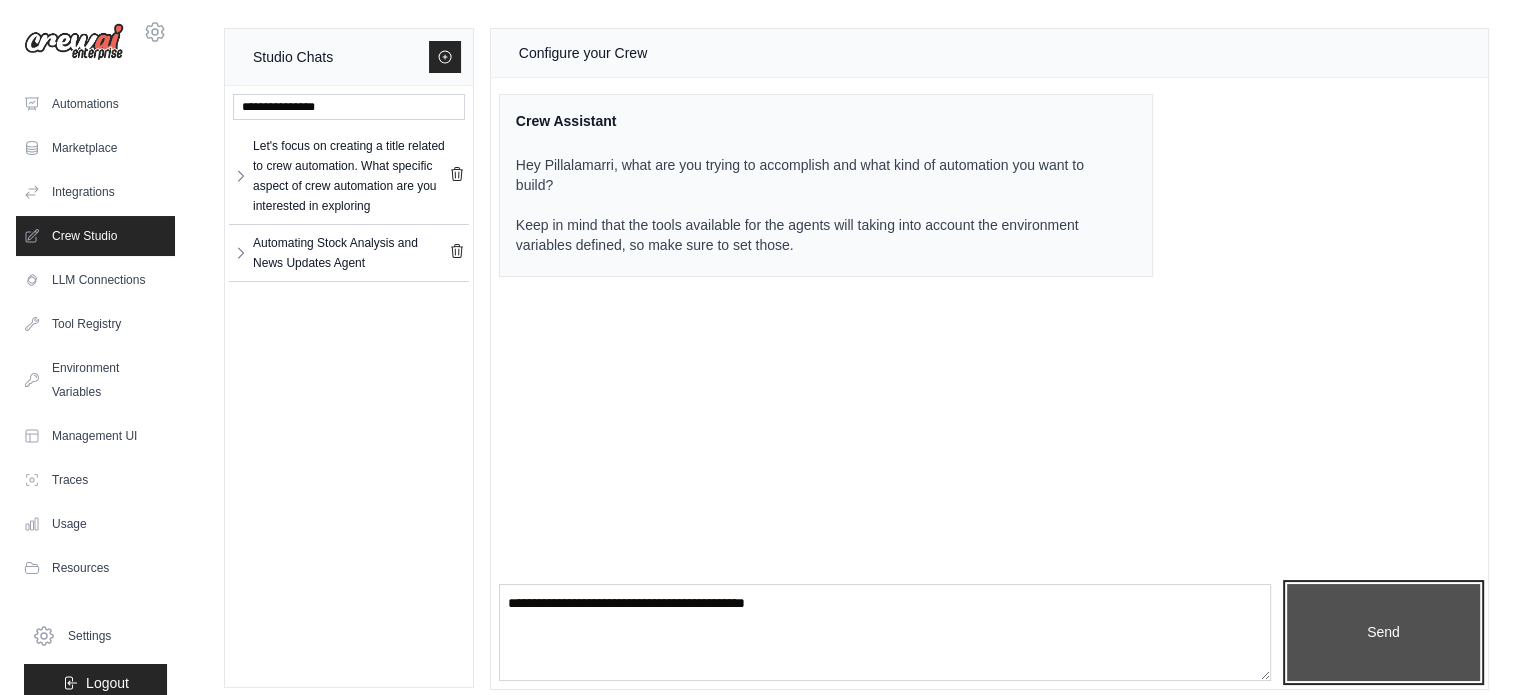 click on "Send" at bounding box center (1383, 633) 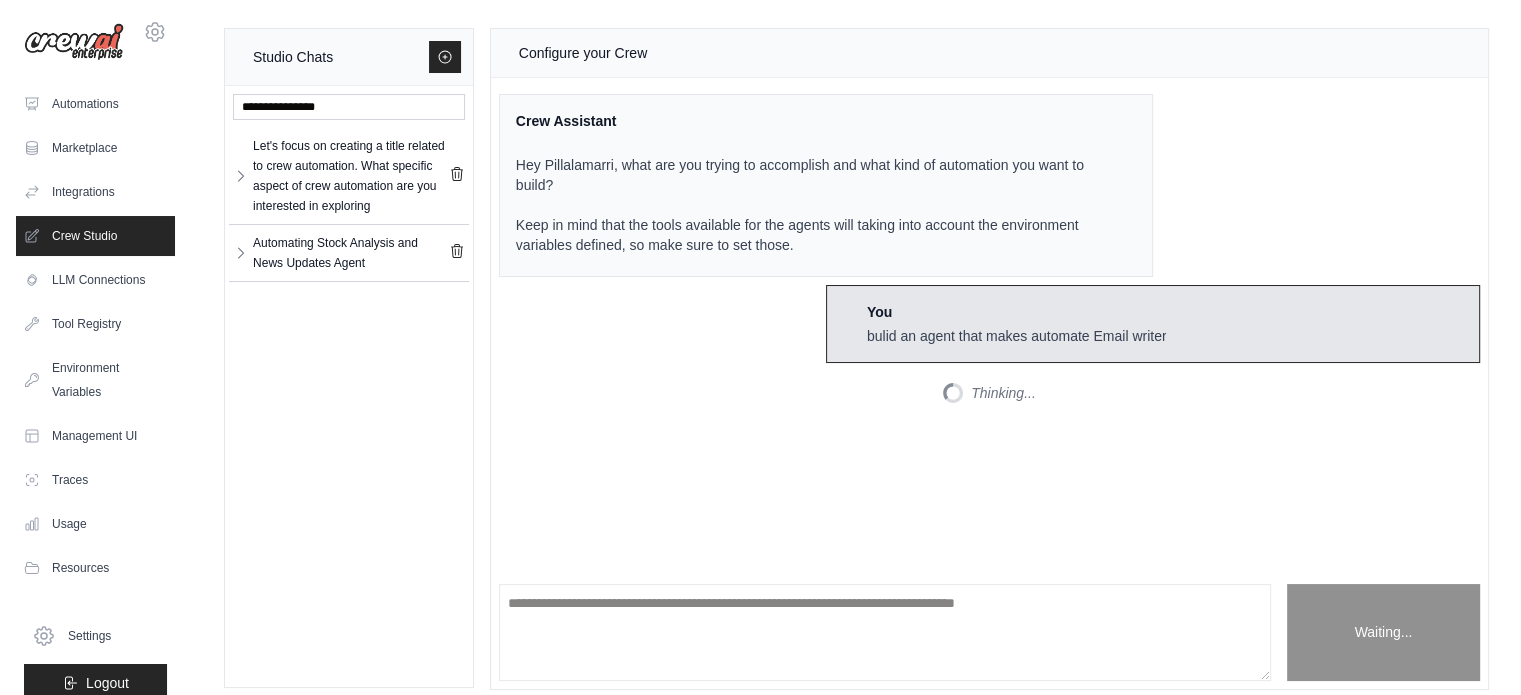click on "Thinking..." at bounding box center (989, 393) 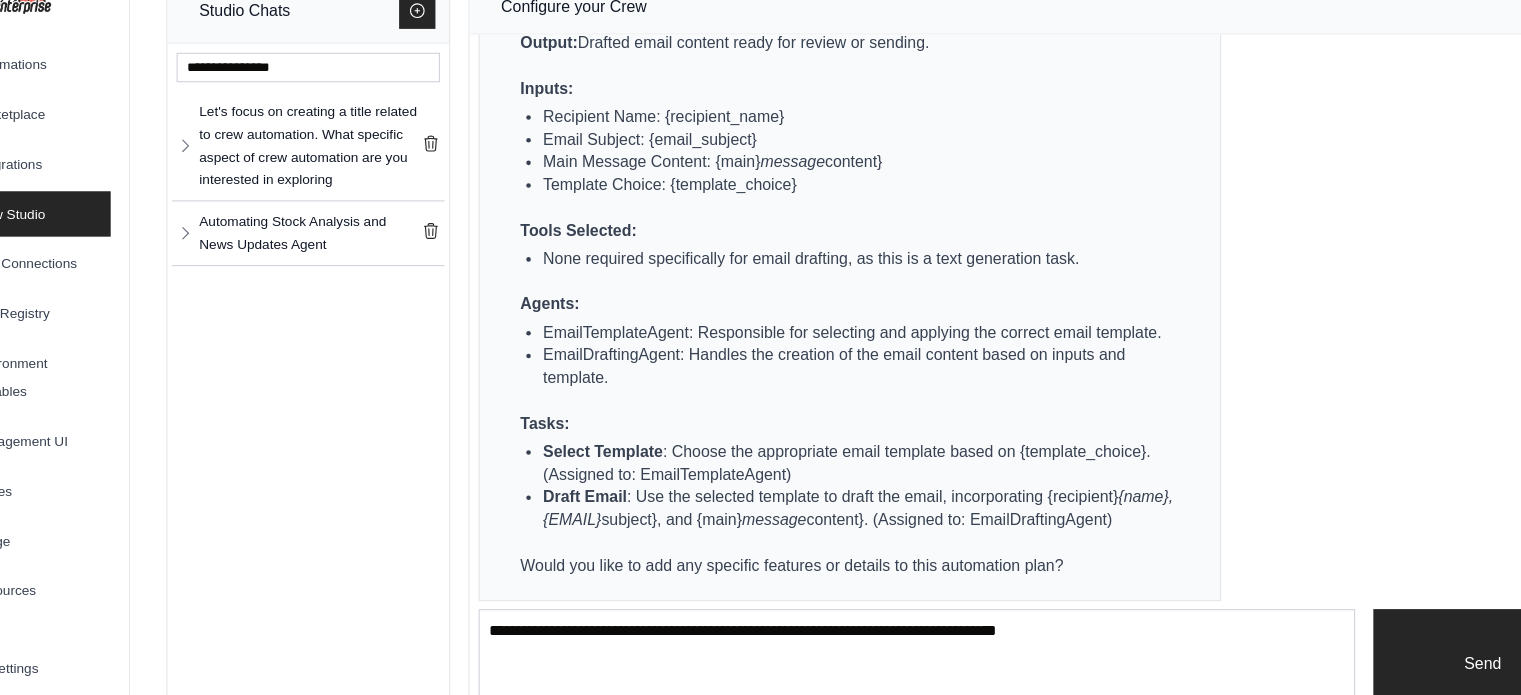 scroll, scrollTop: 504, scrollLeft: 0, axis: vertical 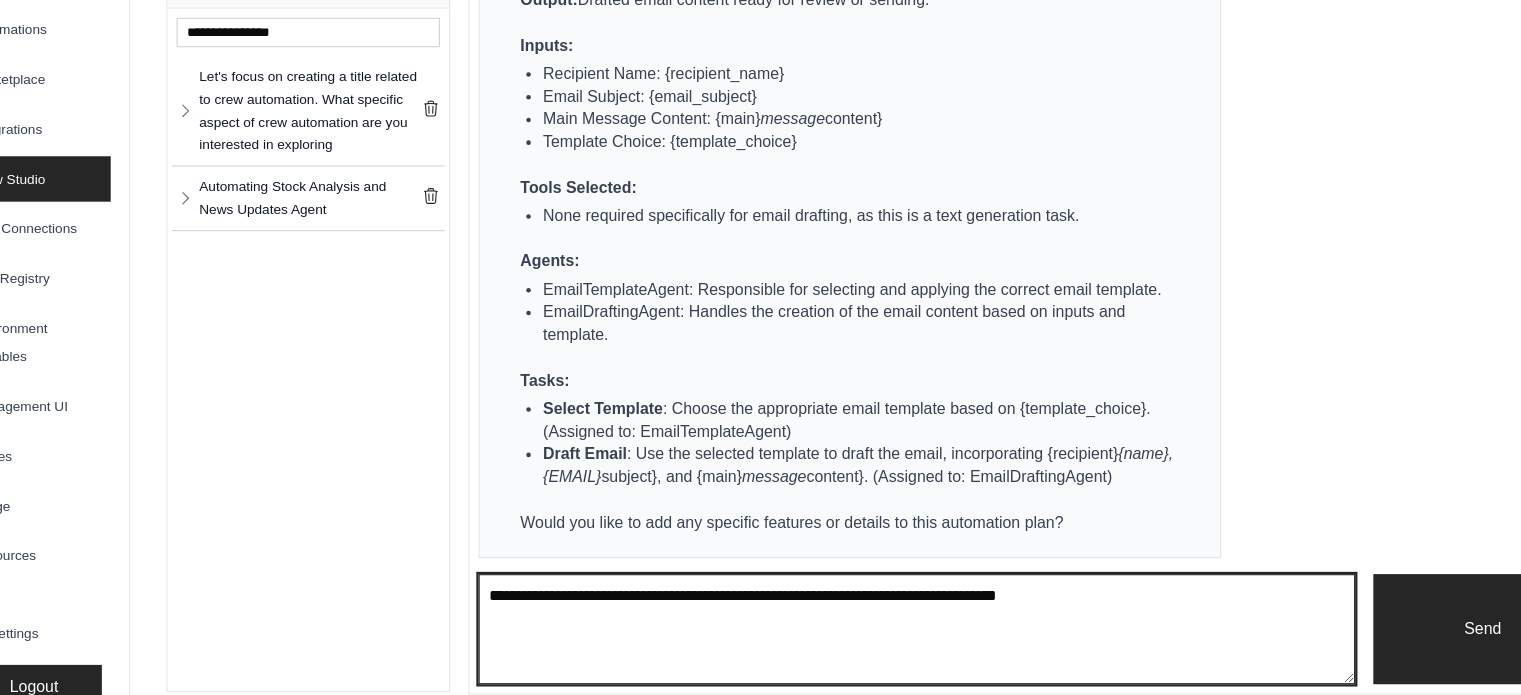 click at bounding box center (885, 633) 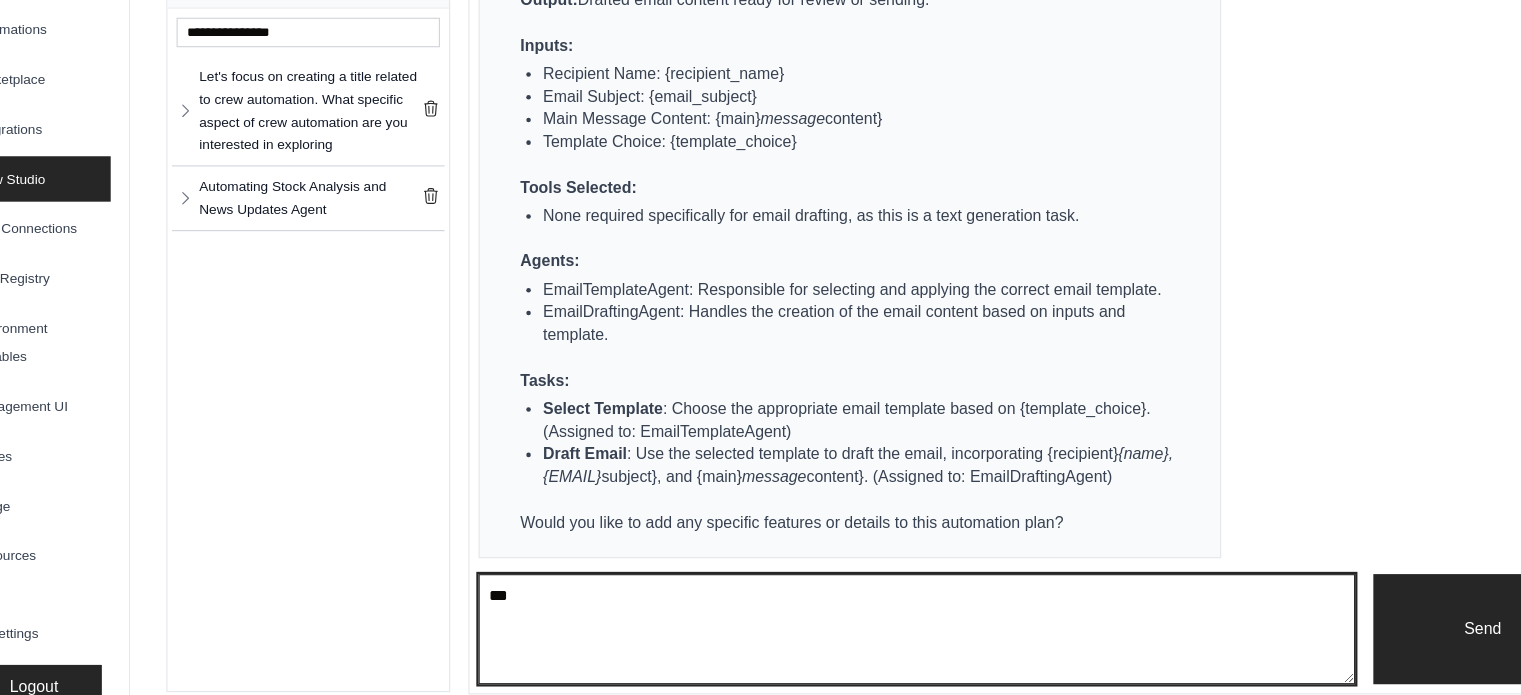 type on "***" 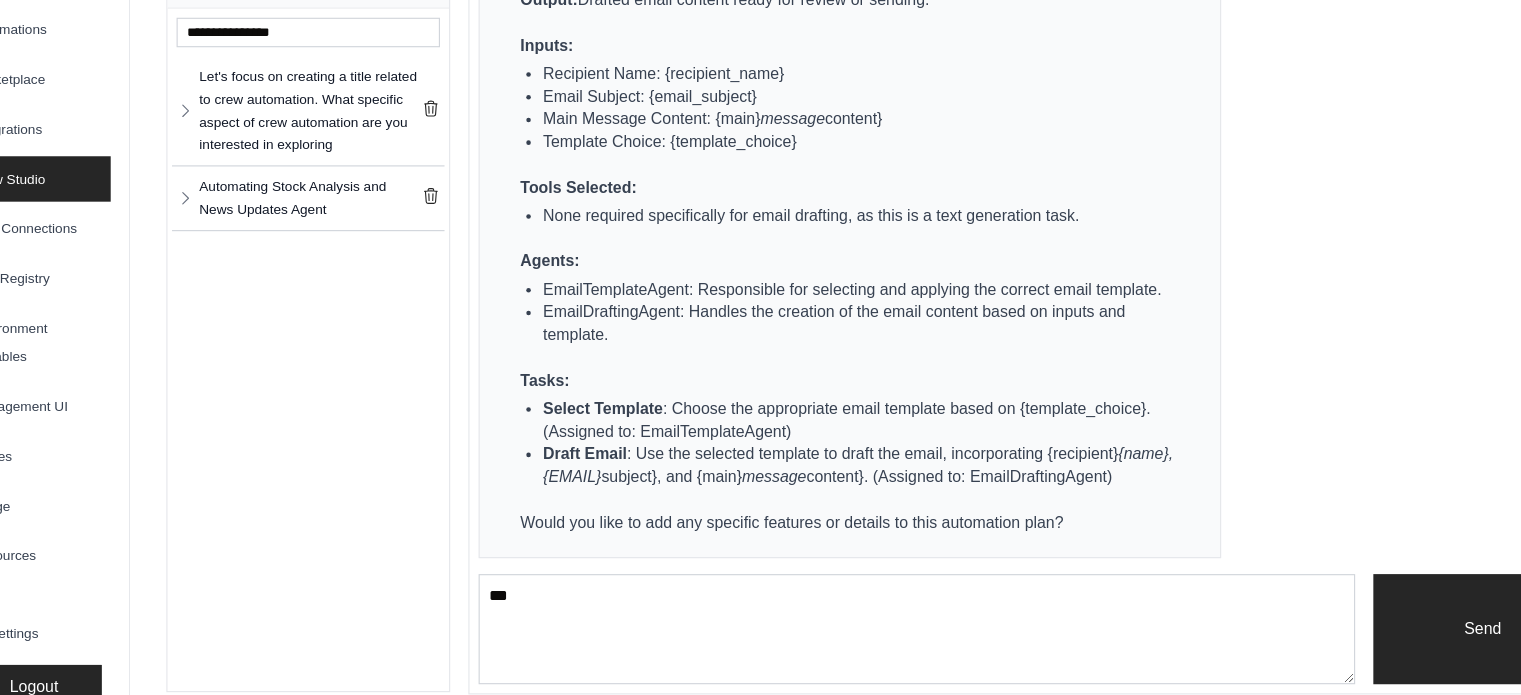 type 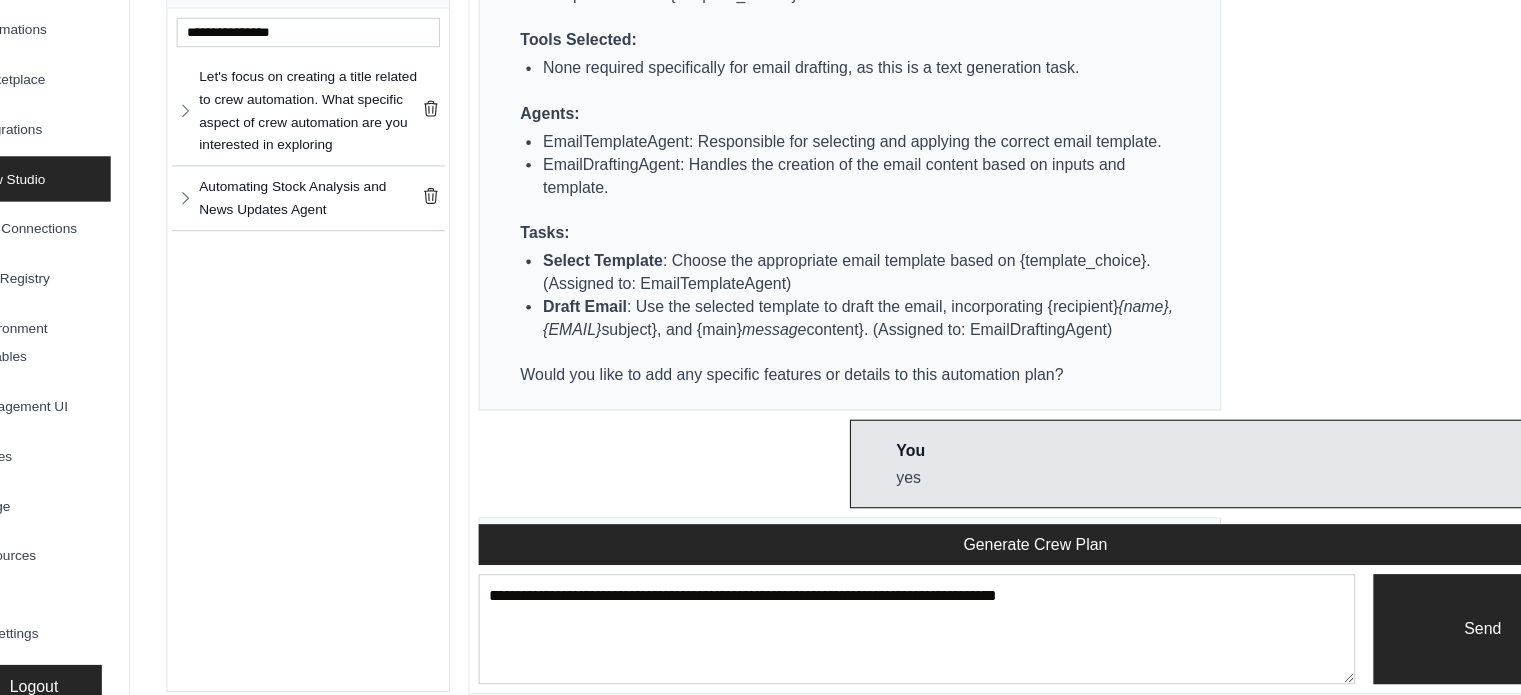 scroll, scrollTop: 1460, scrollLeft: 0, axis: vertical 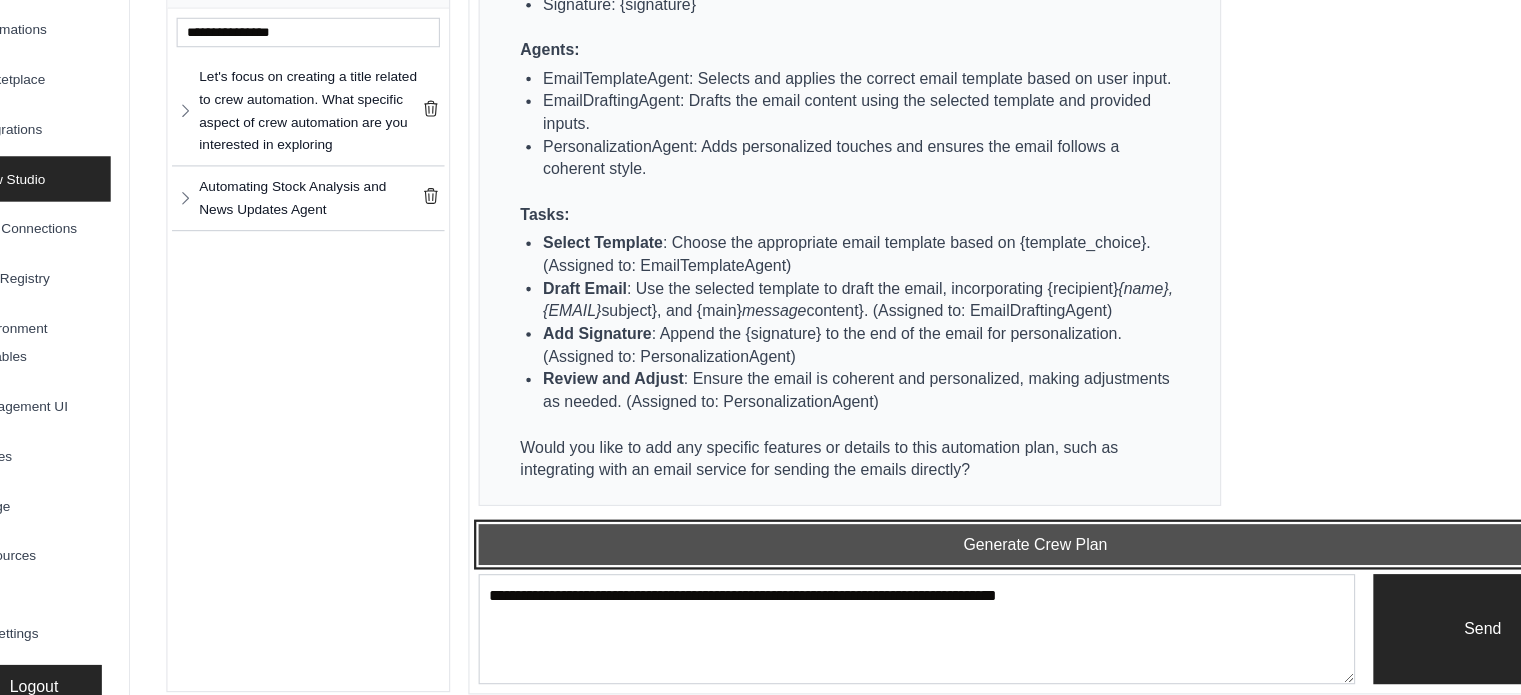 click on "Generate Crew Plan" at bounding box center [989, 558] 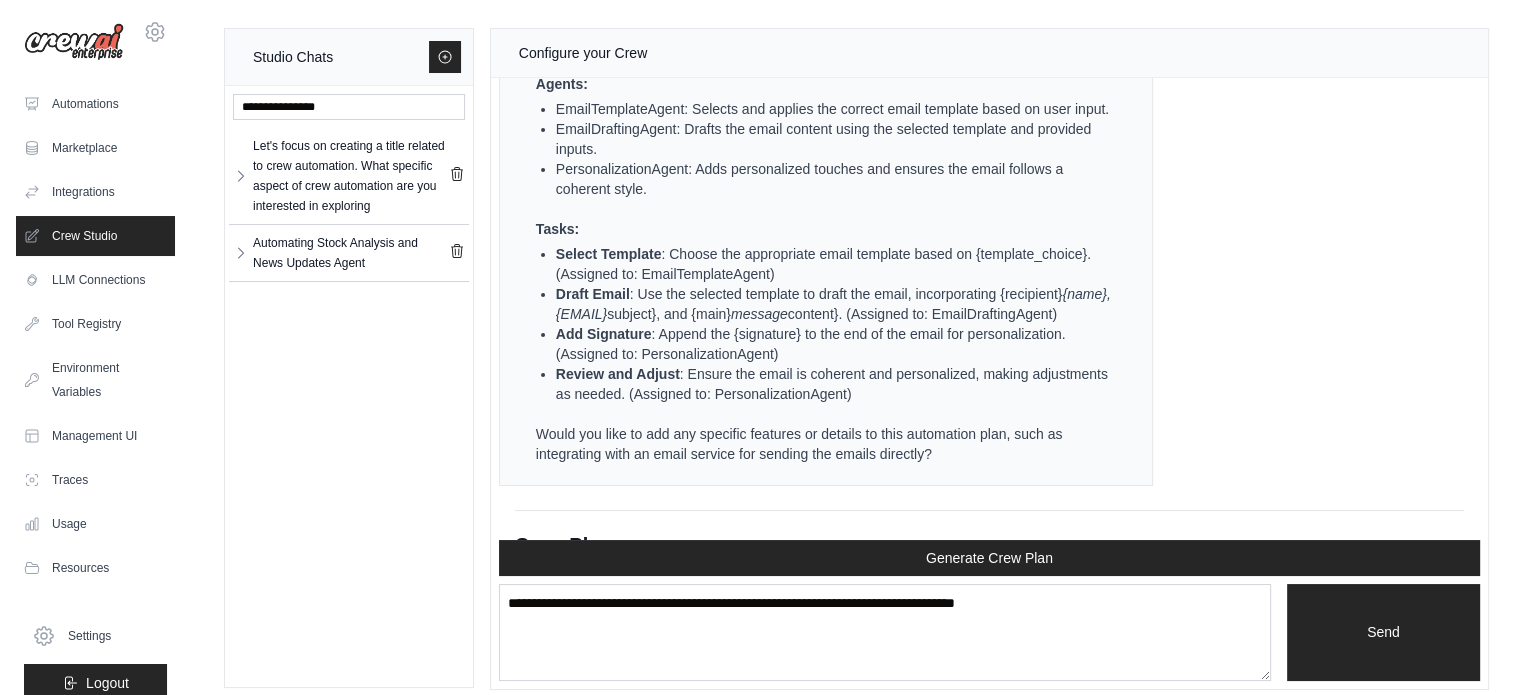 scroll, scrollTop: 2288, scrollLeft: 0, axis: vertical 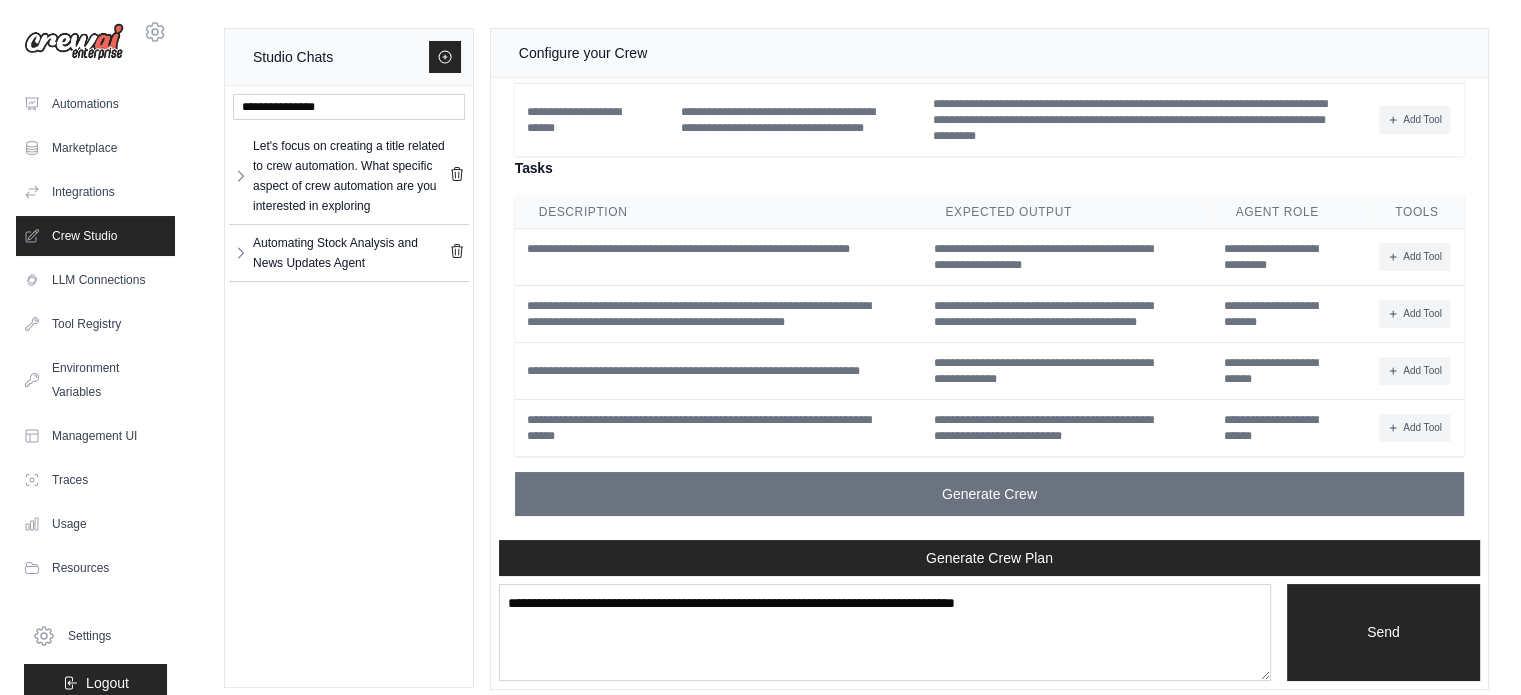 click on "**********" at bounding box center [1146, 47] 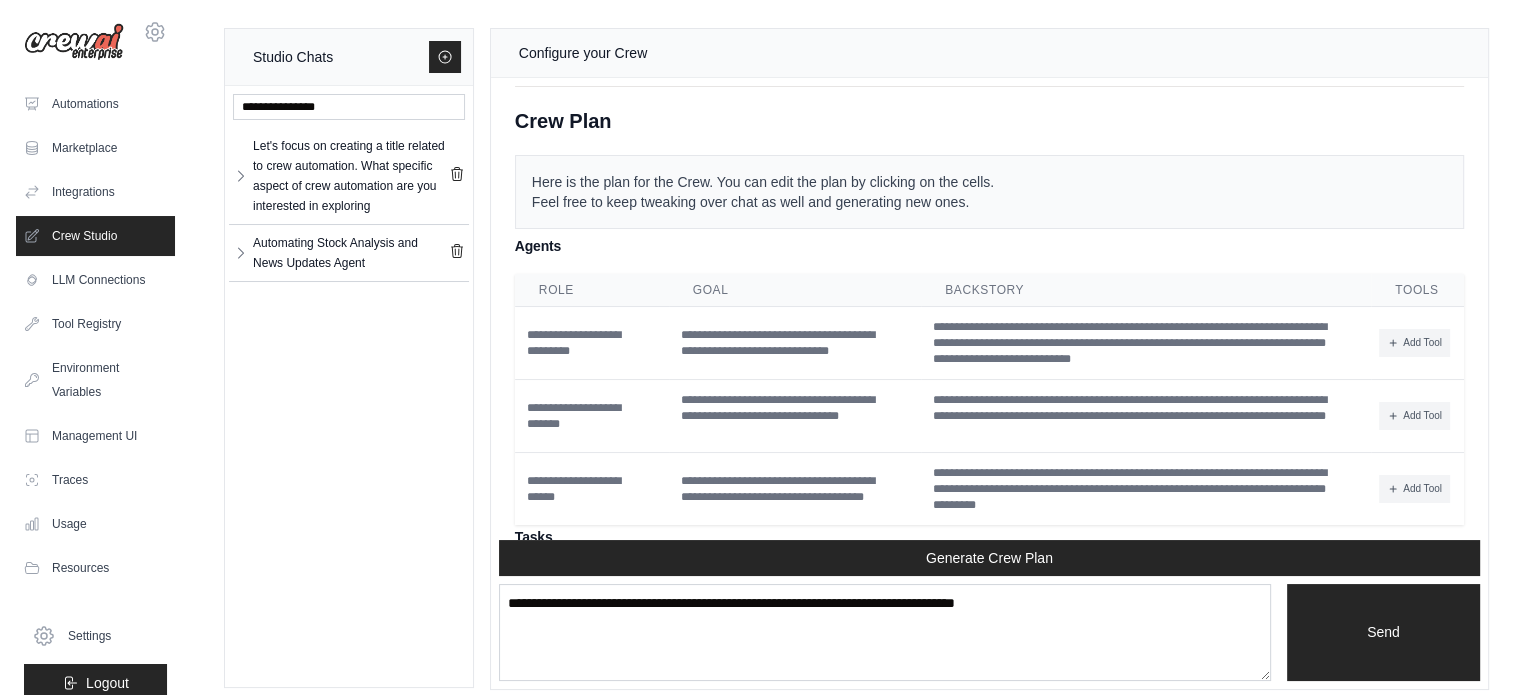 scroll, scrollTop: 1916, scrollLeft: 0, axis: vertical 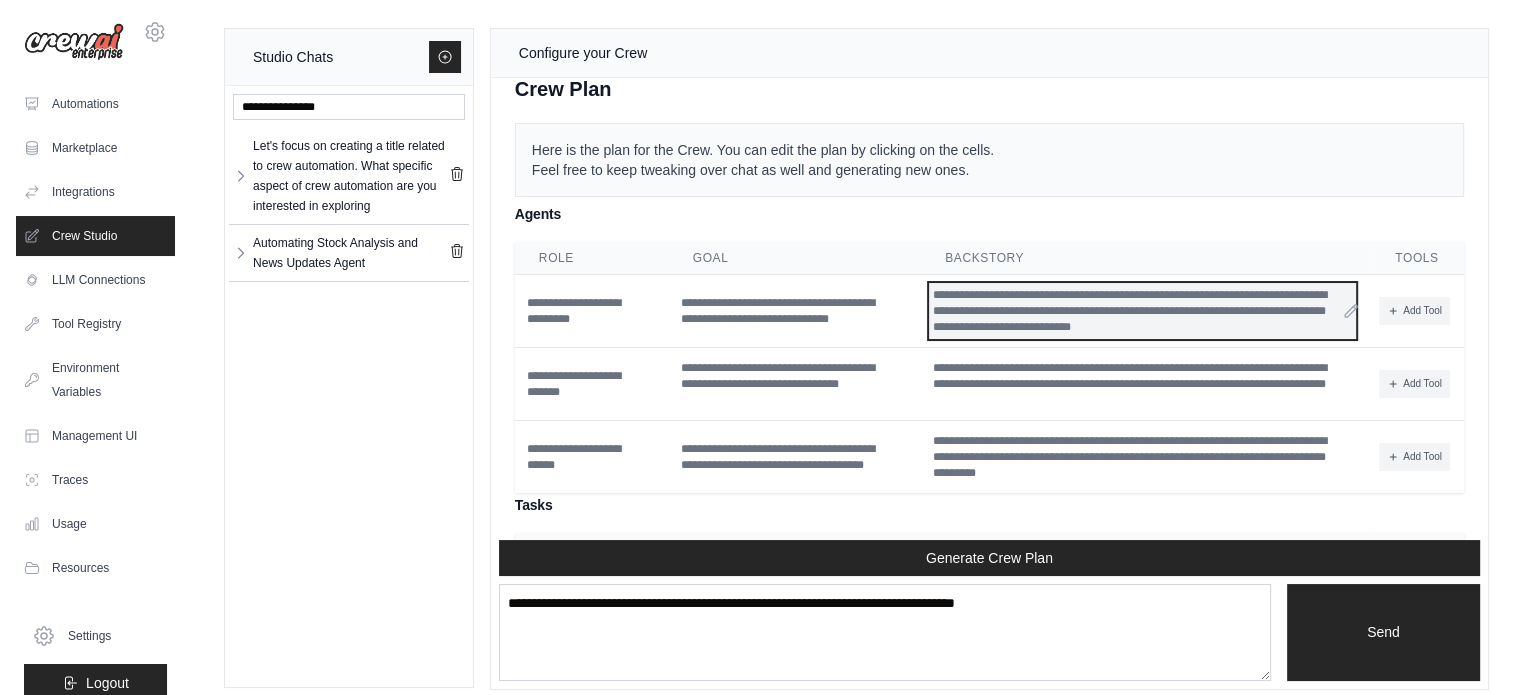 click on "**********" at bounding box center (1142, 311) 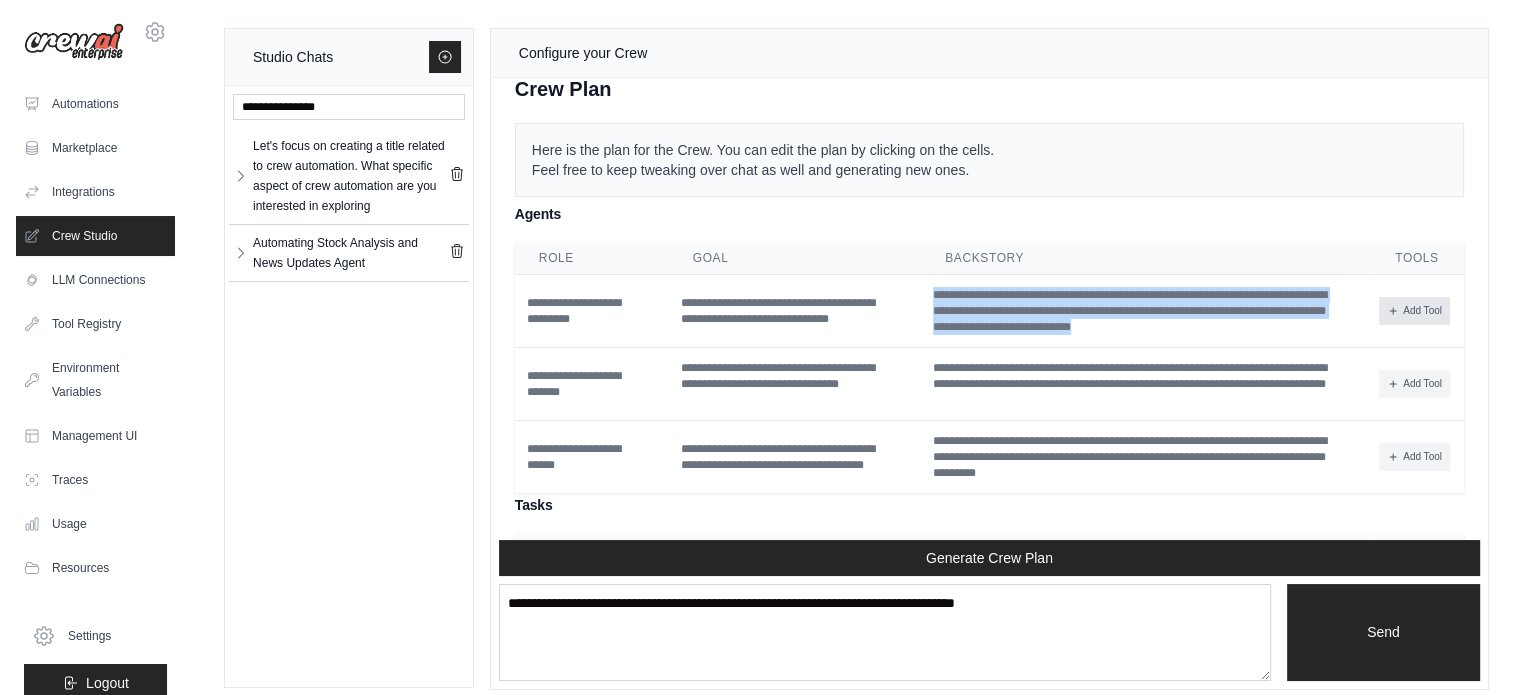 click on "Add Tool" at bounding box center (1414, 311) 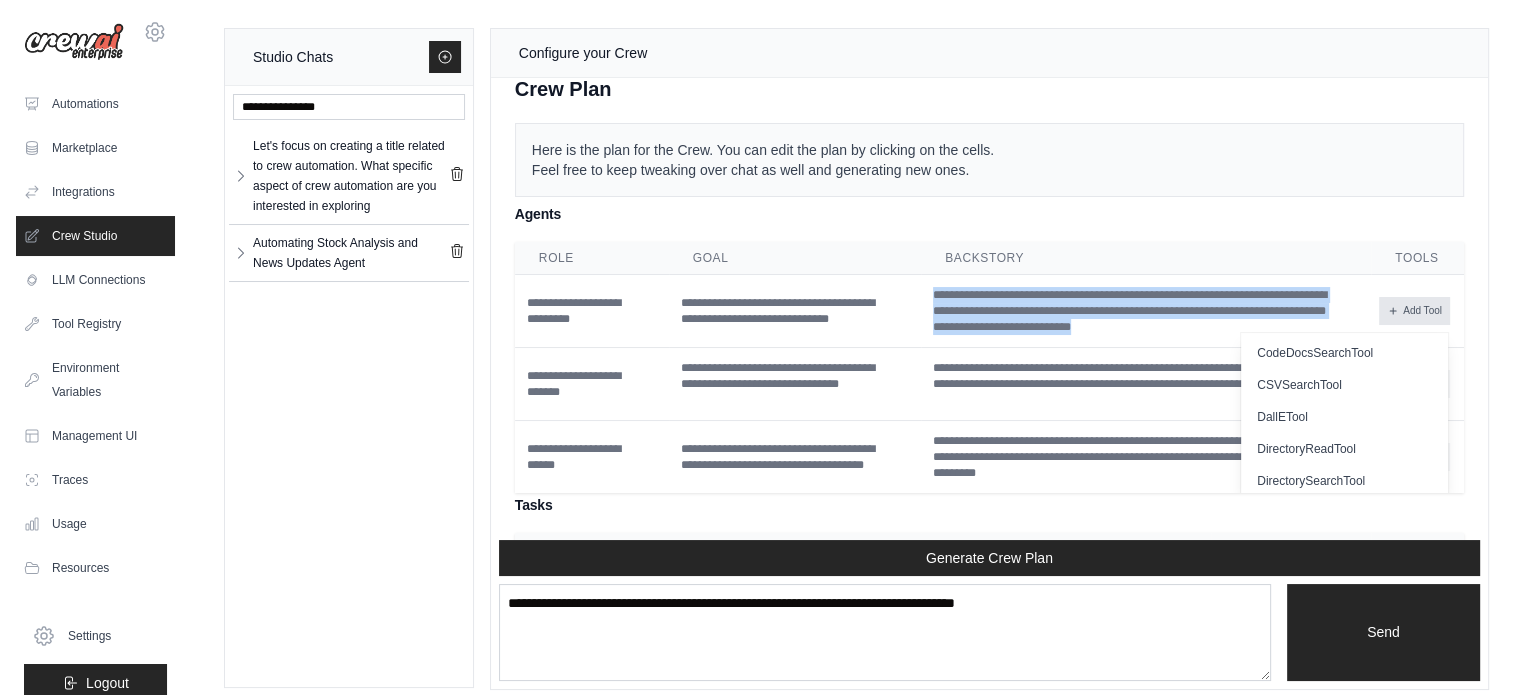 click on "Add Tool" at bounding box center [1414, 311] 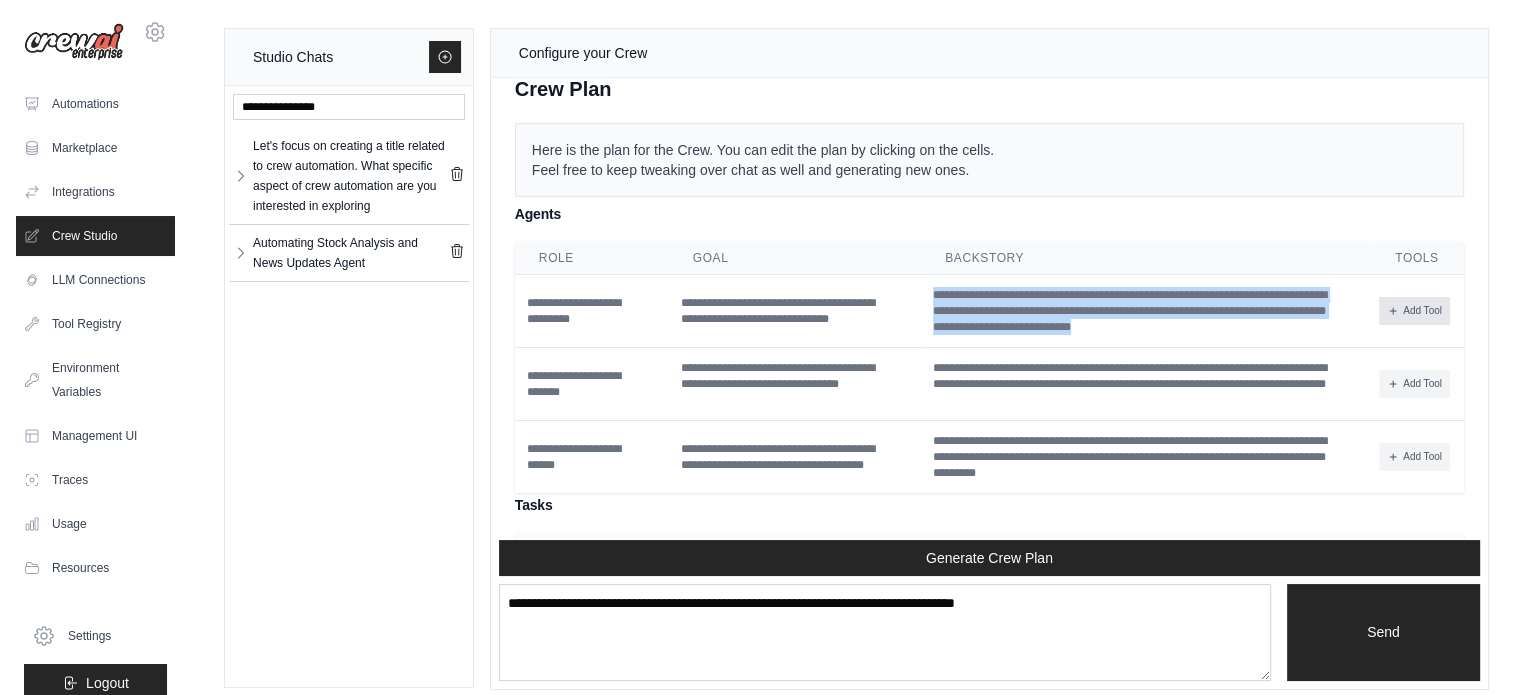 click on "Add Tool" at bounding box center [1414, 311] 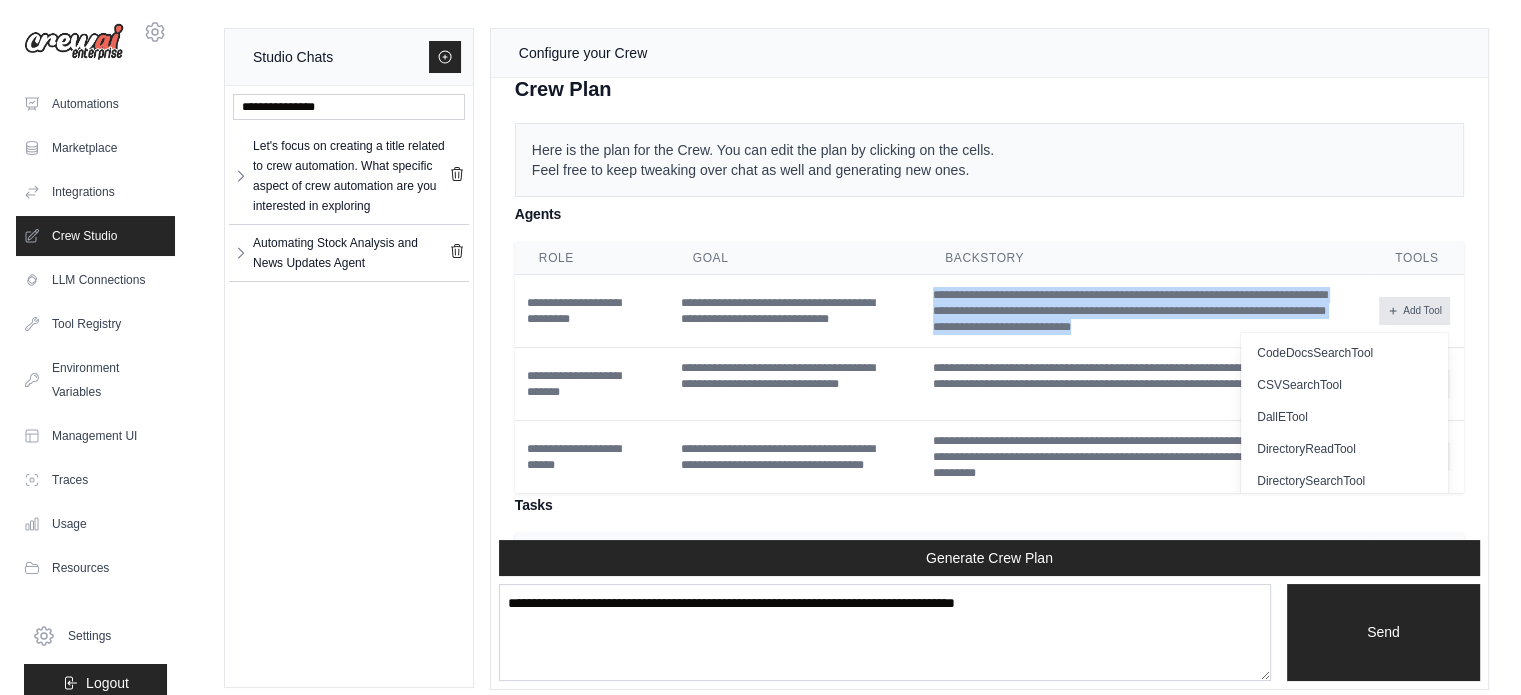 type 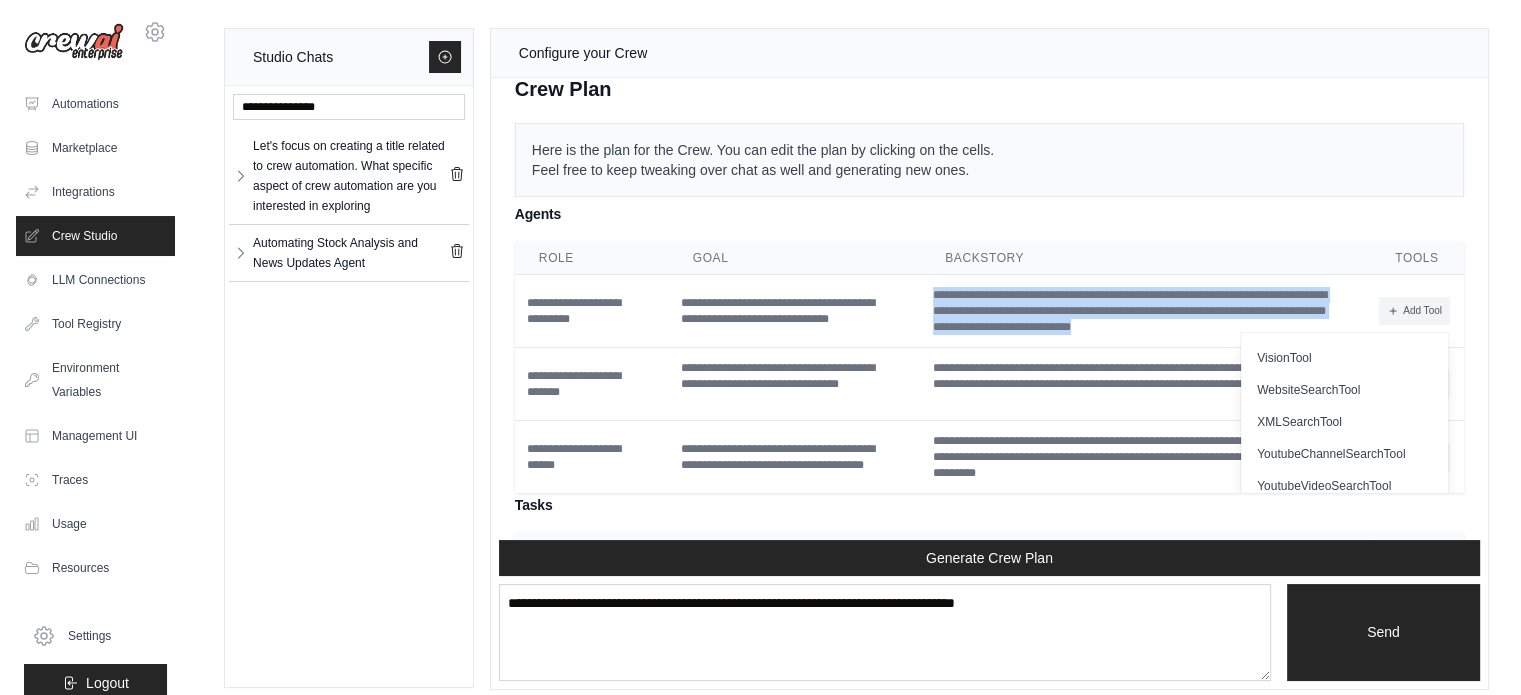 scroll, scrollTop: 616, scrollLeft: 0, axis: vertical 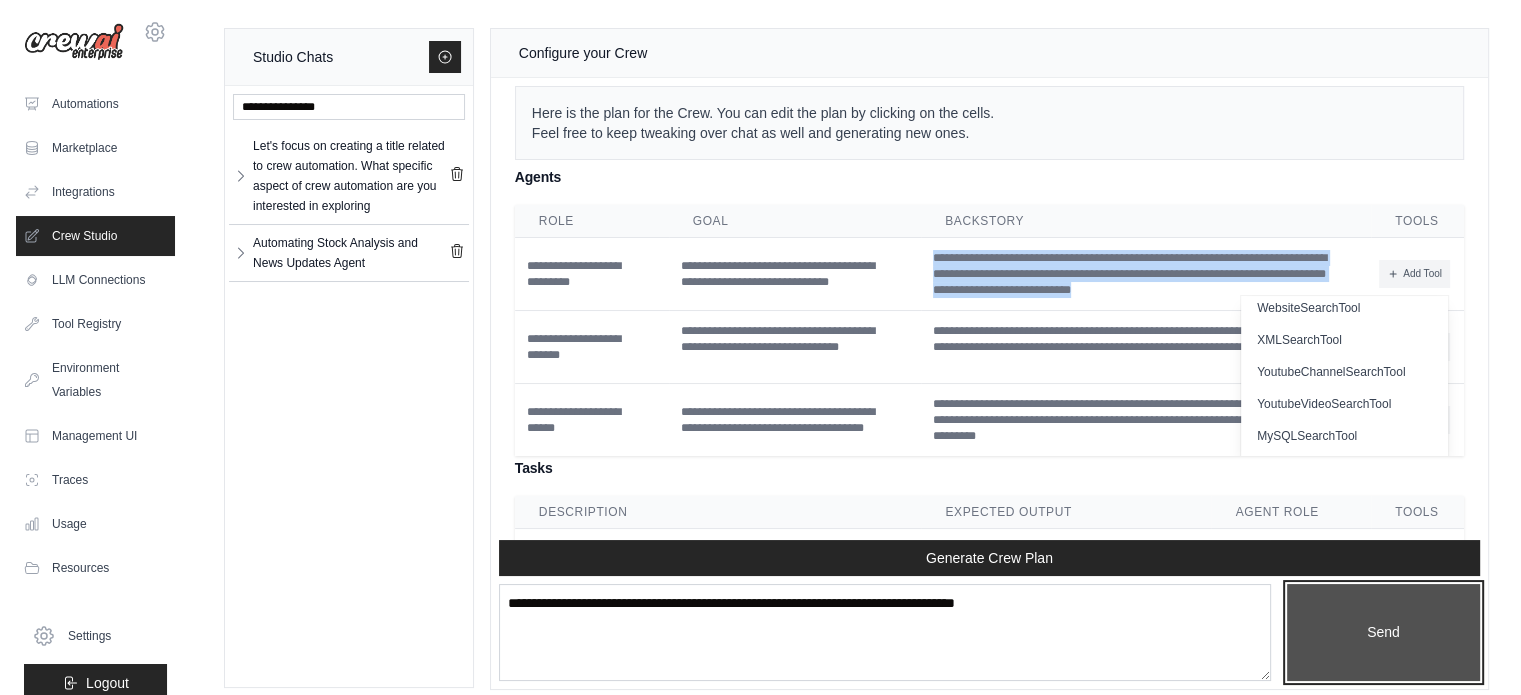 click on "Send" at bounding box center (1383, 633) 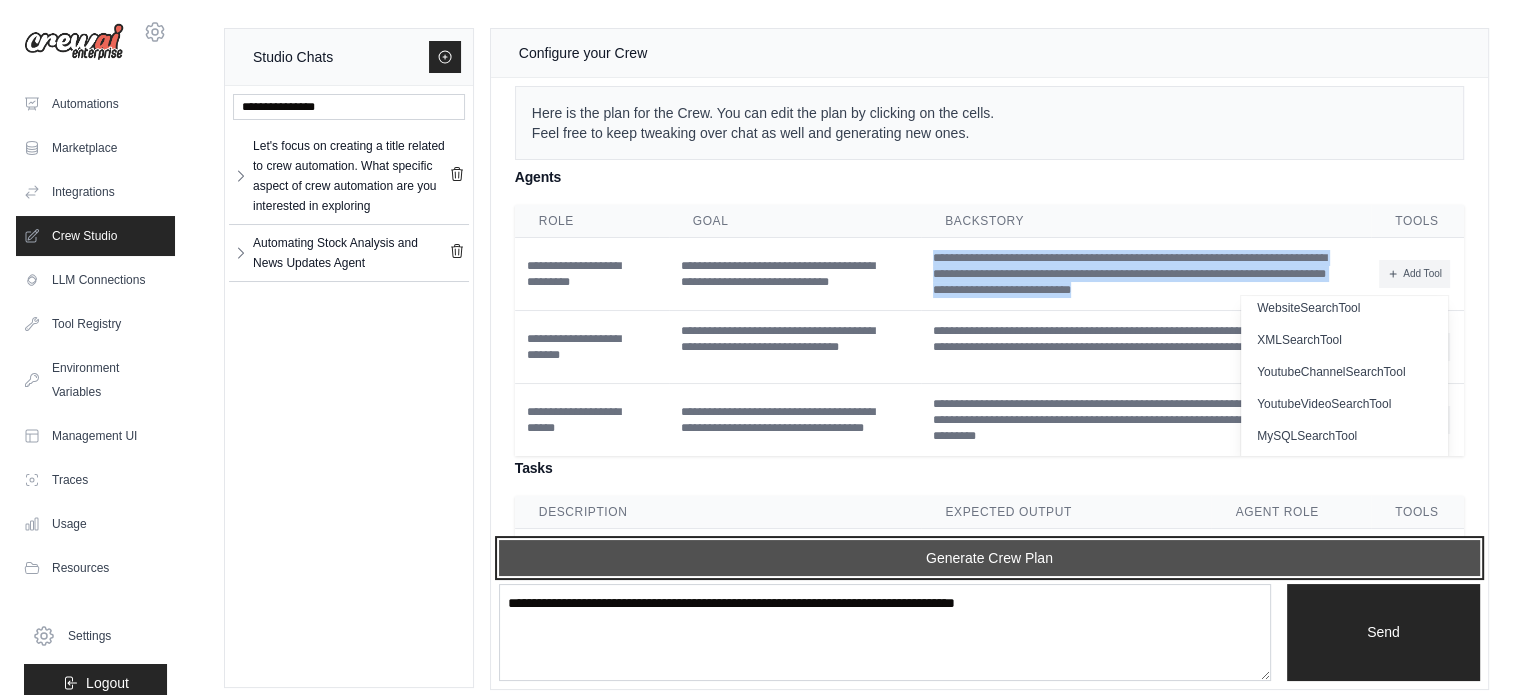 click on "Generate Crew Plan" at bounding box center (989, 558) 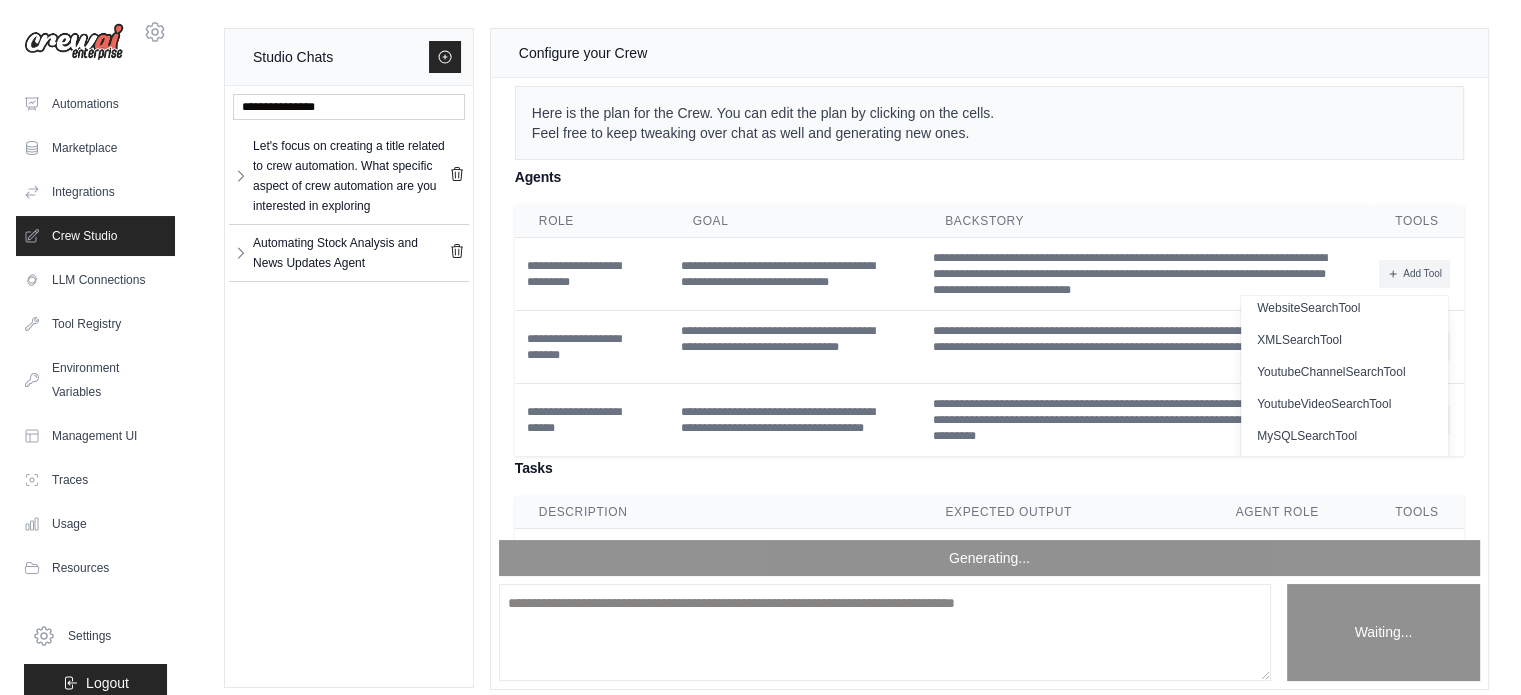 click on "Agents" at bounding box center (989, 177) 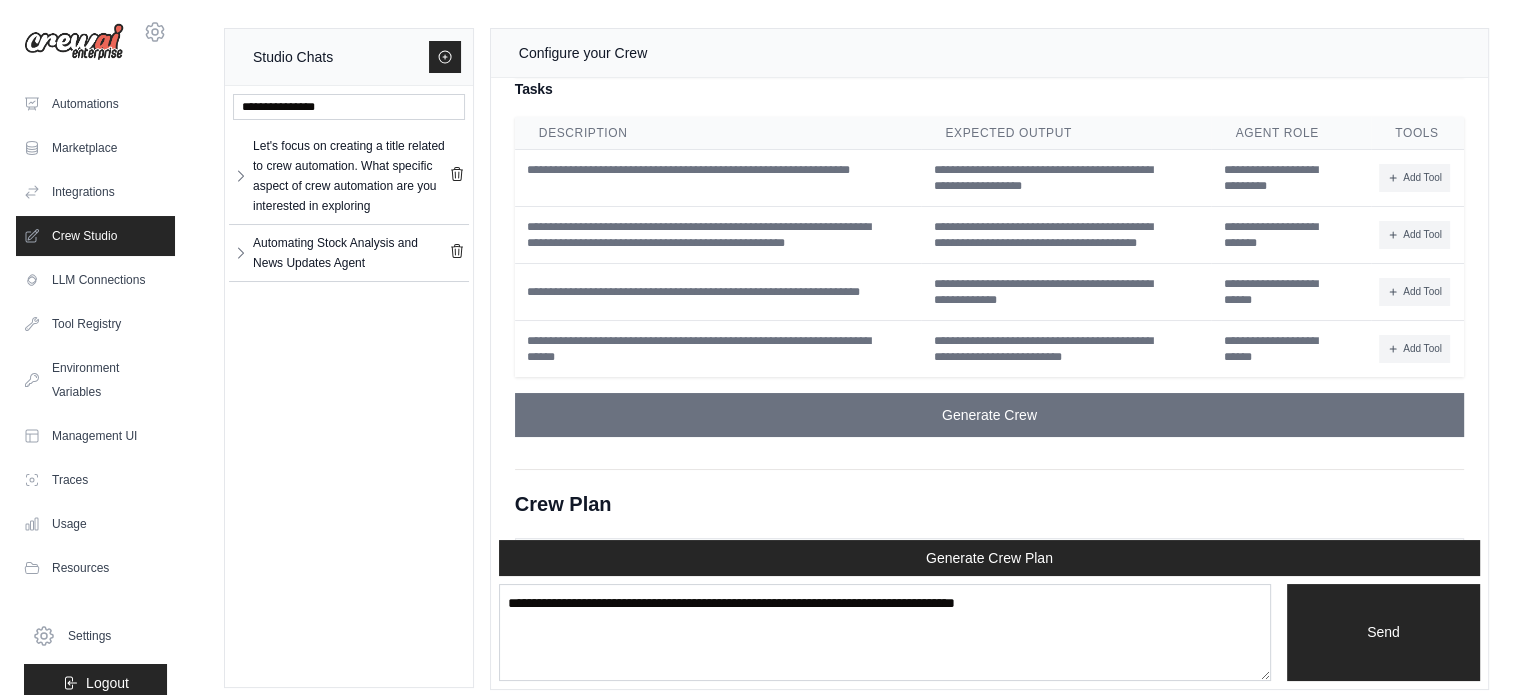 scroll, scrollTop: 3117, scrollLeft: 0, axis: vertical 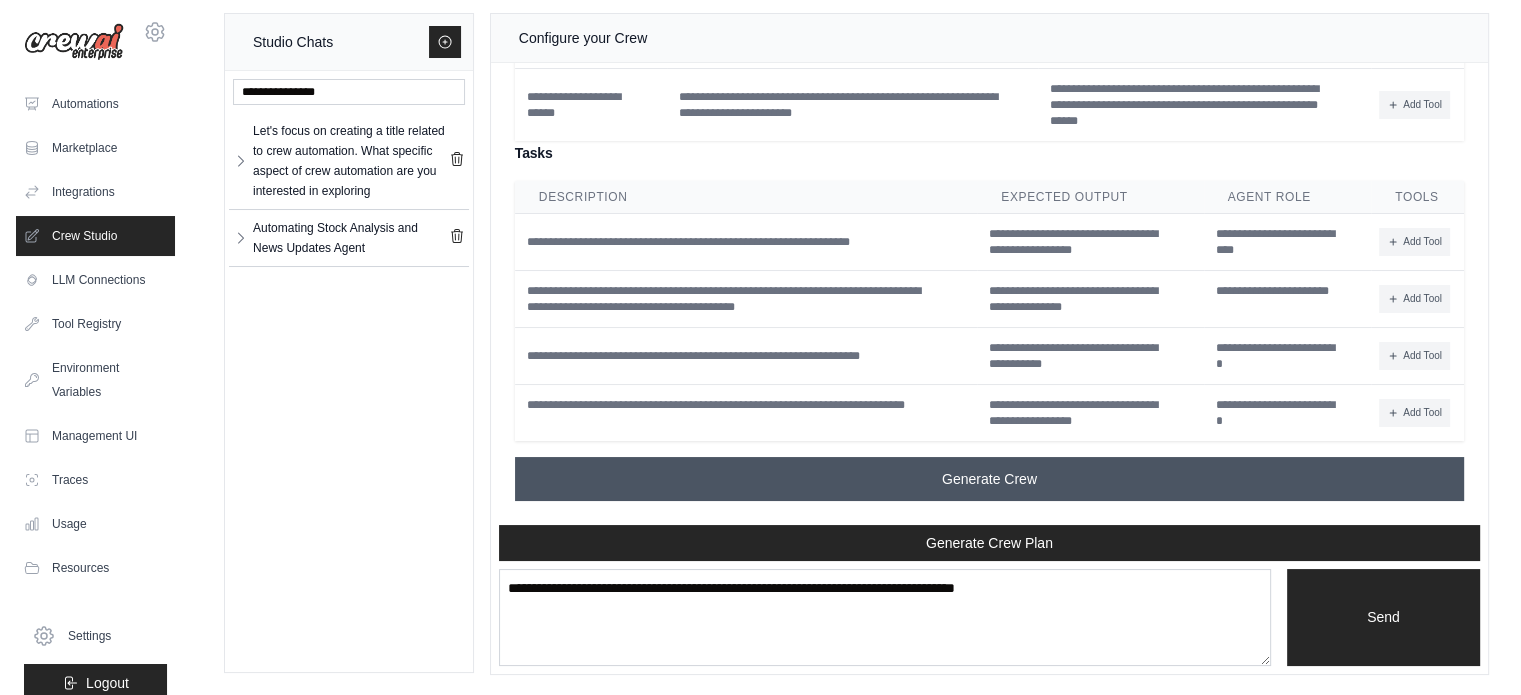 click on "Generate Crew" at bounding box center (989, 479) 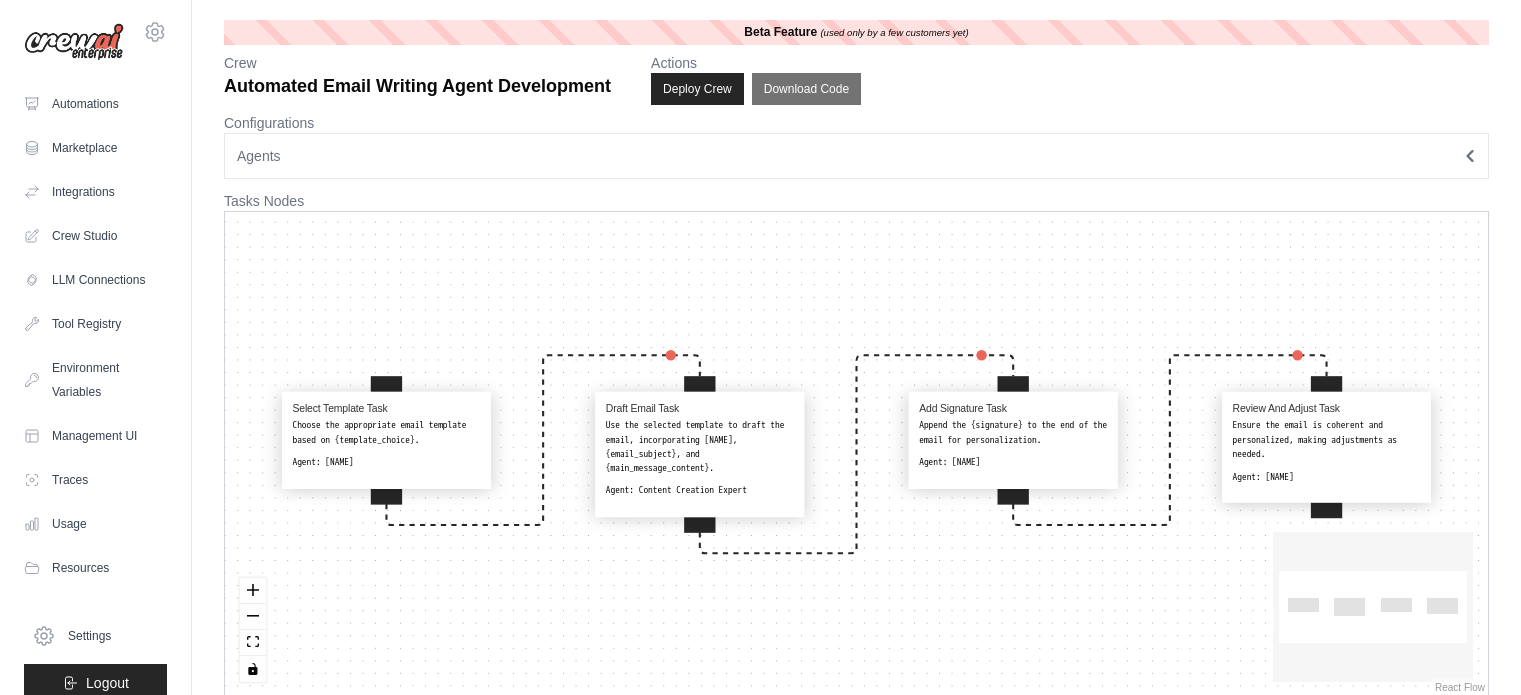 scroll, scrollTop: 0, scrollLeft: 0, axis: both 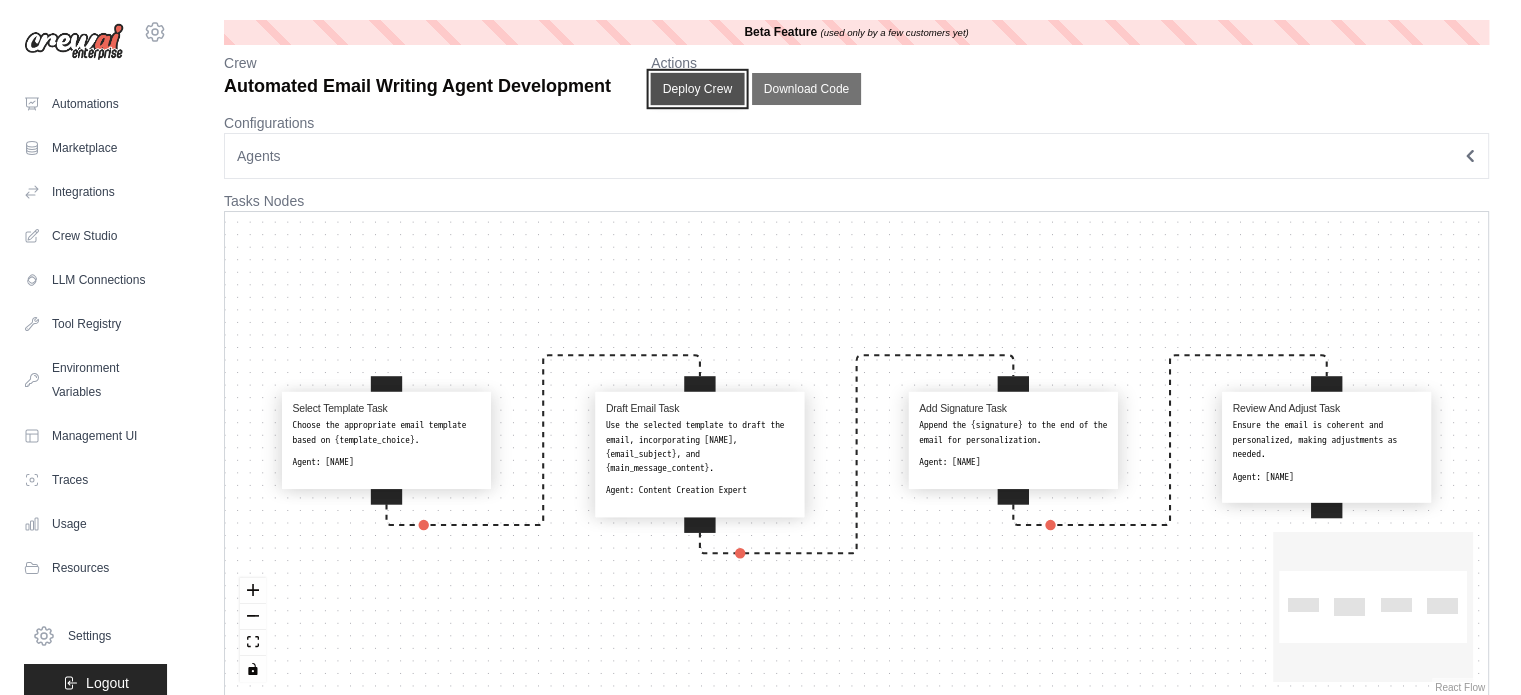 click on "Deploy Crew" at bounding box center (698, 89) 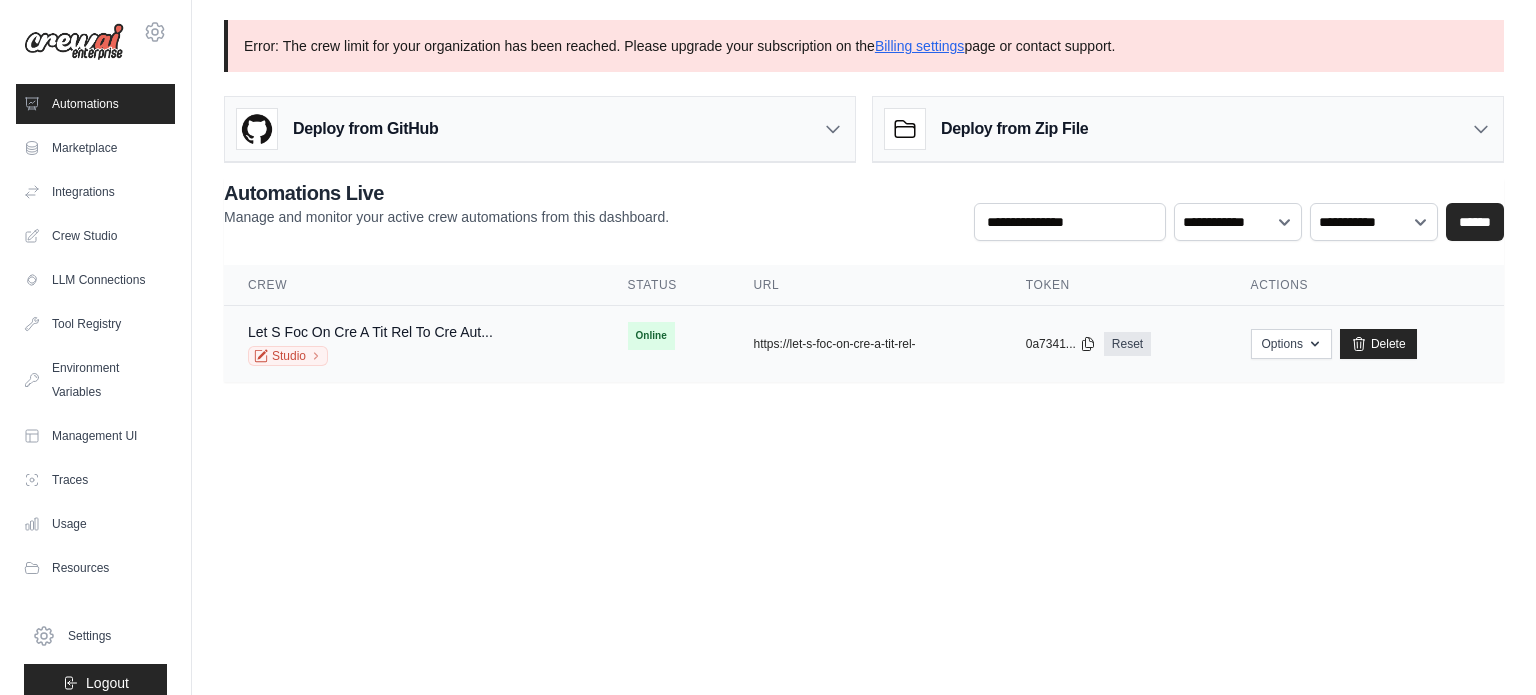 click on "Online" at bounding box center [651, 336] 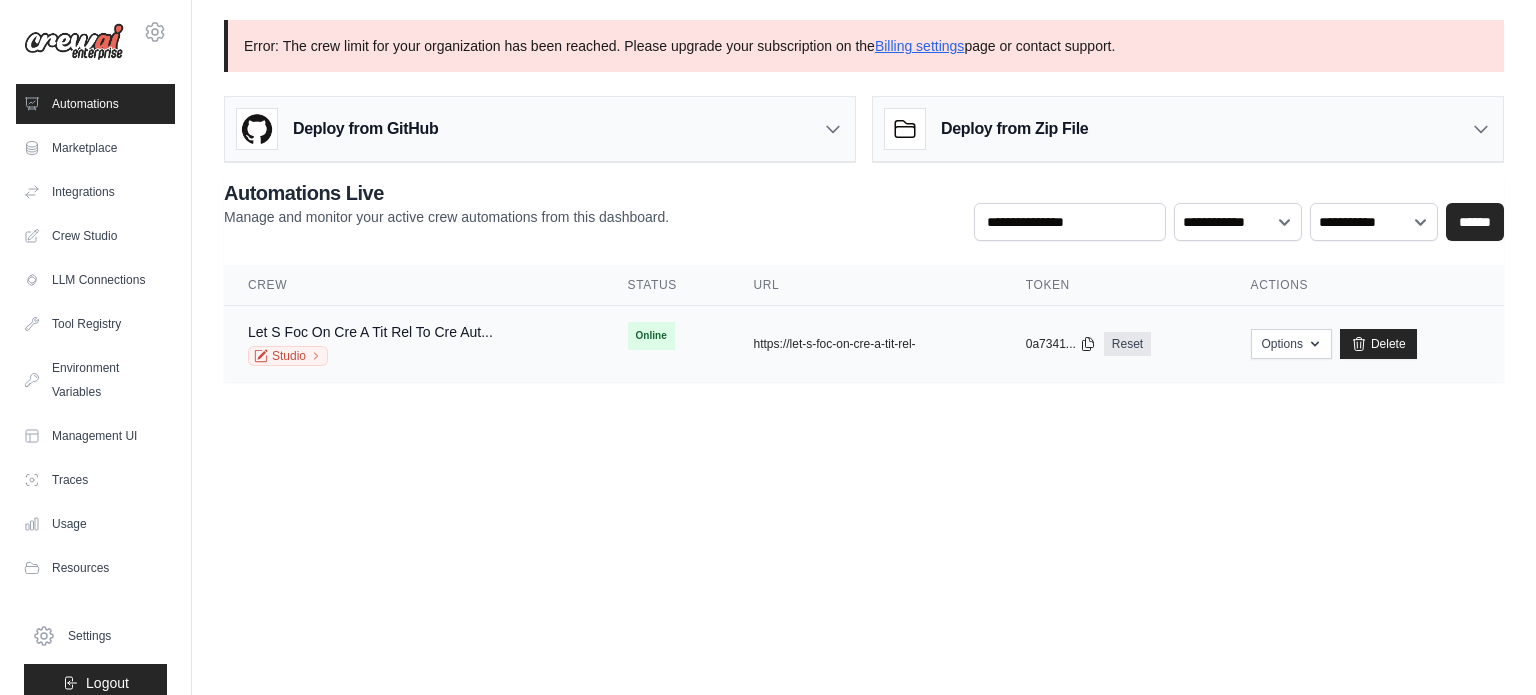 click on "Online" at bounding box center [651, 336] 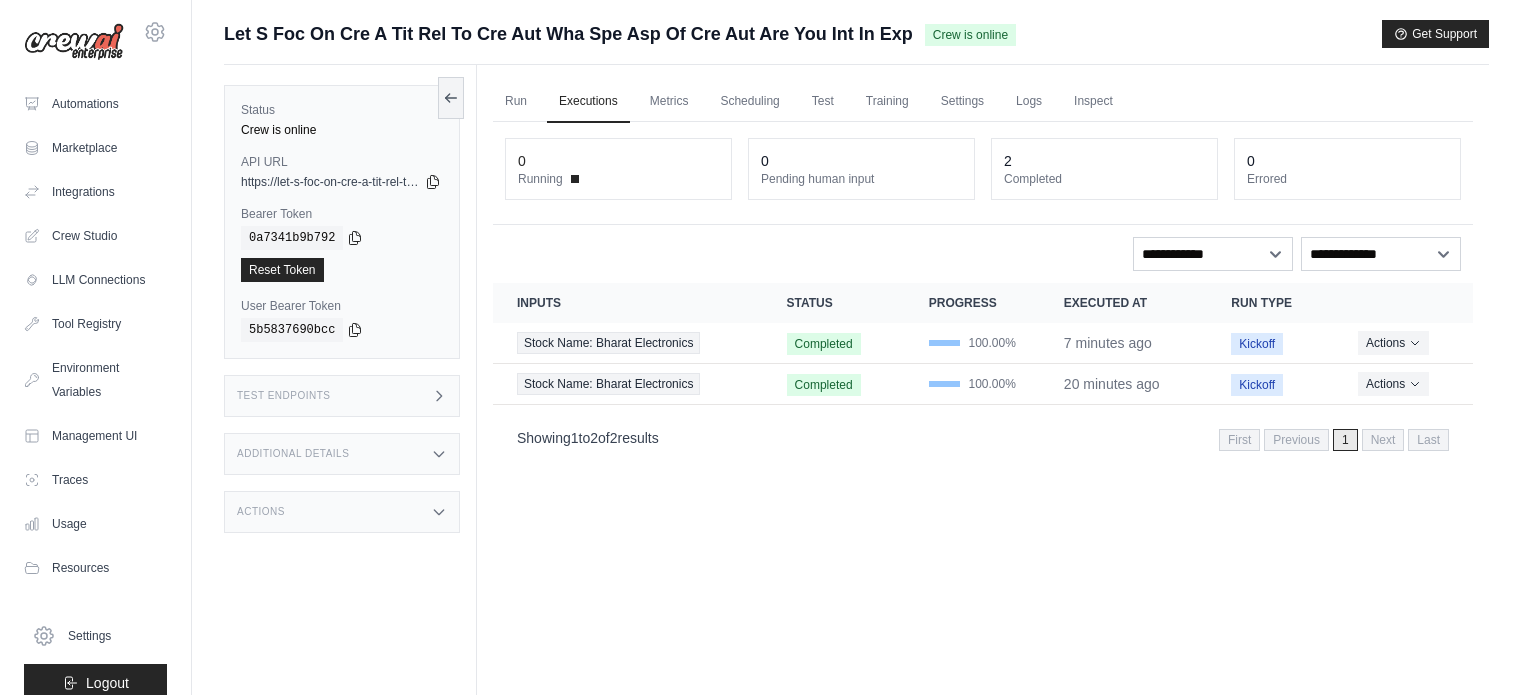 scroll, scrollTop: 0, scrollLeft: 0, axis: both 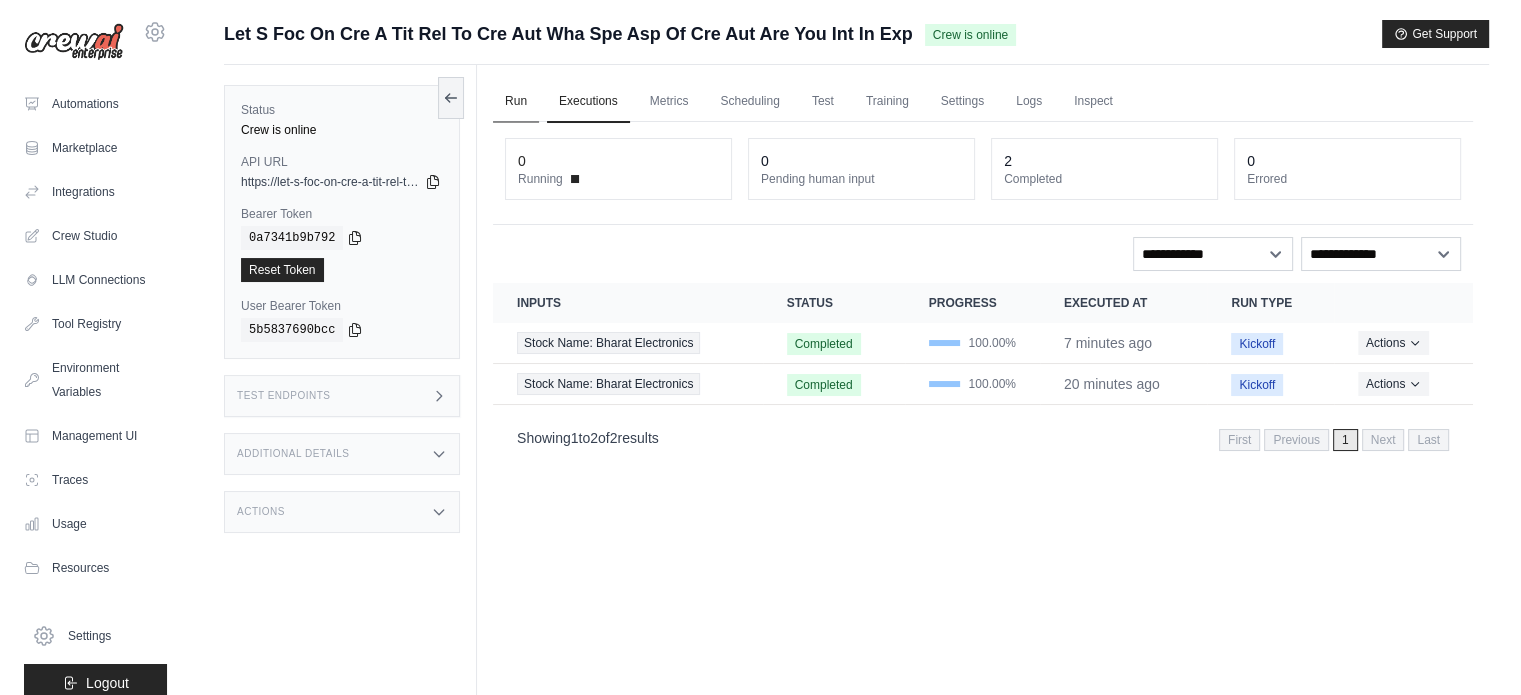 click on "Run" at bounding box center [516, 102] 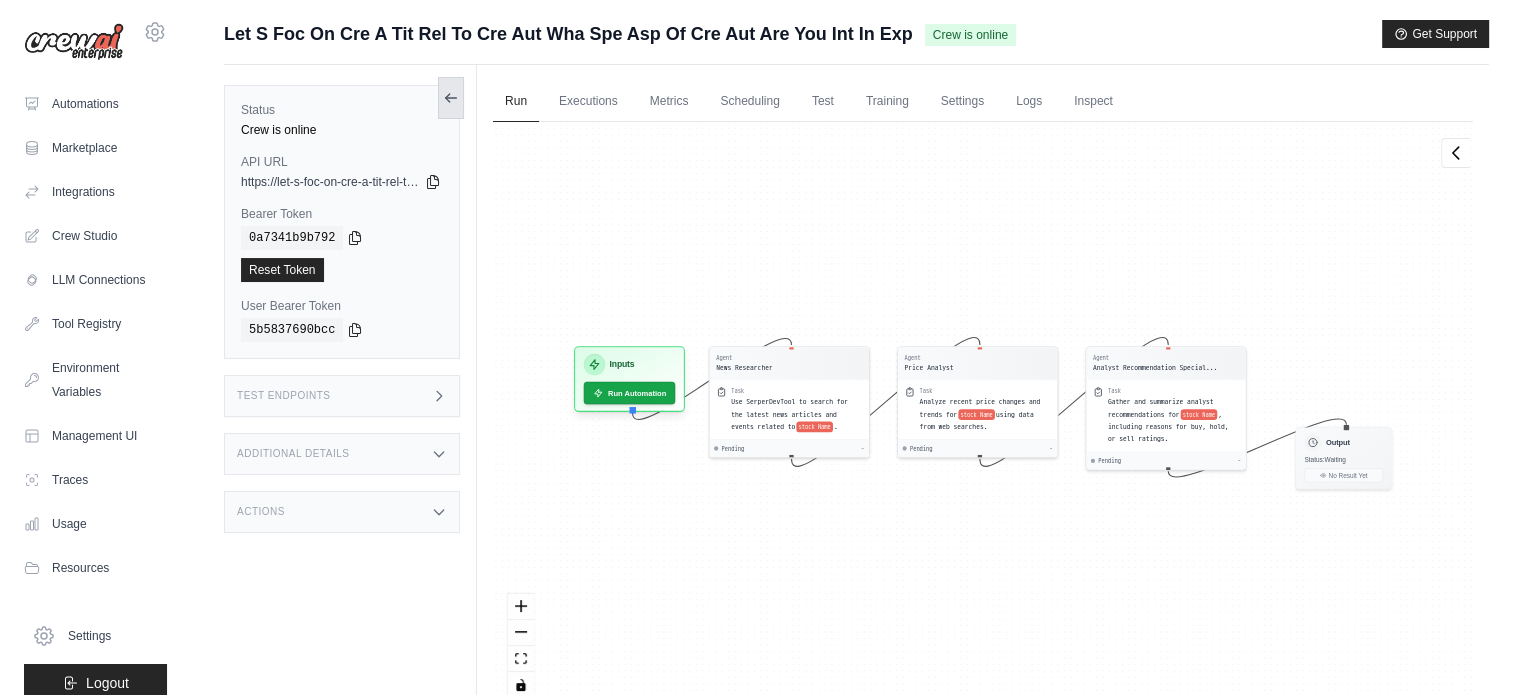 click at bounding box center (451, 98) 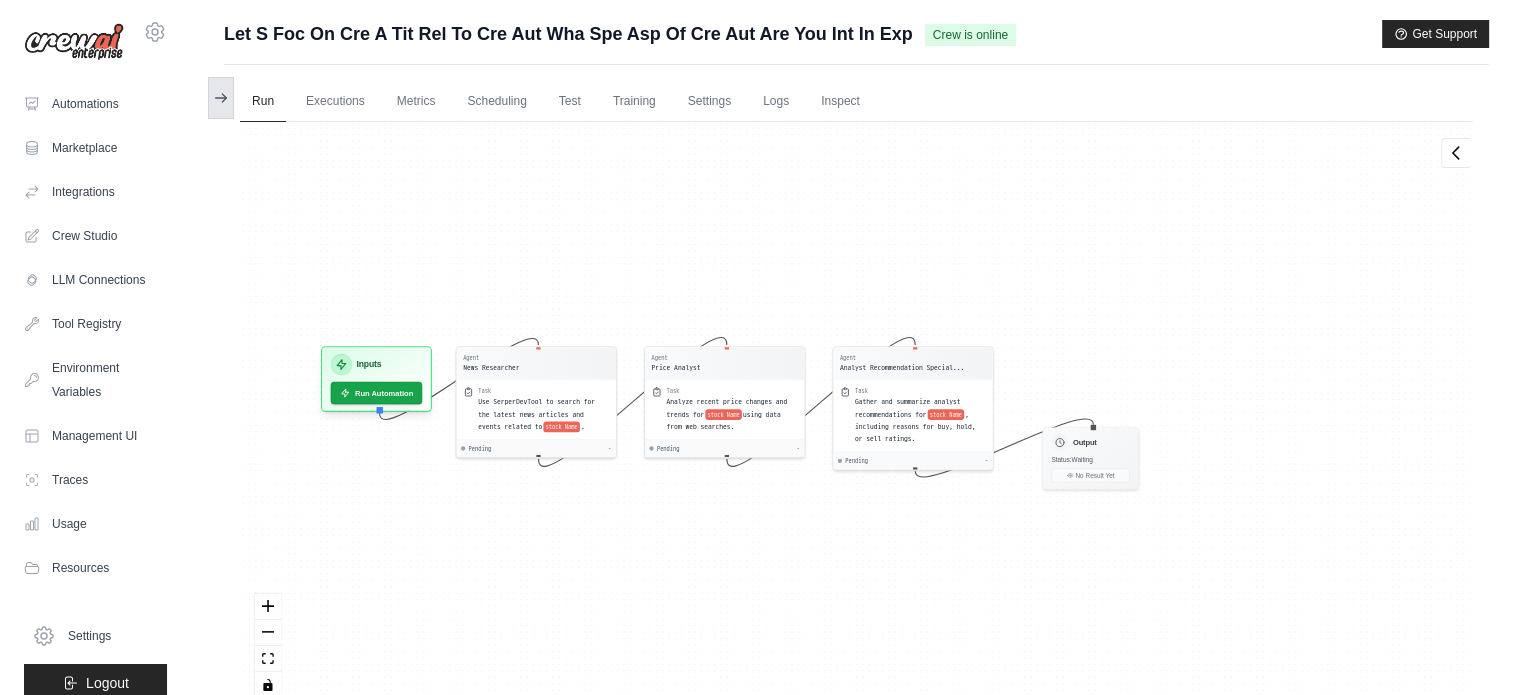 click at bounding box center [221, 98] 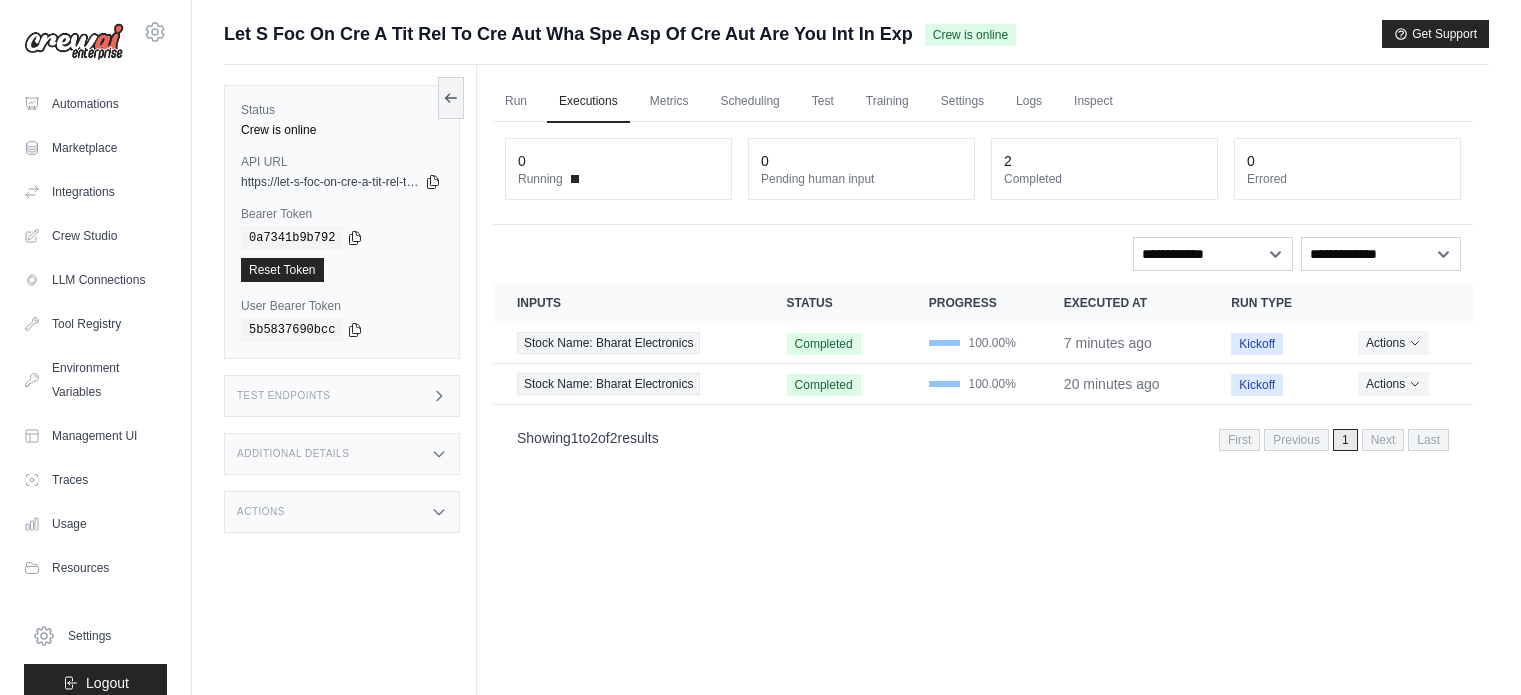 scroll, scrollTop: 0, scrollLeft: 0, axis: both 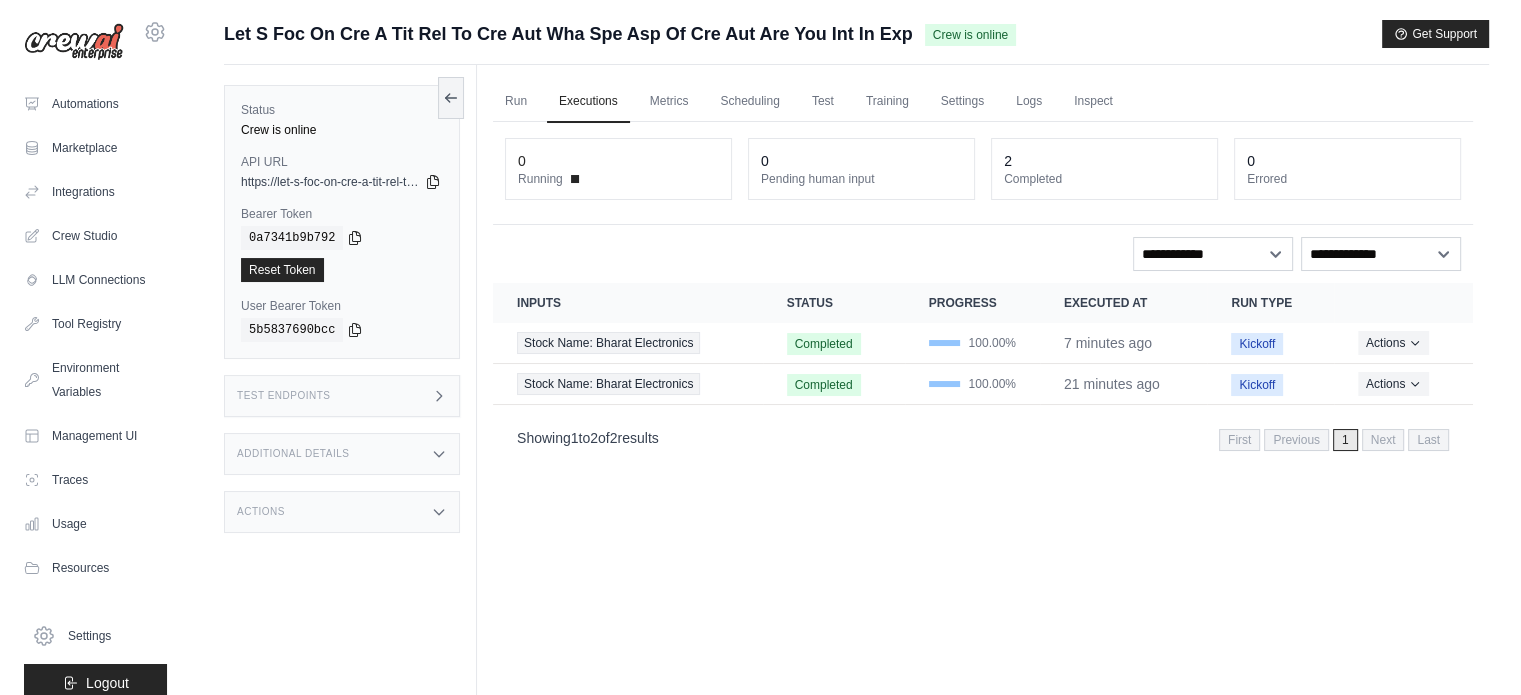click on "2" at bounding box center [1104, 161] 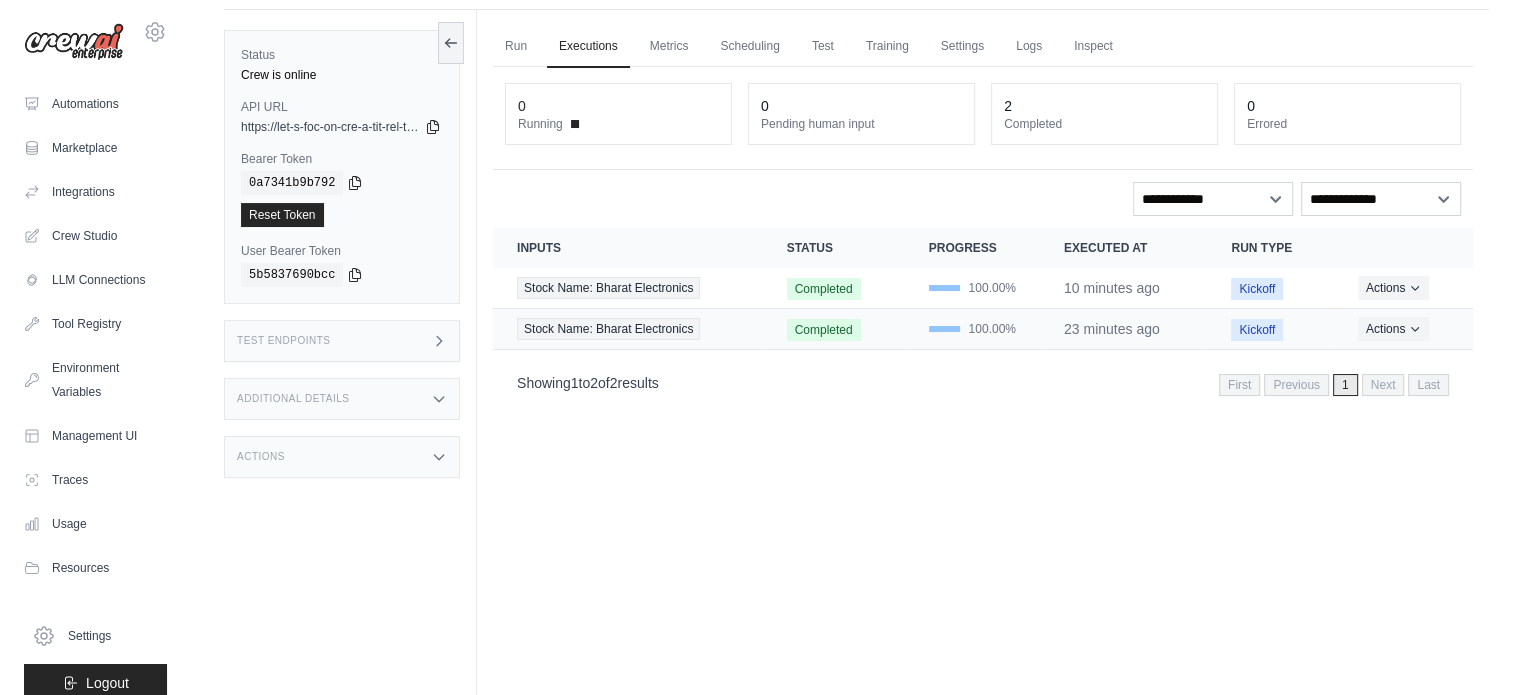 scroll, scrollTop: 0, scrollLeft: 0, axis: both 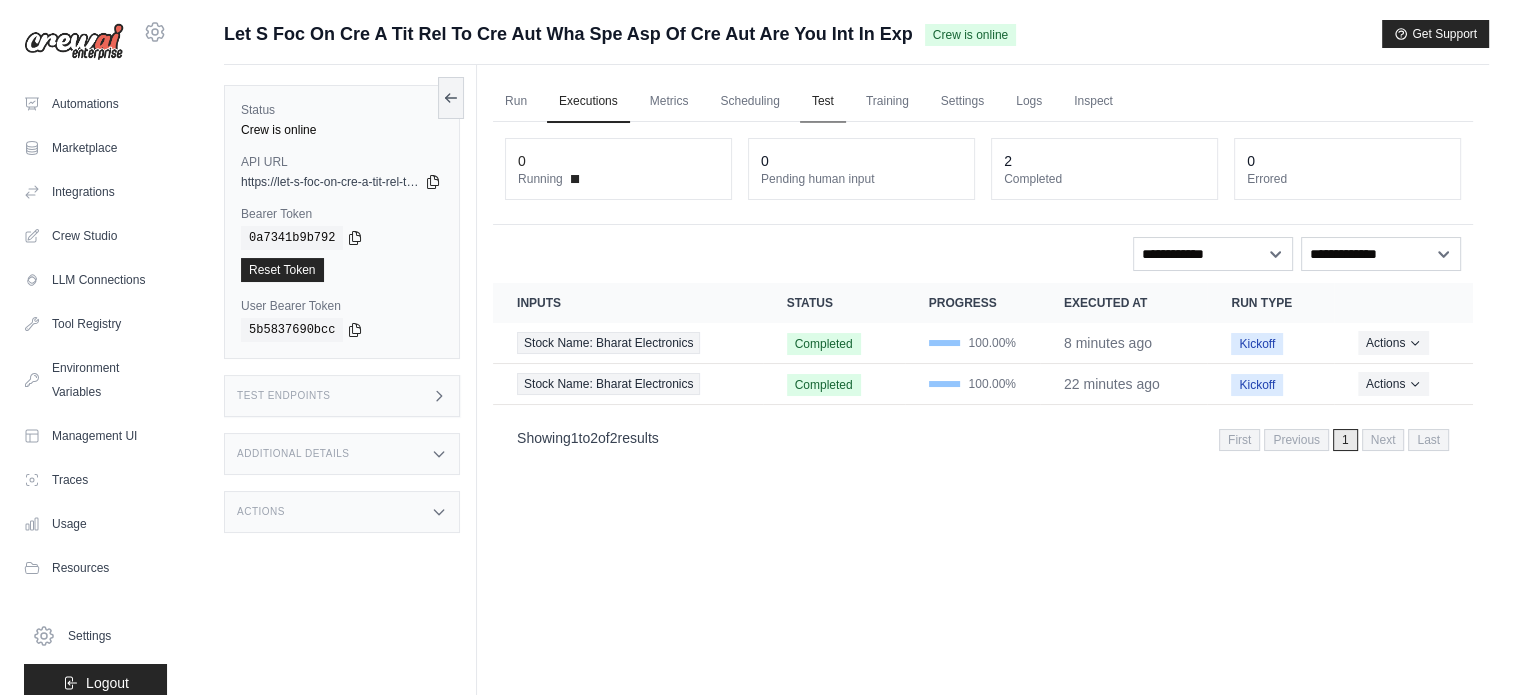 click on "Test" at bounding box center (823, 102) 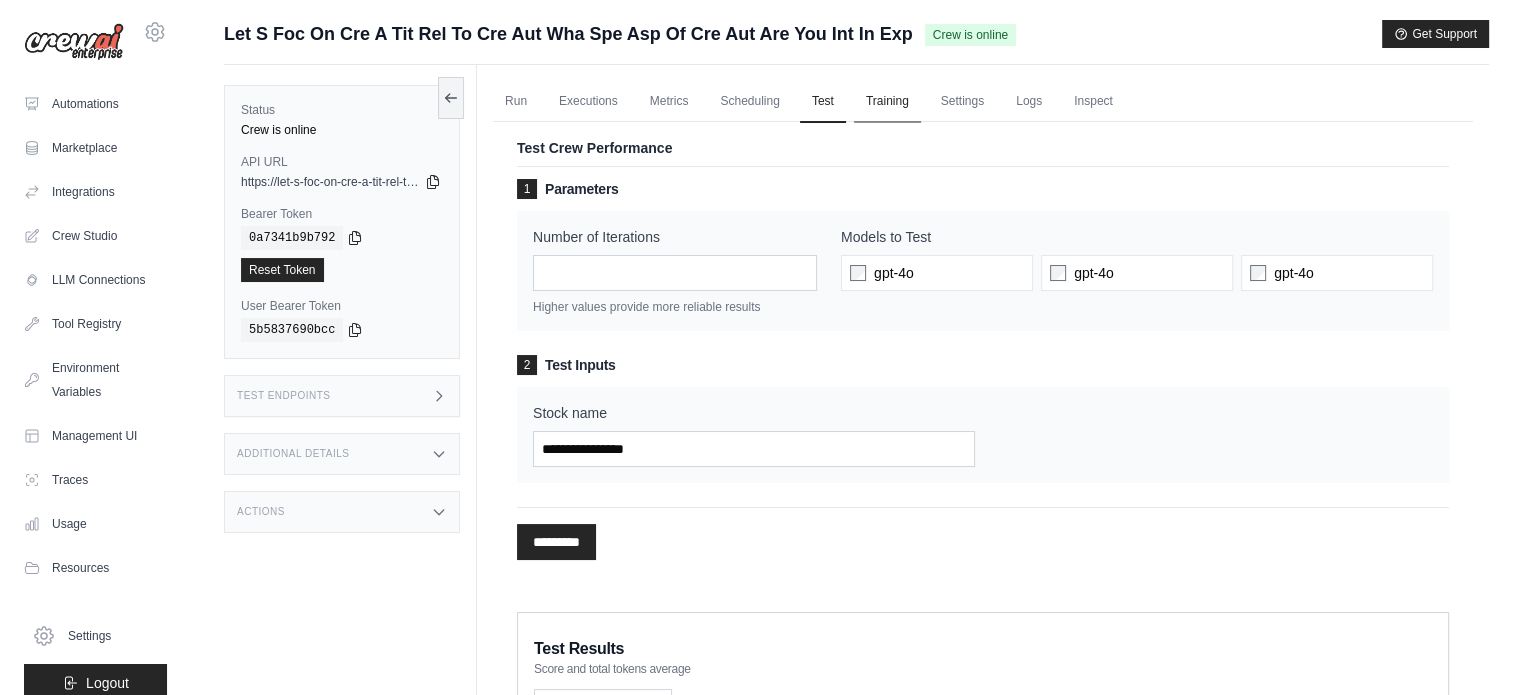 click on "Training" at bounding box center [887, 102] 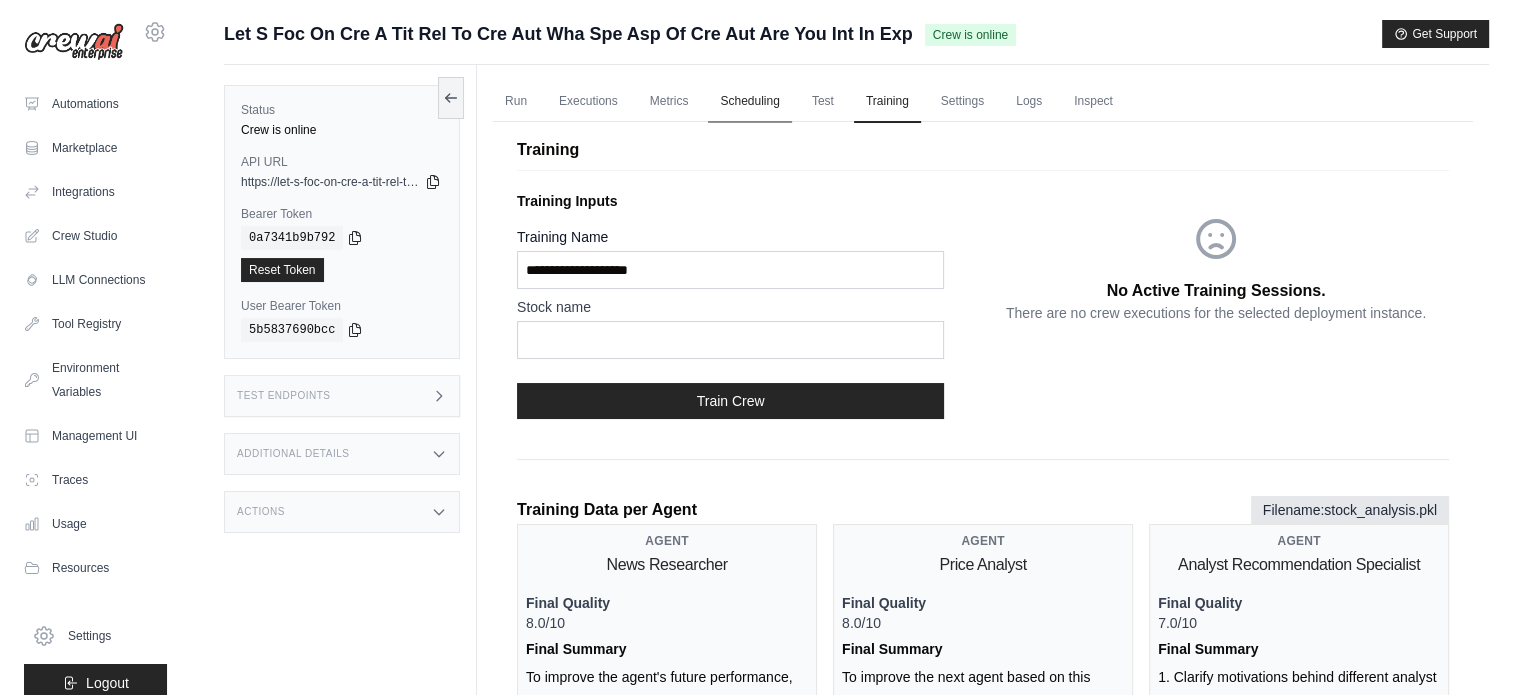 click on "Scheduling" at bounding box center [749, 102] 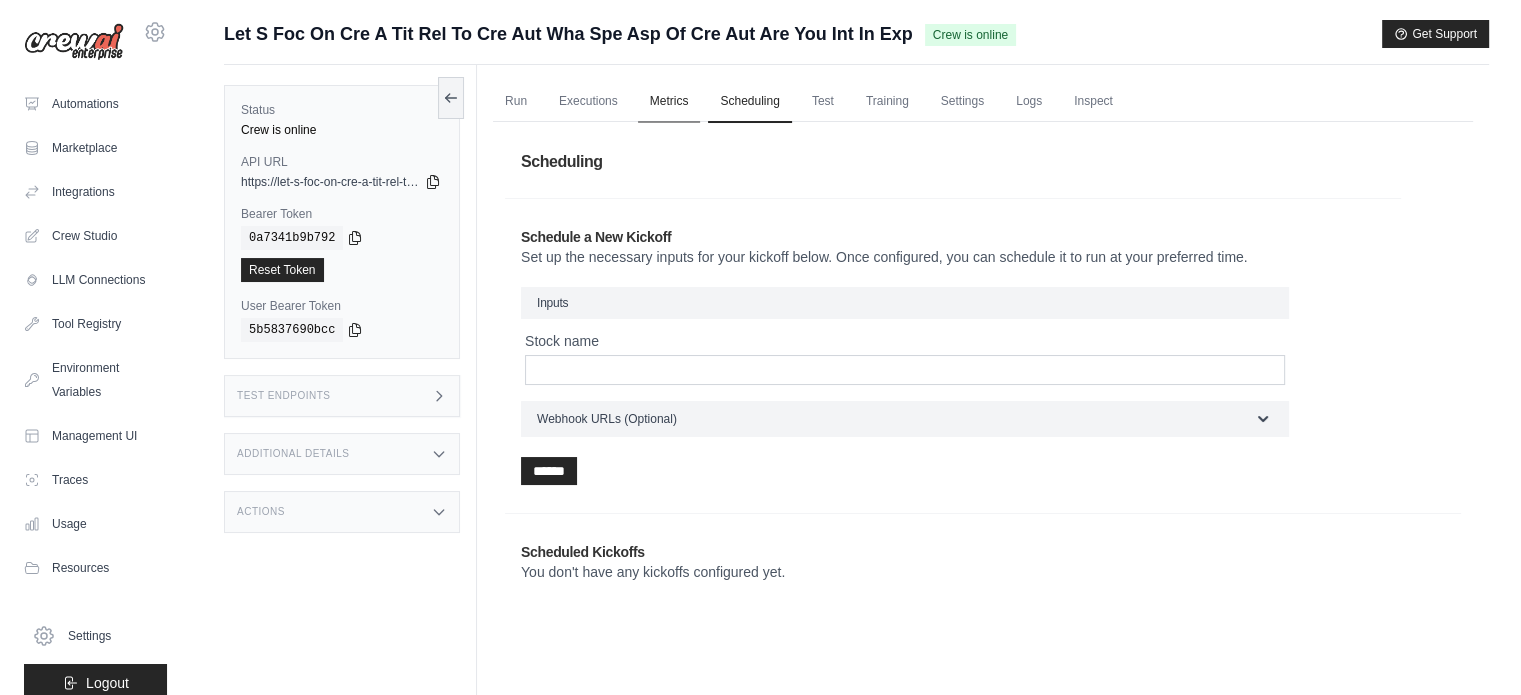 click on "Metrics" at bounding box center [669, 102] 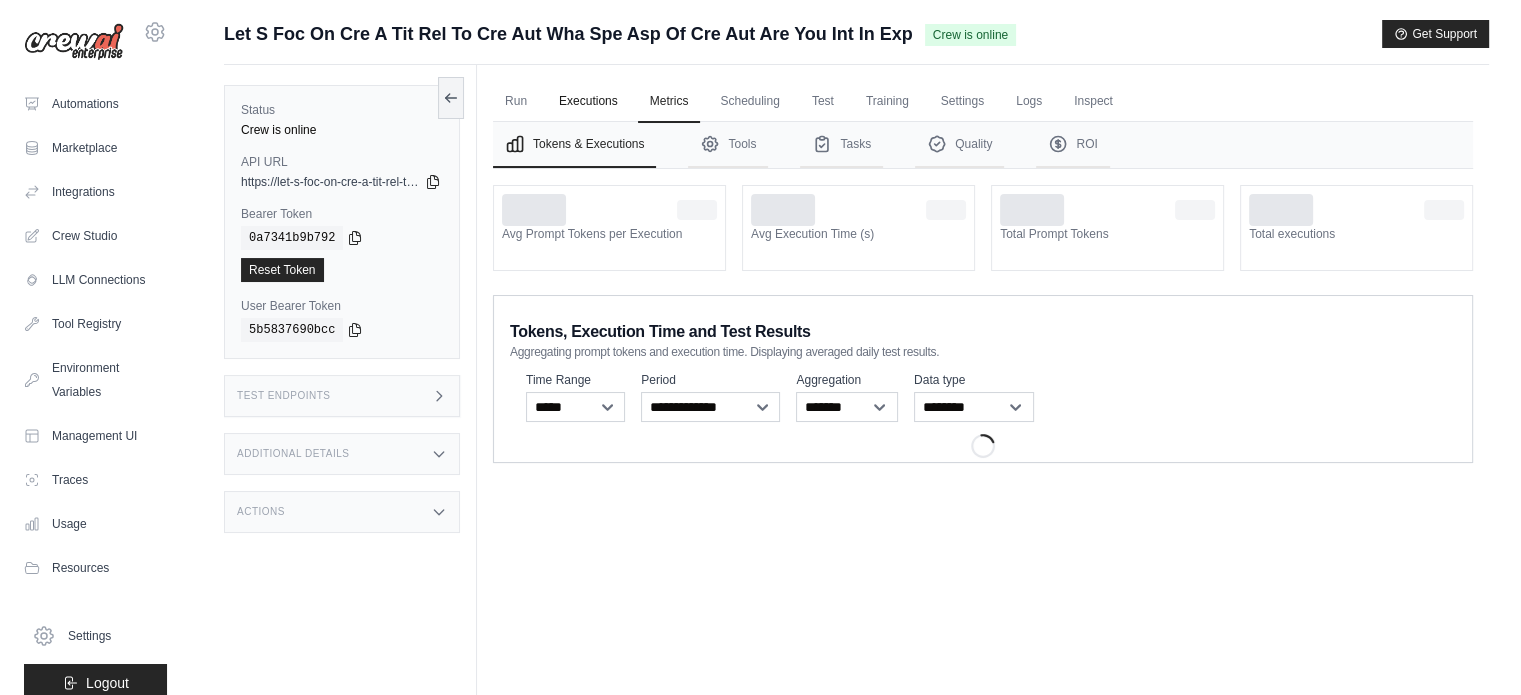 click on "Executions" at bounding box center [588, 102] 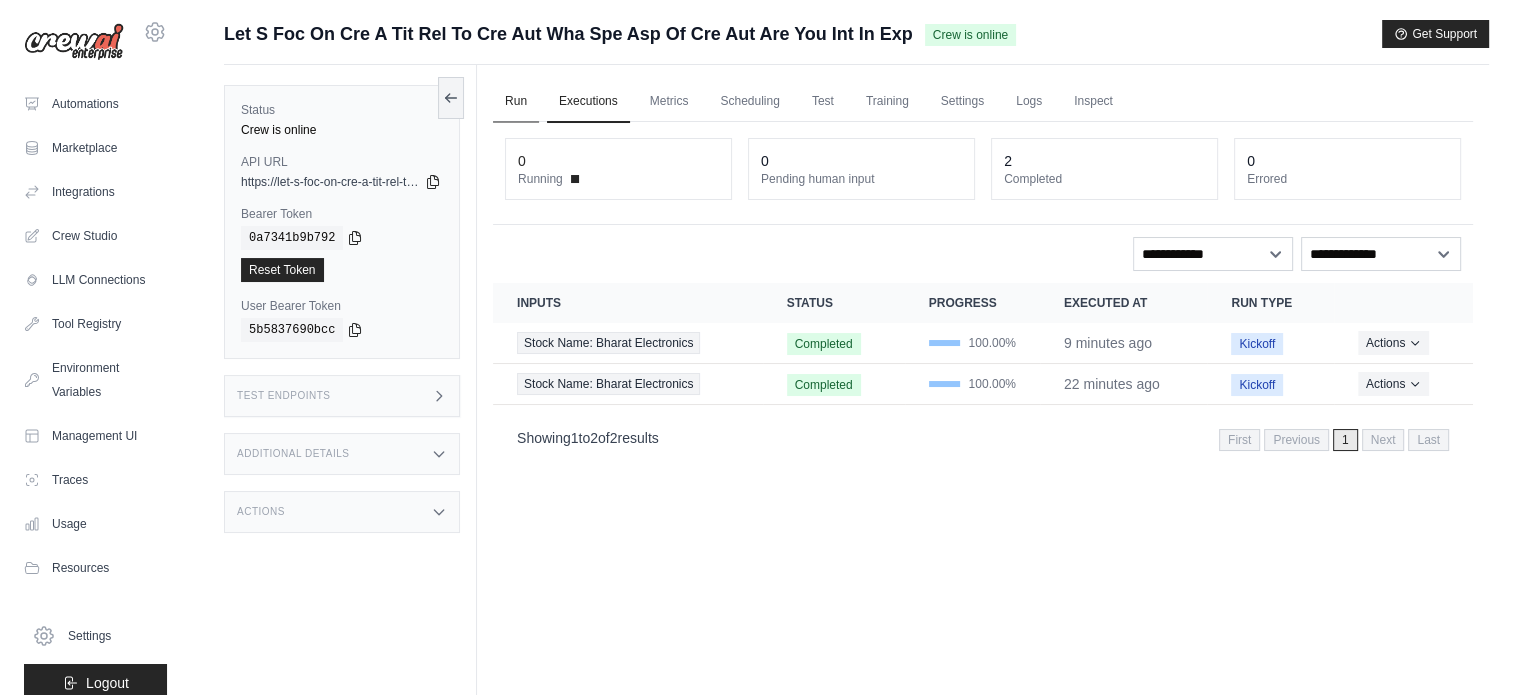 click on "Run" at bounding box center [516, 102] 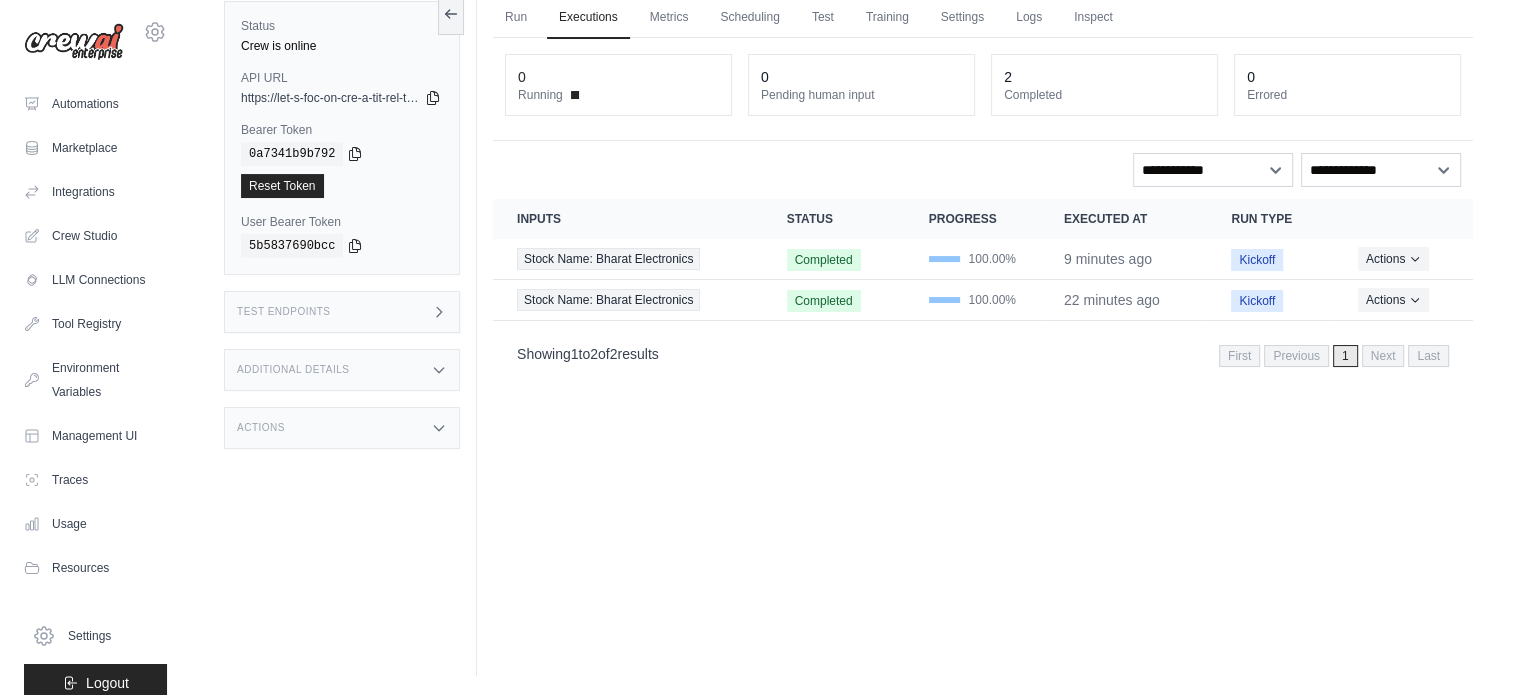 scroll, scrollTop: 0, scrollLeft: 0, axis: both 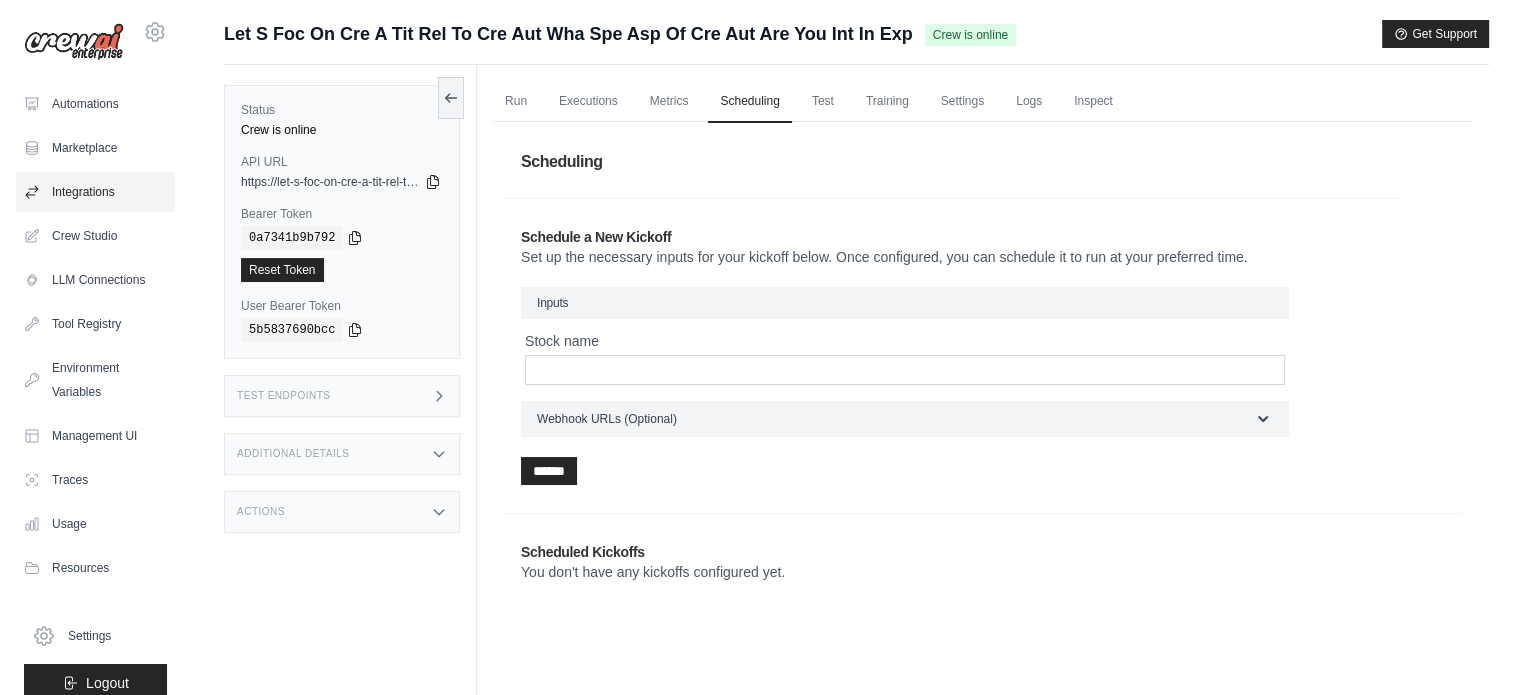 click on "Integrations" at bounding box center [95, 192] 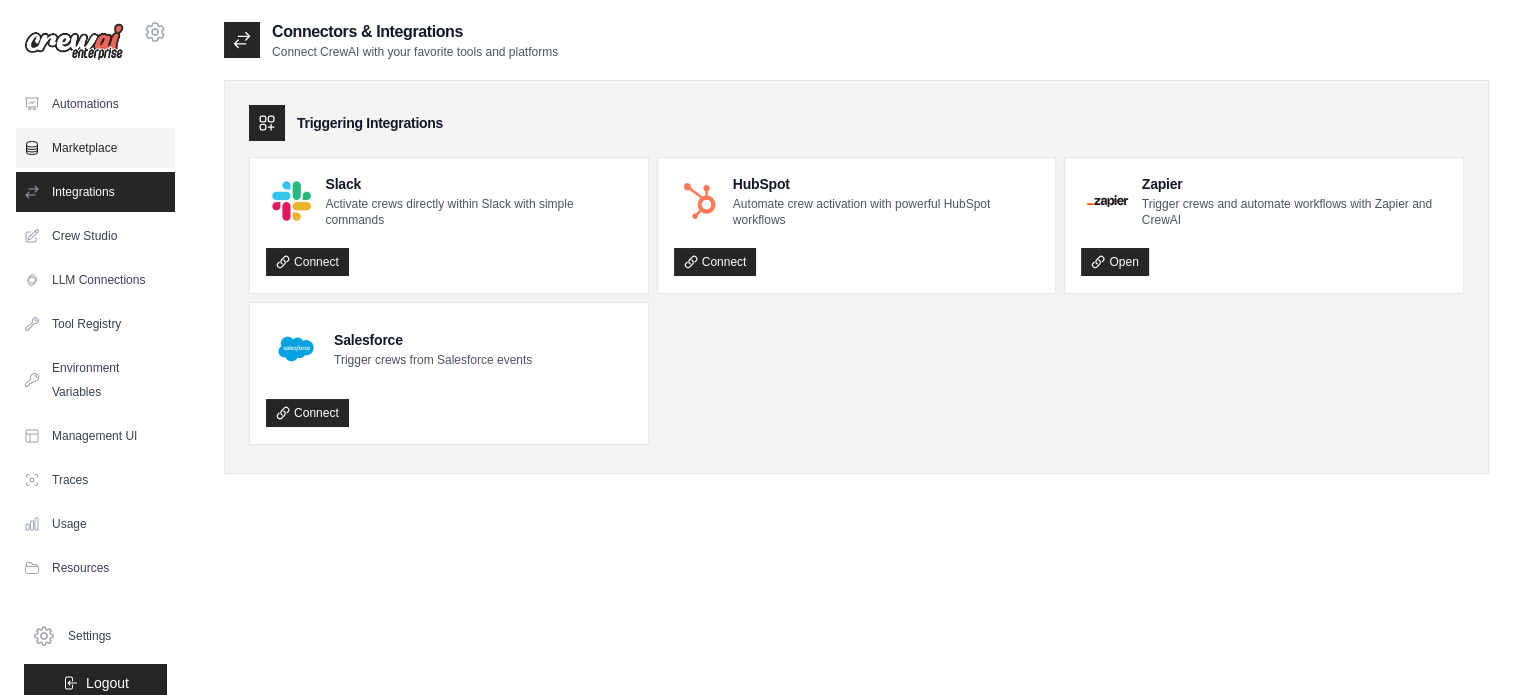click on "Marketplace" at bounding box center [95, 148] 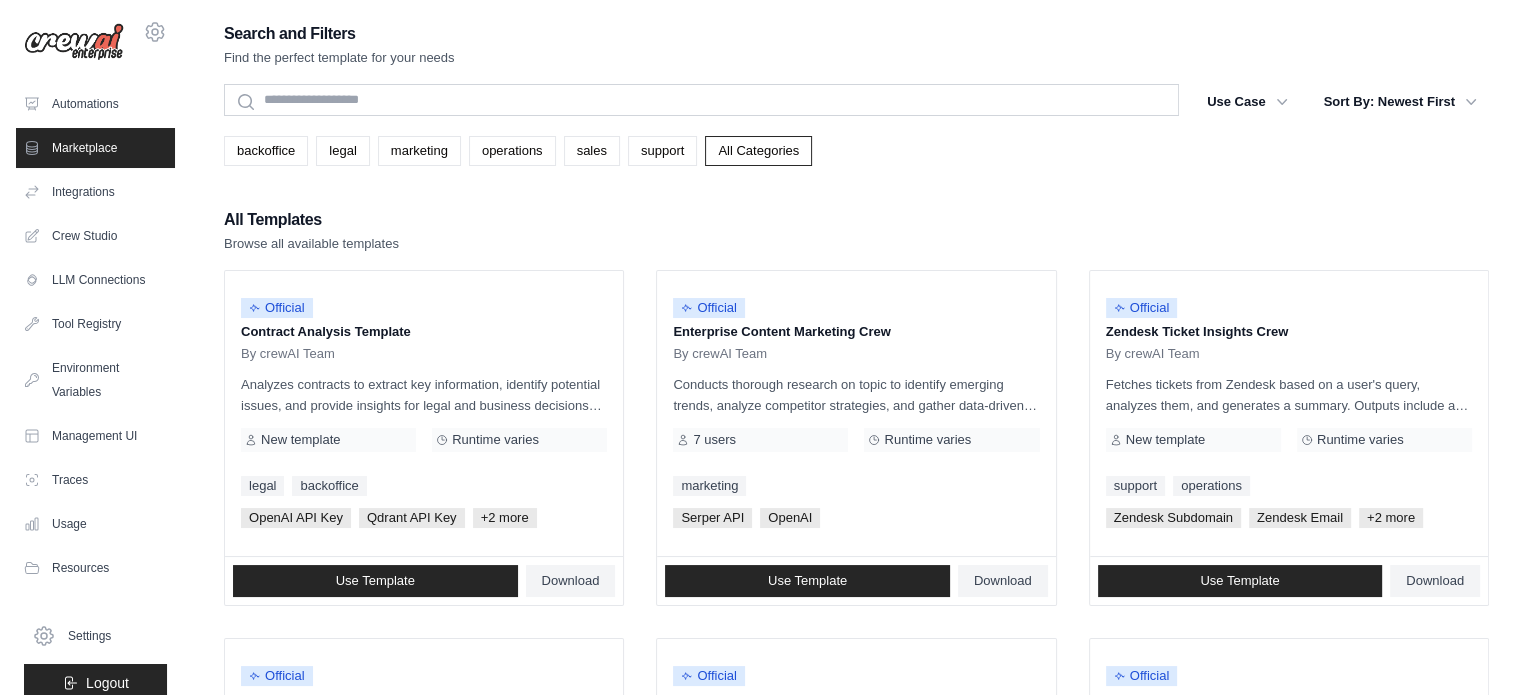 click on "Automations" at bounding box center (95, 104) 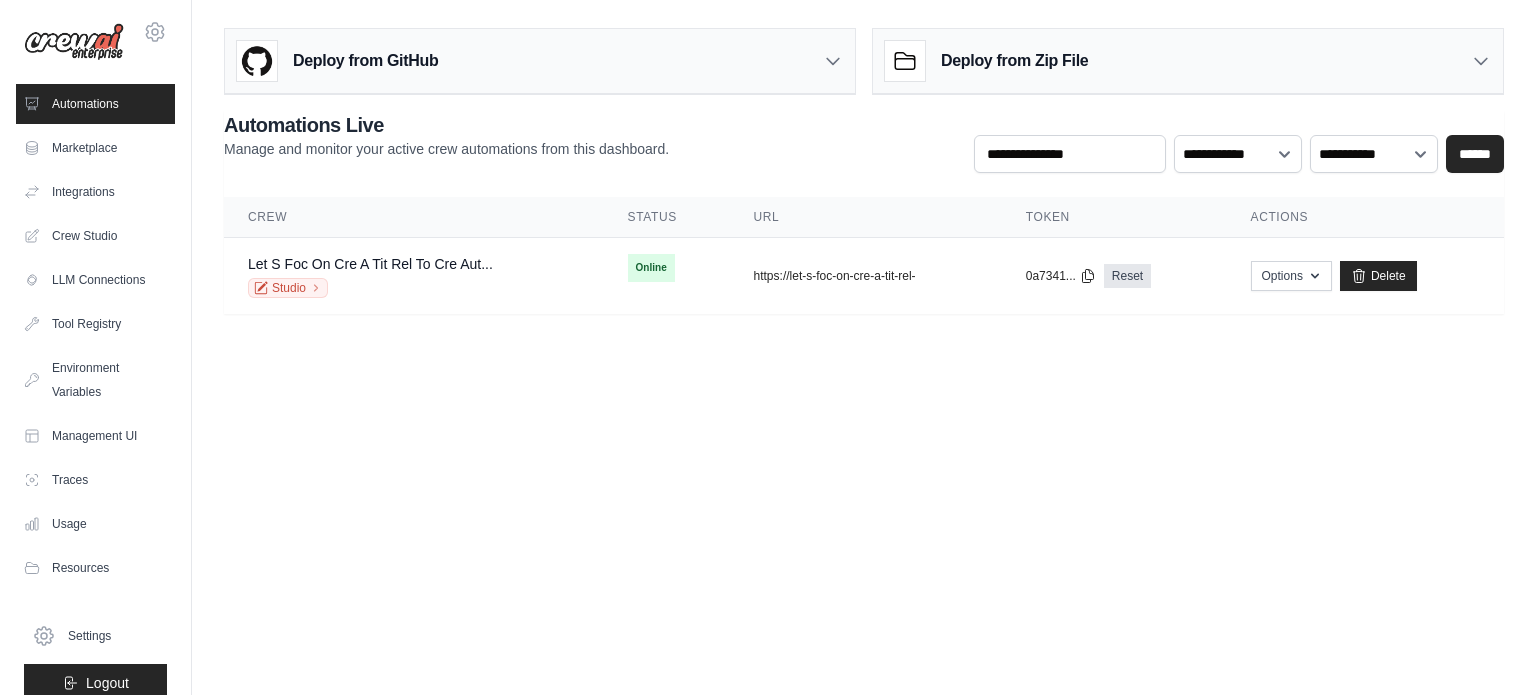 click 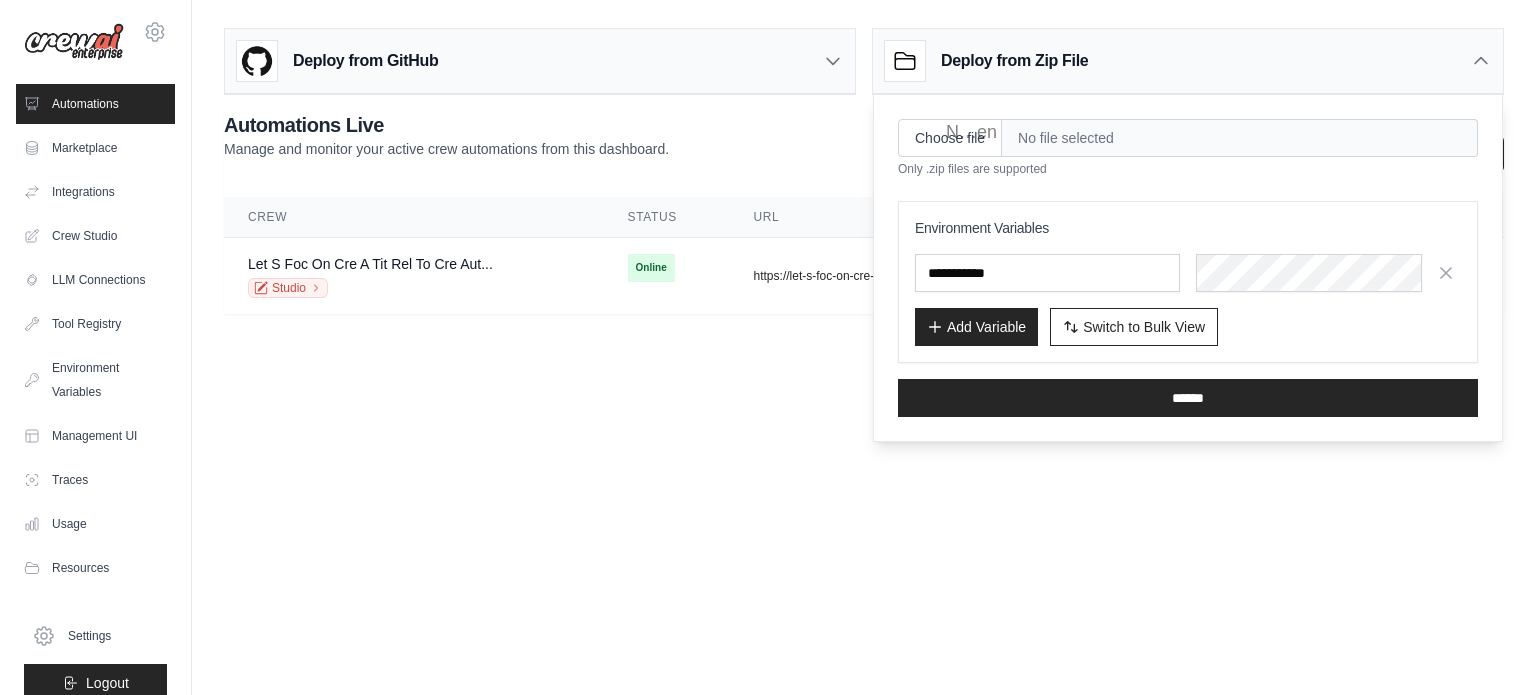 click on "Deploy from Zip File" at bounding box center [1188, 61] 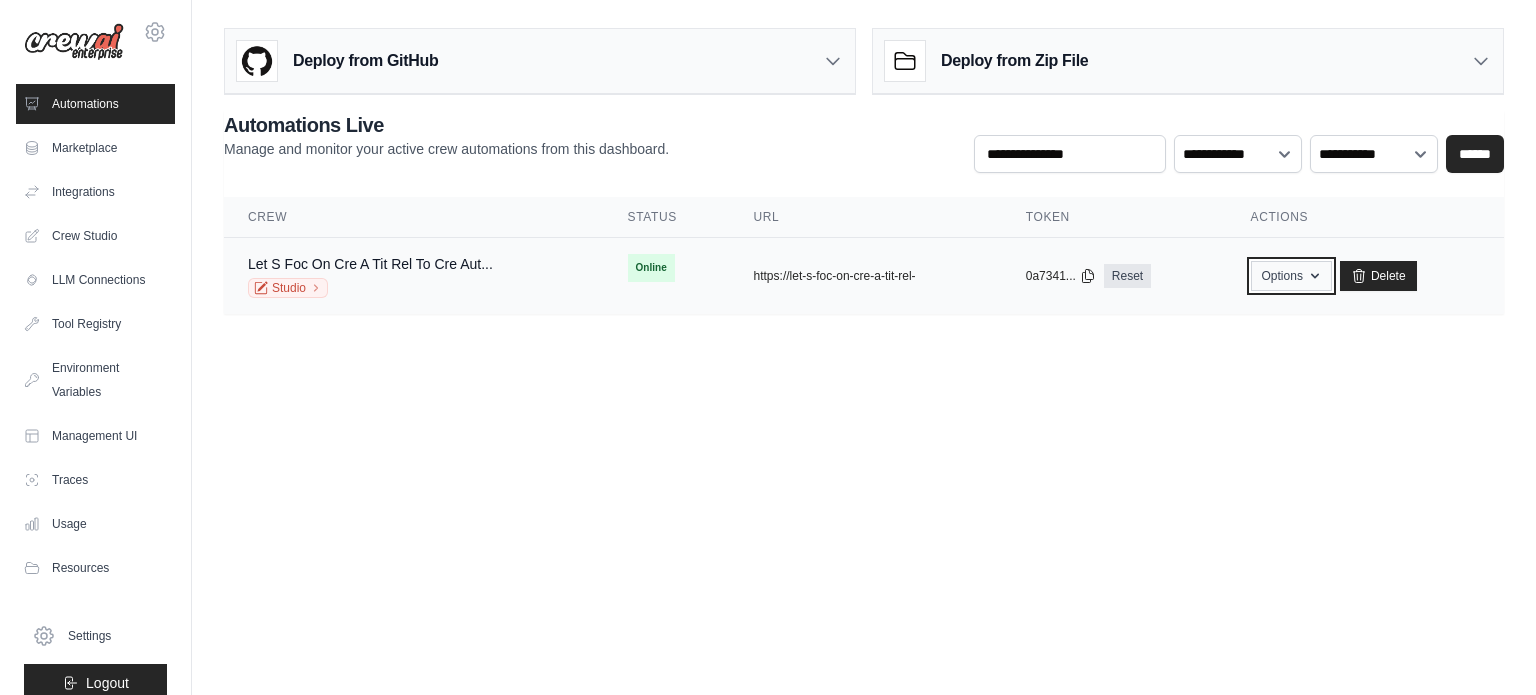 click on "Options" at bounding box center (1291, 276) 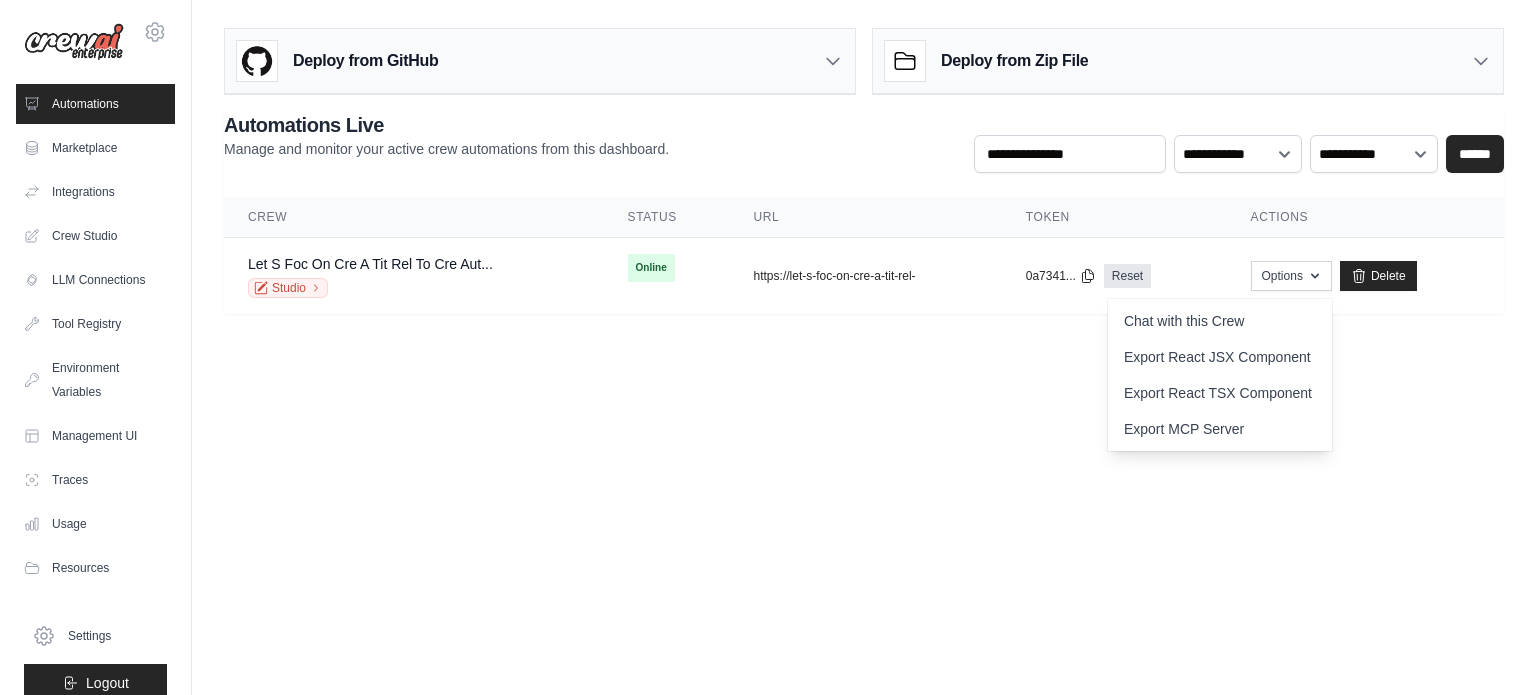 click on "srikanthsri738285@gmail.com
Settings
Automations
Marketplace
Integrations" at bounding box center (768, 347) 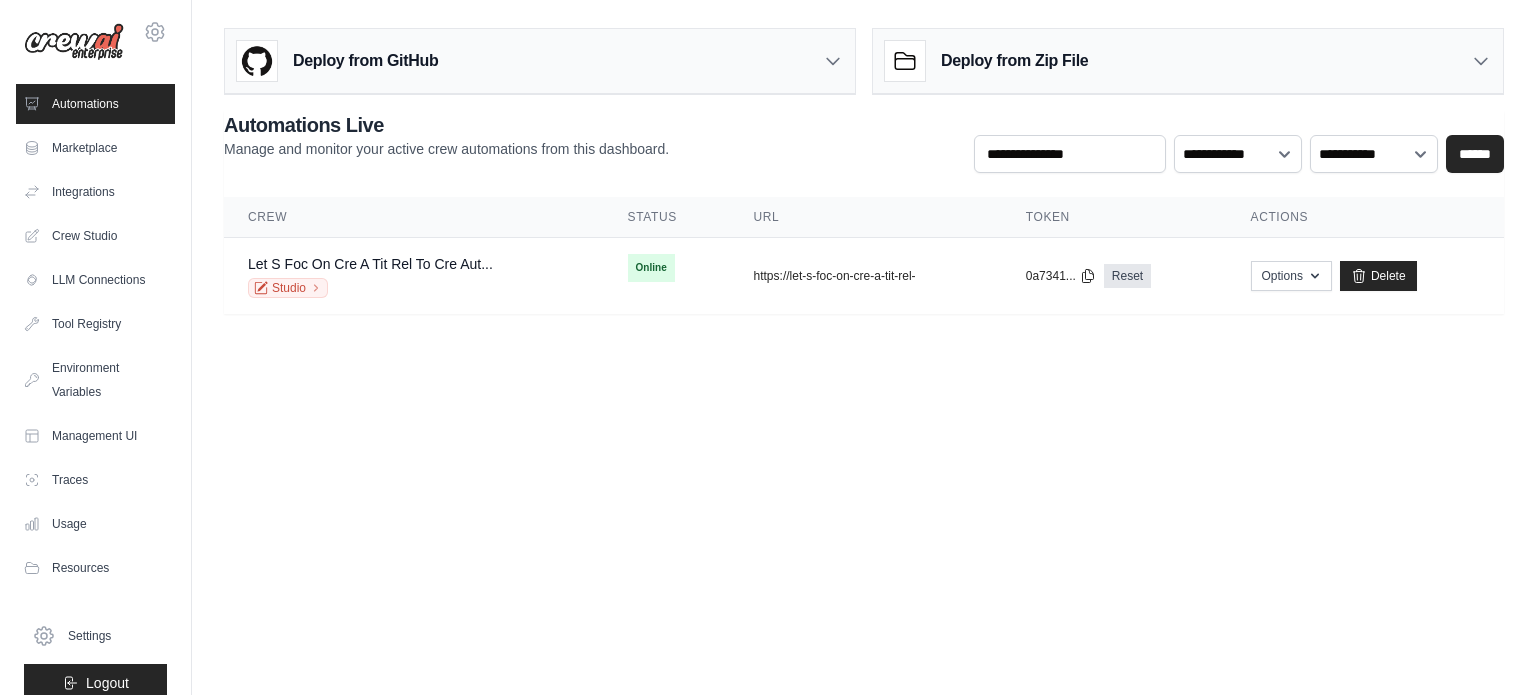 click 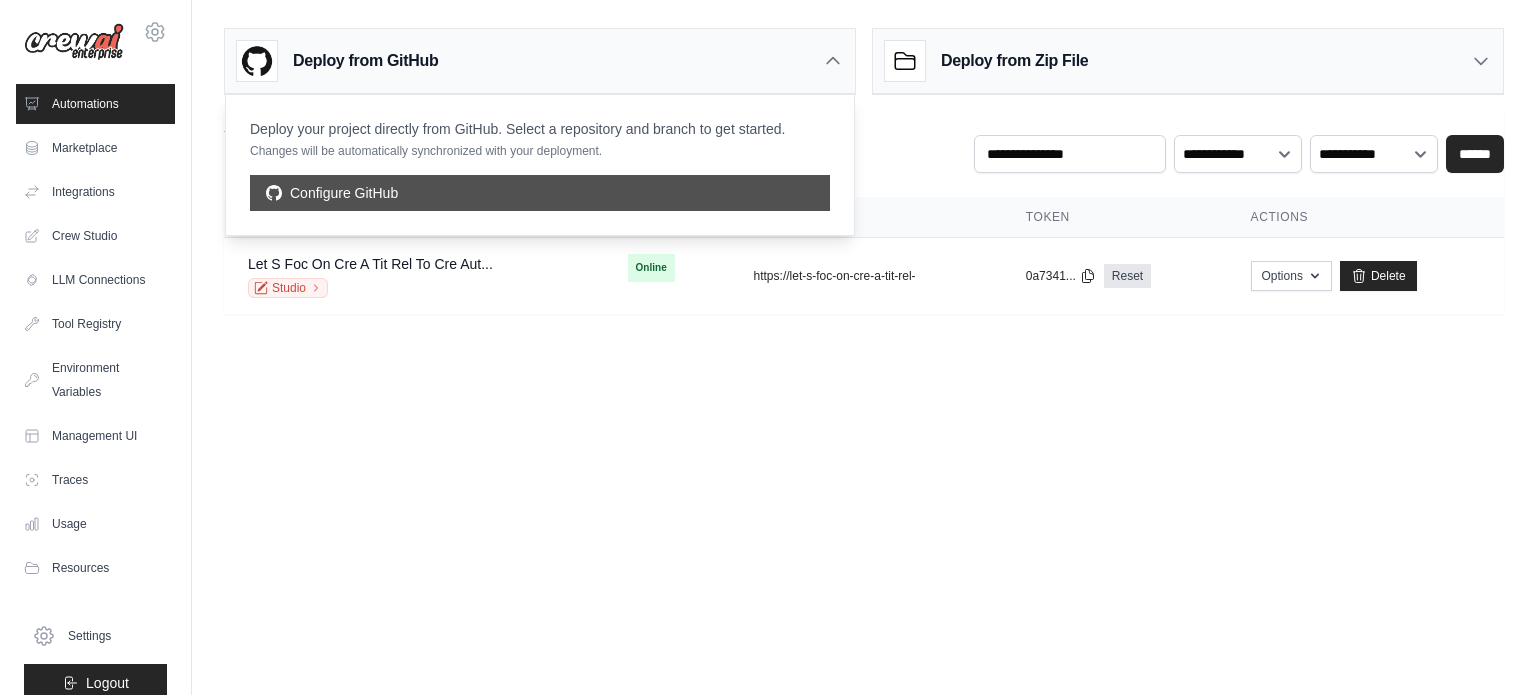 click on "Configure GitHub" at bounding box center [540, 193] 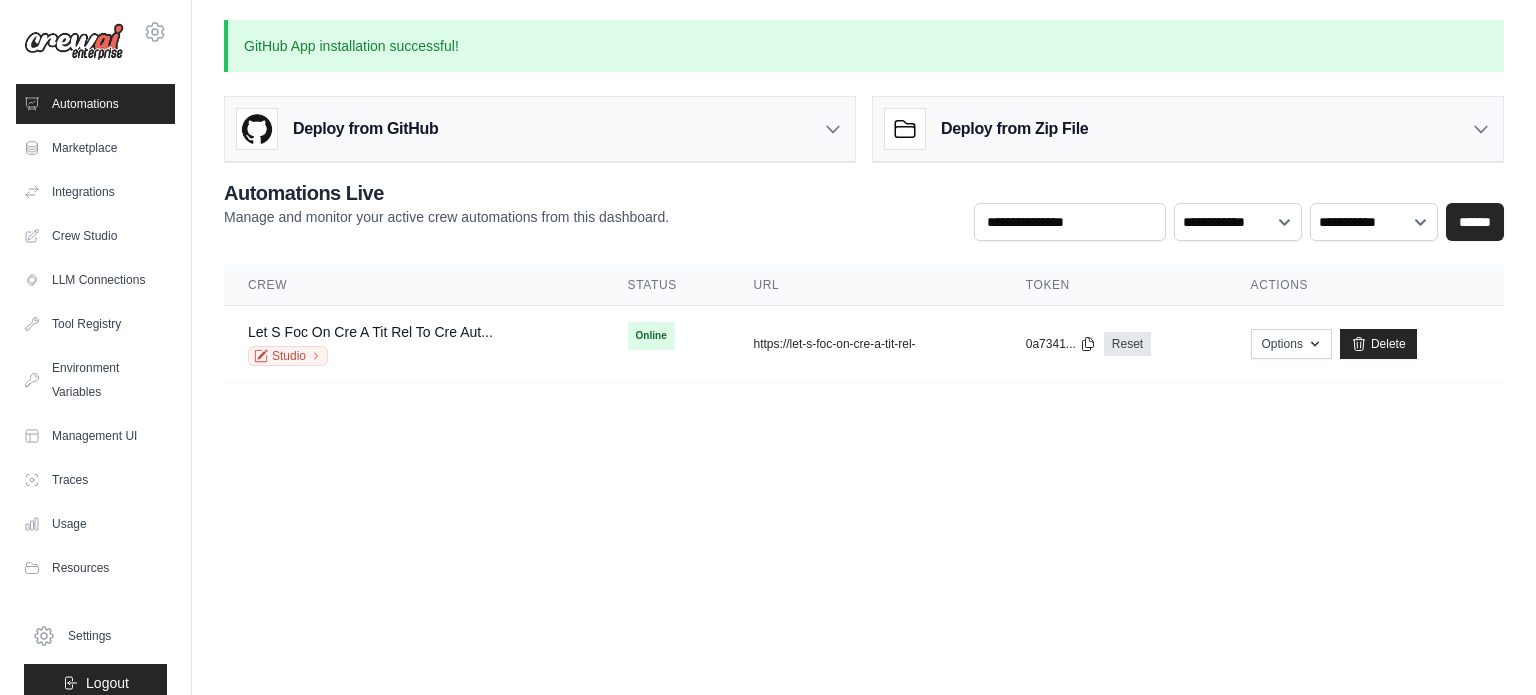 scroll, scrollTop: 0, scrollLeft: 0, axis: both 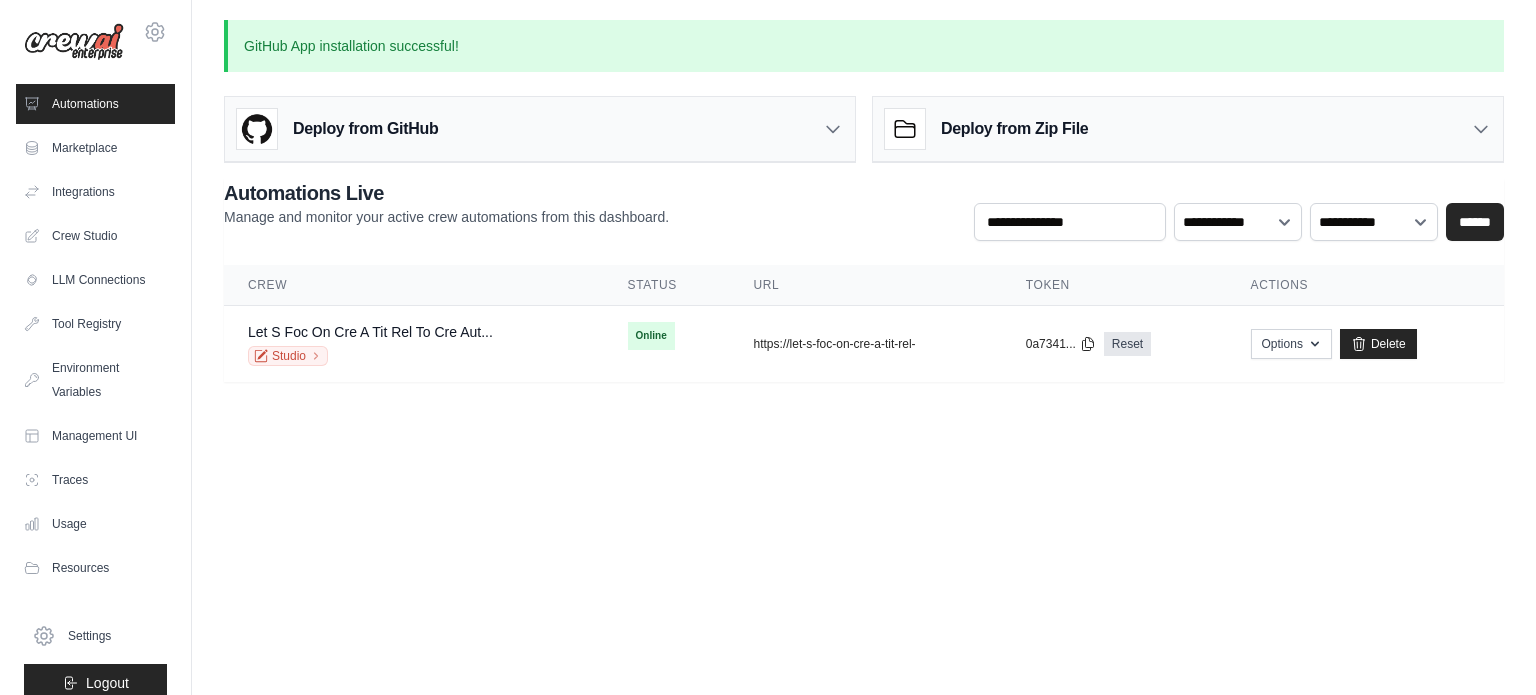 click 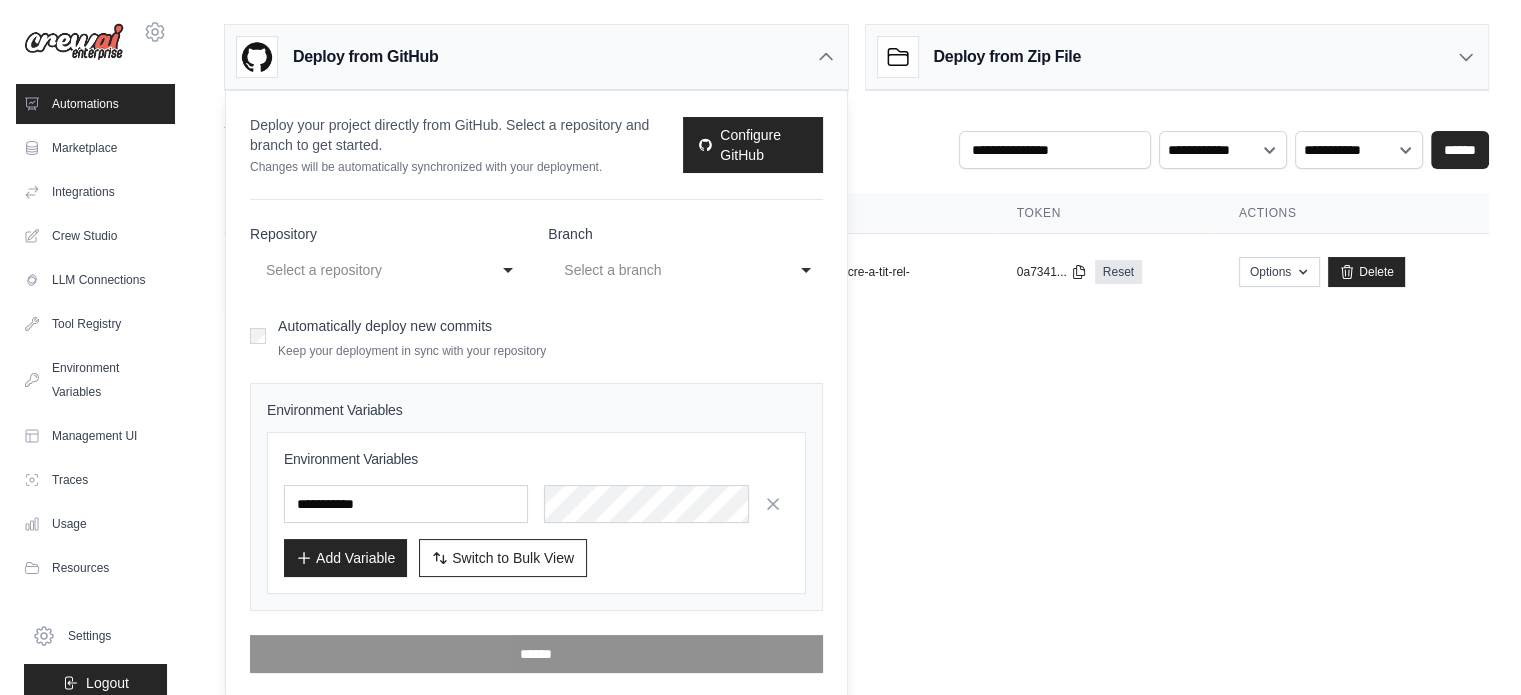 scroll, scrollTop: 0, scrollLeft: 0, axis: both 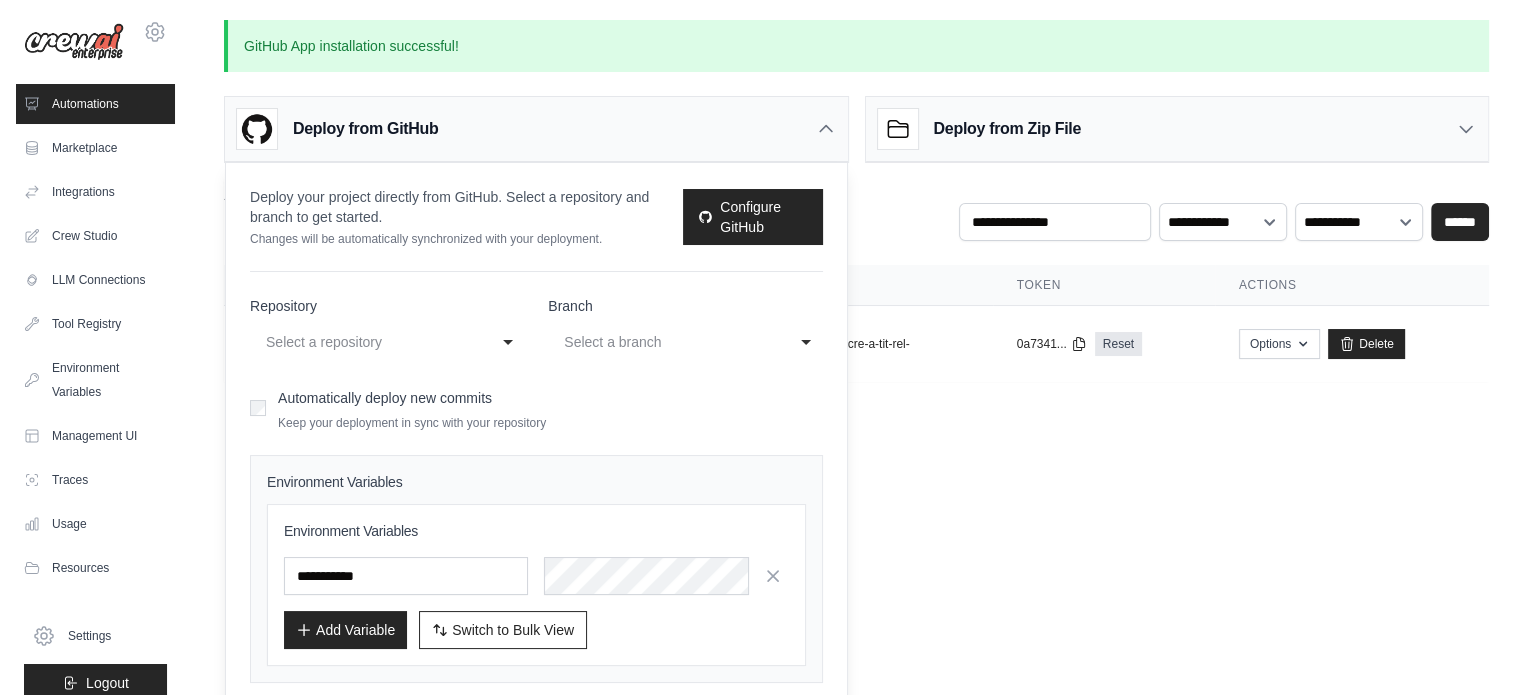 click on "Select a repository" at bounding box center [367, 342] 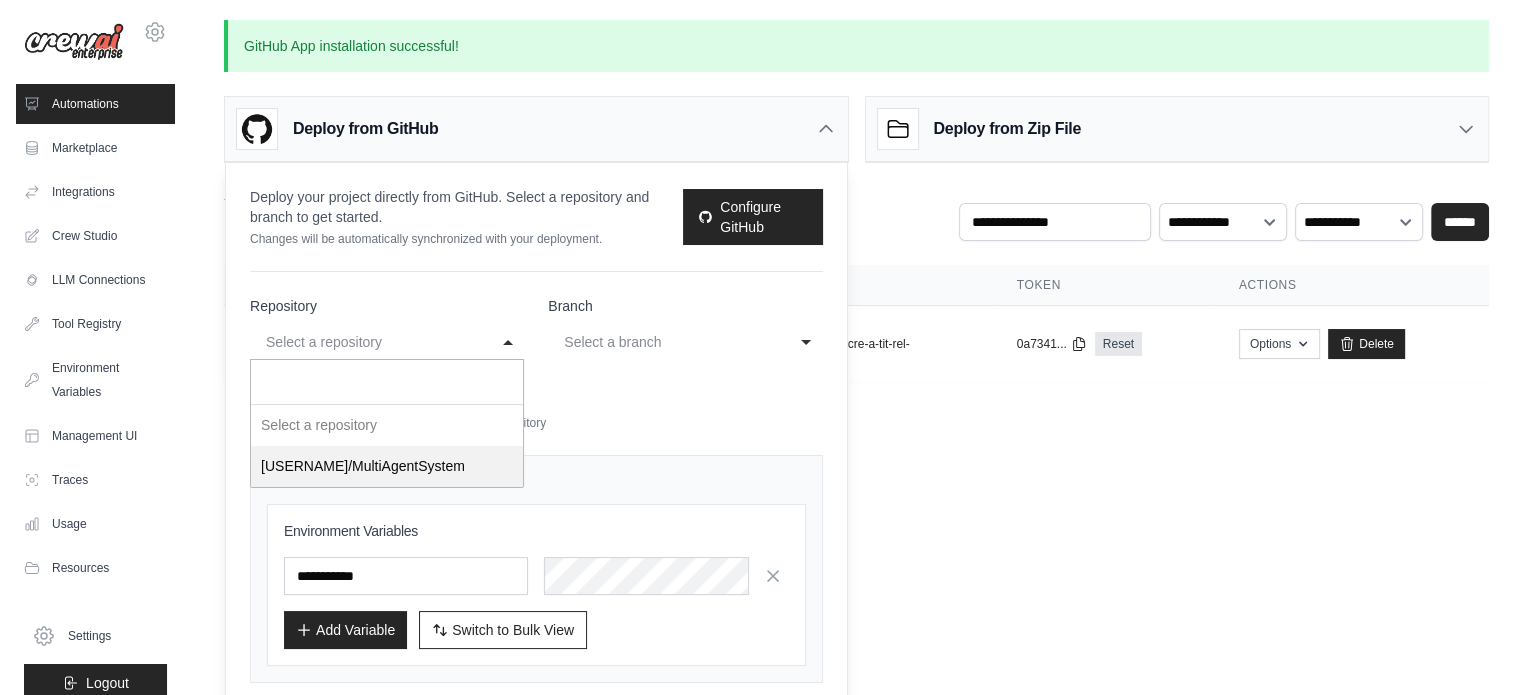 select on "**********" 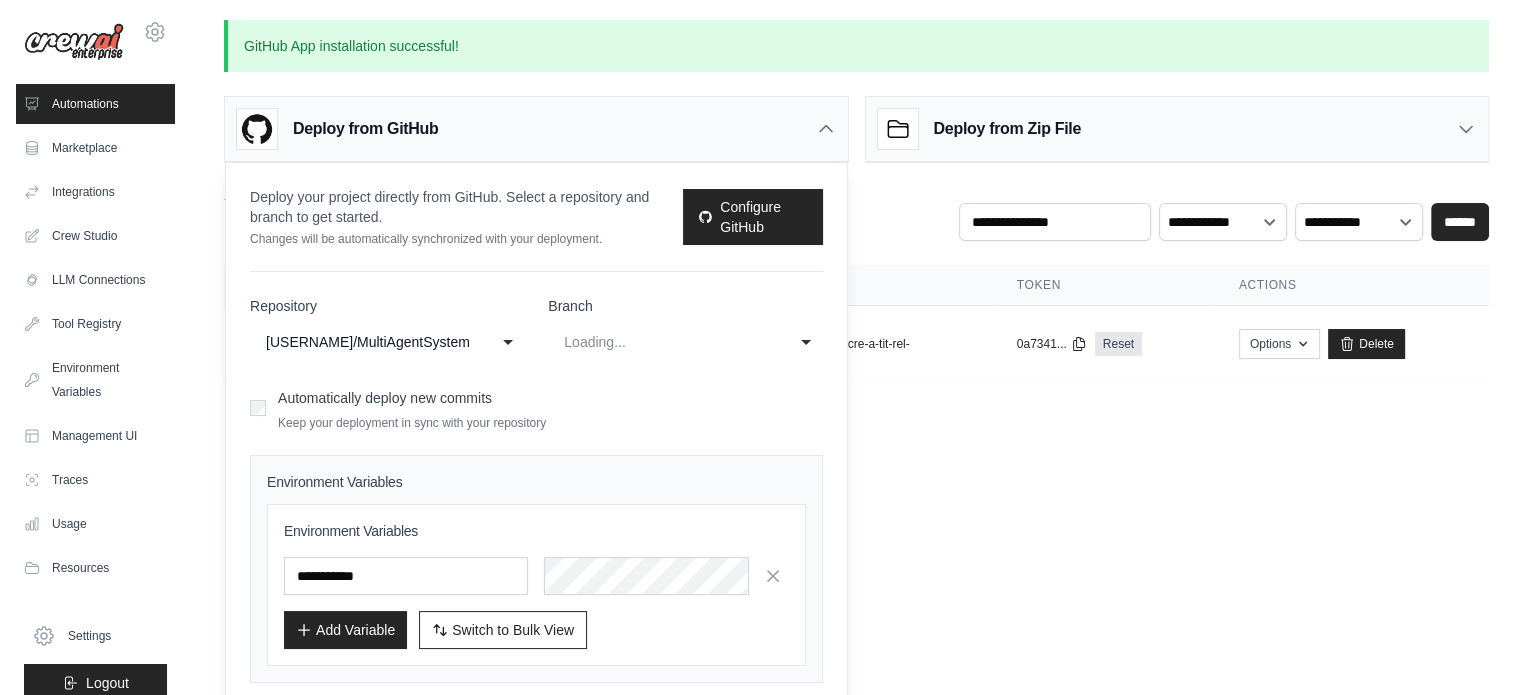 select on "****" 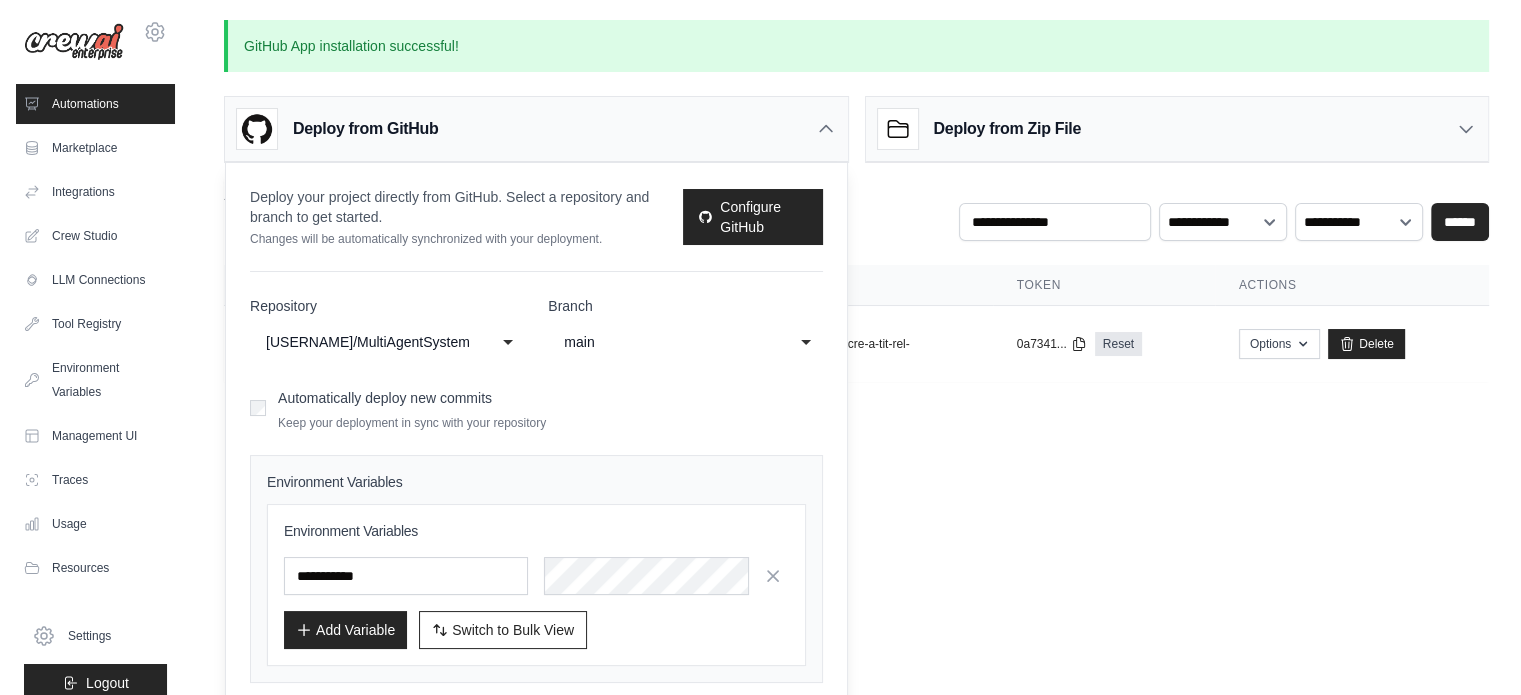 click on "main" 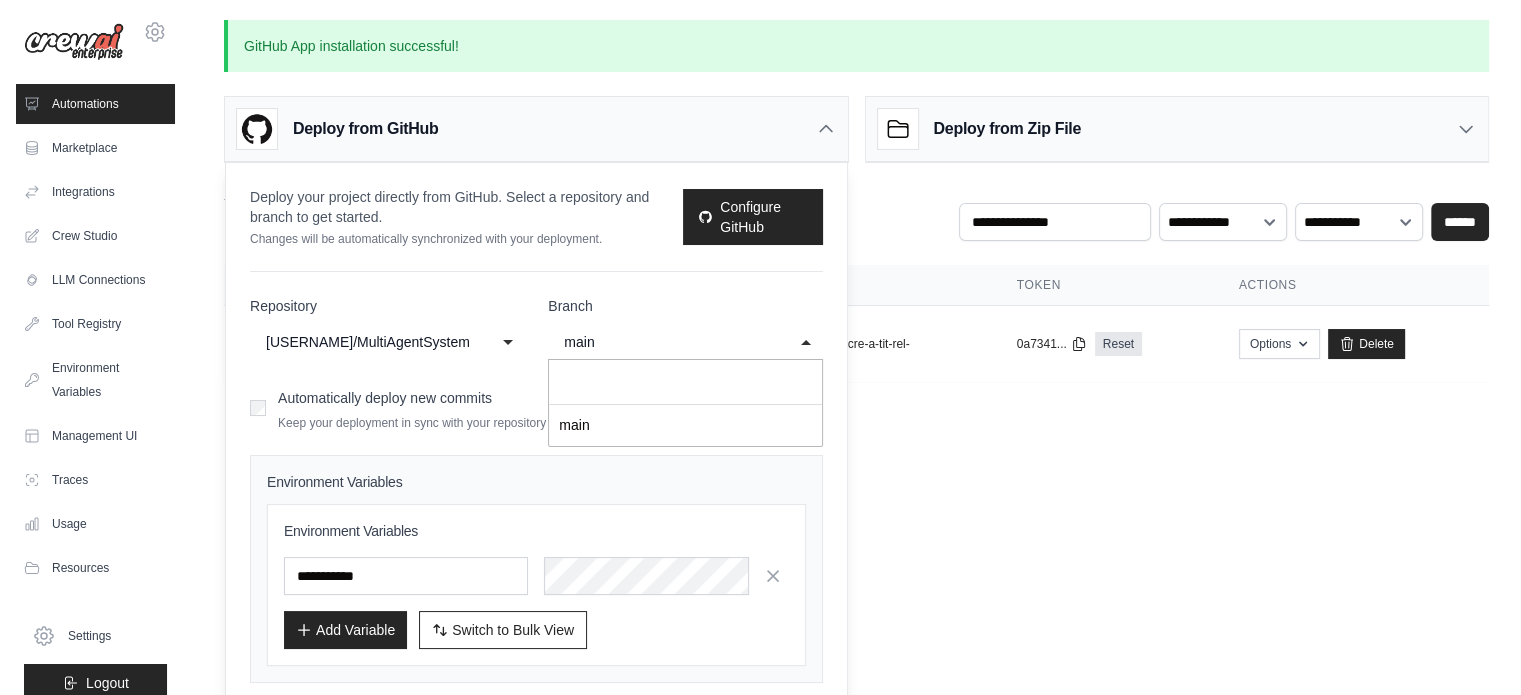 click on "main" 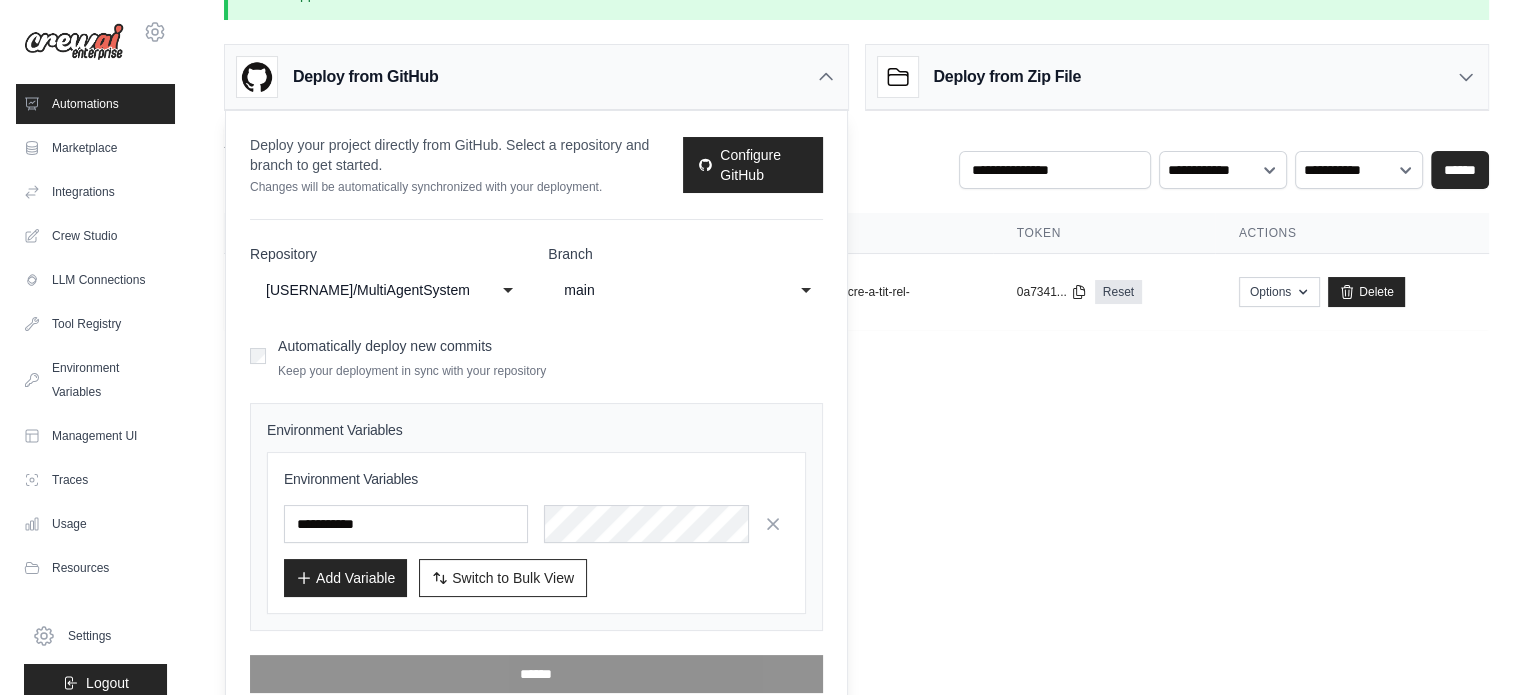 scroll, scrollTop: 72, scrollLeft: 0, axis: vertical 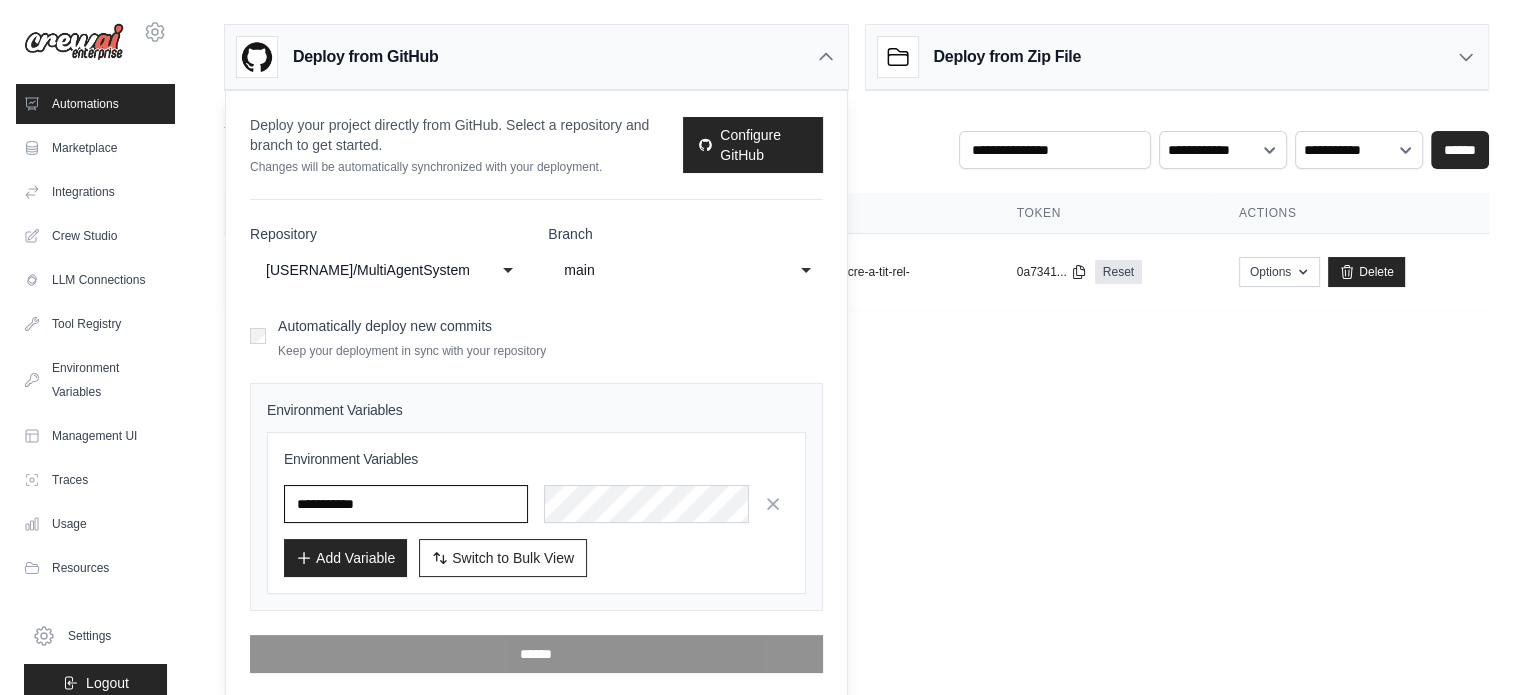 click at bounding box center [406, 504] 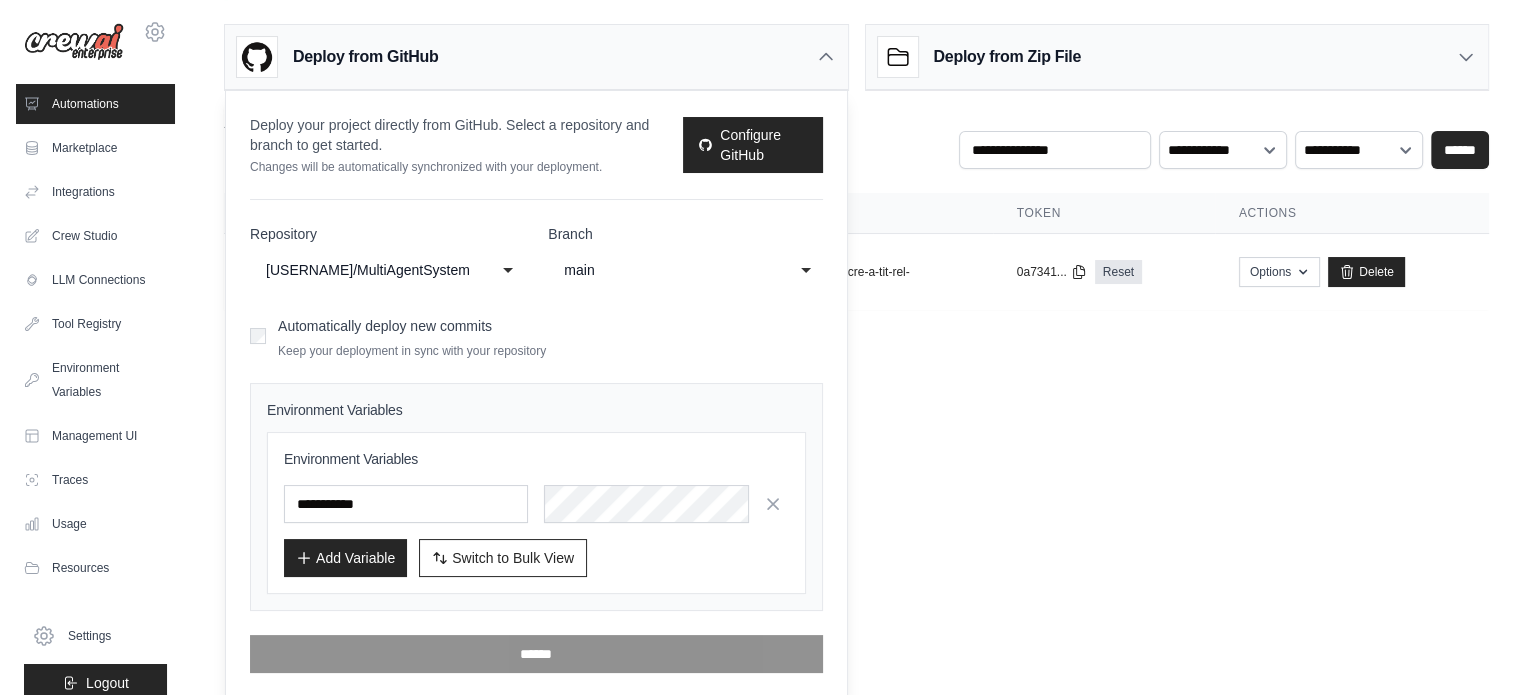 click on "Environment Variables
Environment Variables
Add Variable
Switch to Bulk View
Switch to Table View" at bounding box center (536, 497) 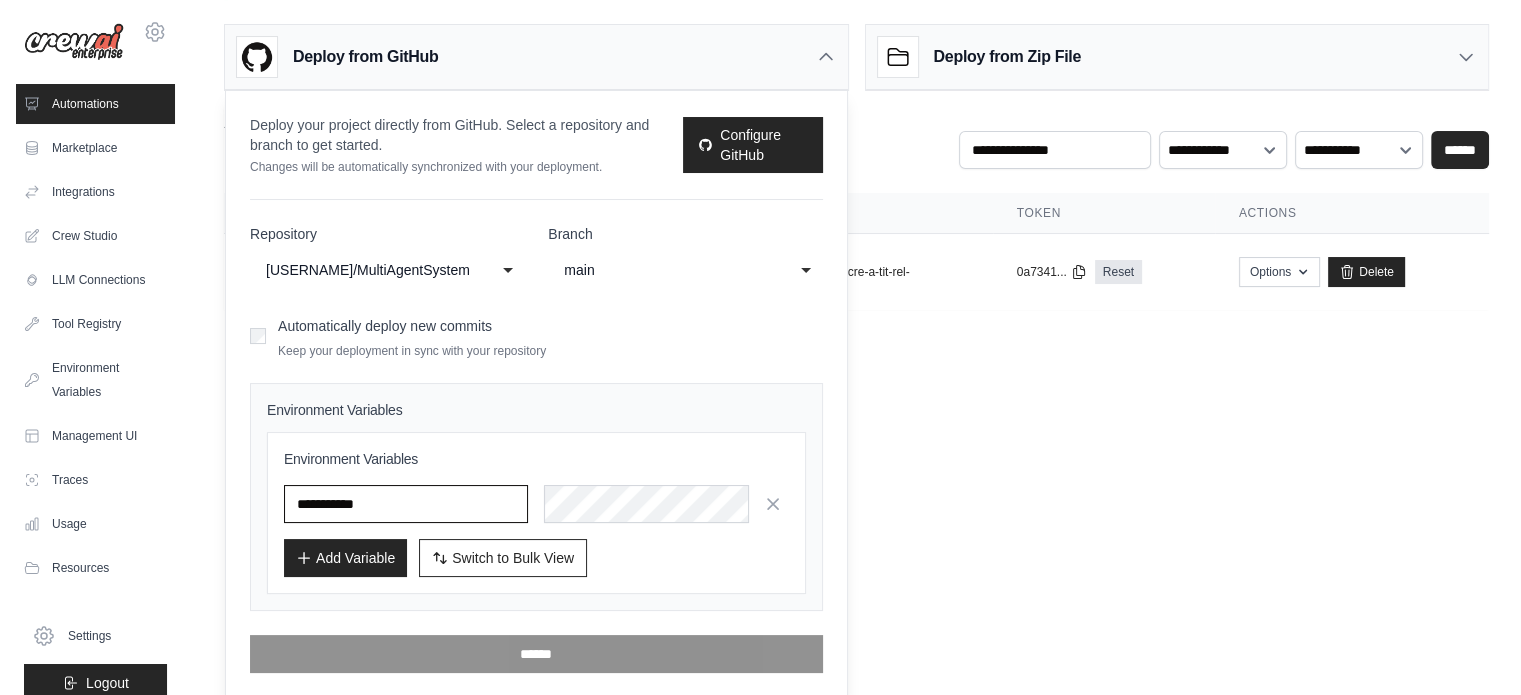 click at bounding box center [406, 504] 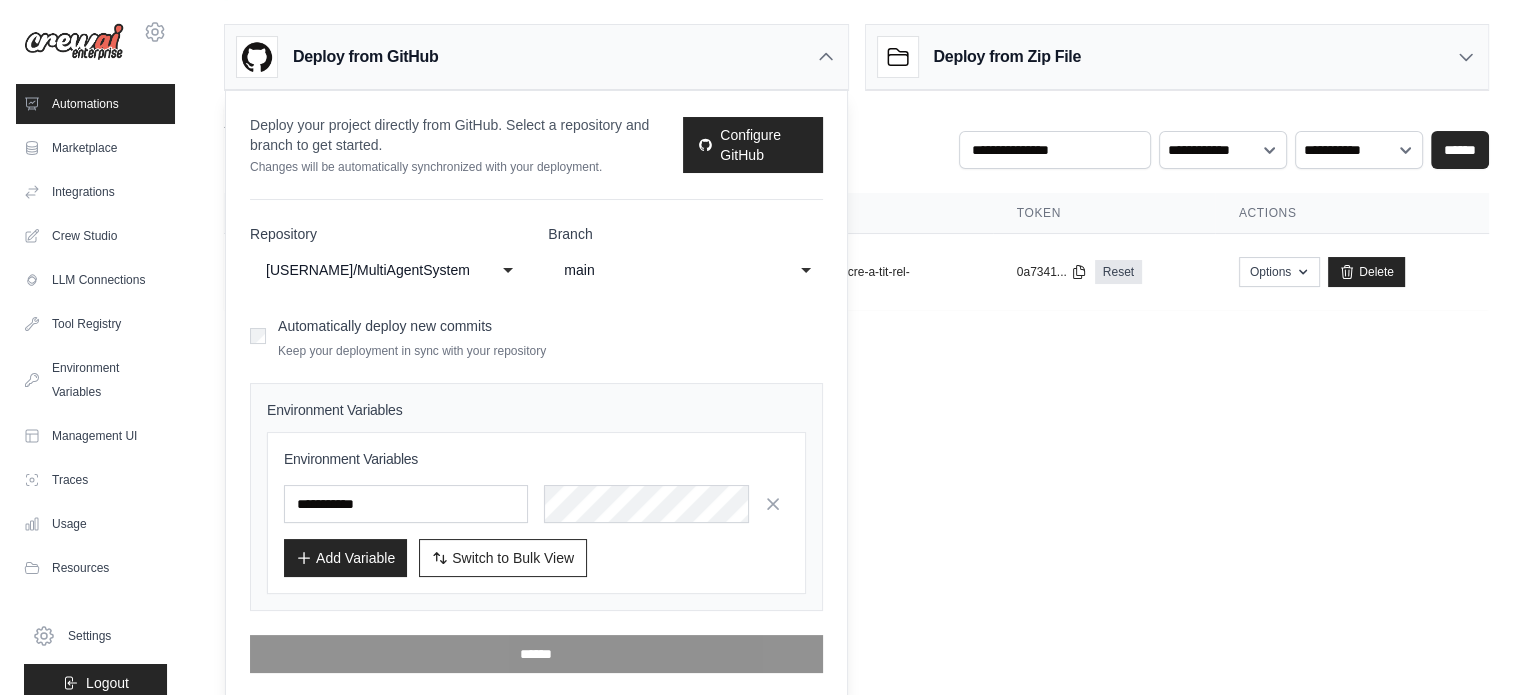 click on "Environment Variables
Environment Variables
Add Variable
Switch to Bulk View
Switch to Table View" at bounding box center [536, 497] 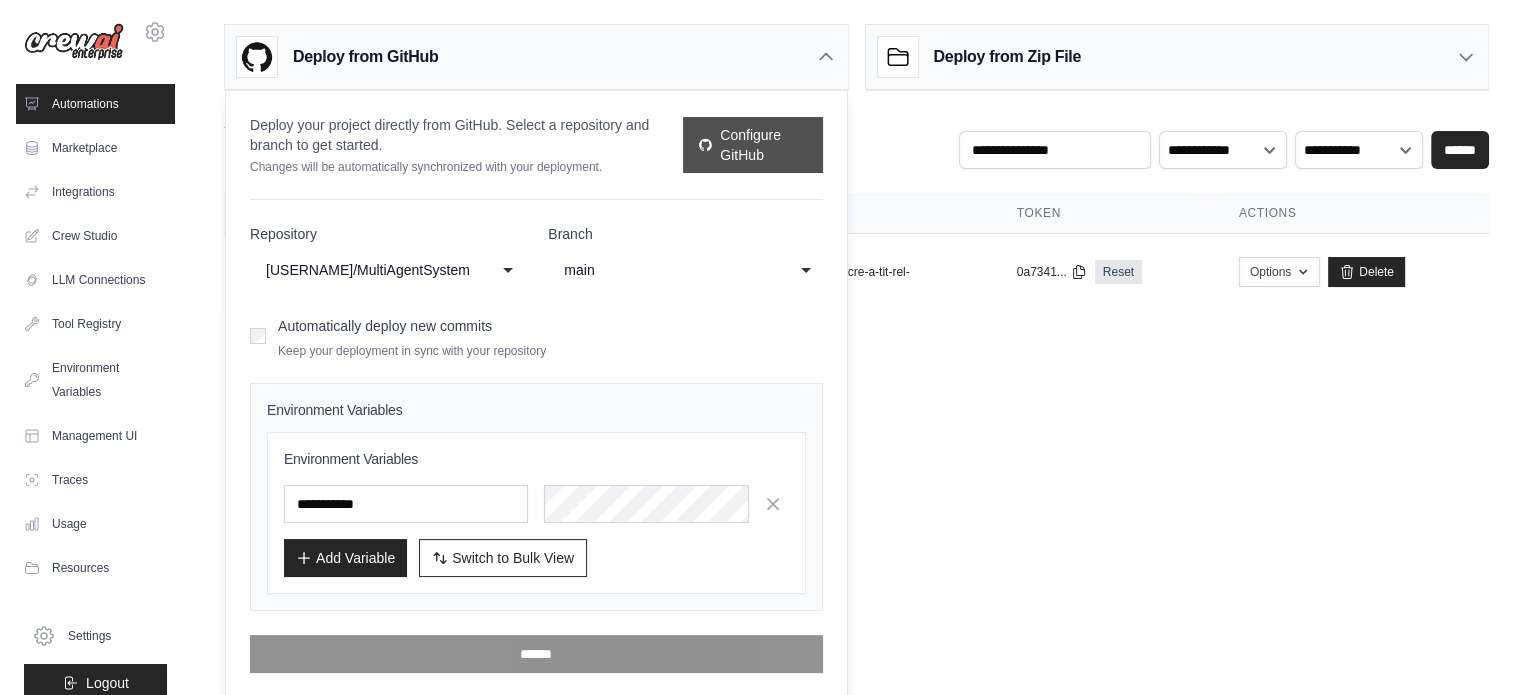 click on "Configure GitHub" at bounding box center [752, 145] 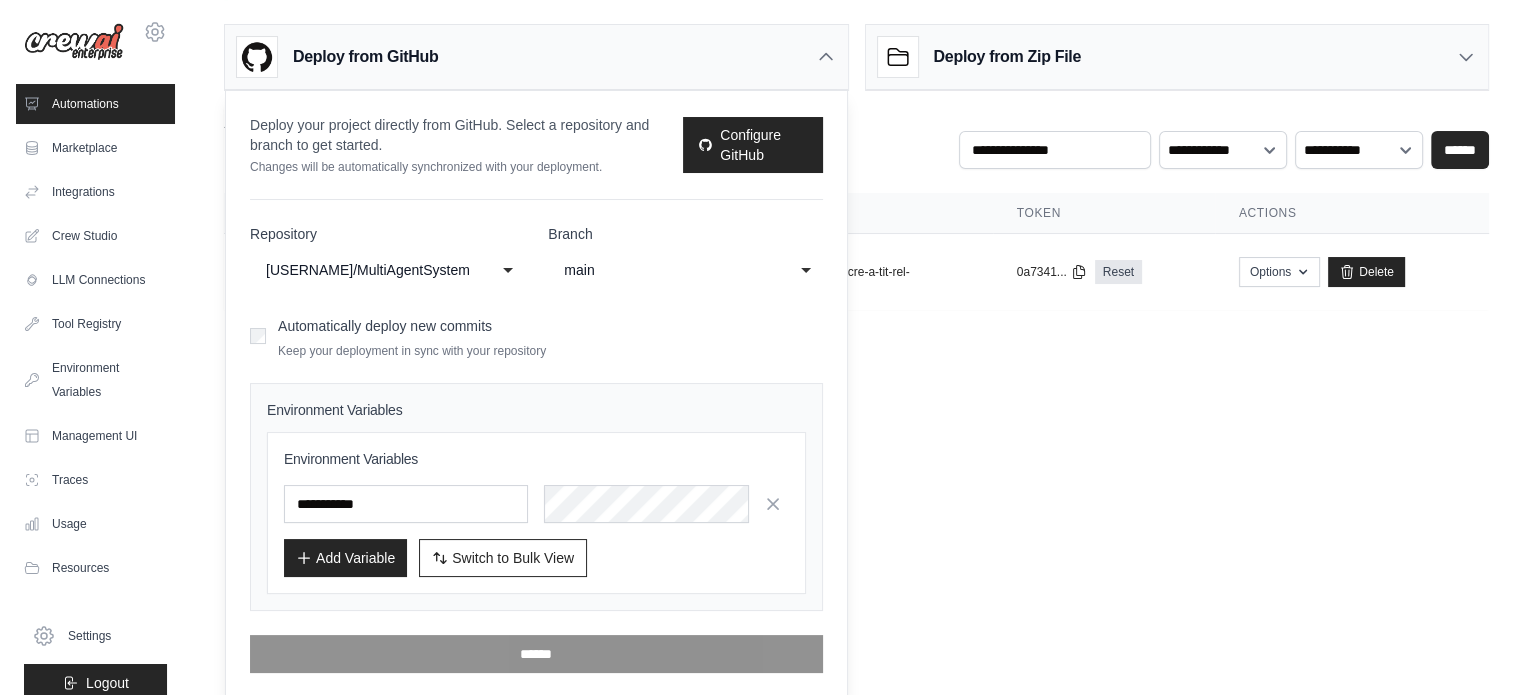 click 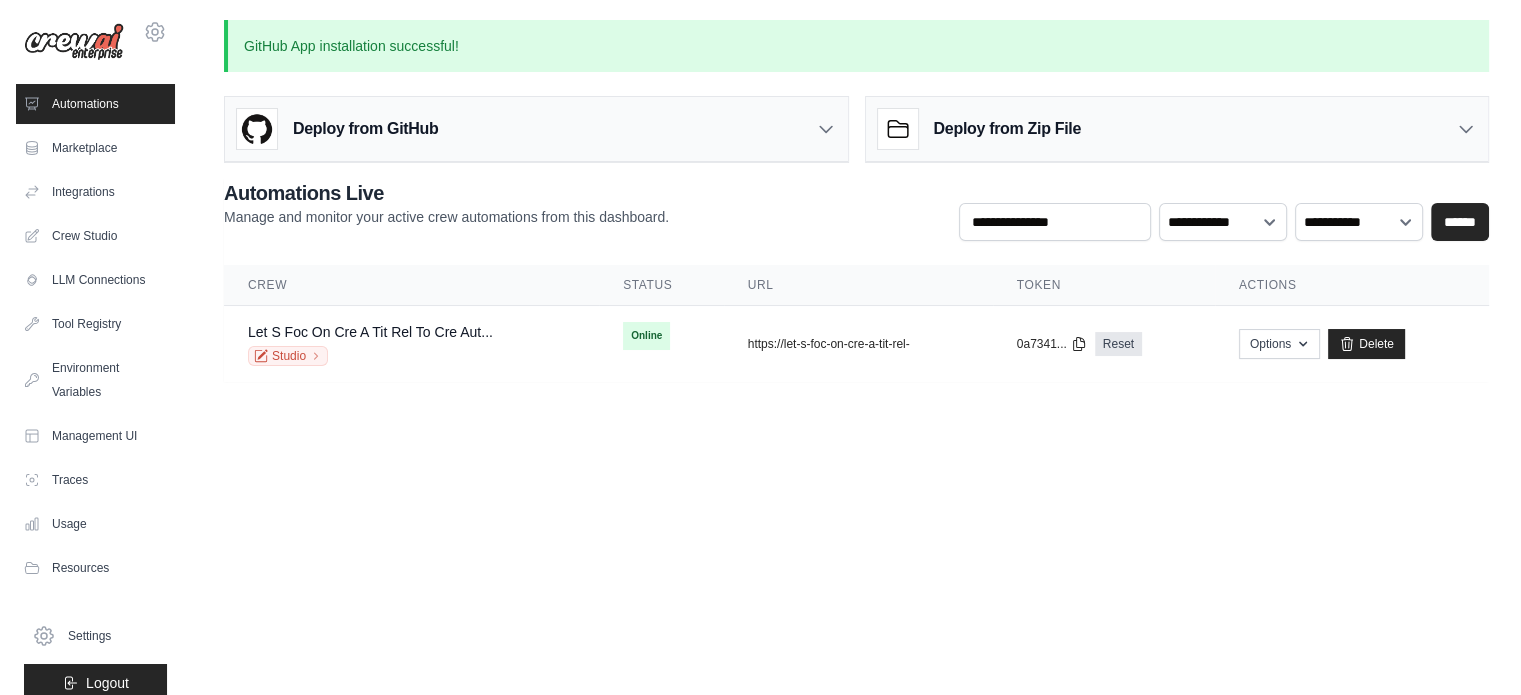 scroll, scrollTop: 0, scrollLeft: 0, axis: both 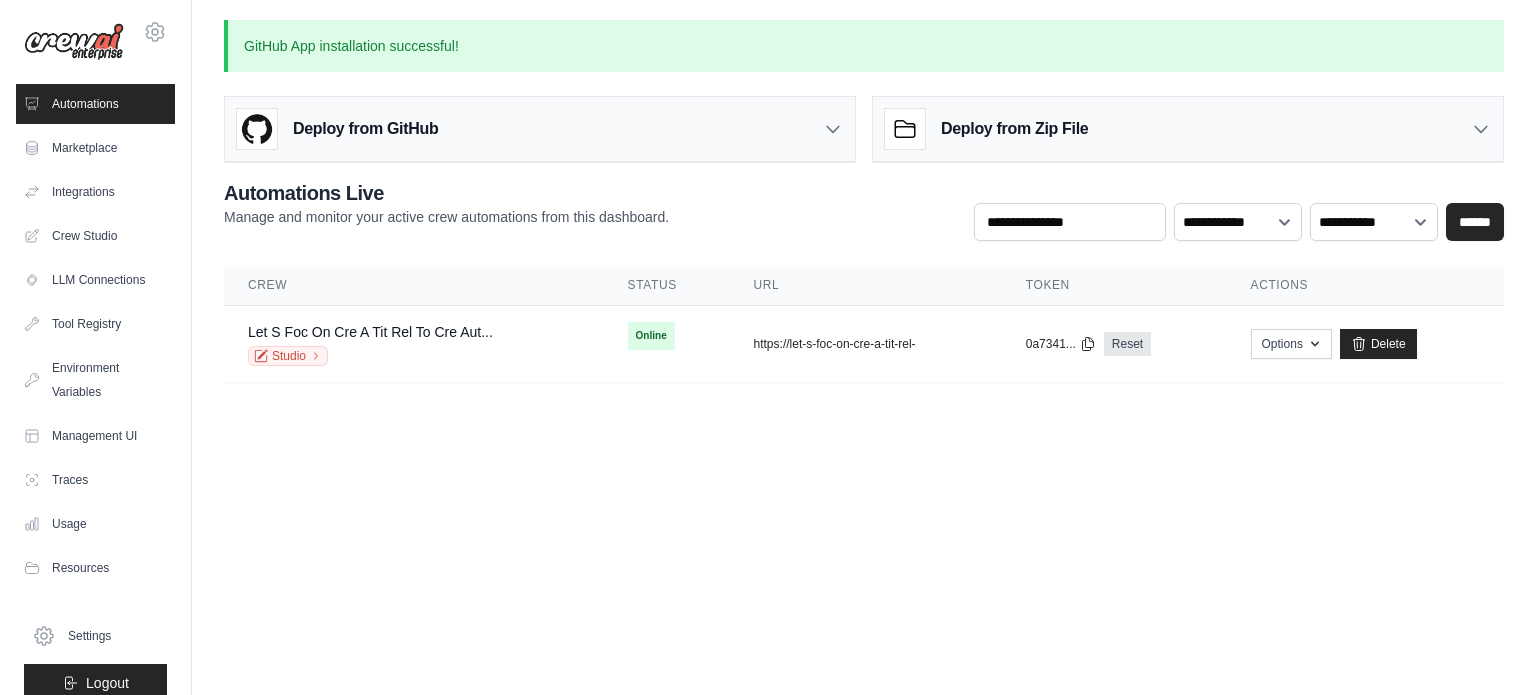 click on "Deploy from GitHub" at bounding box center [540, 129] 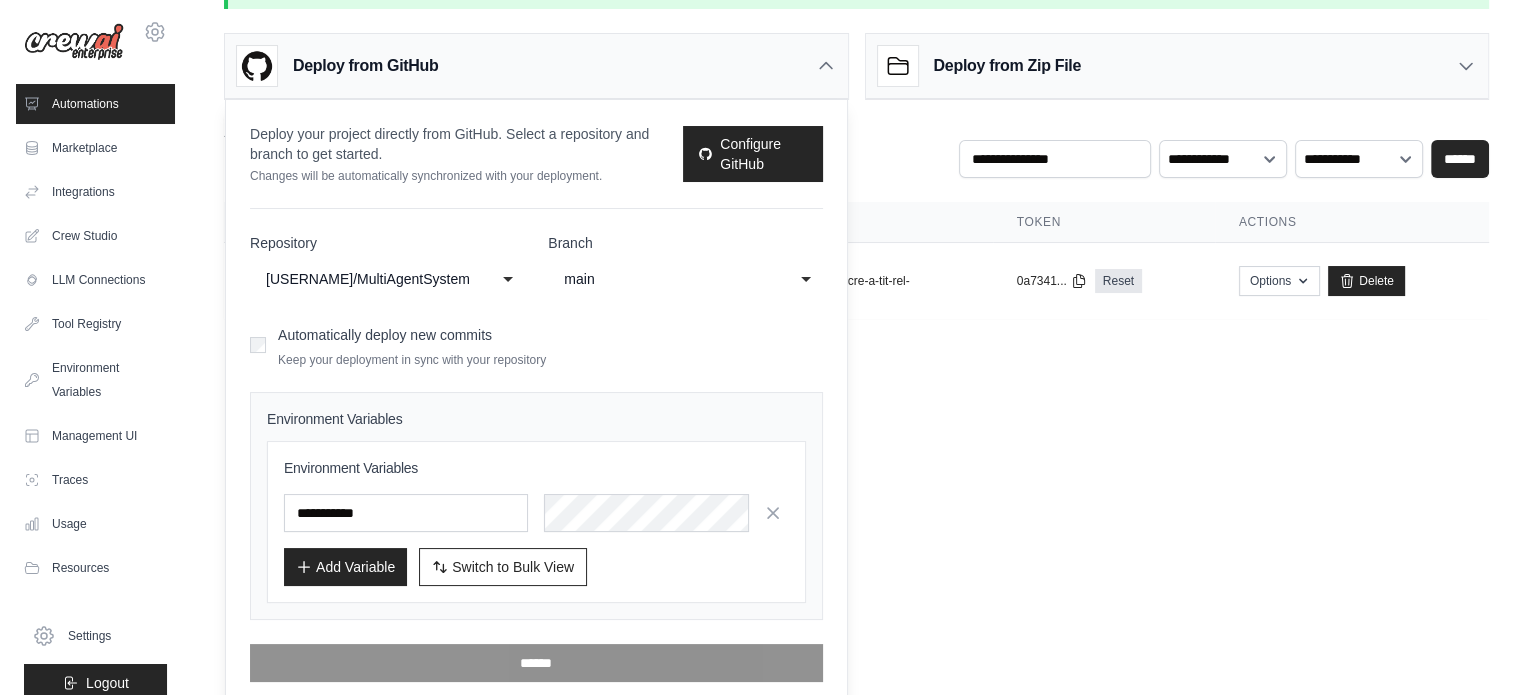 scroll, scrollTop: 72, scrollLeft: 0, axis: vertical 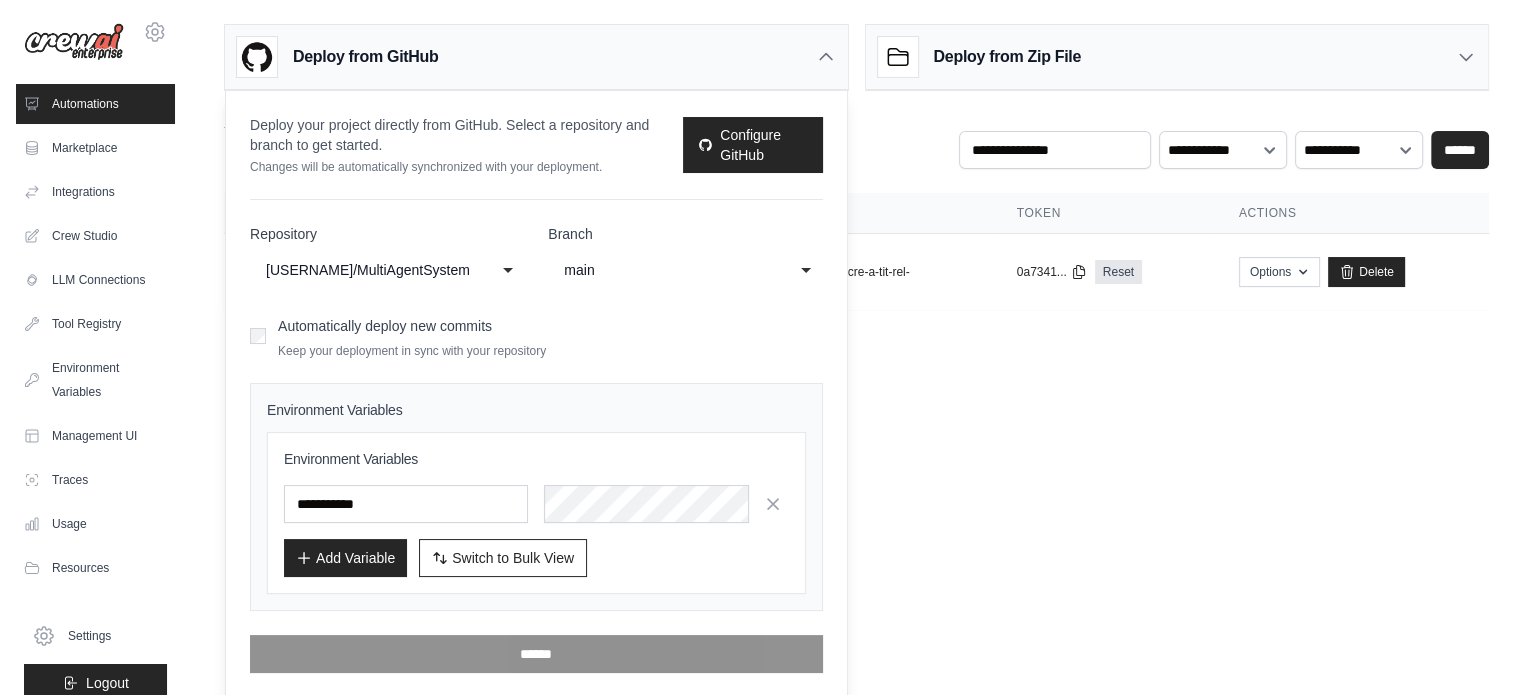 click 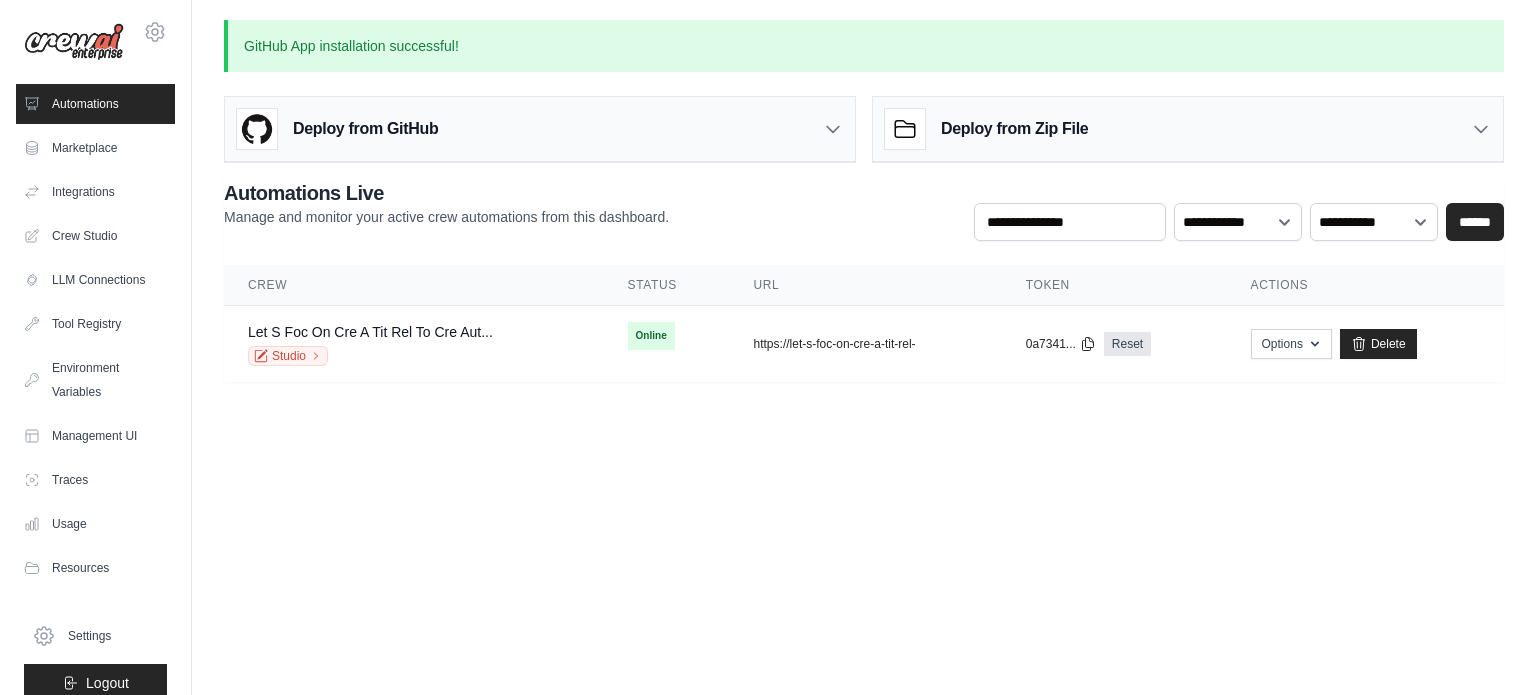 click on "Deploy from Zip File" at bounding box center [1188, 129] 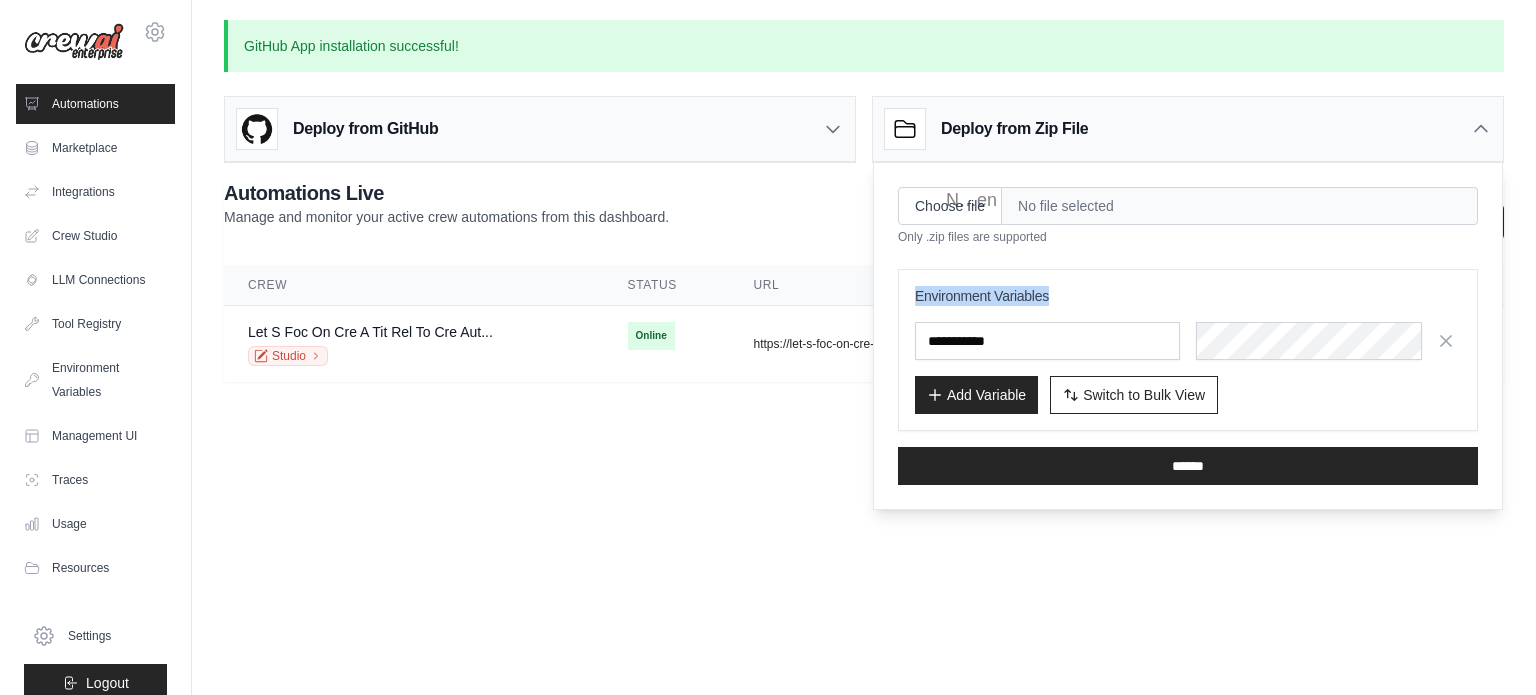 drag, startPoint x: 912, startPoint y: 285, endPoint x: 1068, endPoint y: 325, distance: 161.04657 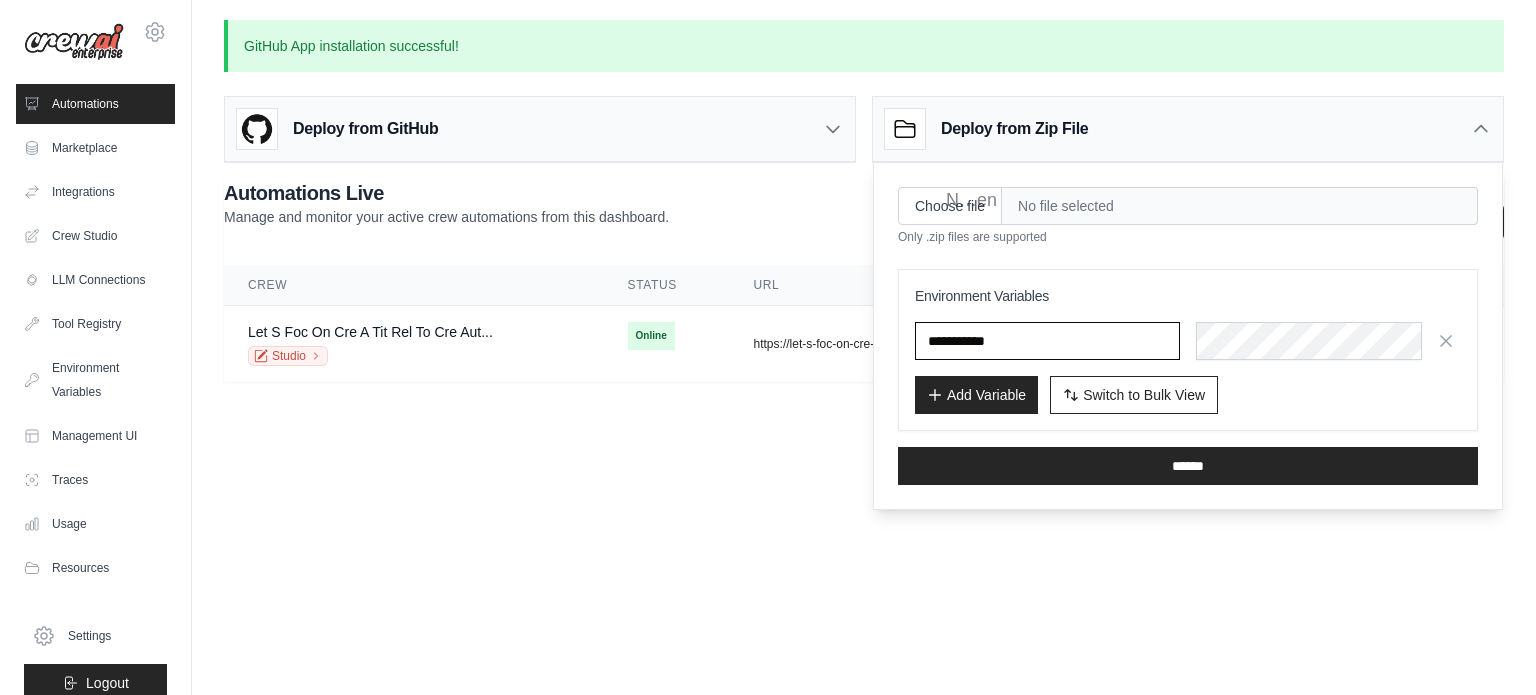 click at bounding box center (0, 0) 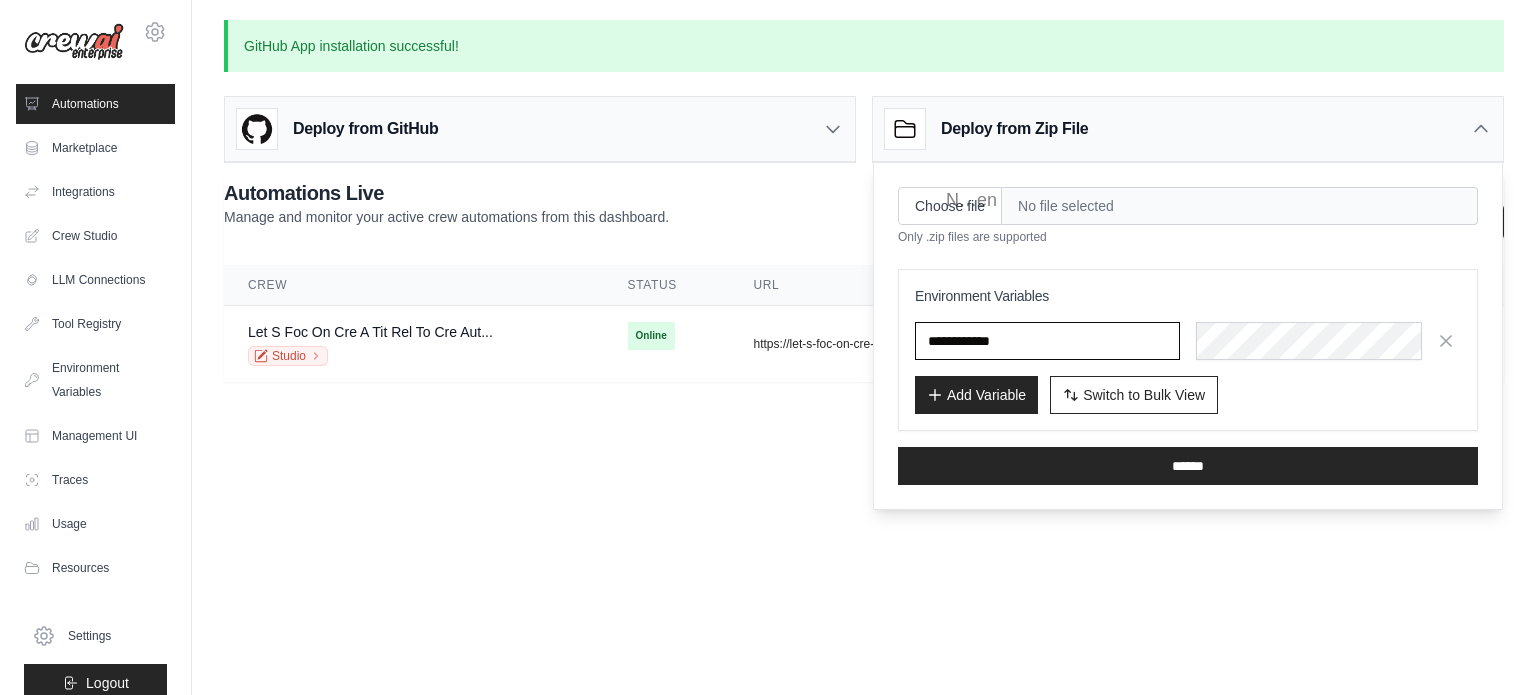 type on "**********" 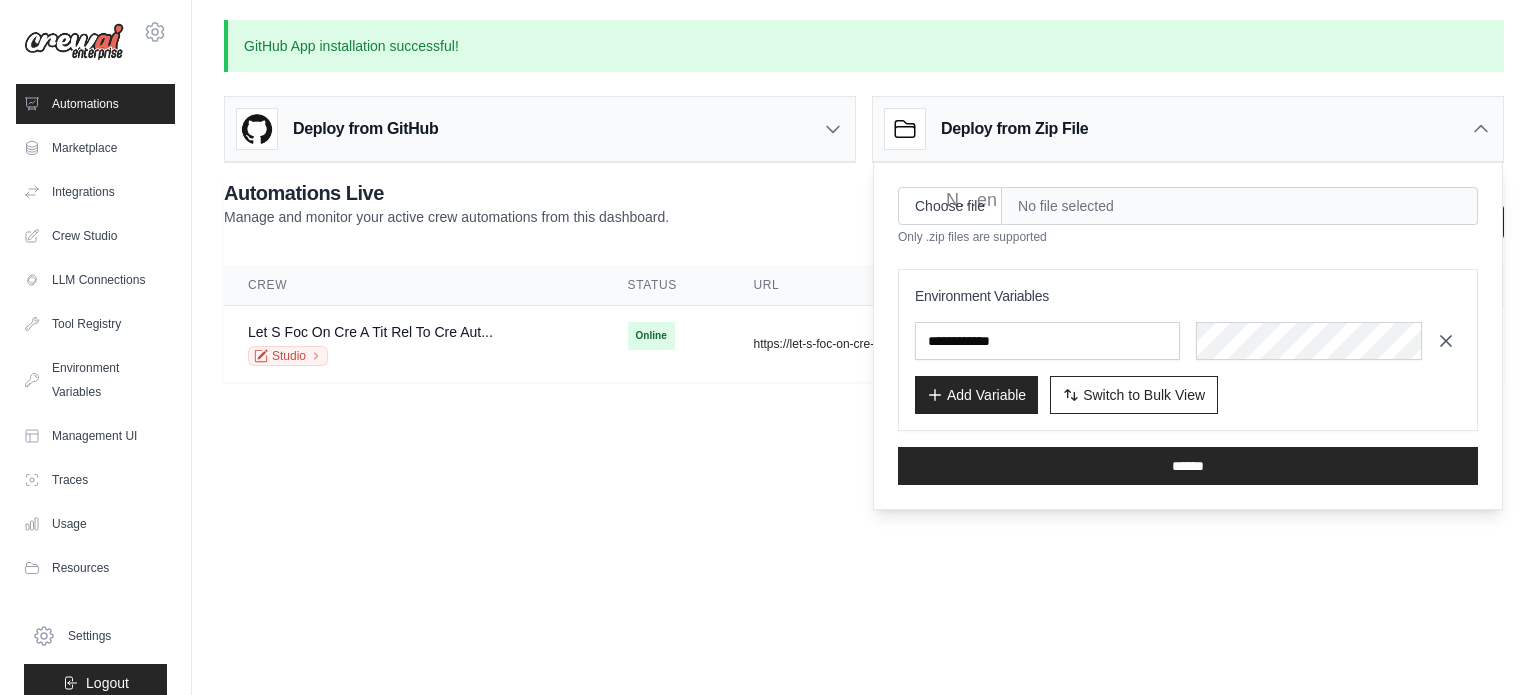 click 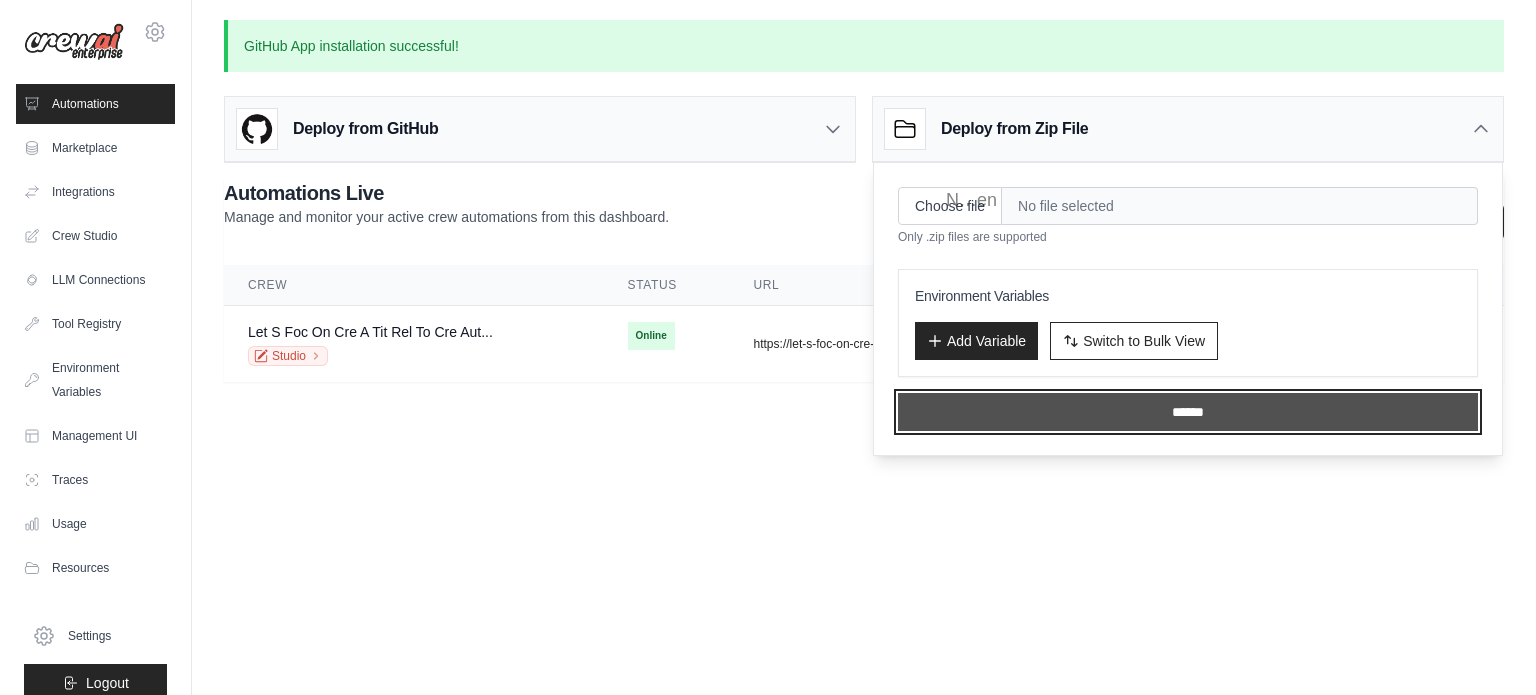 click on "******" at bounding box center [1188, 412] 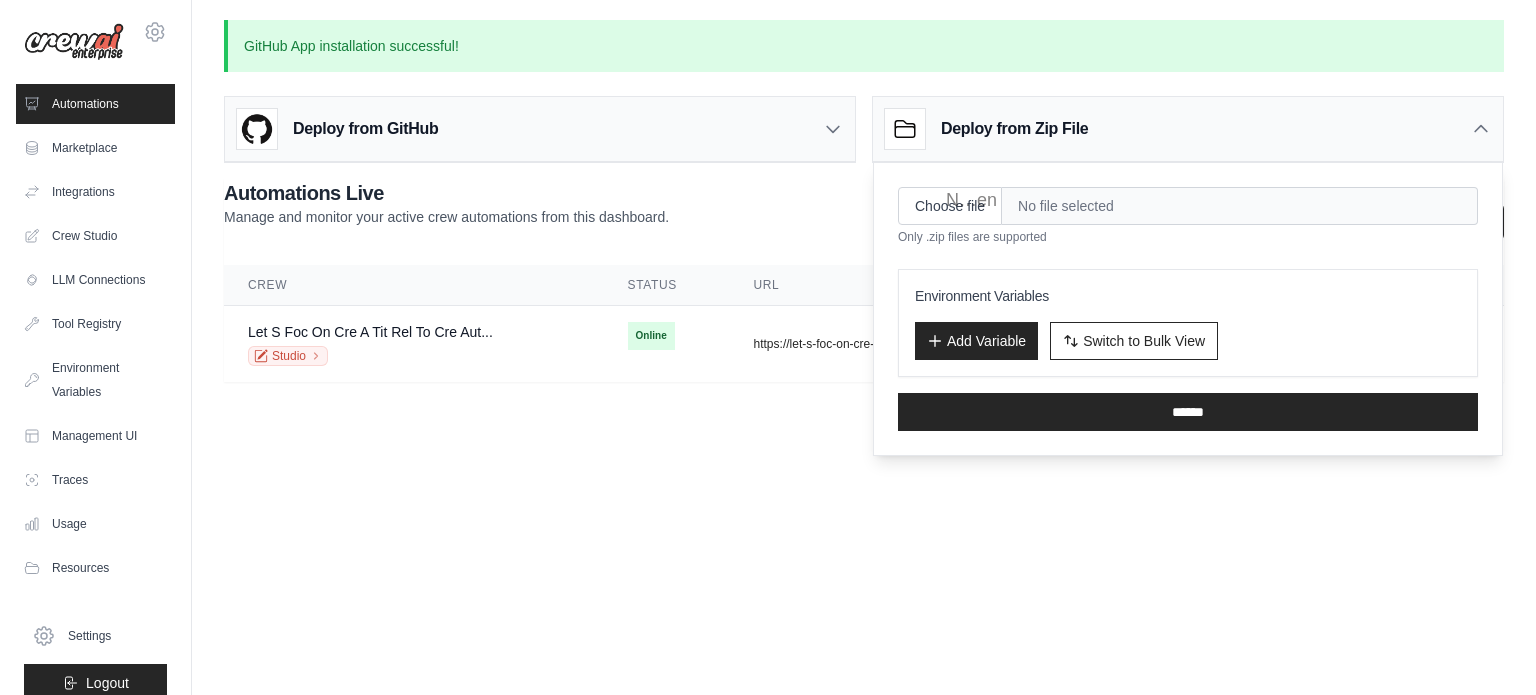 click on "Choose file
No file selected
Only .zip files are supported
Environment Variables
Add Variable
Switch to Bulk View
Switch to Table View
******" at bounding box center (1188, 309) 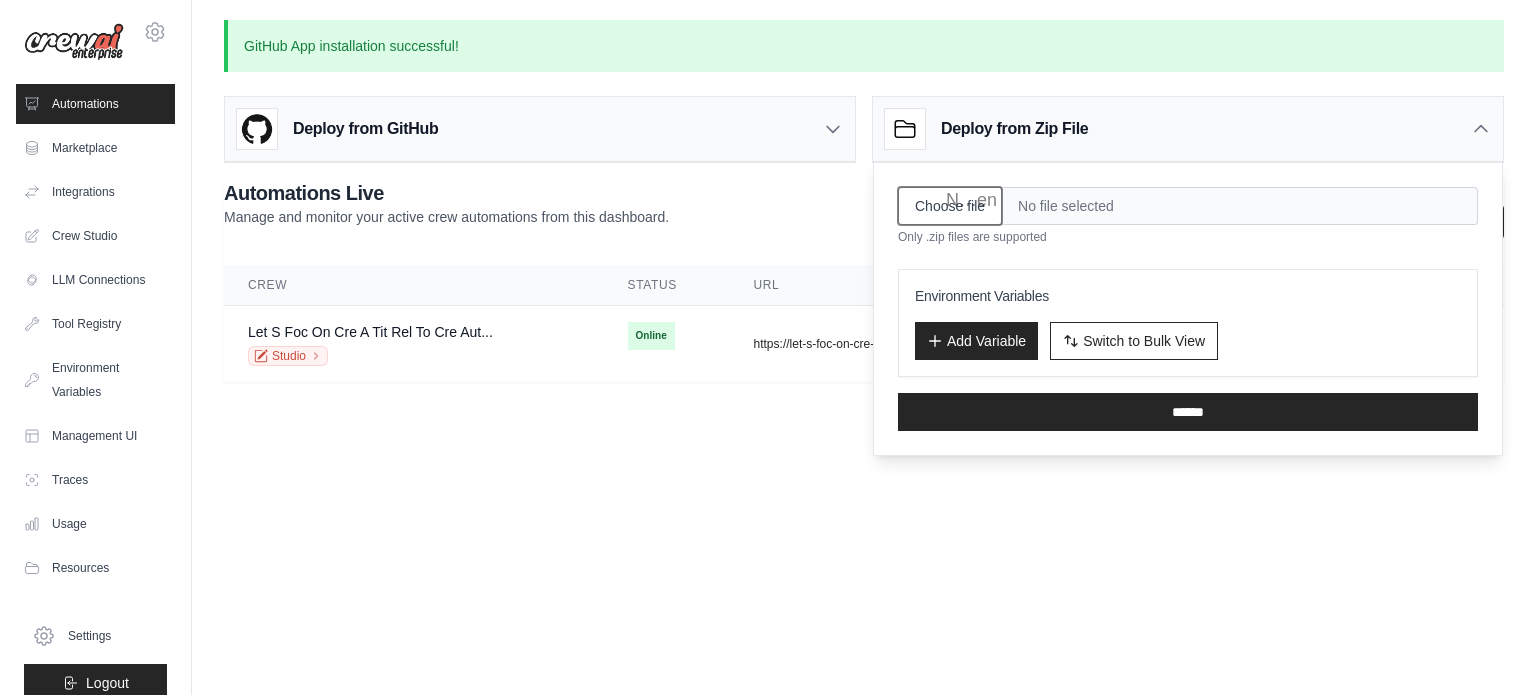 click on "Choose file" at bounding box center [950, 206] 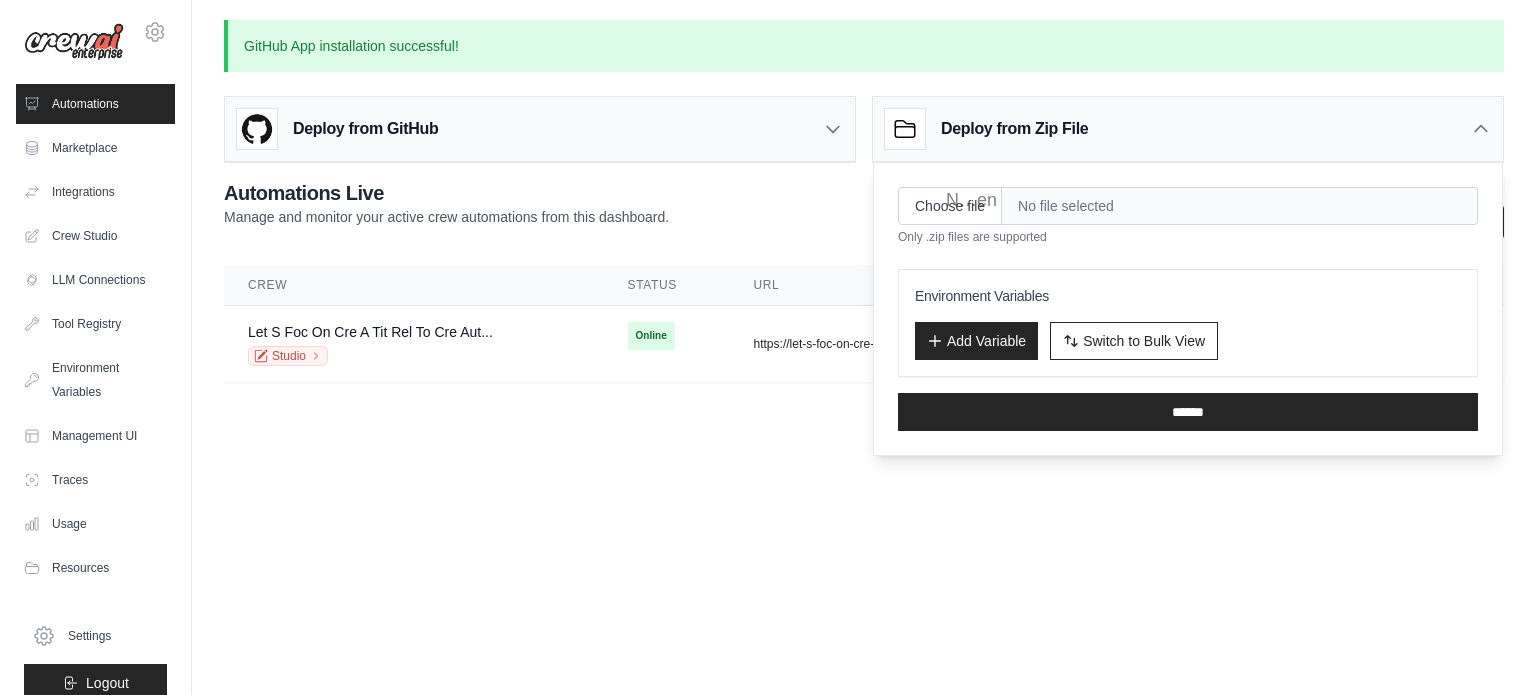 click on "**********" at bounding box center (864, 210) 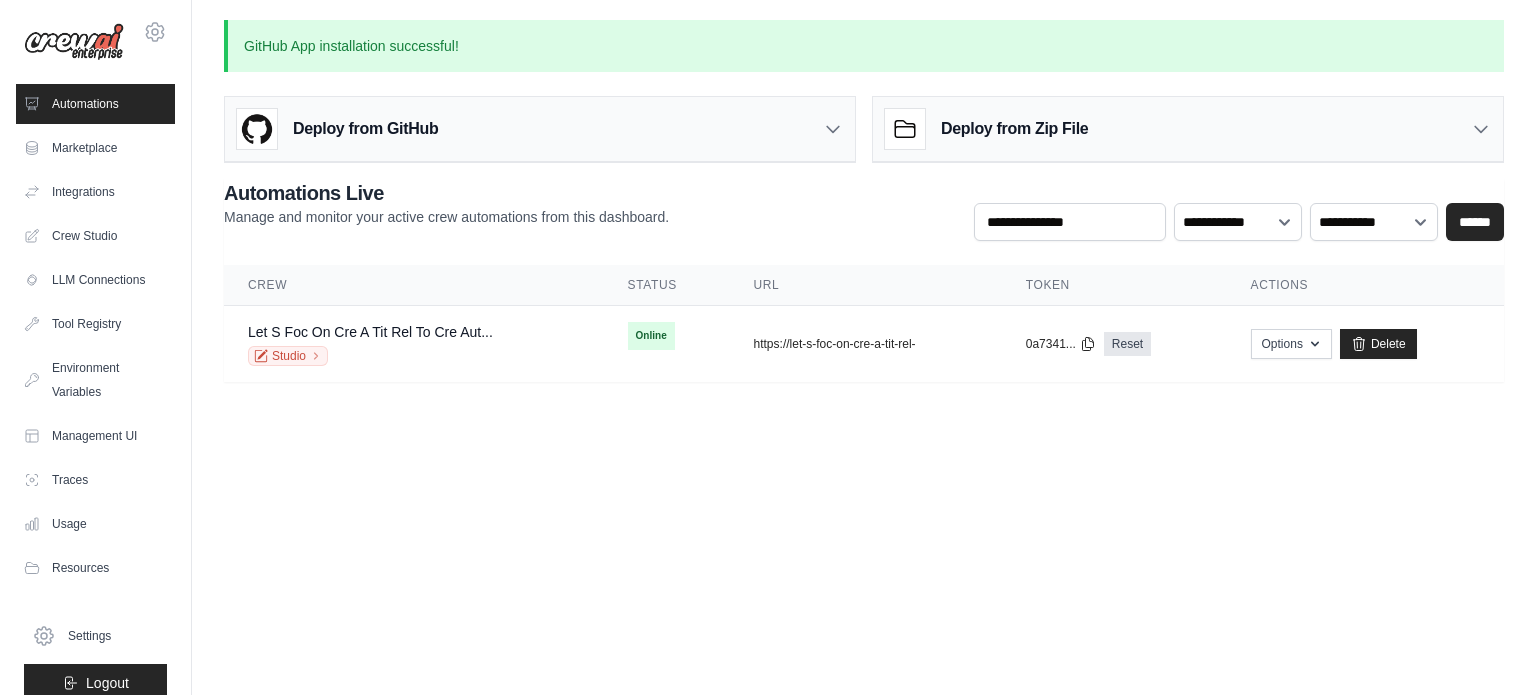click on "Deploy from GitHub" at bounding box center (540, 129) 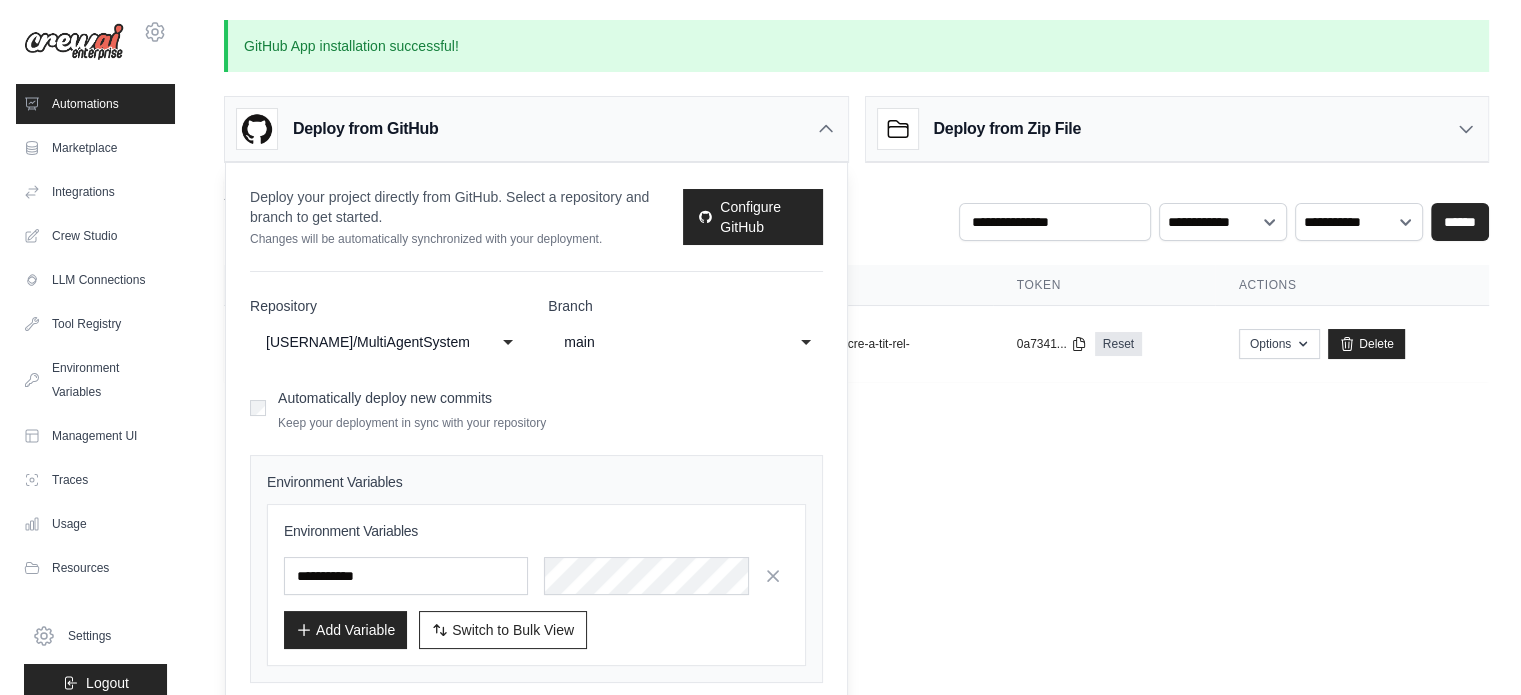 scroll, scrollTop: 72, scrollLeft: 0, axis: vertical 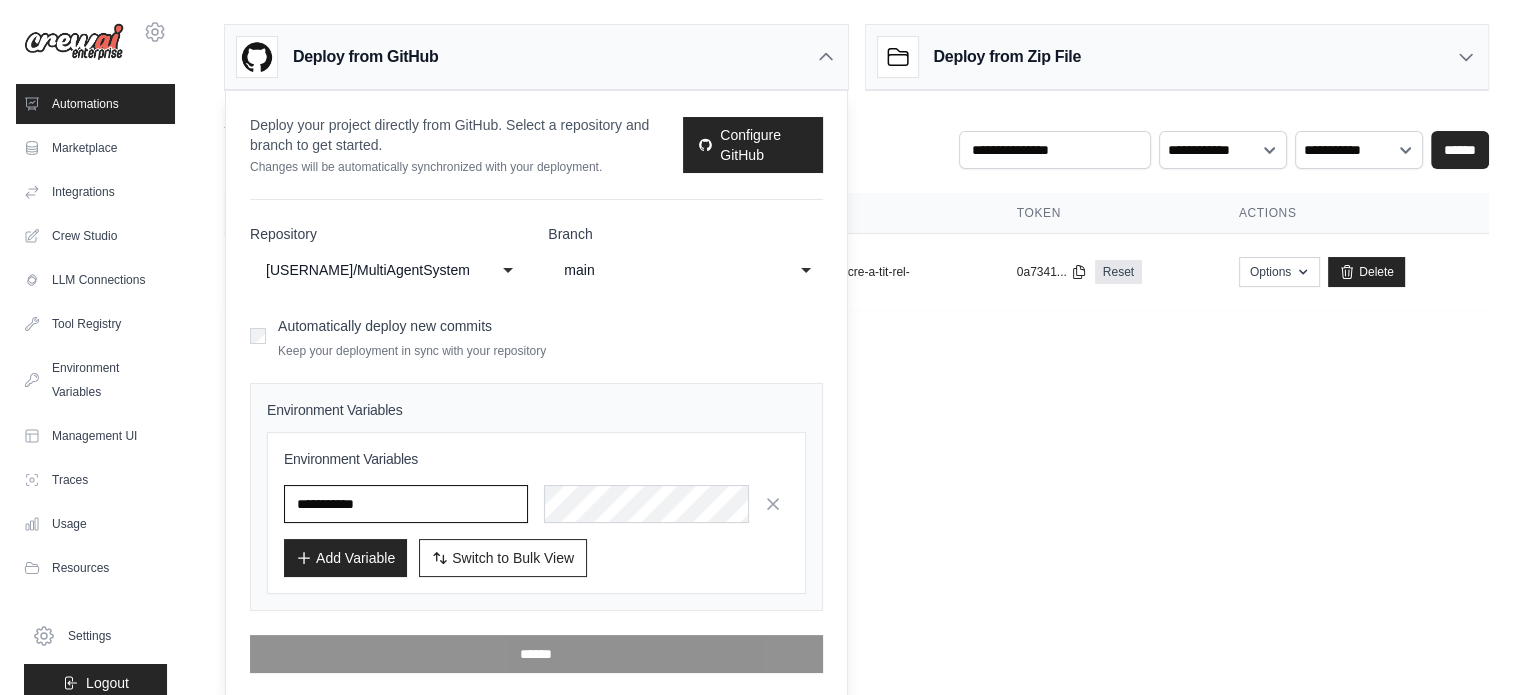 click at bounding box center (406, 504) 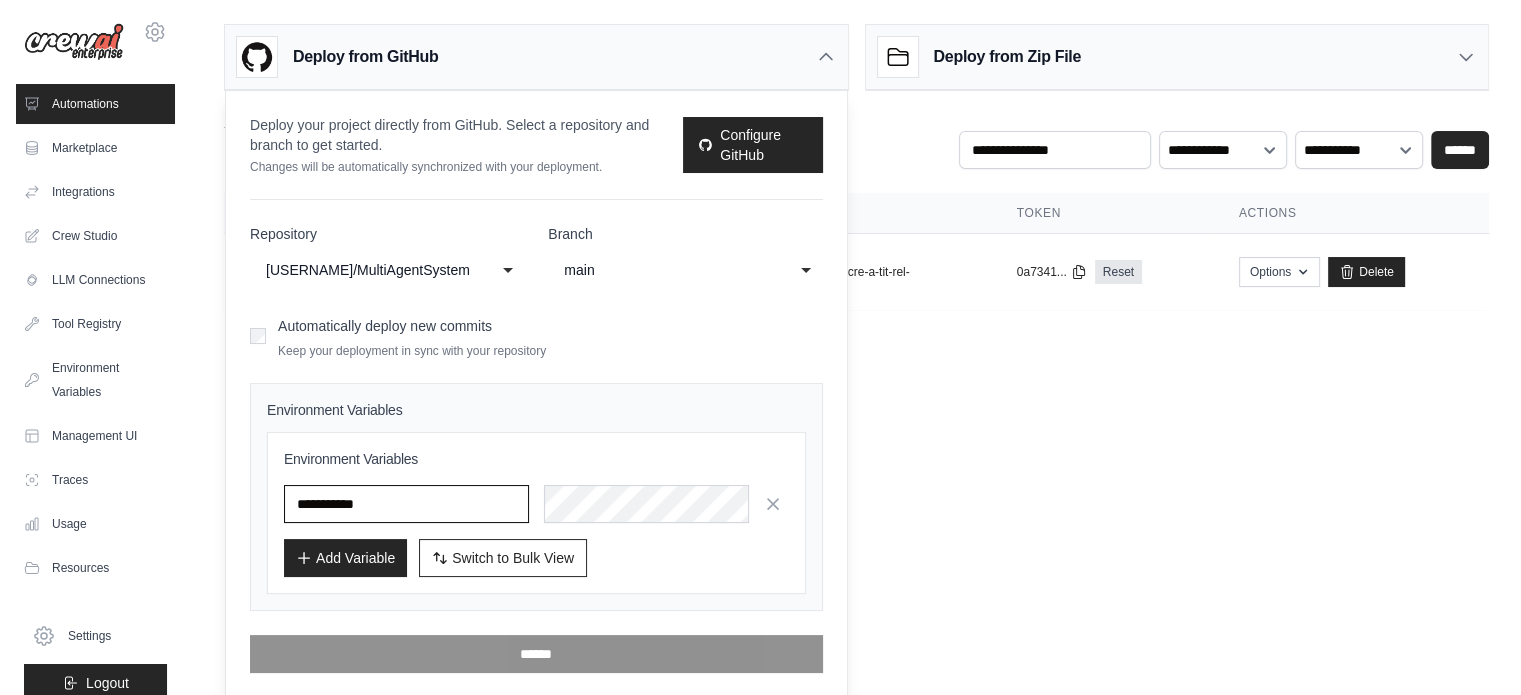 scroll, scrollTop: 0, scrollLeft: 0, axis: both 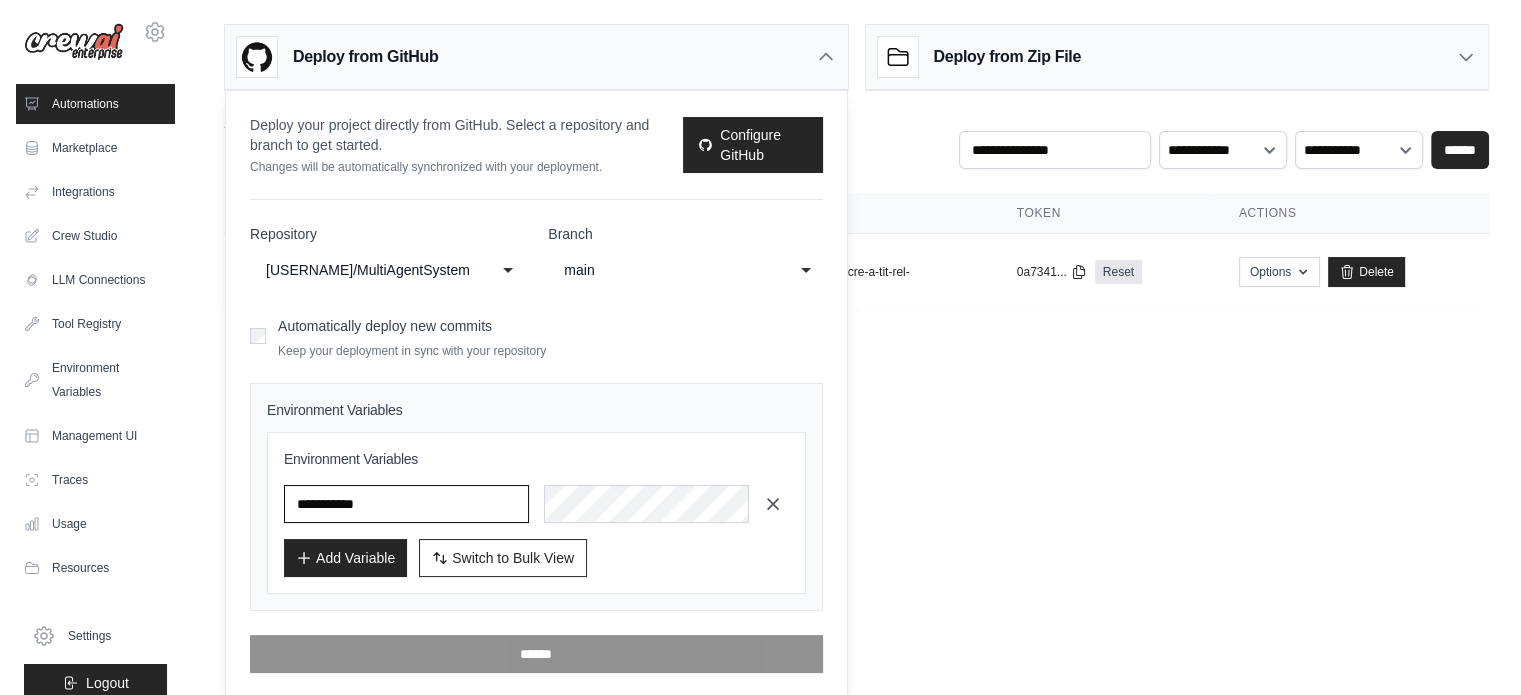 type on "**********" 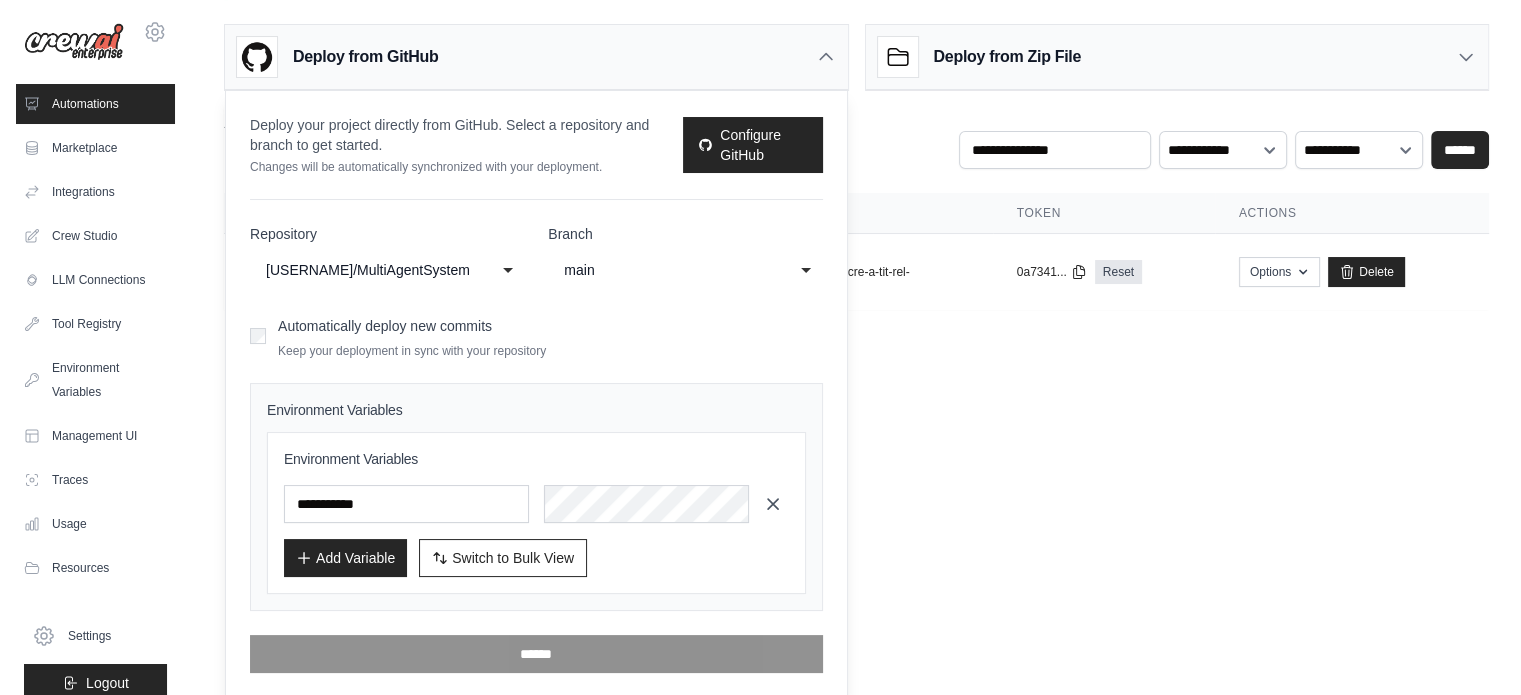 click 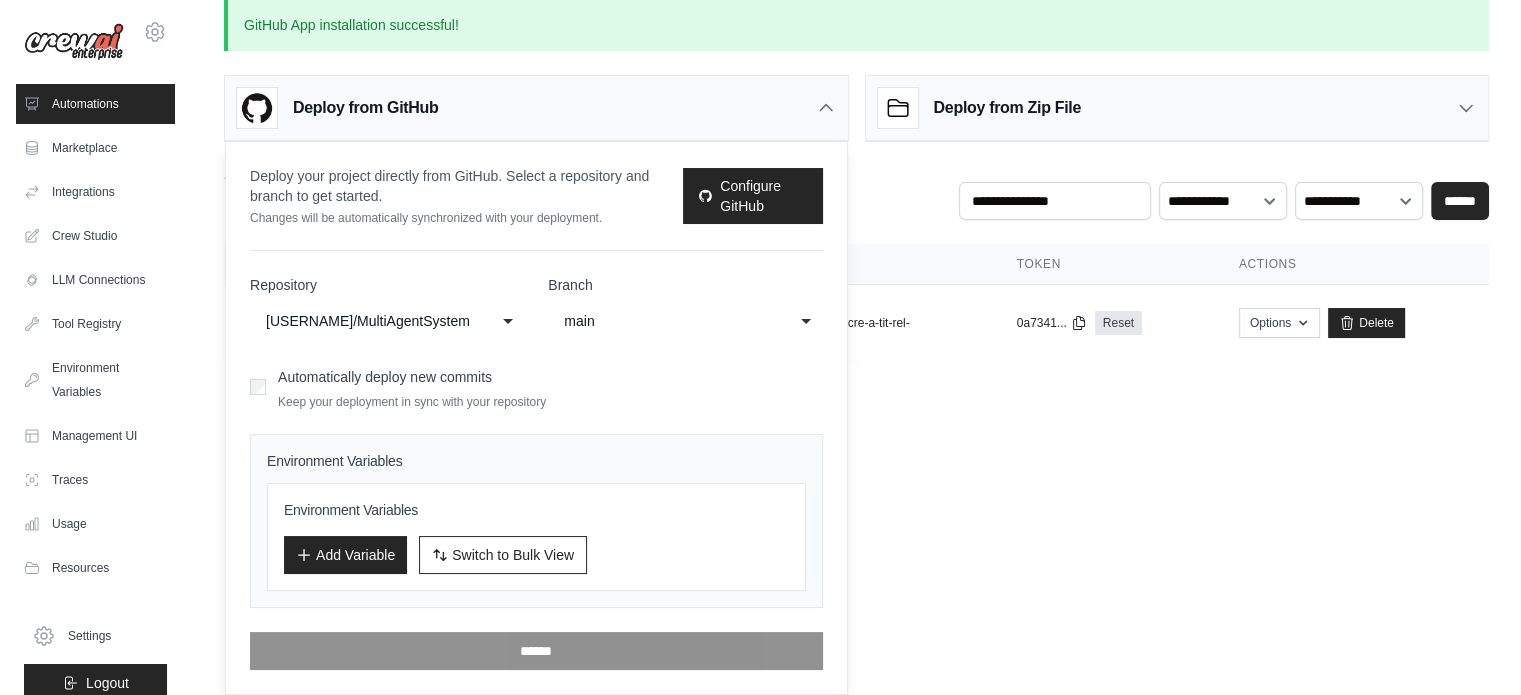 scroll, scrollTop: 18, scrollLeft: 0, axis: vertical 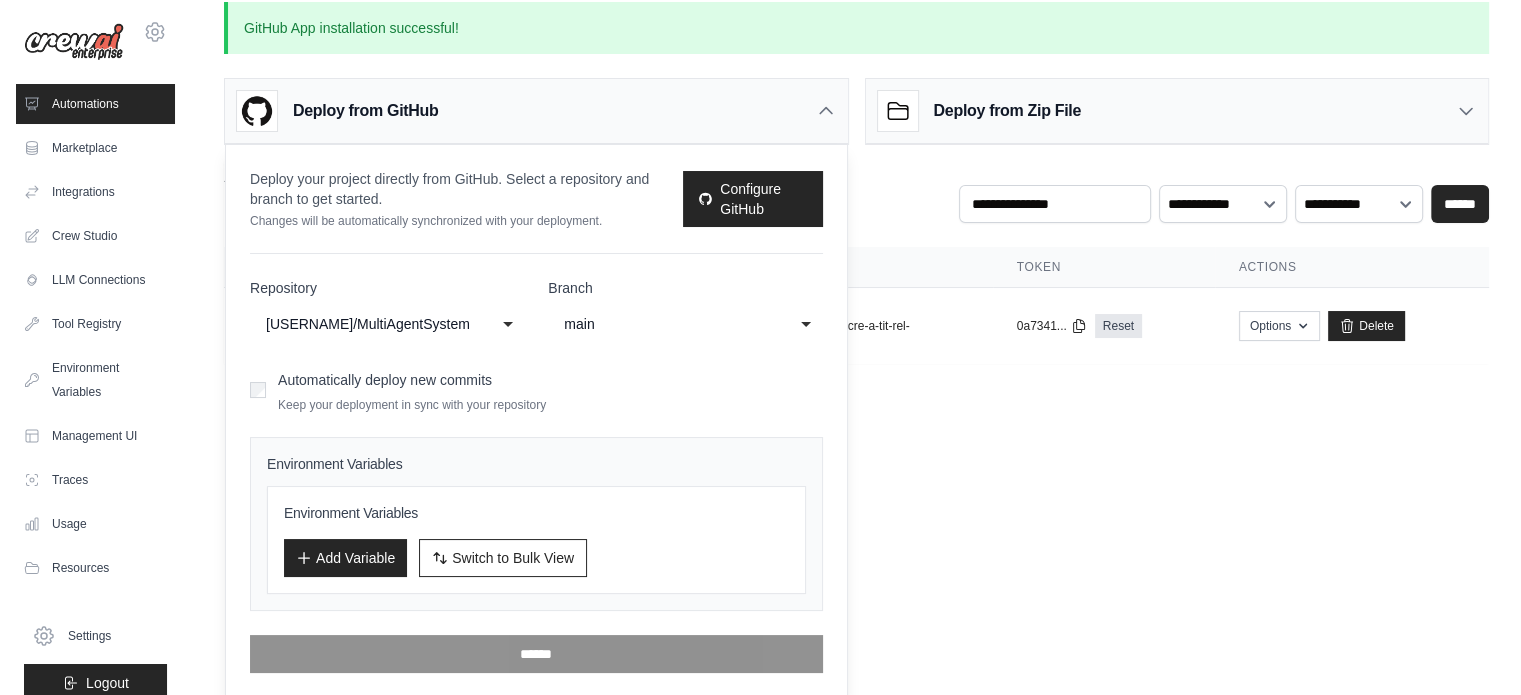 click on "**********" at bounding box center (536, 421) 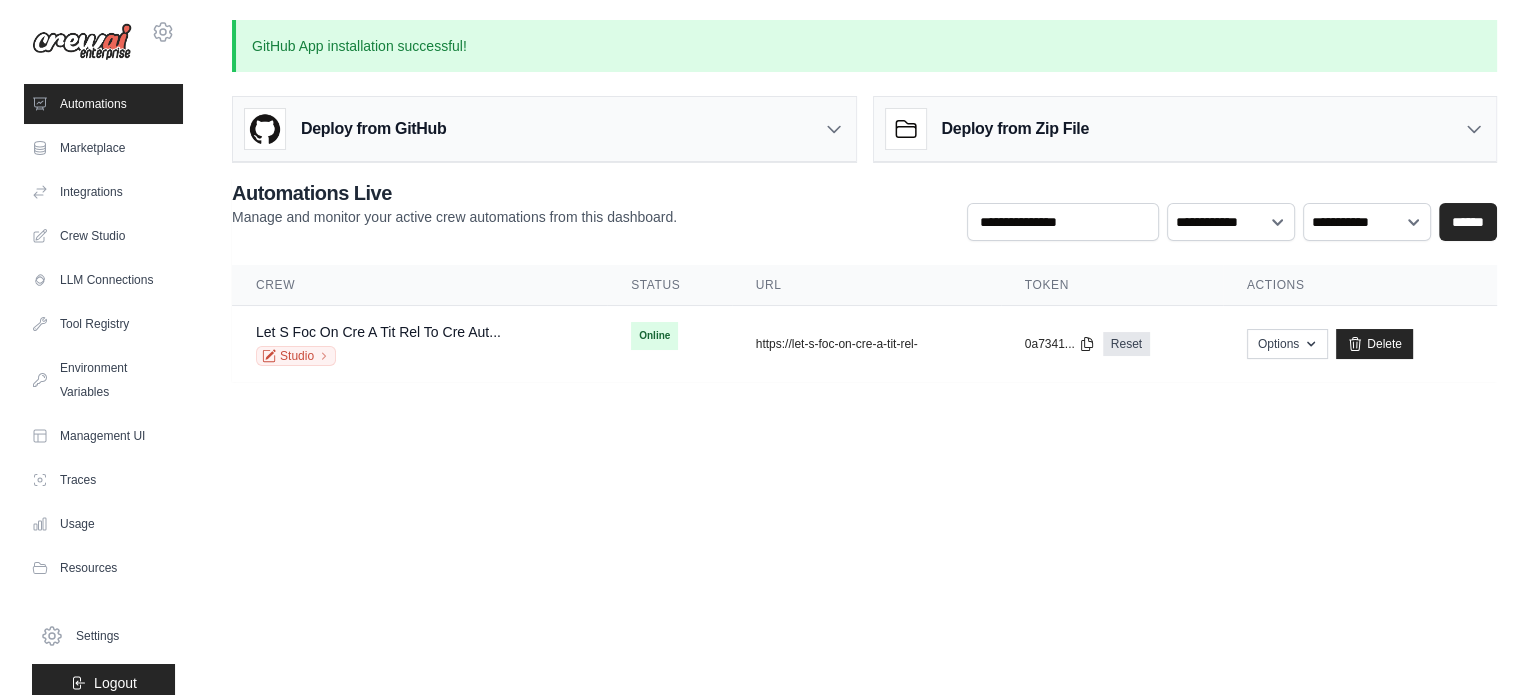 scroll, scrollTop: 0, scrollLeft: 0, axis: both 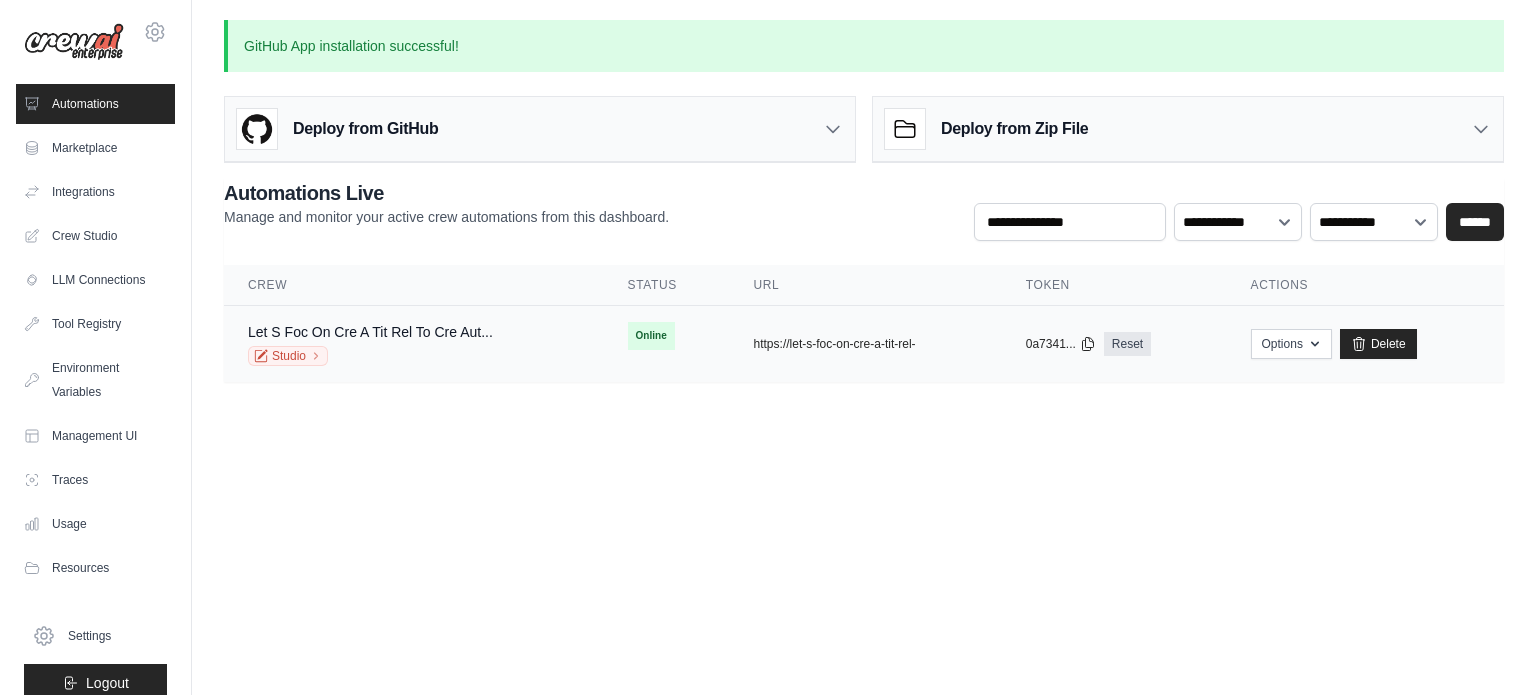 click on "Online" at bounding box center [651, 336] 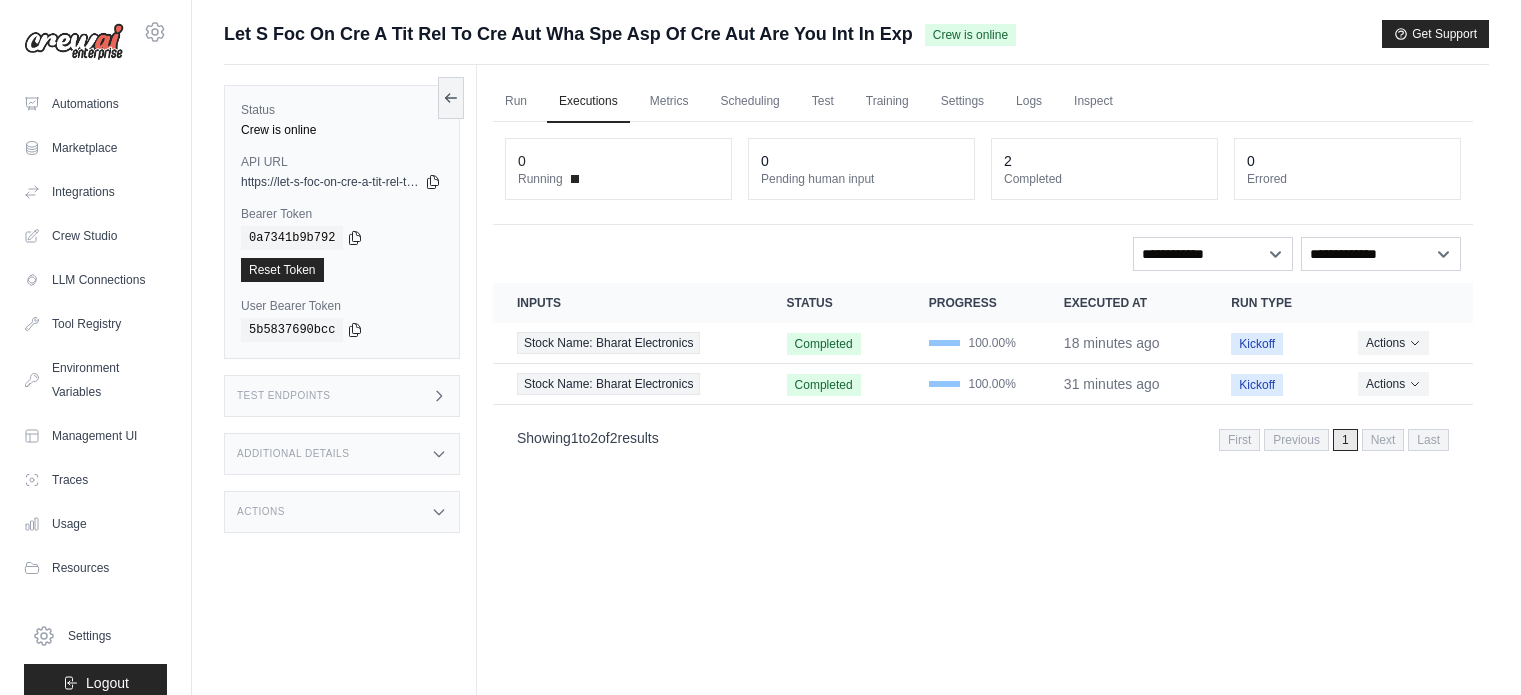 scroll, scrollTop: 0, scrollLeft: 0, axis: both 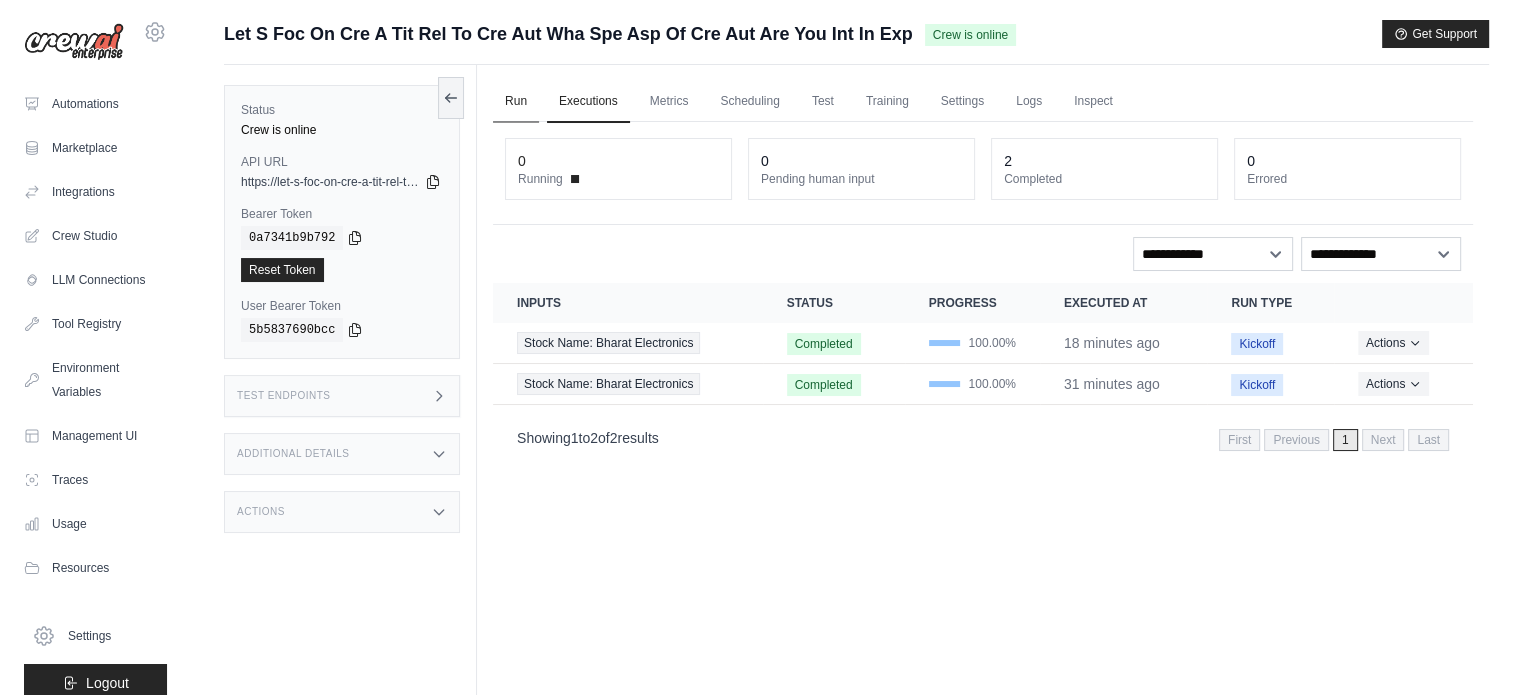 click on "Run" at bounding box center [516, 102] 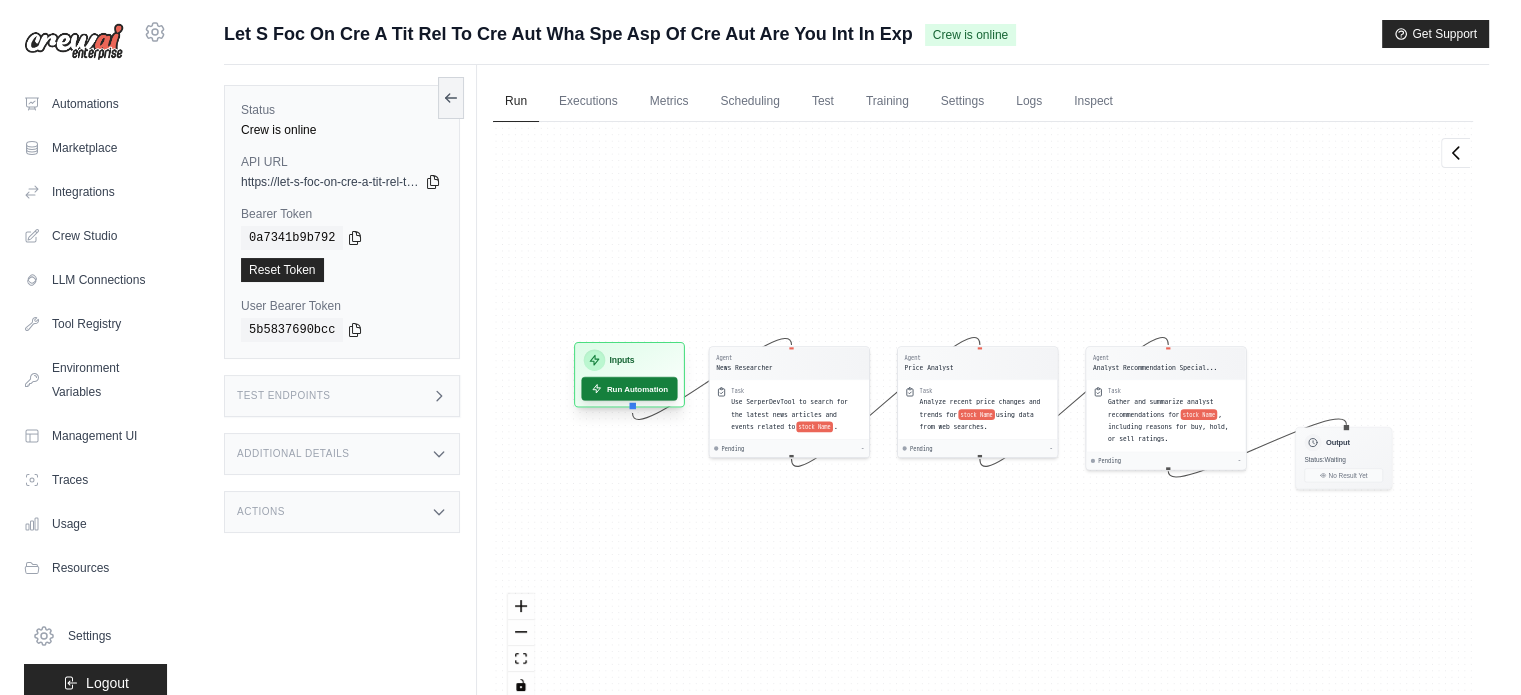 click on "Run Automation" at bounding box center (629, 389) 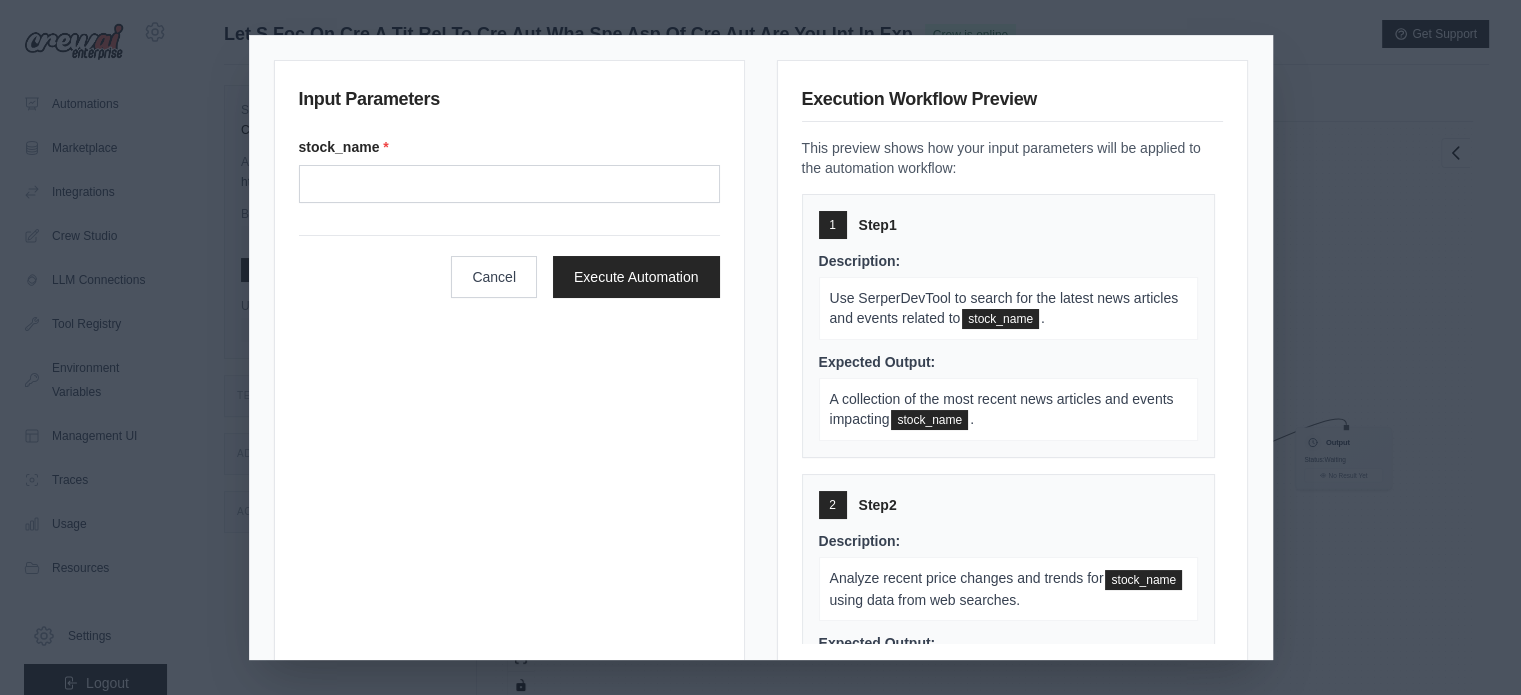 scroll, scrollTop: 0, scrollLeft: 0, axis: both 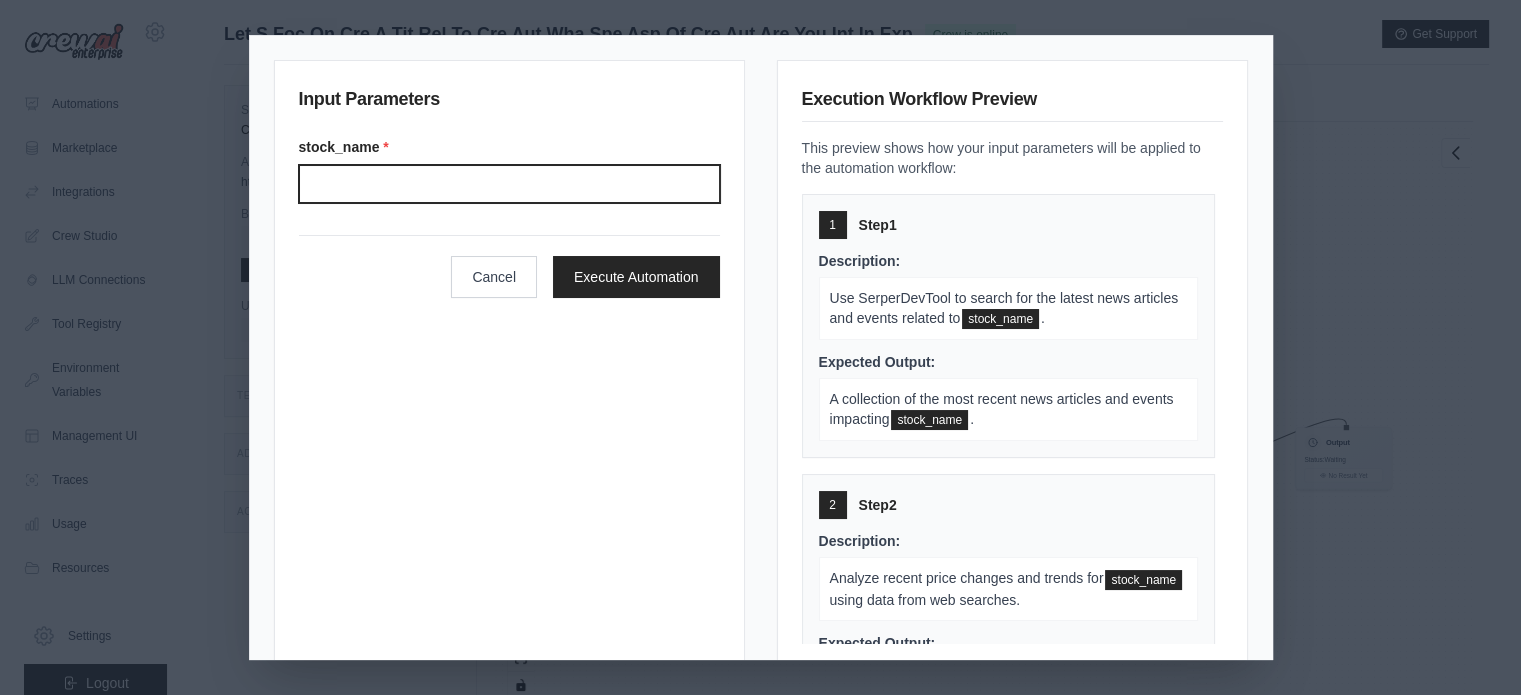 click on "Stock name" at bounding box center (509, 184) 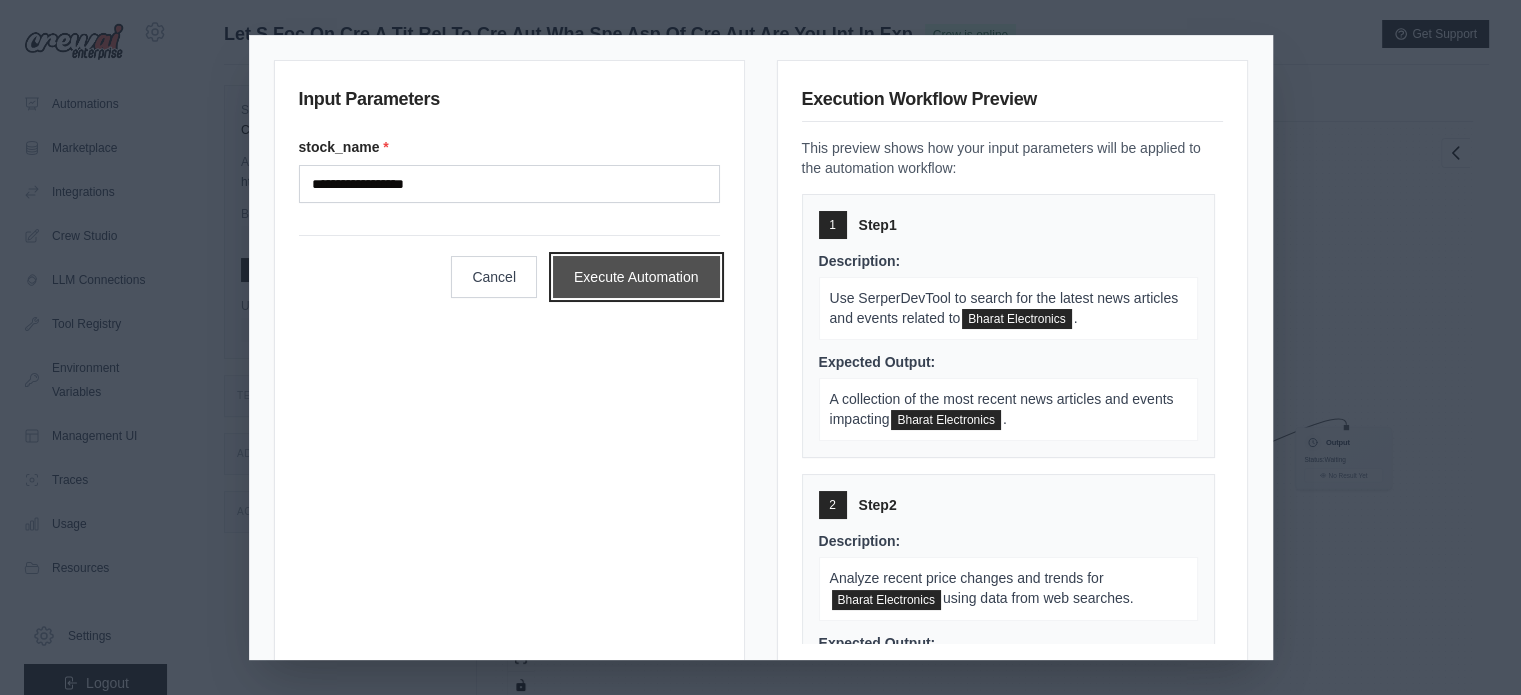 click on "Execute Automation" at bounding box center (636, 277) 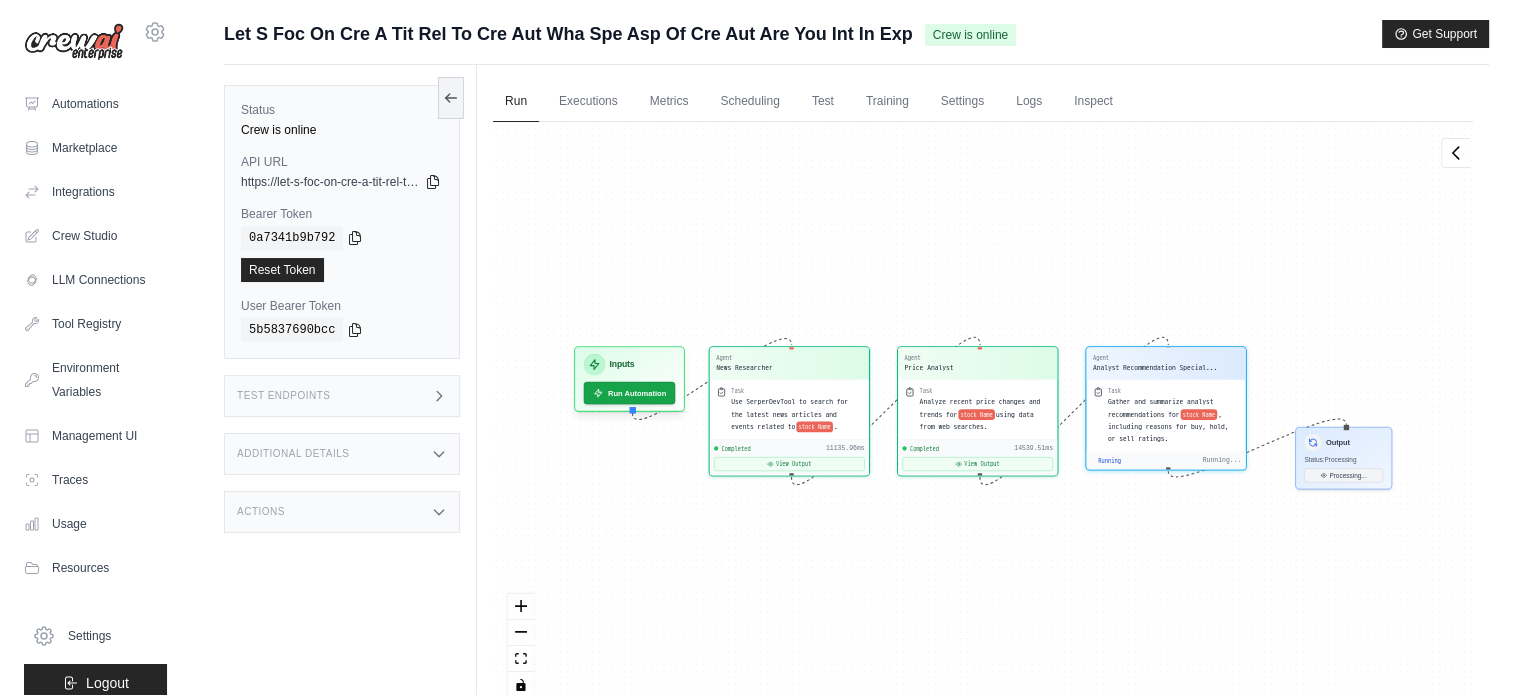 scroll, scrollTop: 3606, scrollLeft: 0, axis: vertical 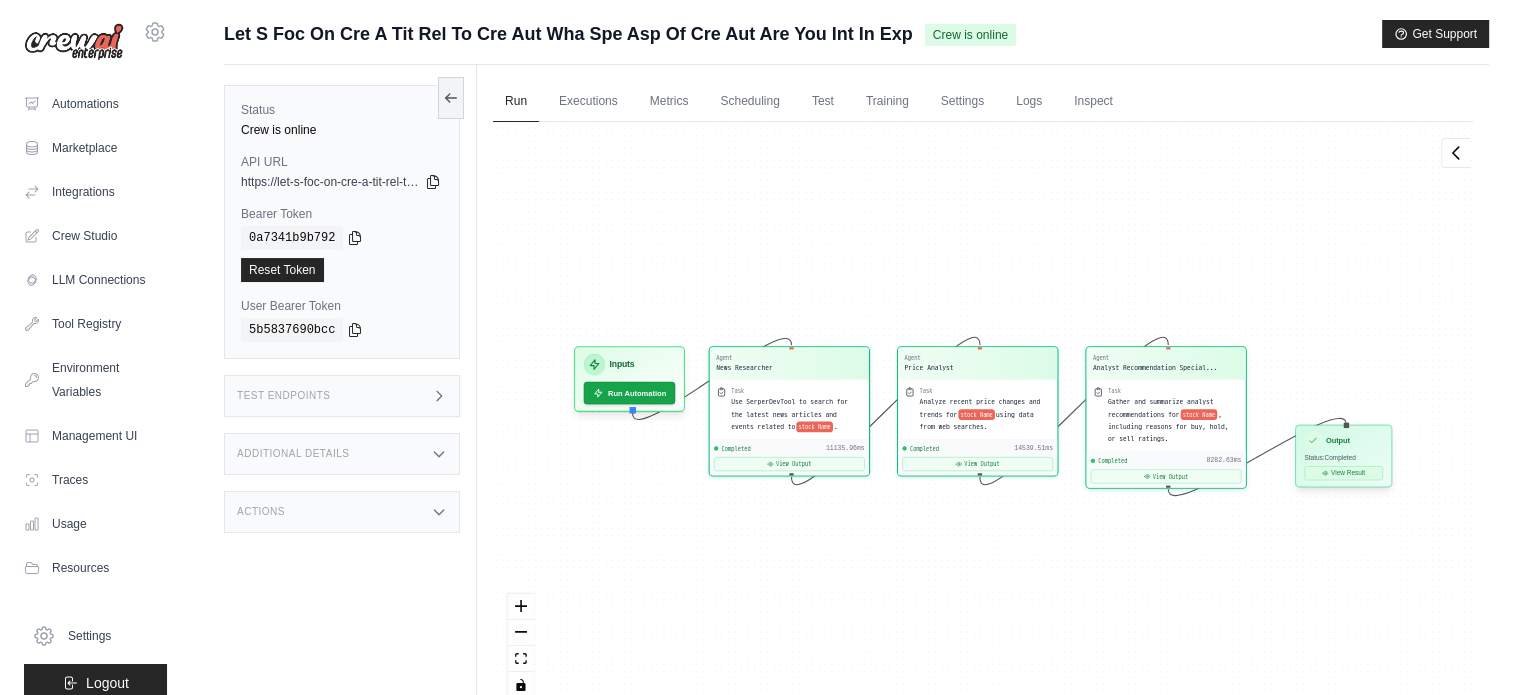 click on "View Result" at bounding box center (1343, 473) 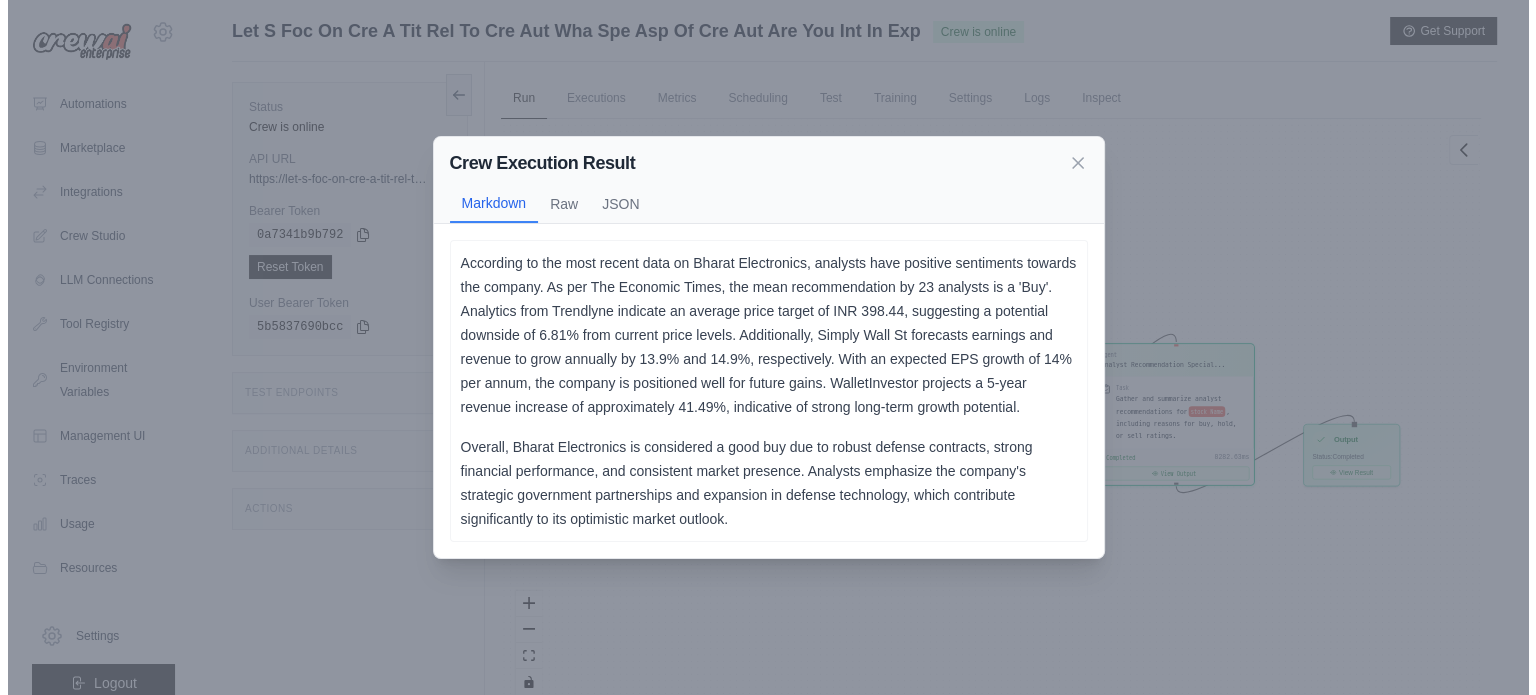 scroll, scrollTop: 0, scrollLeft: 0, axis: both 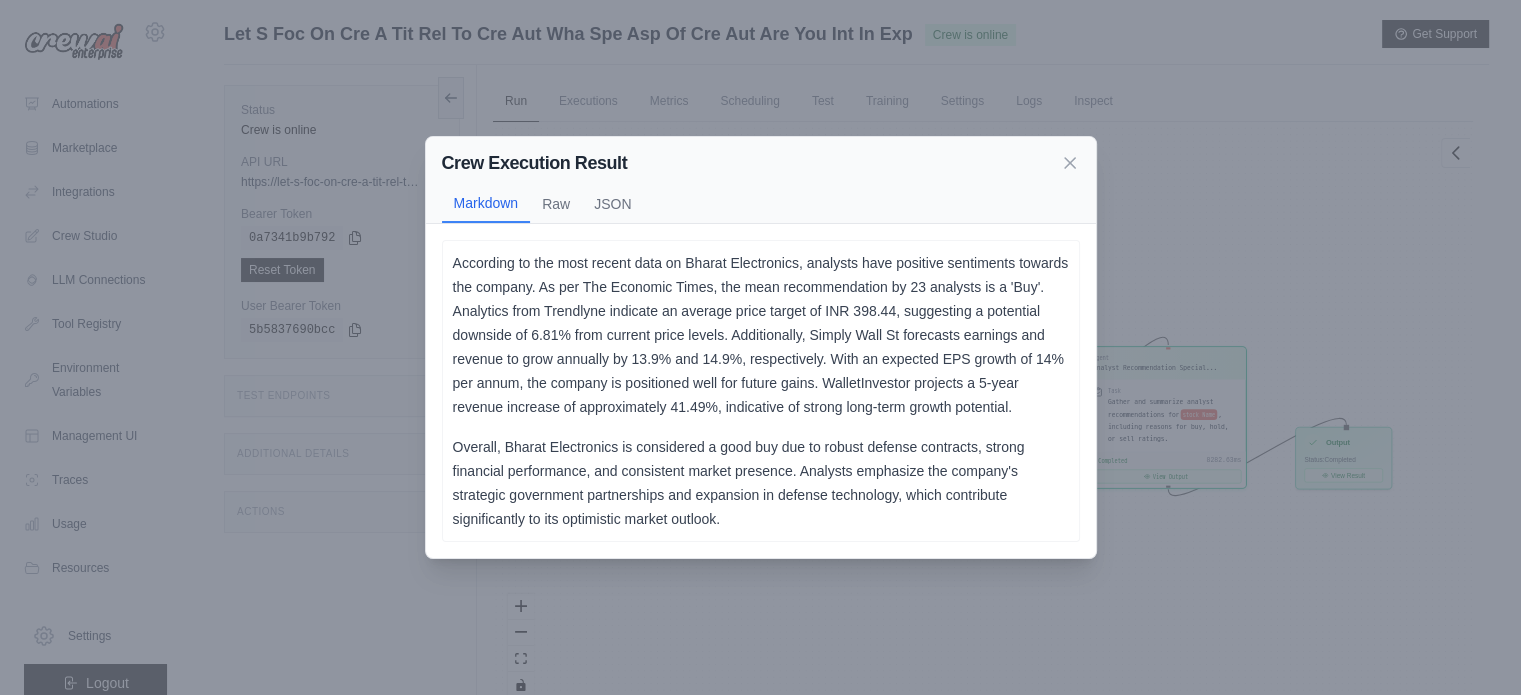 type 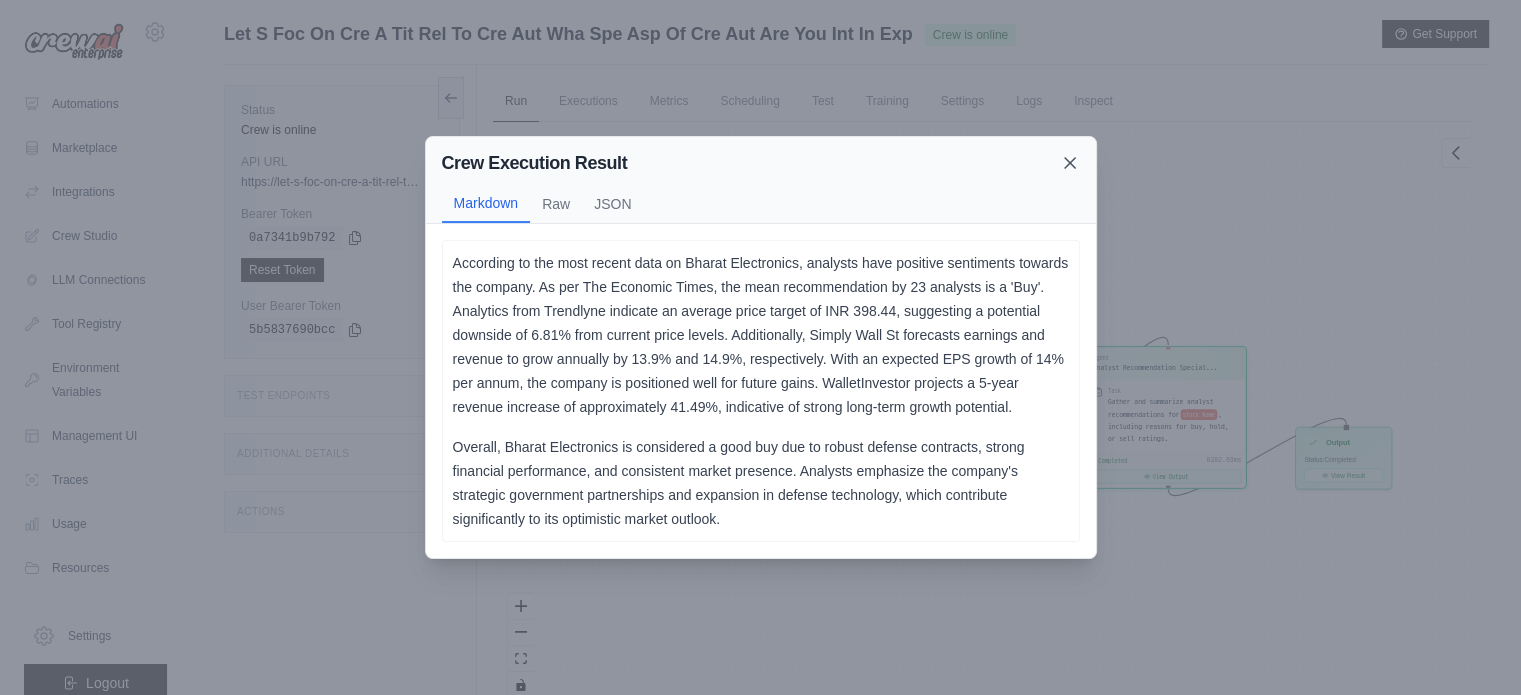click 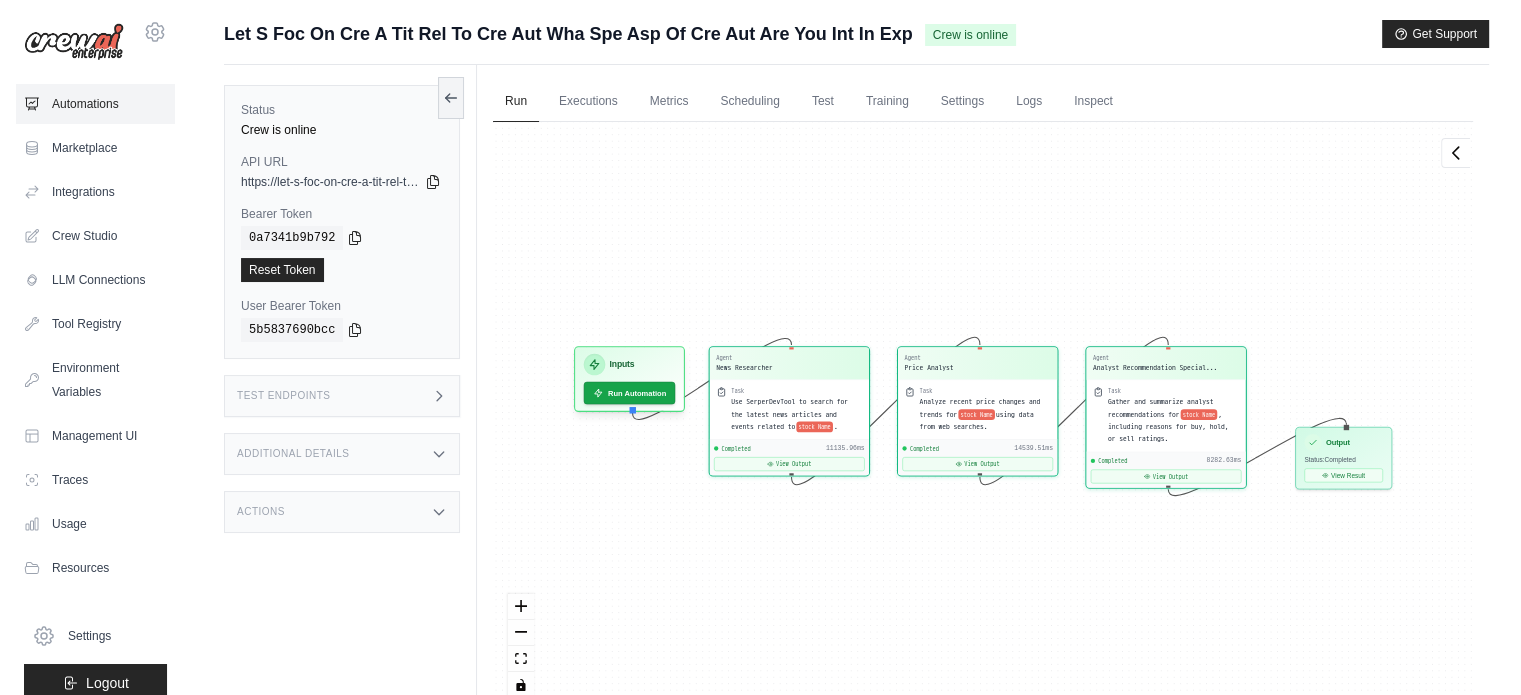 click on "Automations" at bounding box center (95, 104) 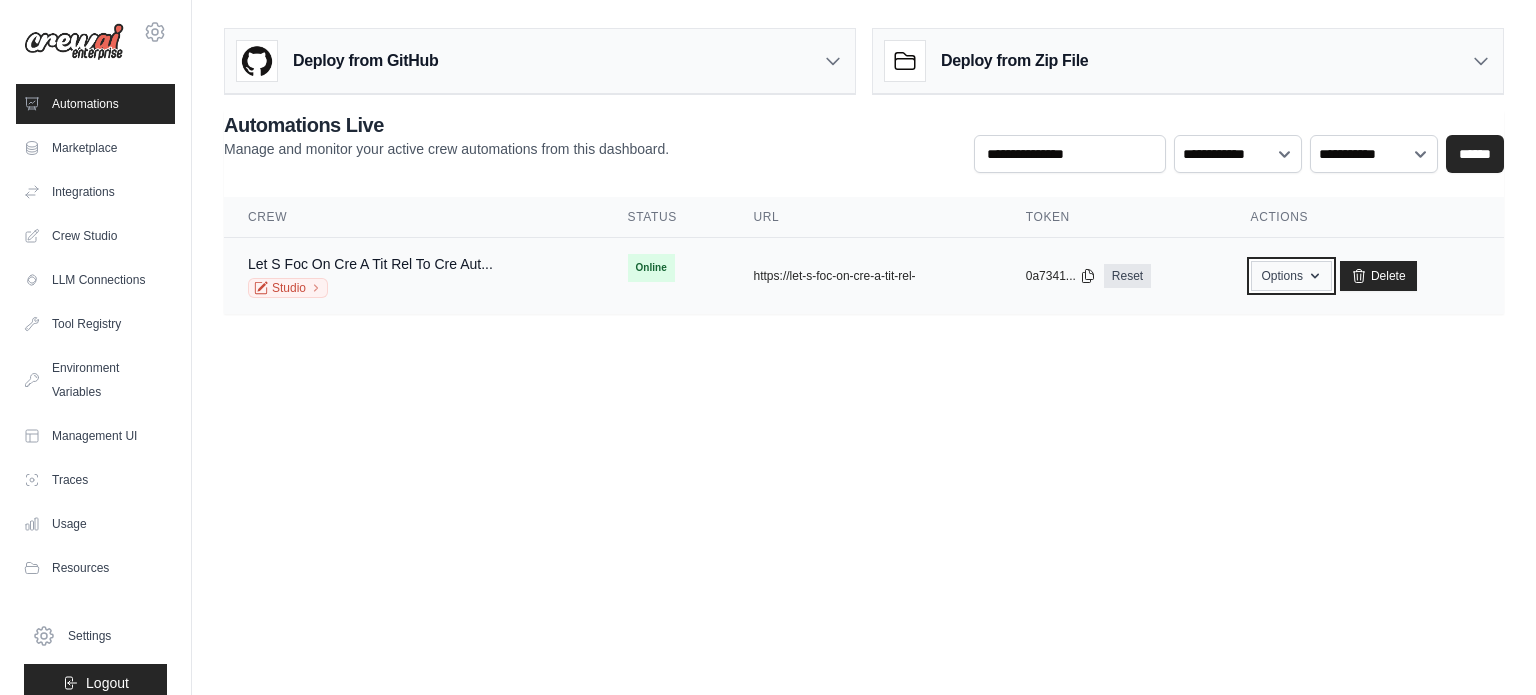 click 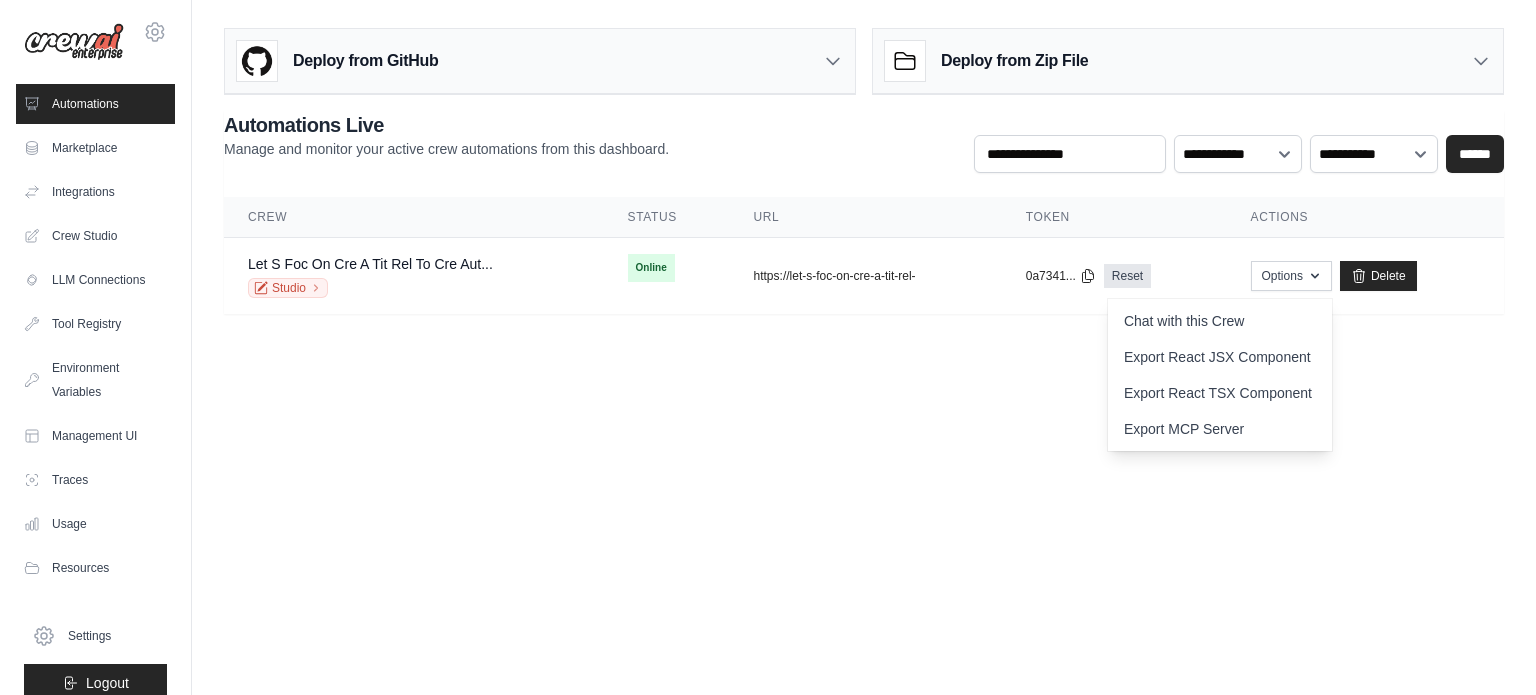 click on "srikanthsri738285@gmail.com
Settings
Automations
Marketplace
Integrations" at bounding box center [768, 347] 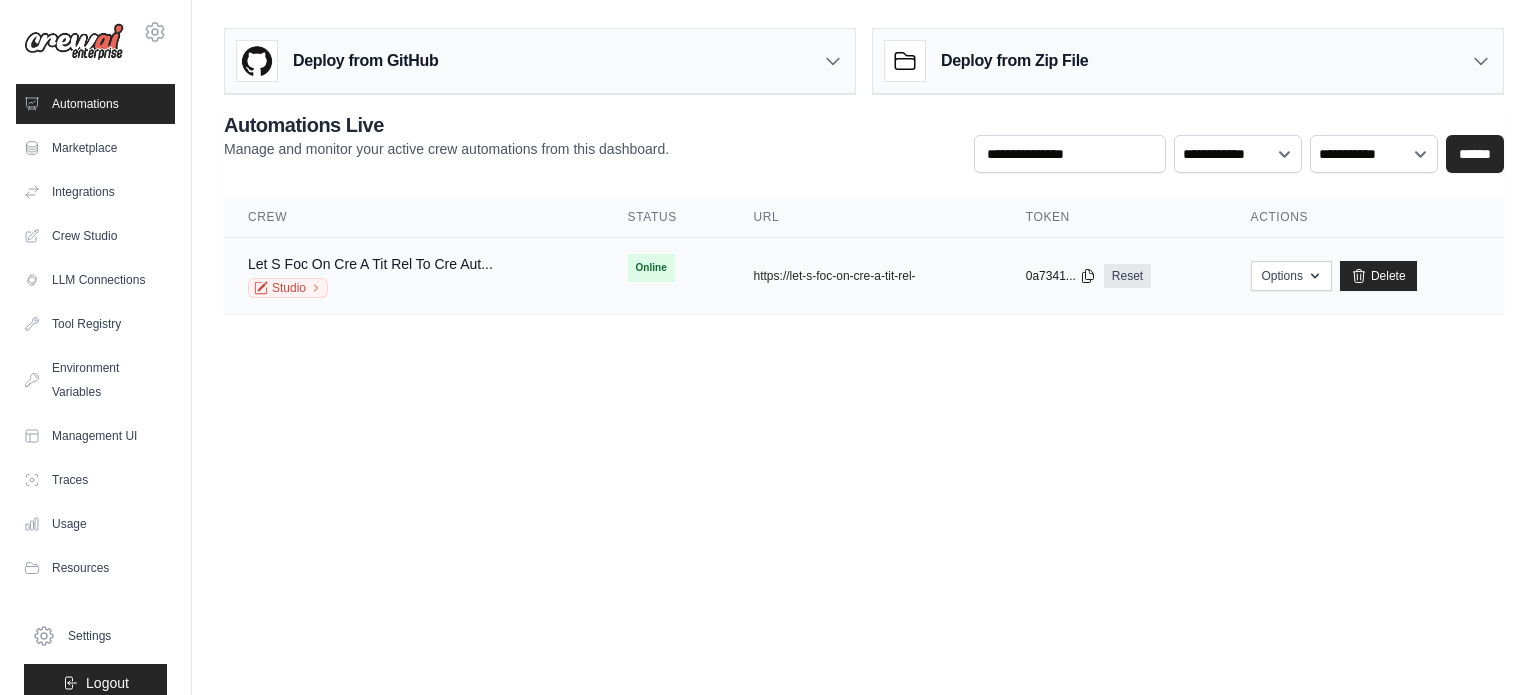 click 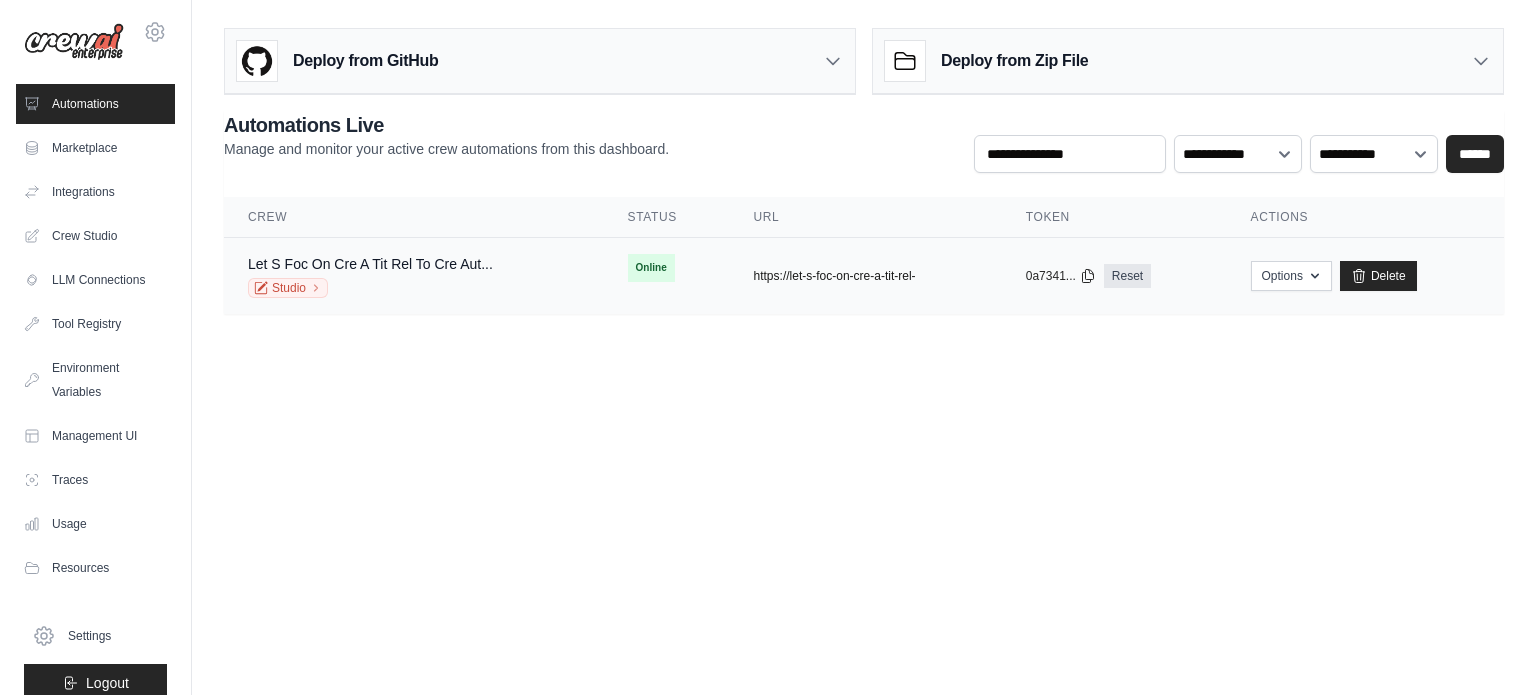 click on "https://let-s-foc-on-cre-a-tit-rel-" at bounding box center [835, 276] 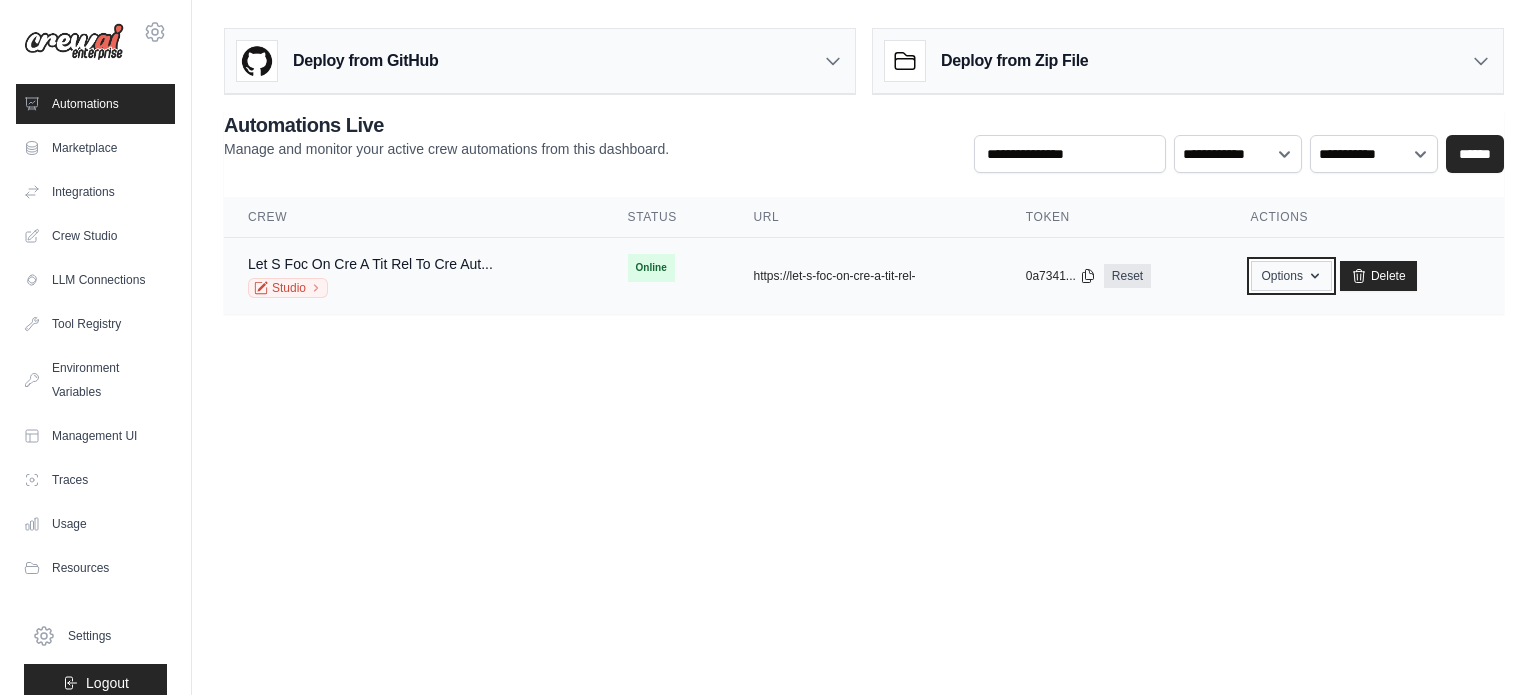 click 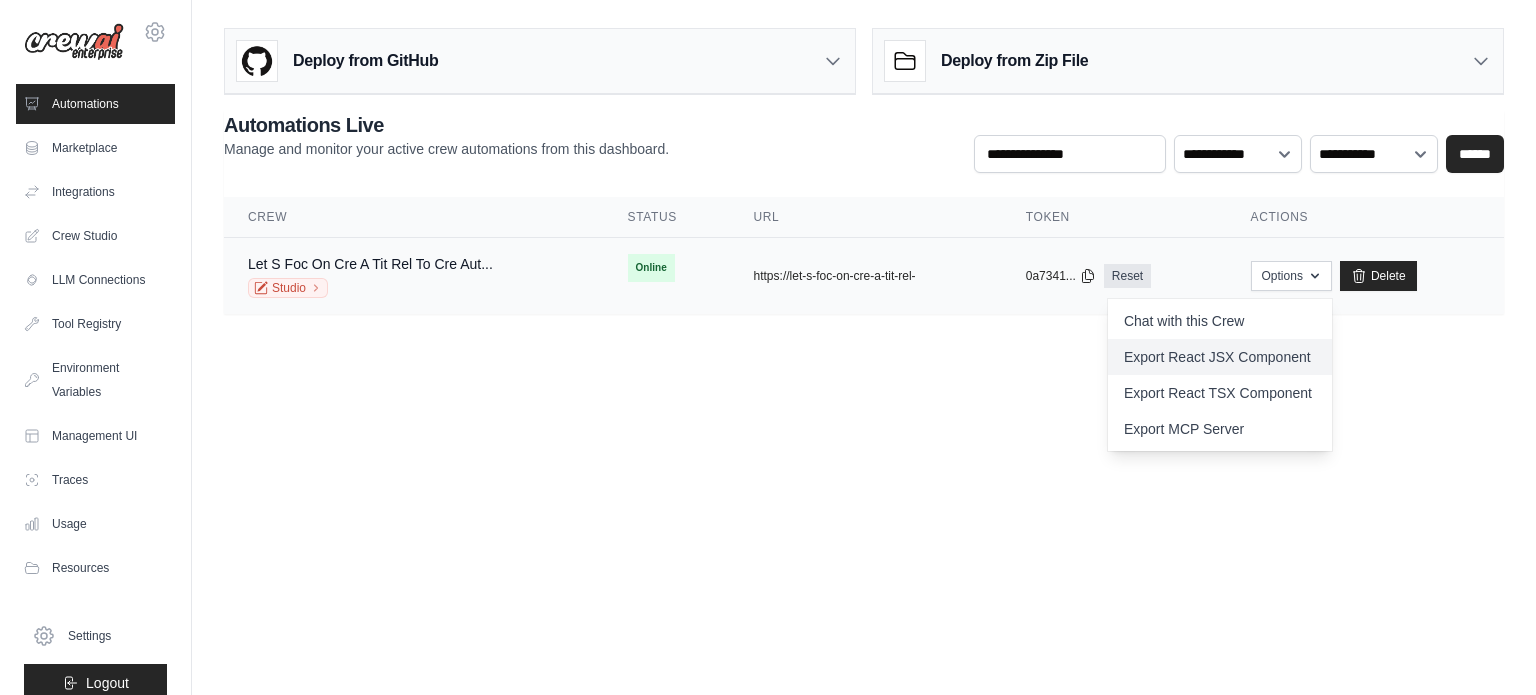 click on "Export React JSX Component" at bounding box center (1220, 357) 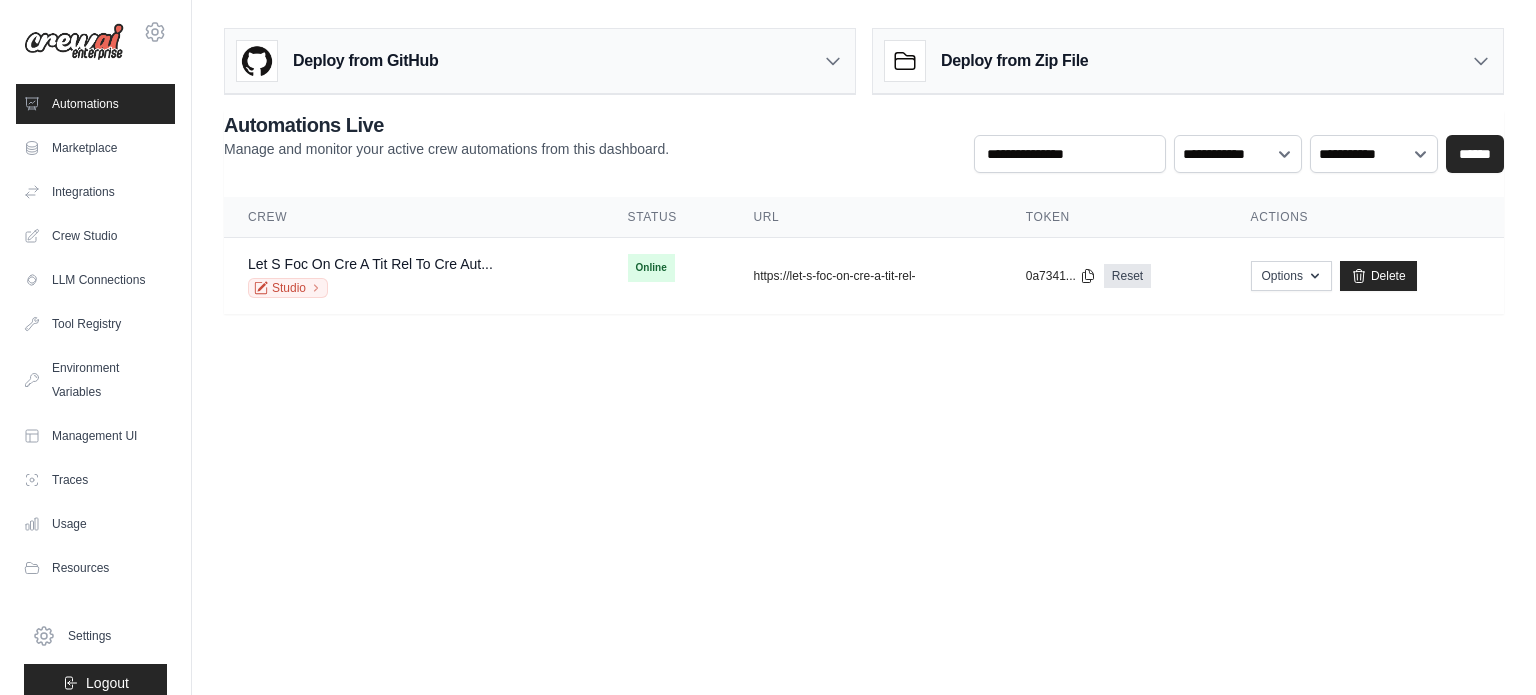 scroll, scrollTop: 0, scrollLeft: 0, axis: both 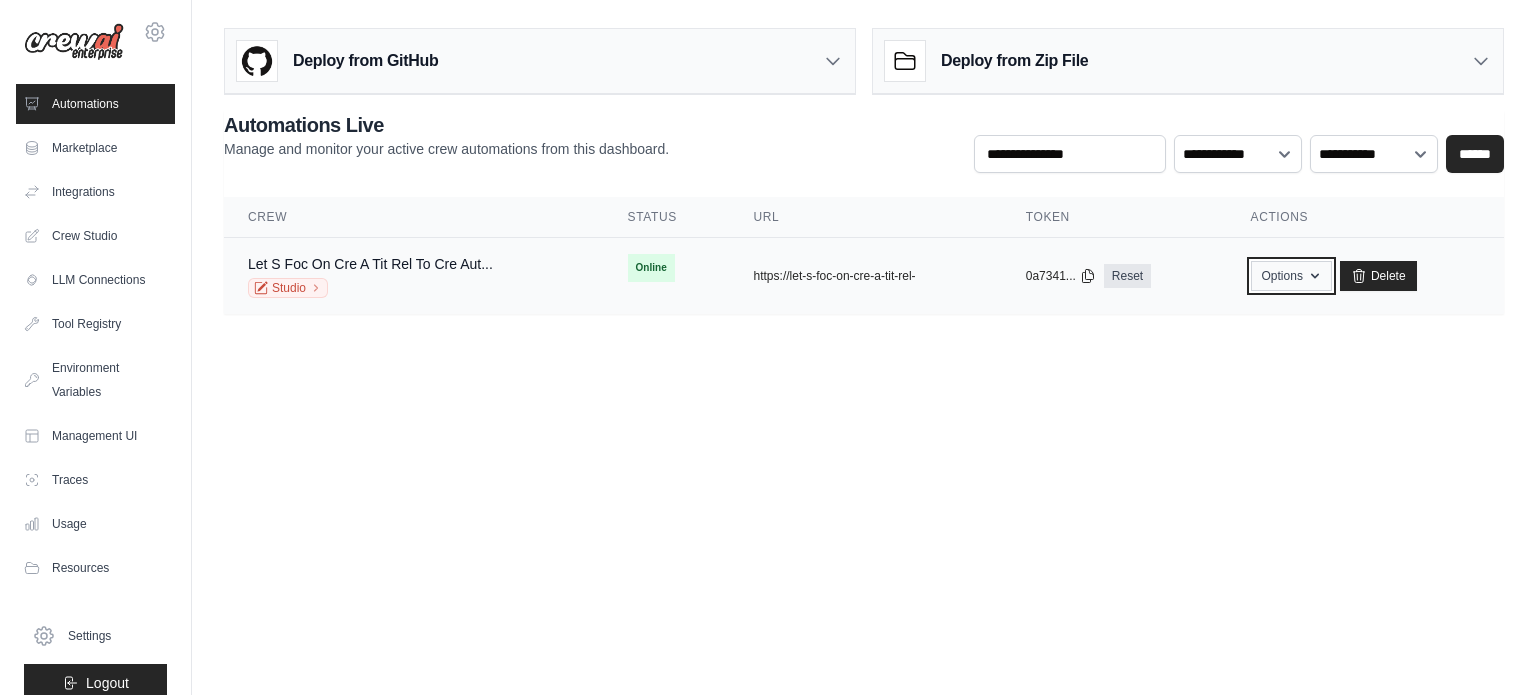click on "Options" at bounding box center (1291, 276) 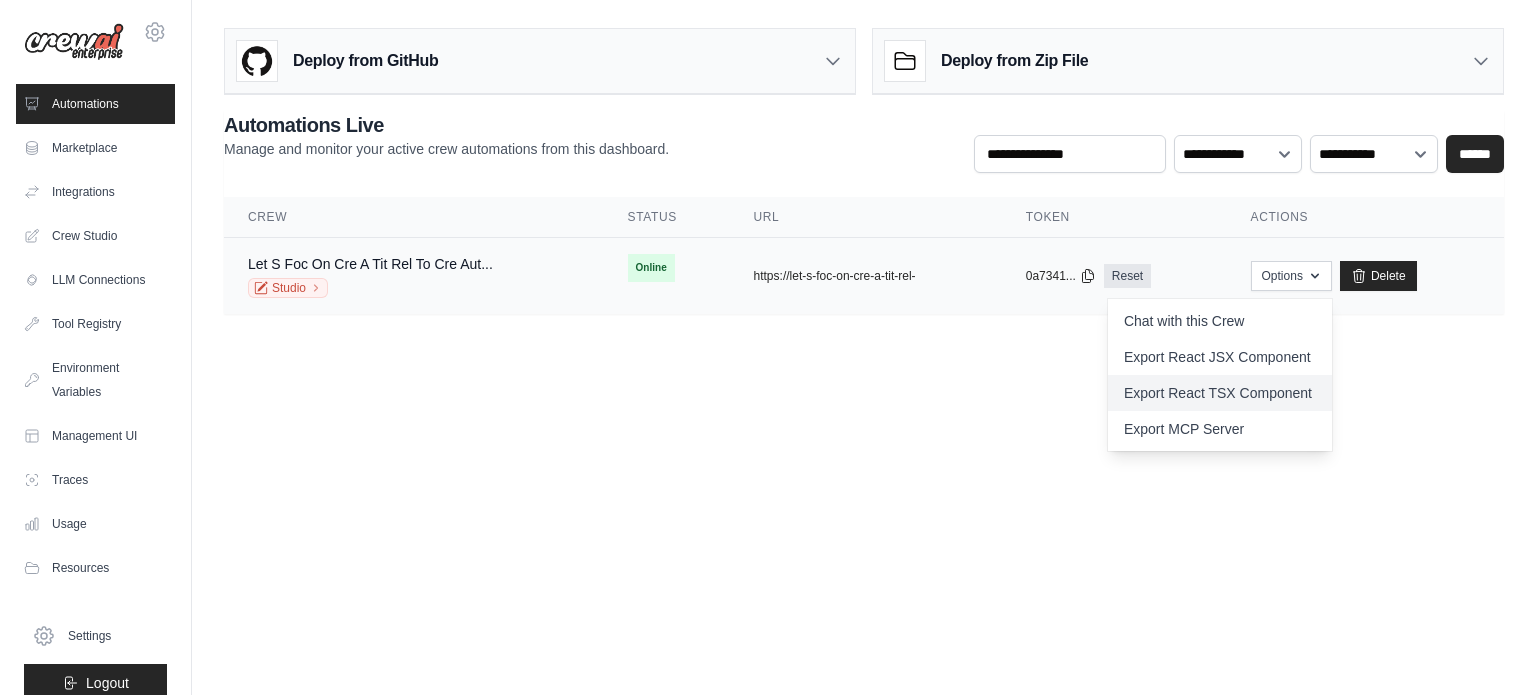 click on "Export React TSX Component" at bounding box center (1220, 393) 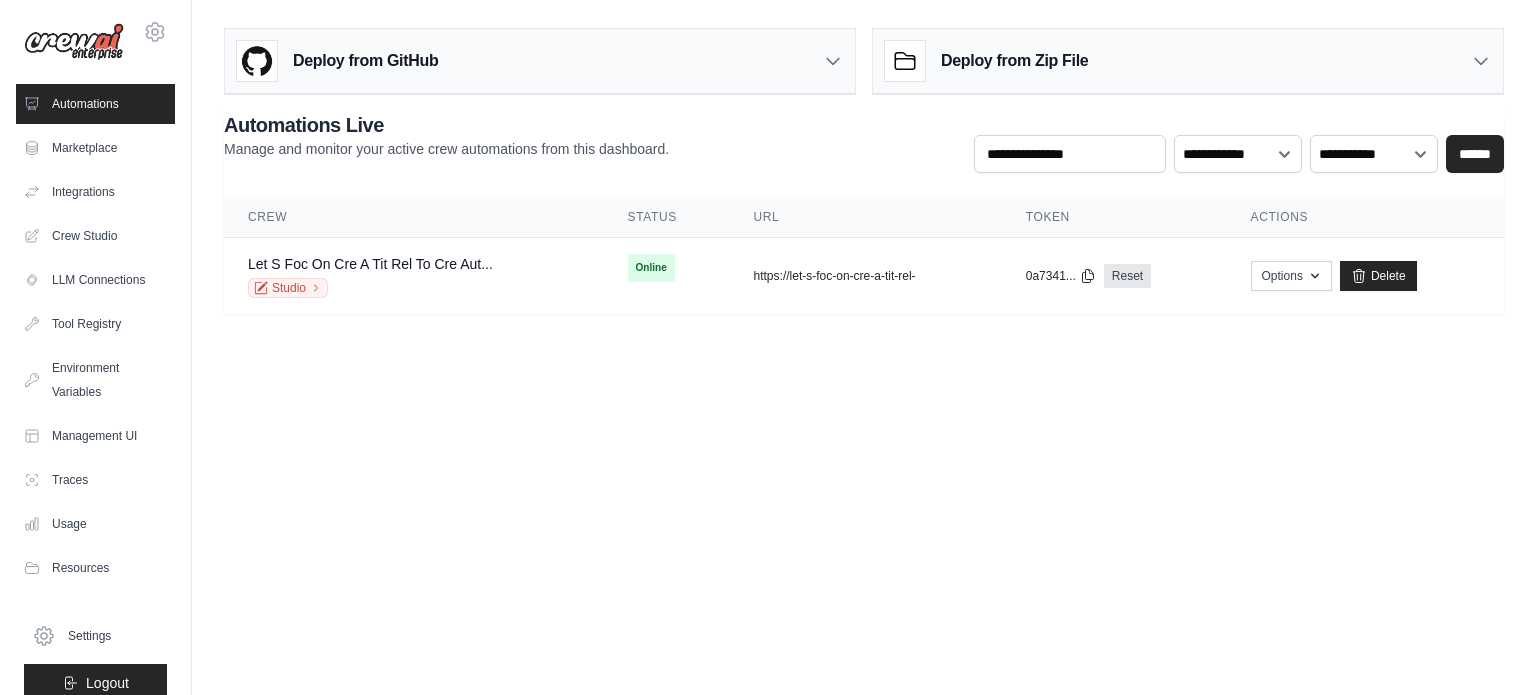 scroll, scrollTop: 0, scrollLeft: 0, axis: both 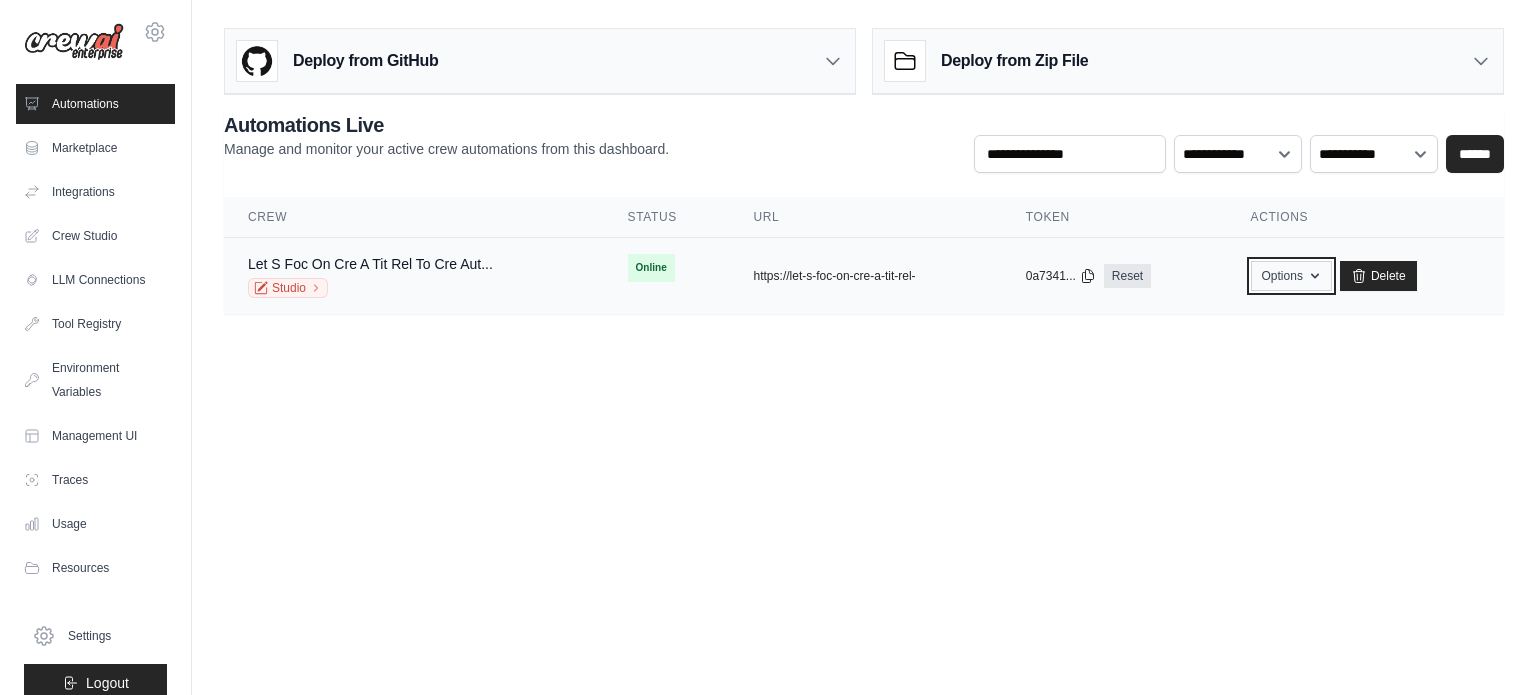 click on "Options" at bounding box center [1291, 276] 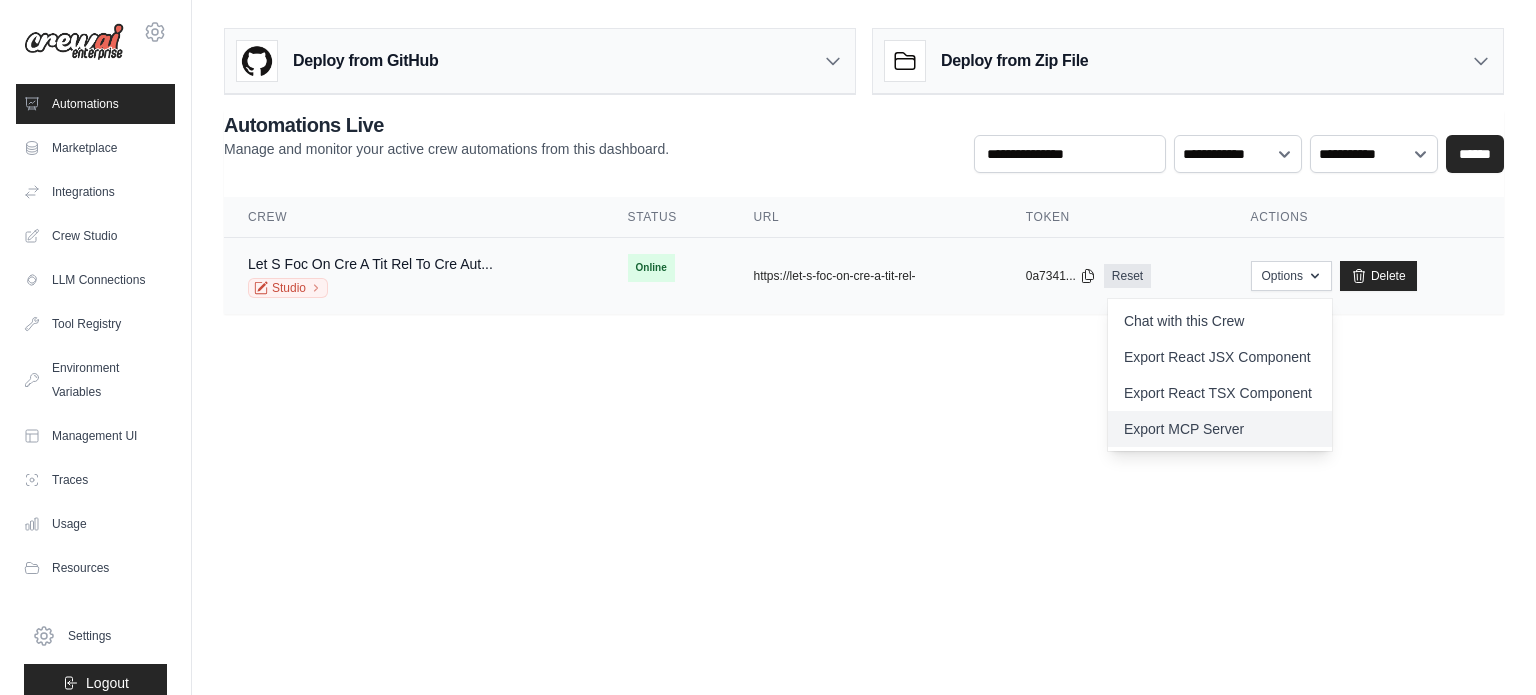 click on "Export MCP Server" at bounding box center (1220, 429) 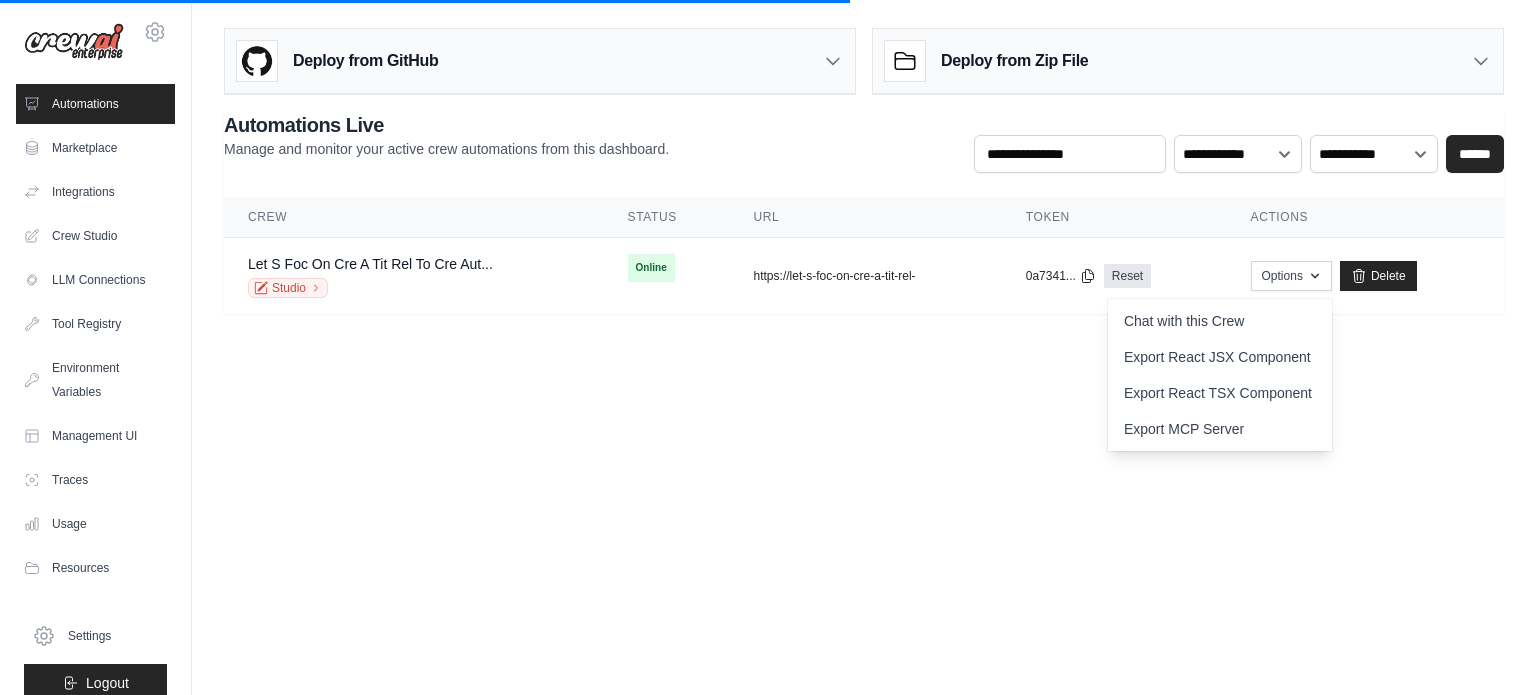 click on "[EMAIL]
Settings
Automations
Marketplace
Integrations" at bounding box center [768, 347] 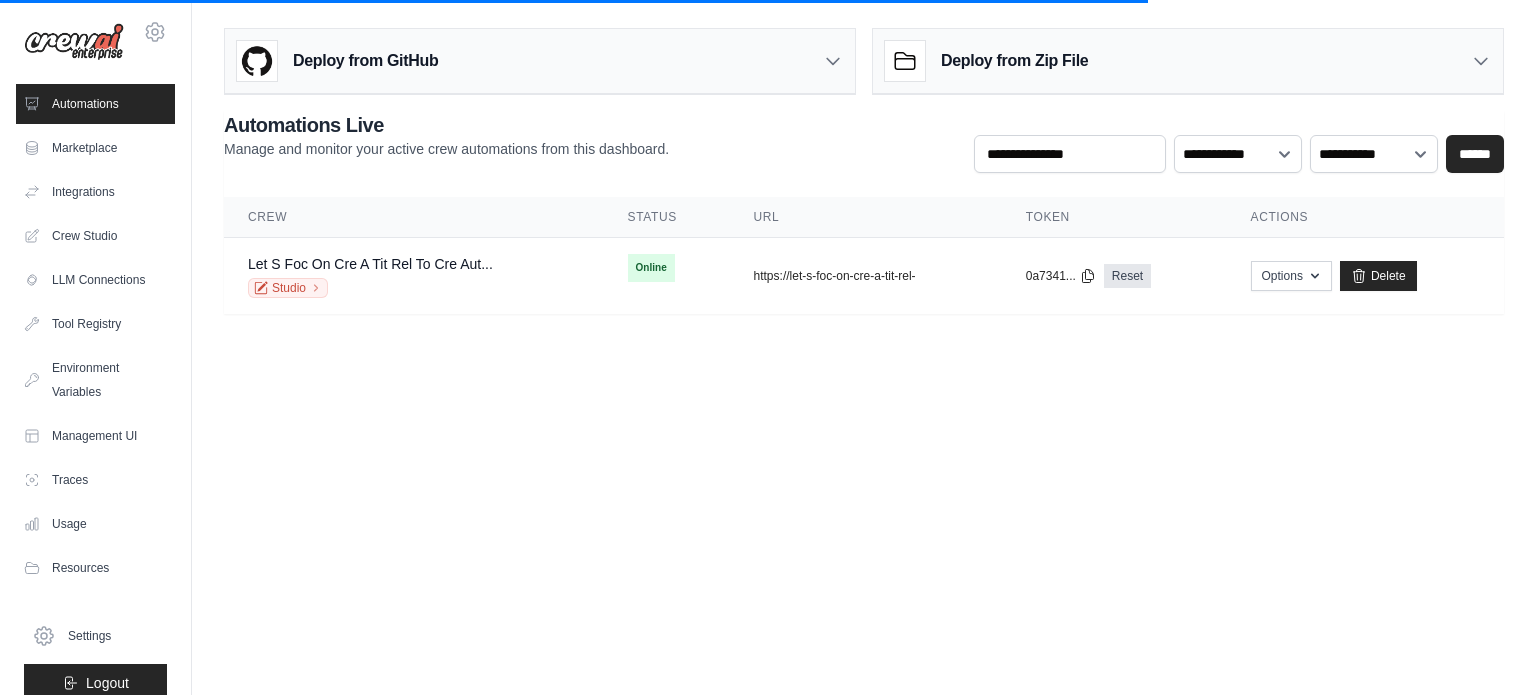 click on "Deploy from GitHub" at bounding box center (540, 61) 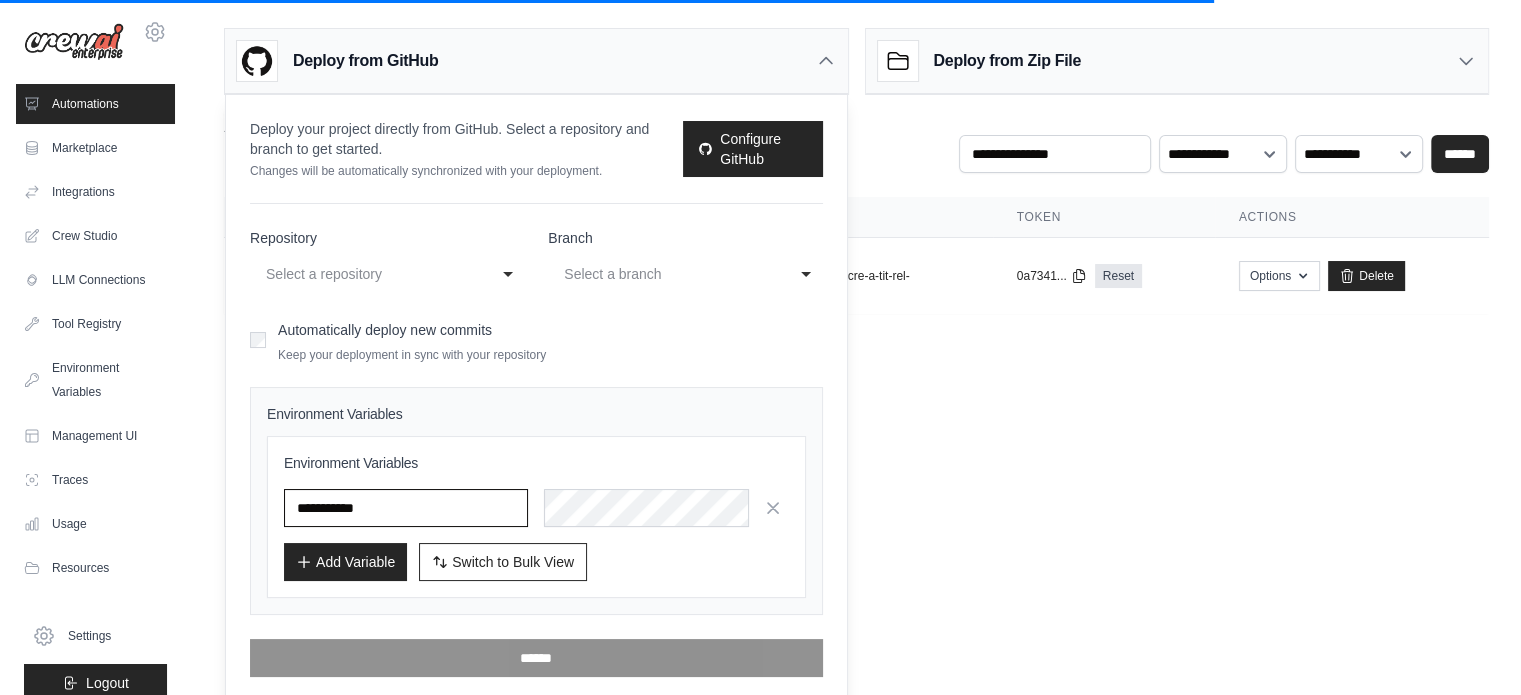 click at bounding box center [406, 508] 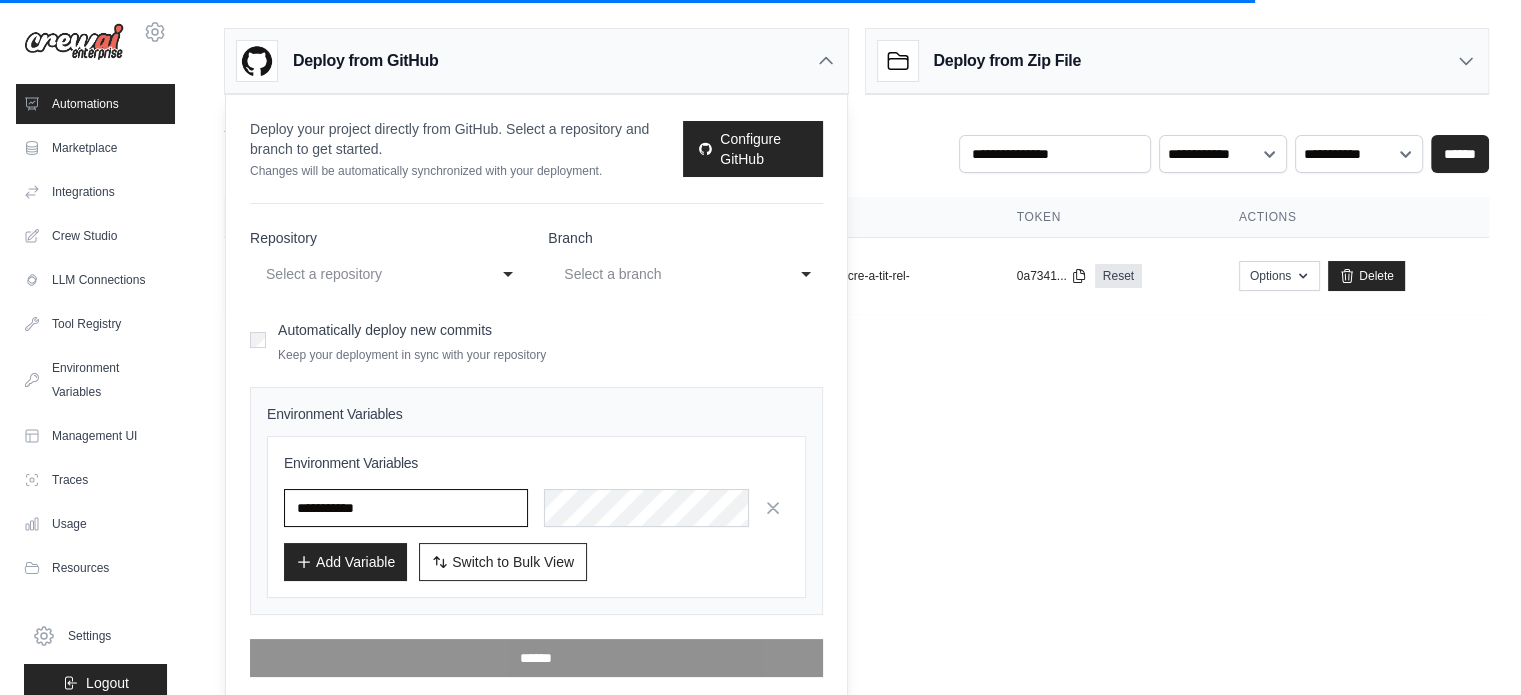 click at bounding box center [406, 508] 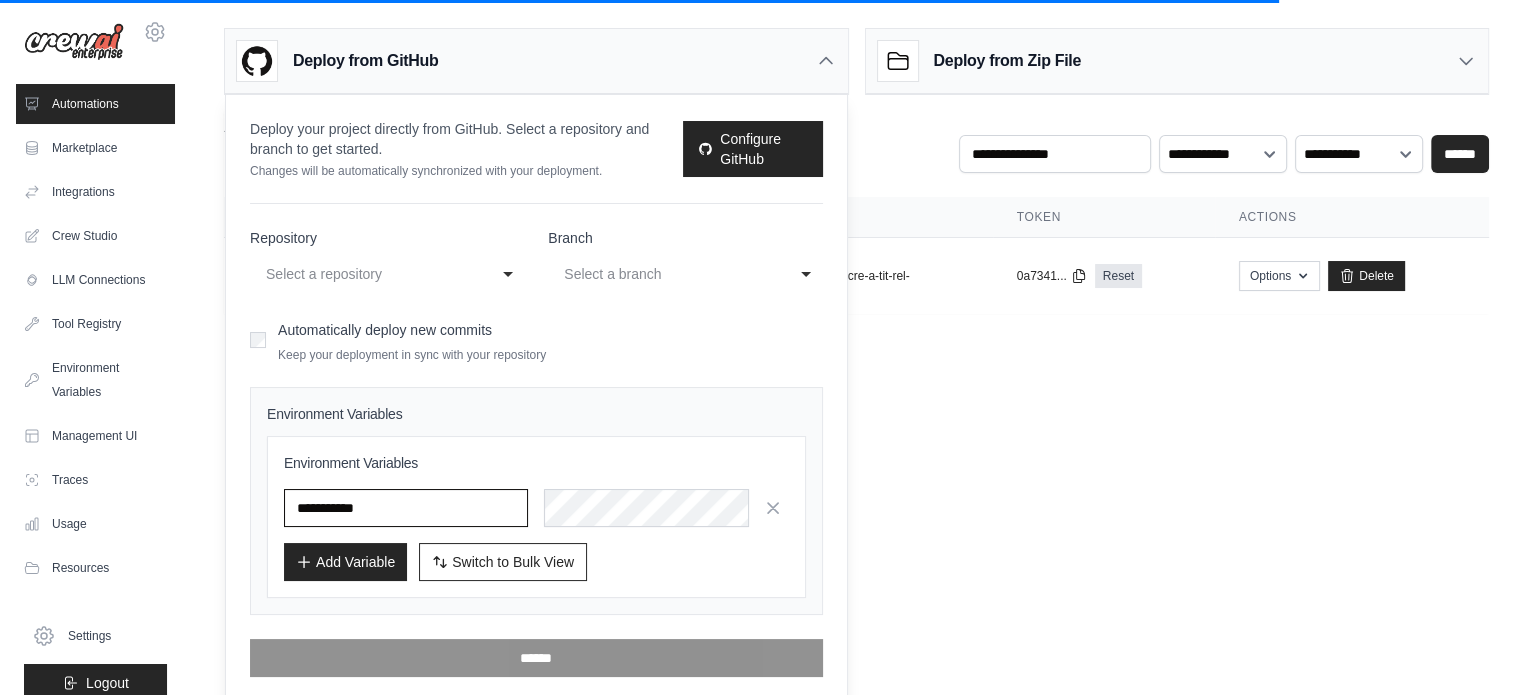 click at bounding box center [406, 508] 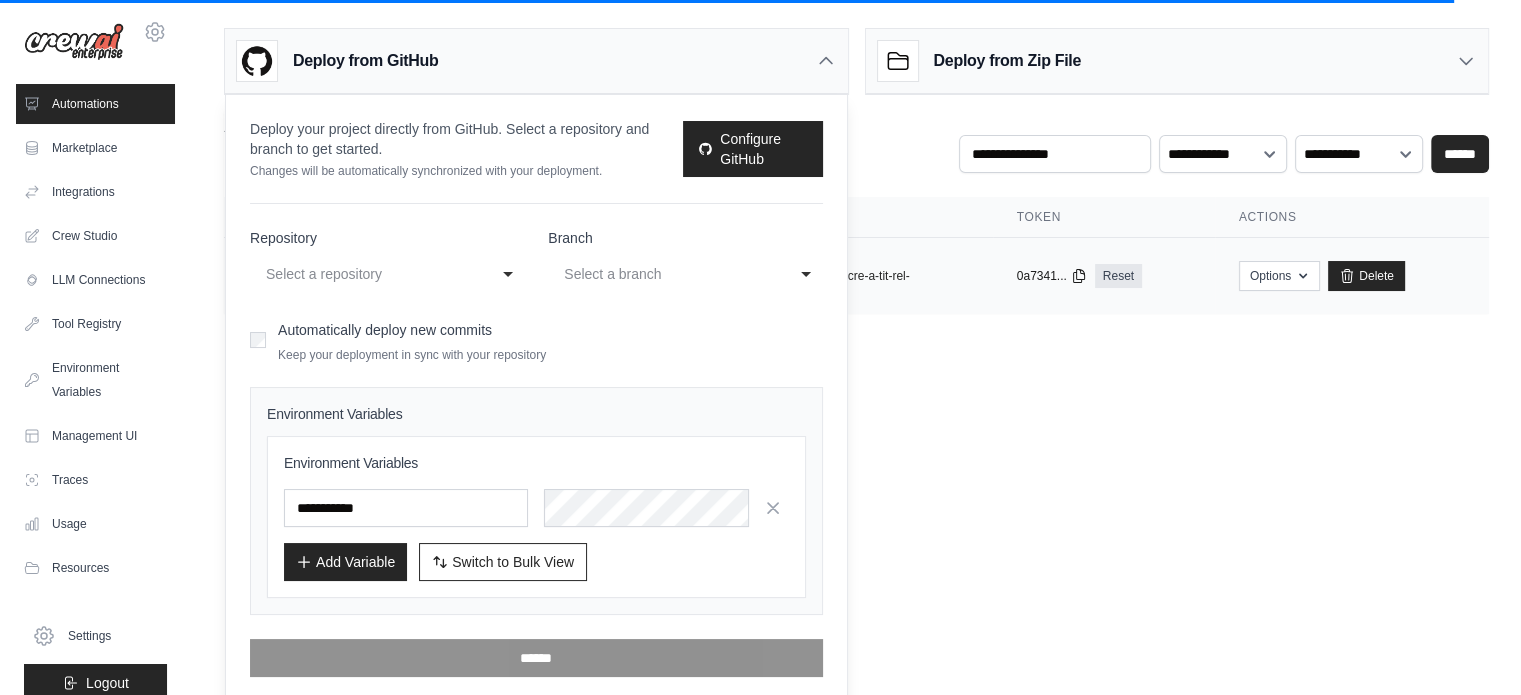 click 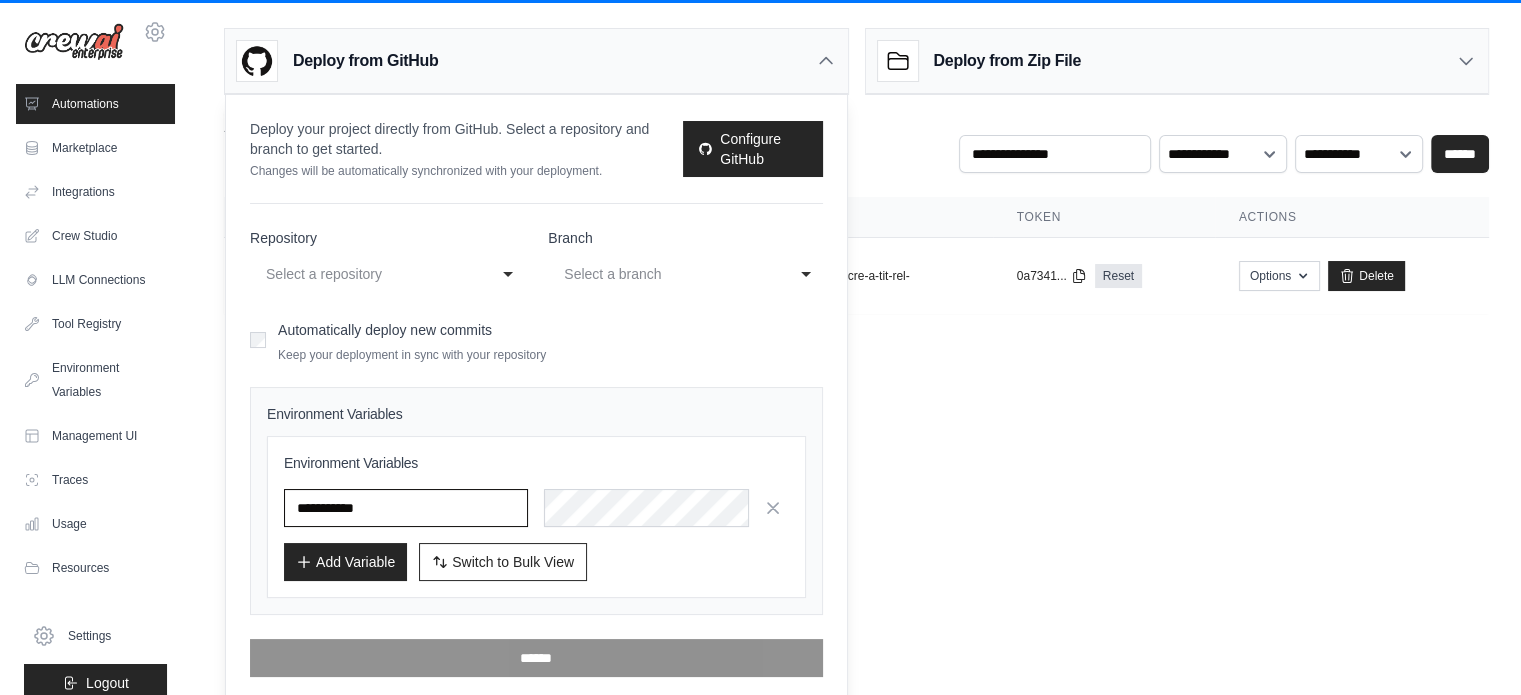 click at bounding box center [406, 508] 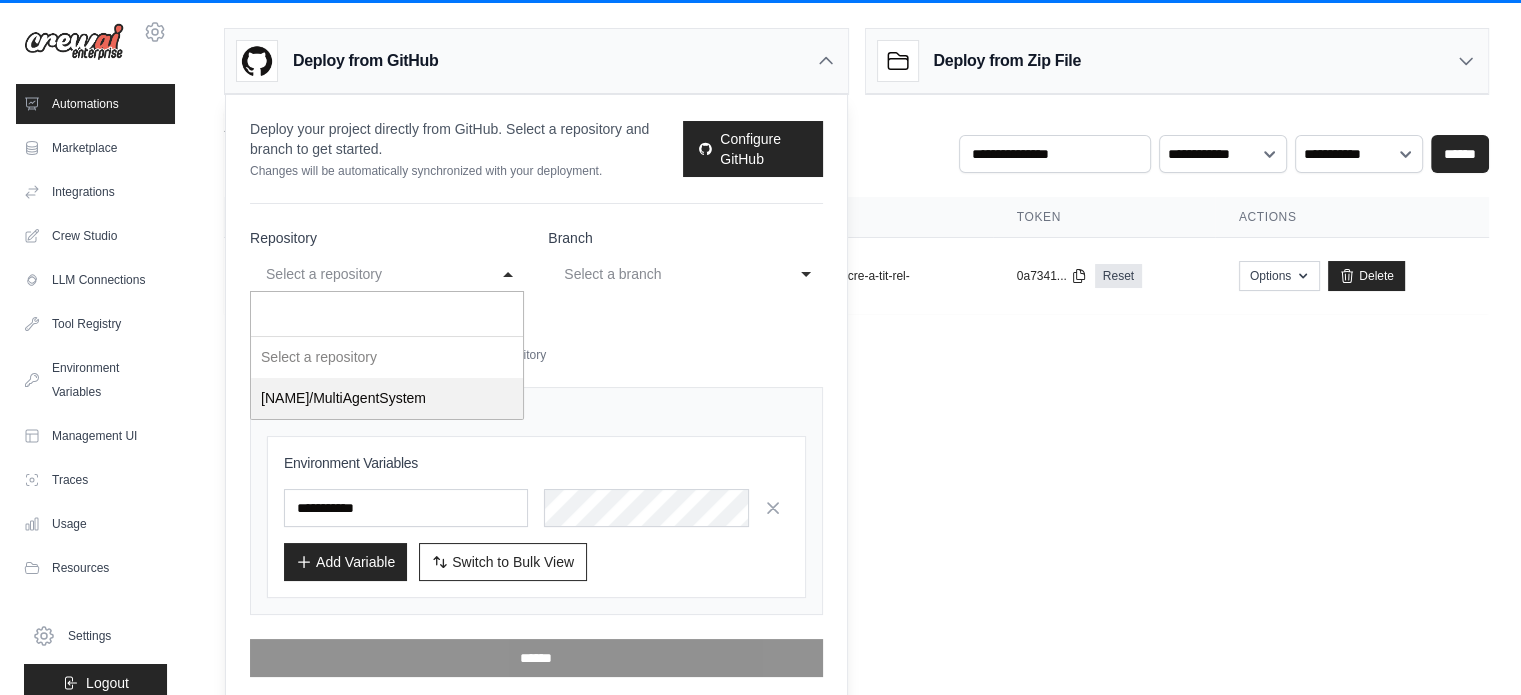 select on "**********" 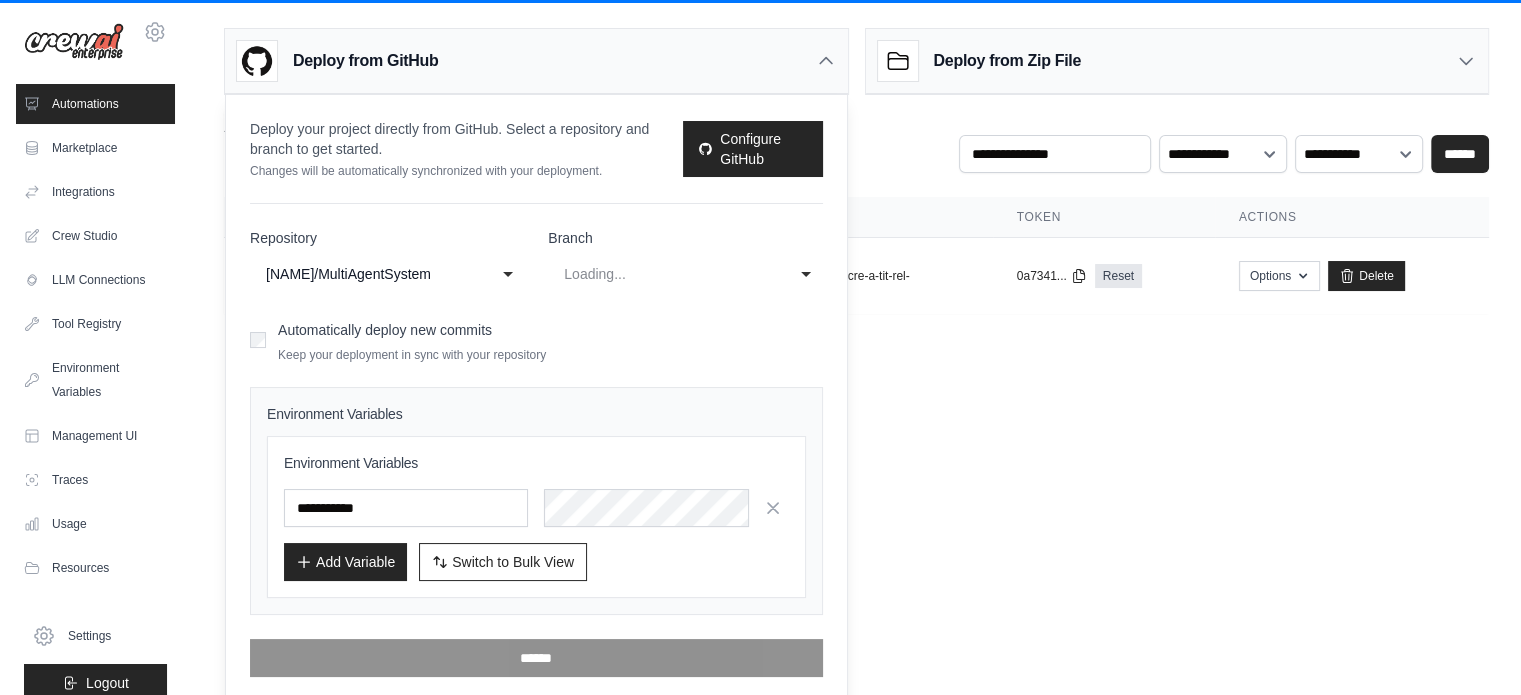 select on "****" 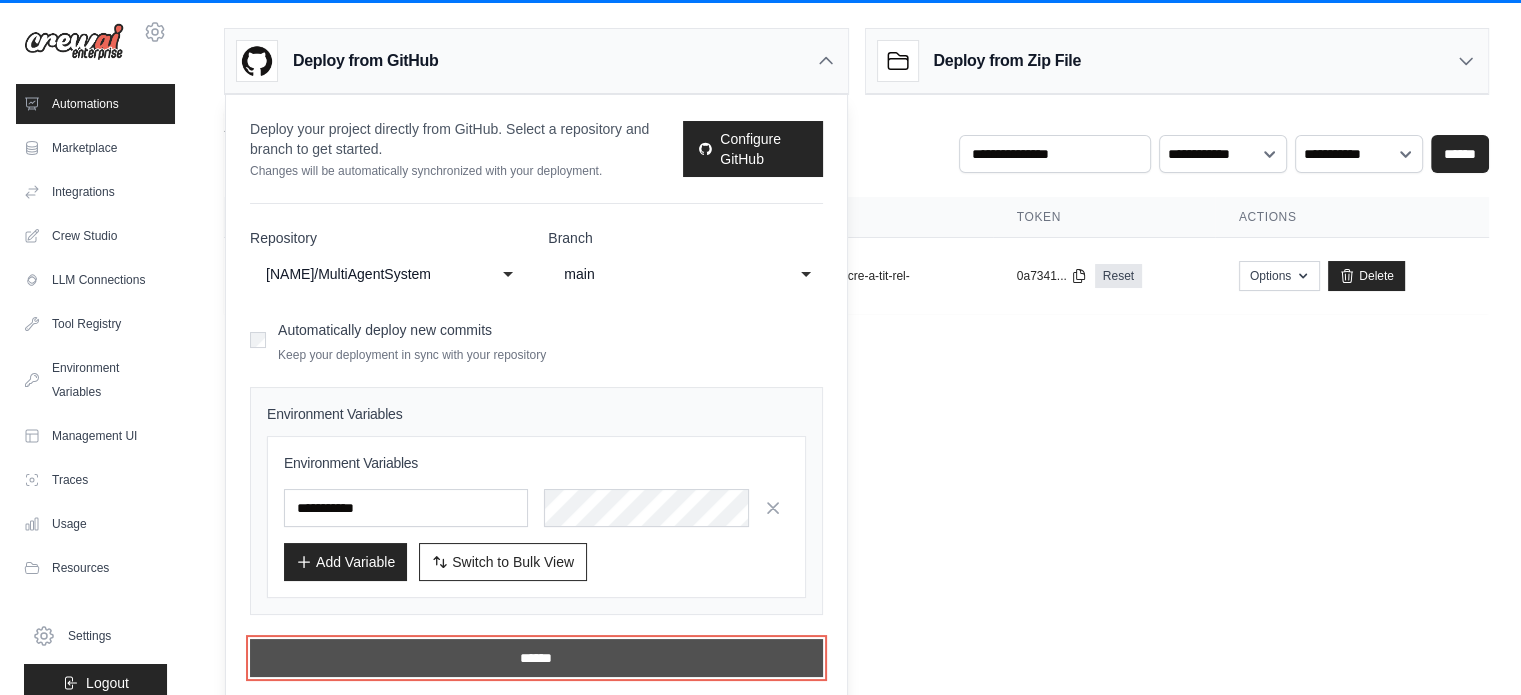 click on "******" at bounding box center (536, 658) 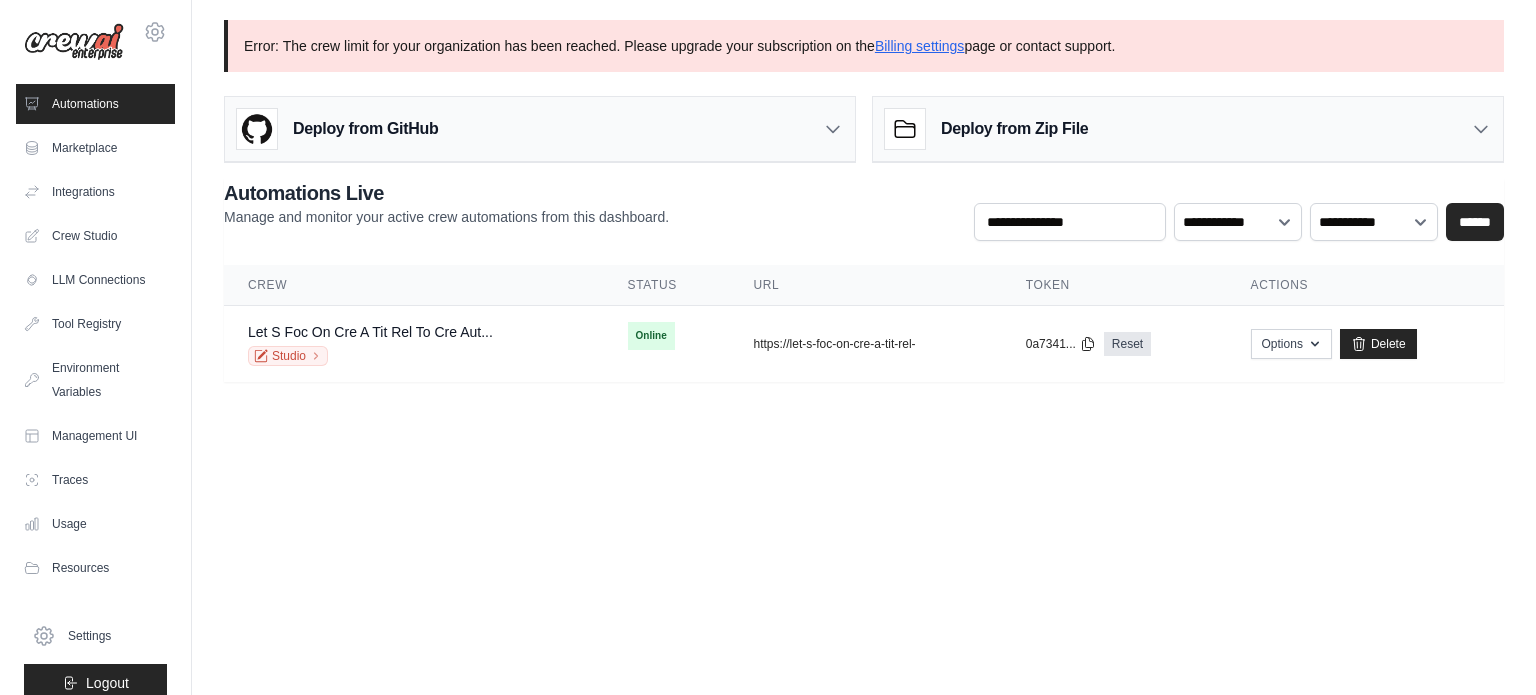 click on "Deploy from Zip File" at bounding box center [1188, 129] 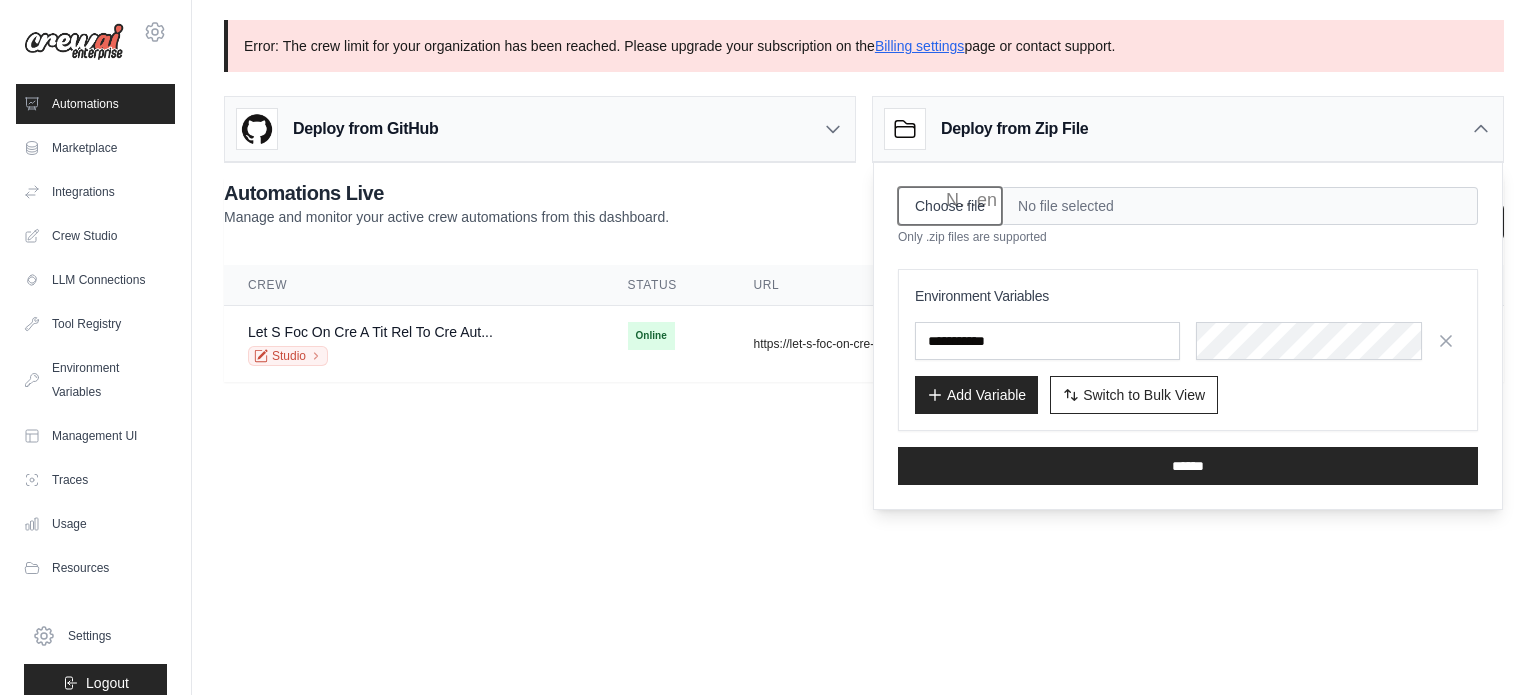 click on "Choose file" at bounding box center [950, 206] 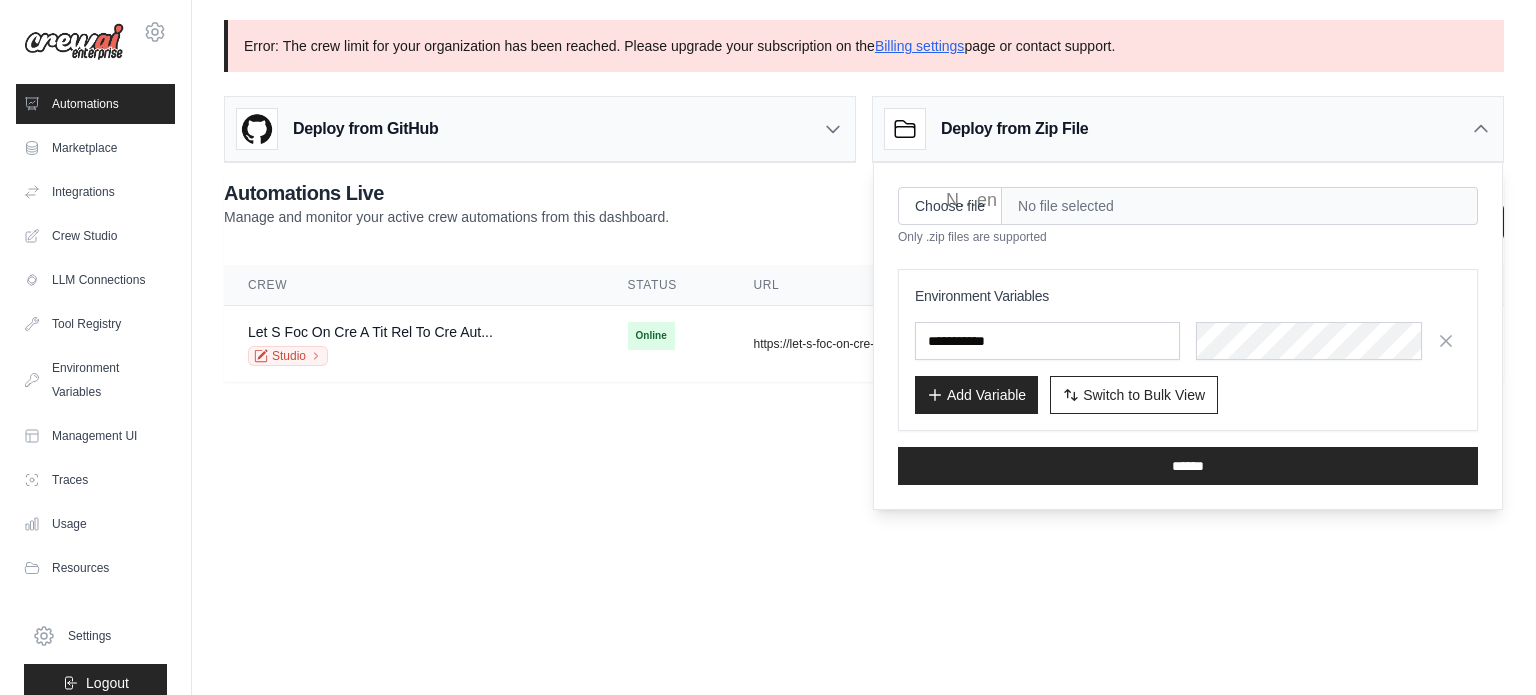 click on "No file selected" at bounding box center (1240, 206) 